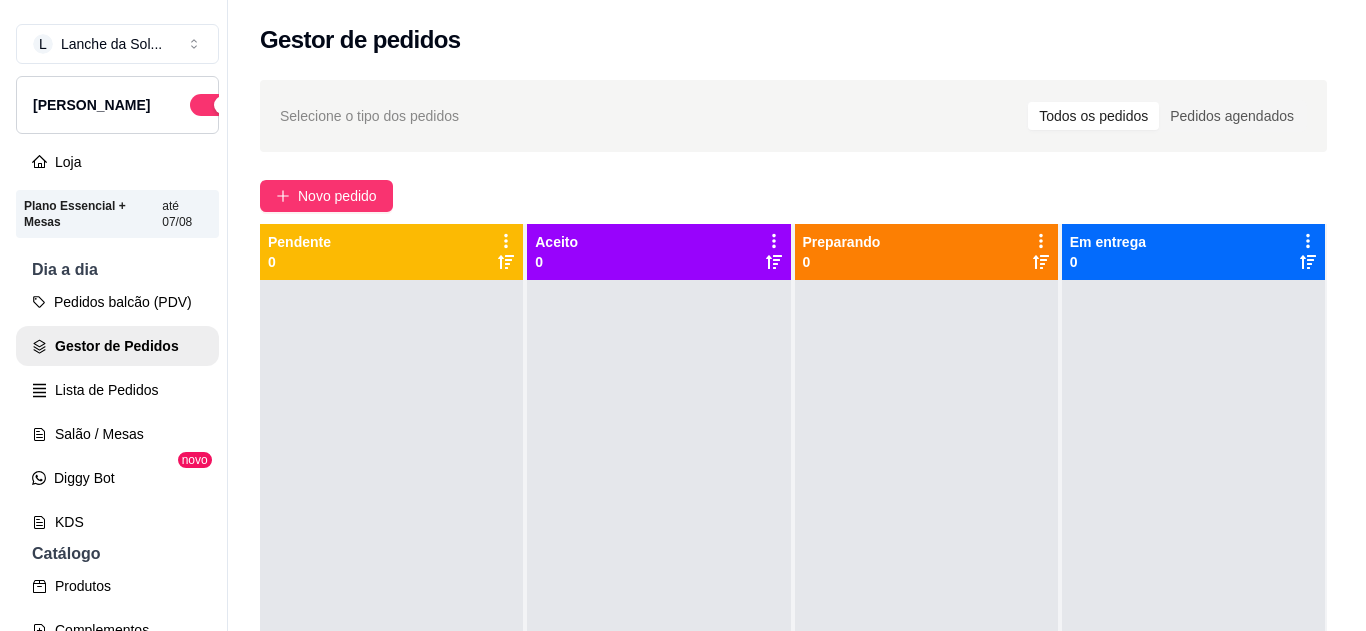 scroll, scrollTop: 0, scrollLeft: 0, axis: both 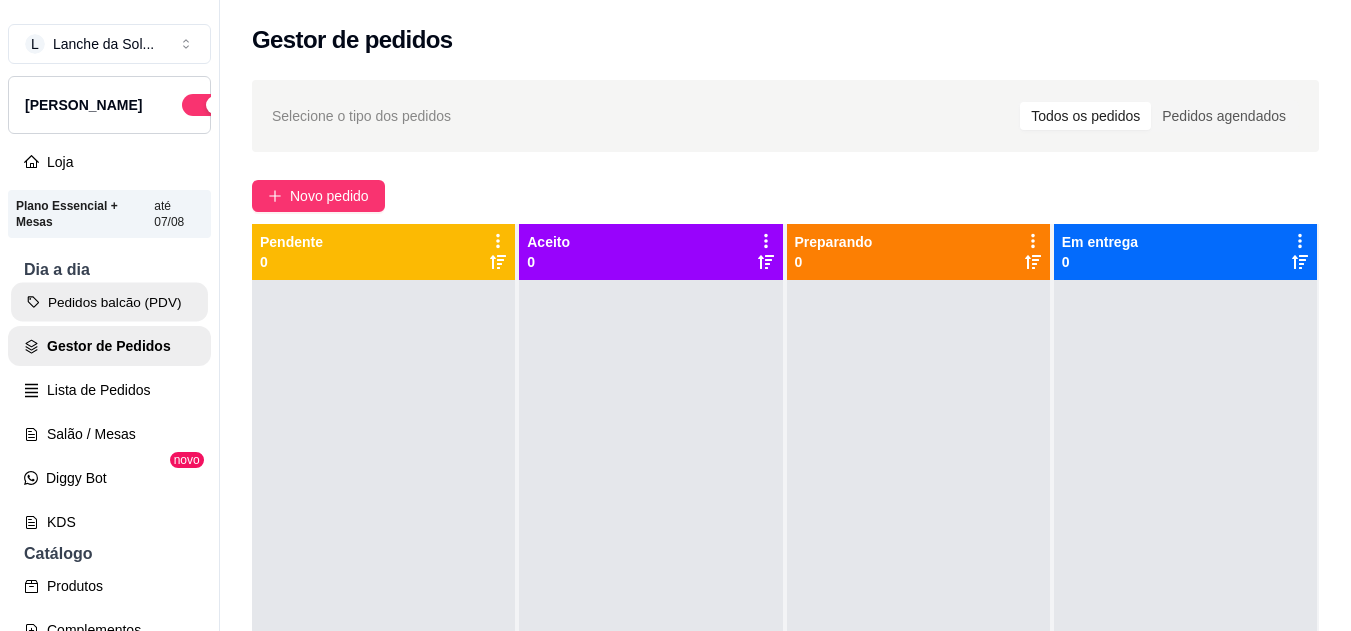 click on "Pedidos balcão (PDV)" at bounding box center [109, 302] 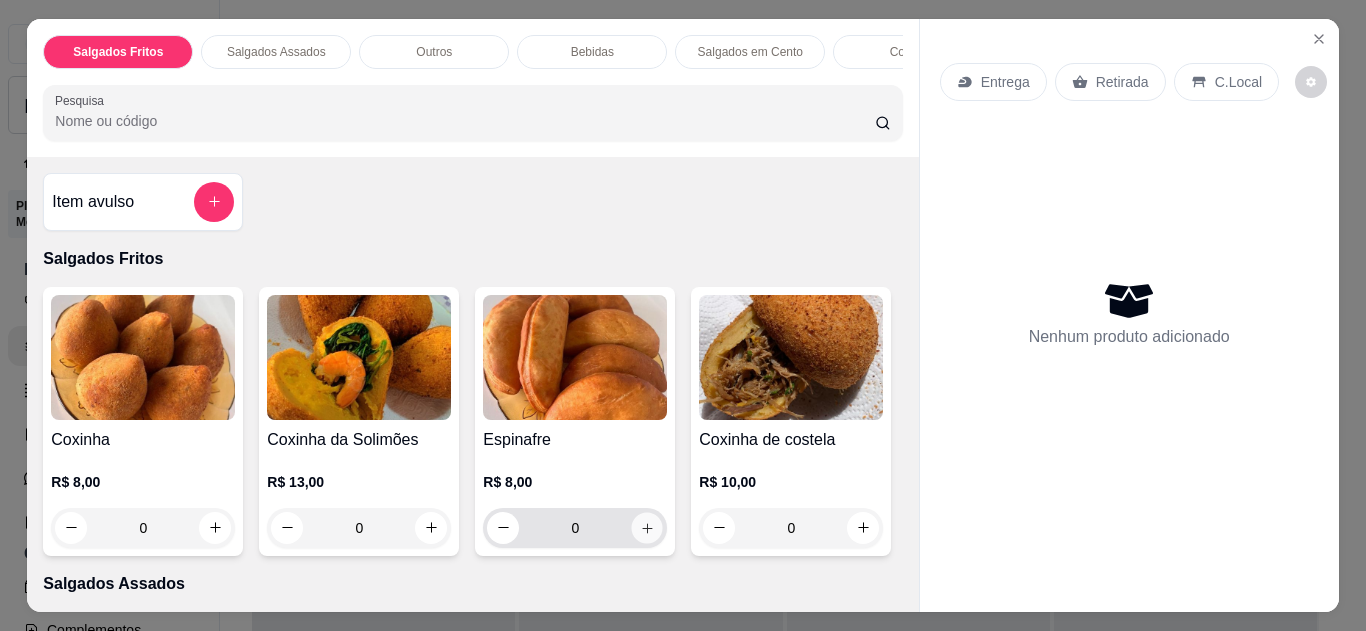 click at bounding box center (647, 527) 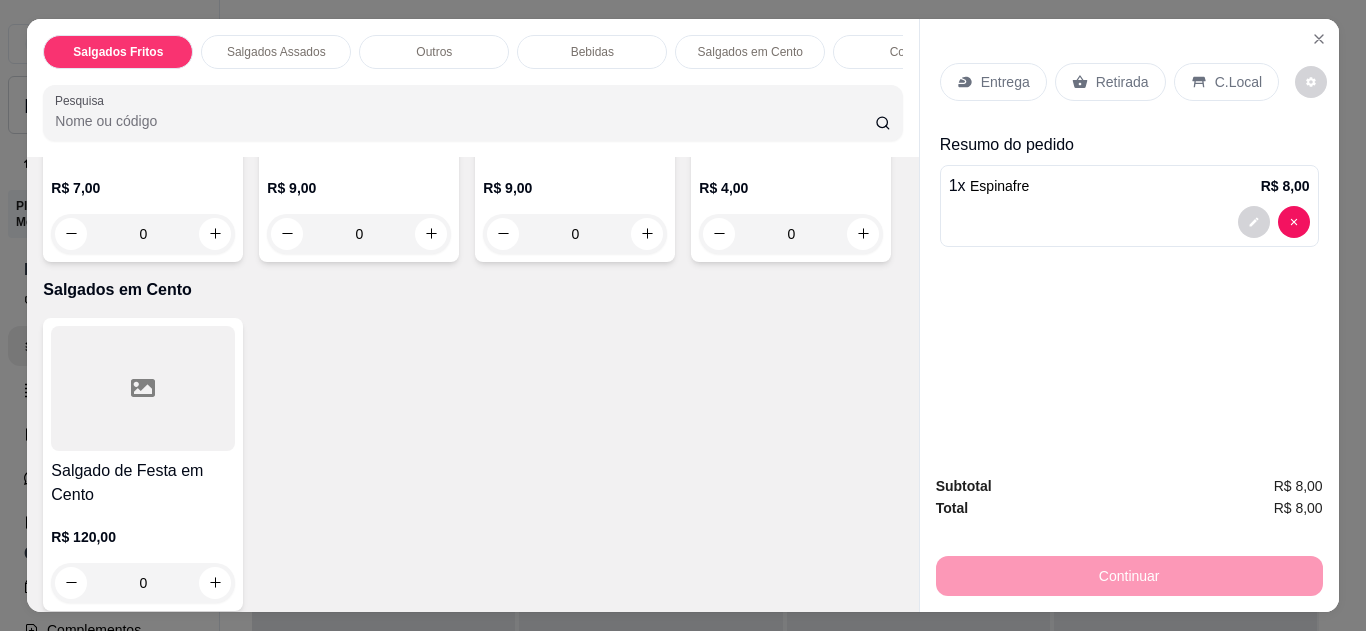 scroll, scrollTop: 1720, scrollLeft: 0, axis: vertical 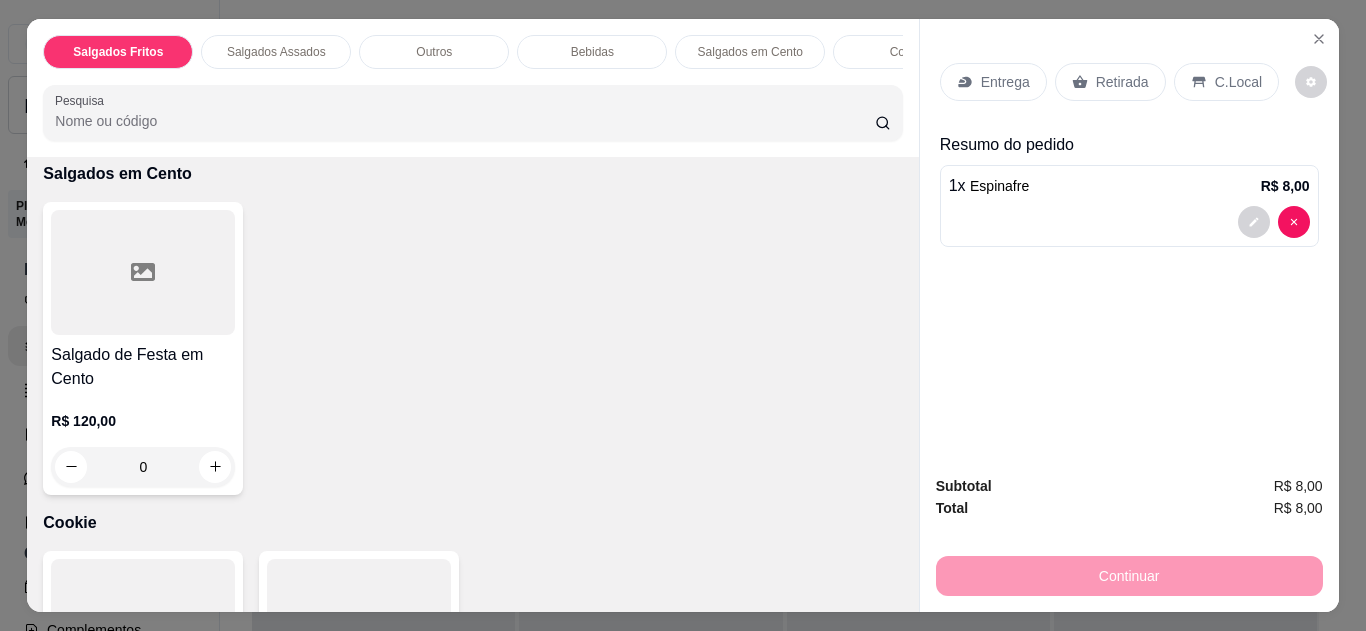 click 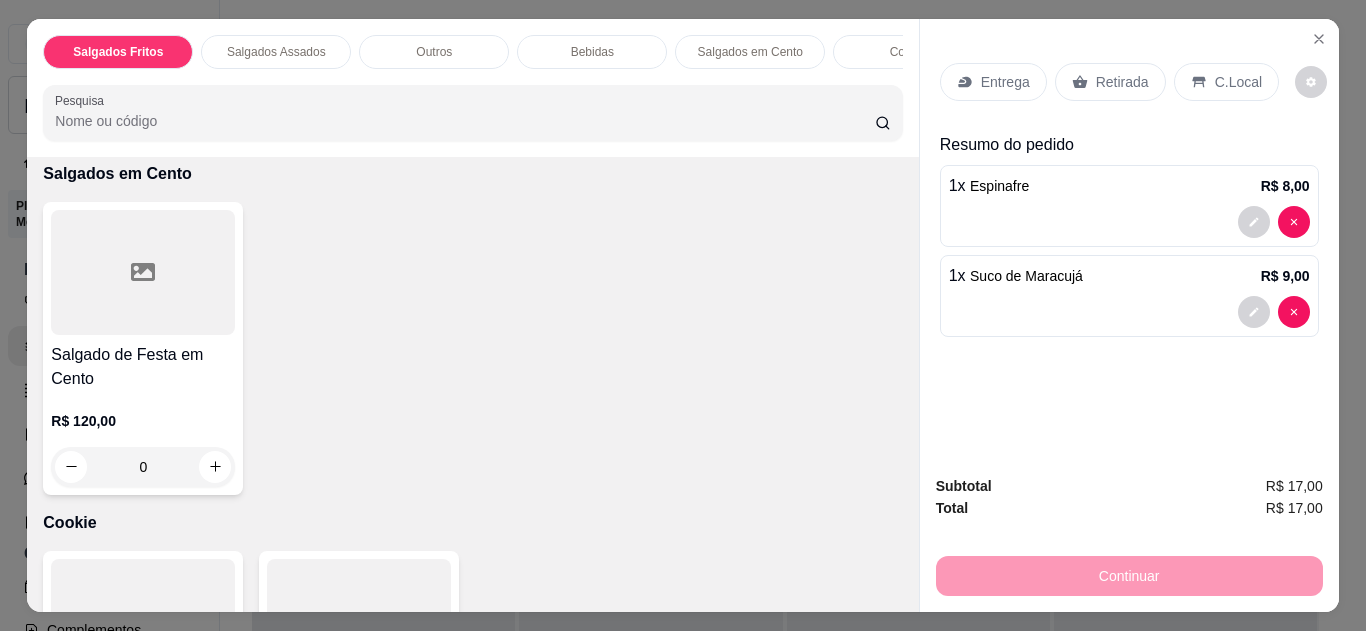 click on "C.Local" at bounding box center [1238, 82] 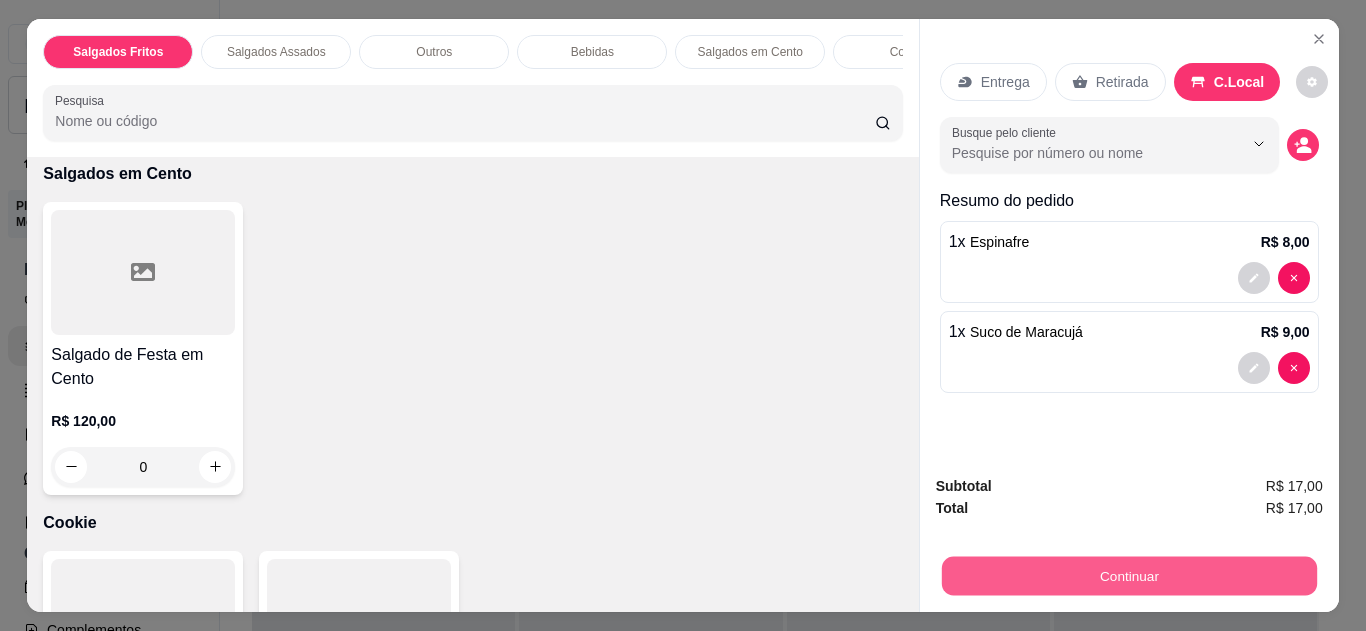 click on "Continuar" at bounding box center [1128, 576] 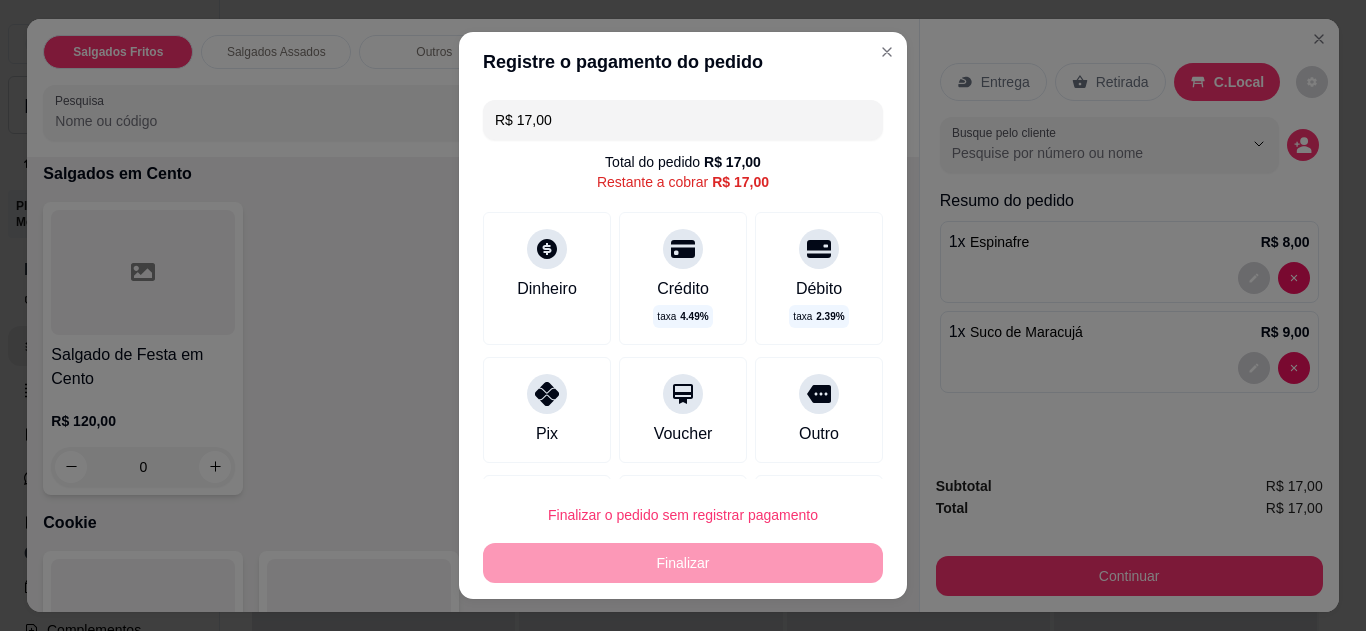 click on "Pix" at bounding box center (547, 434) 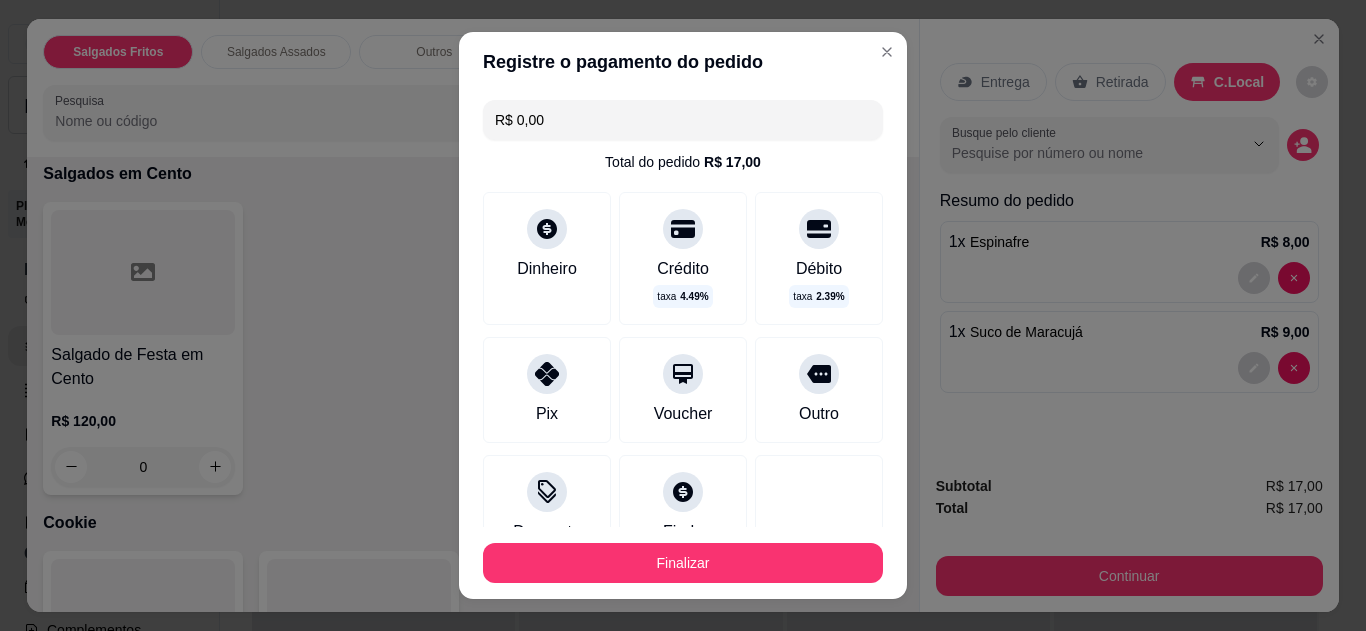 type on "R$ 0,00" 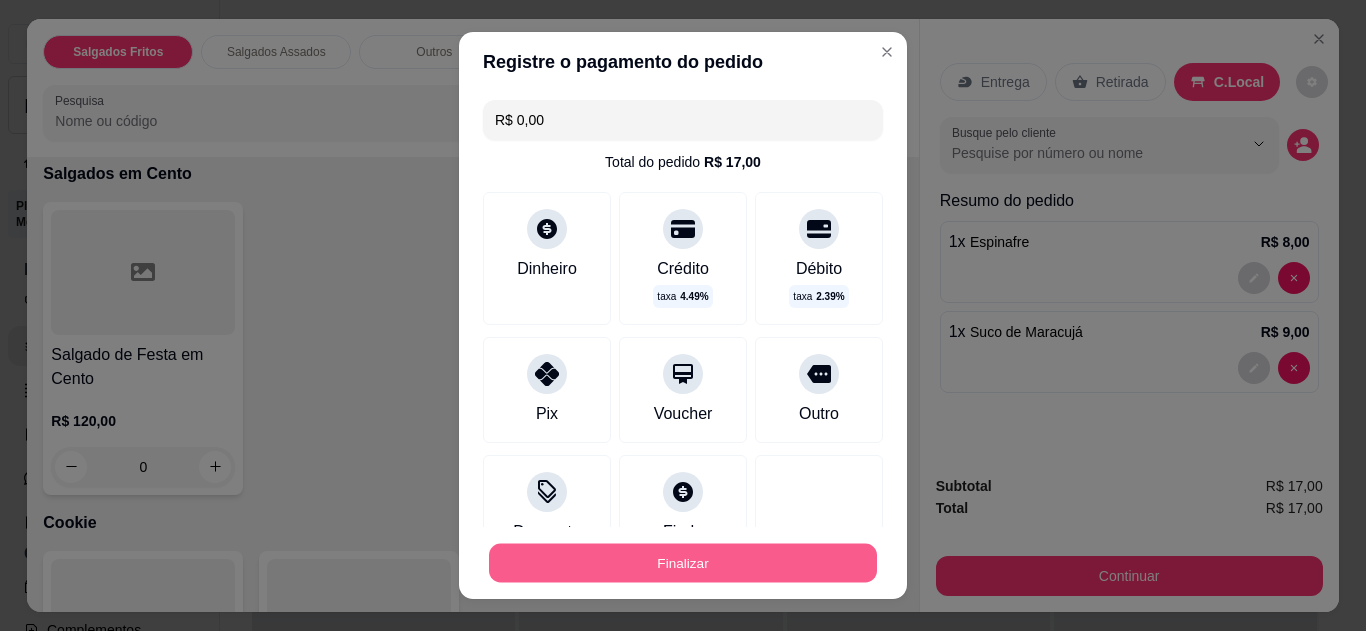 click on "Finalizar" at bounding box center (683, 563) 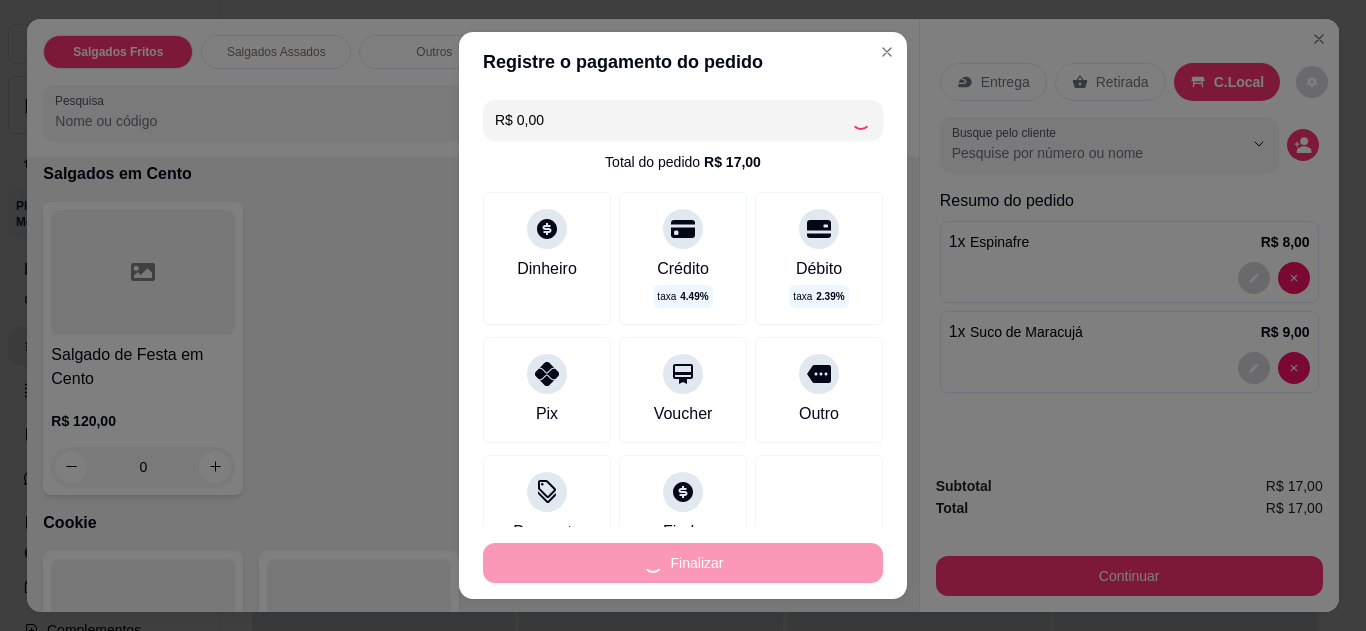 type on "0" 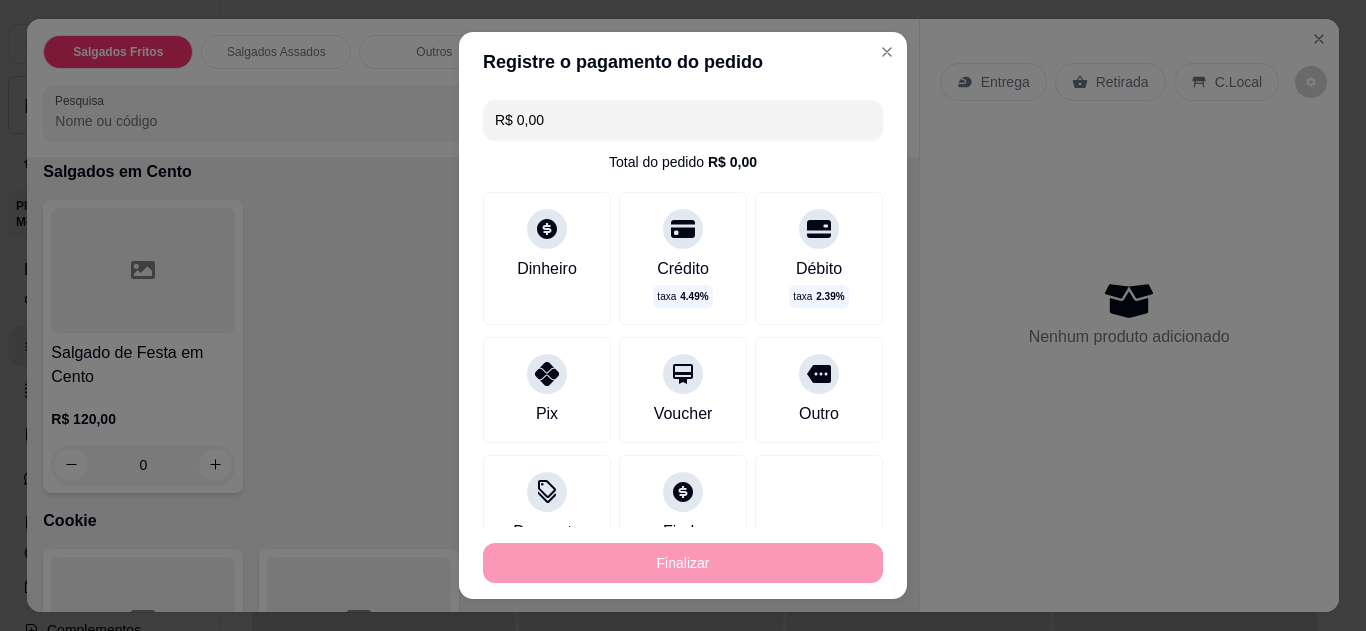 type on "-R$ 17,00" 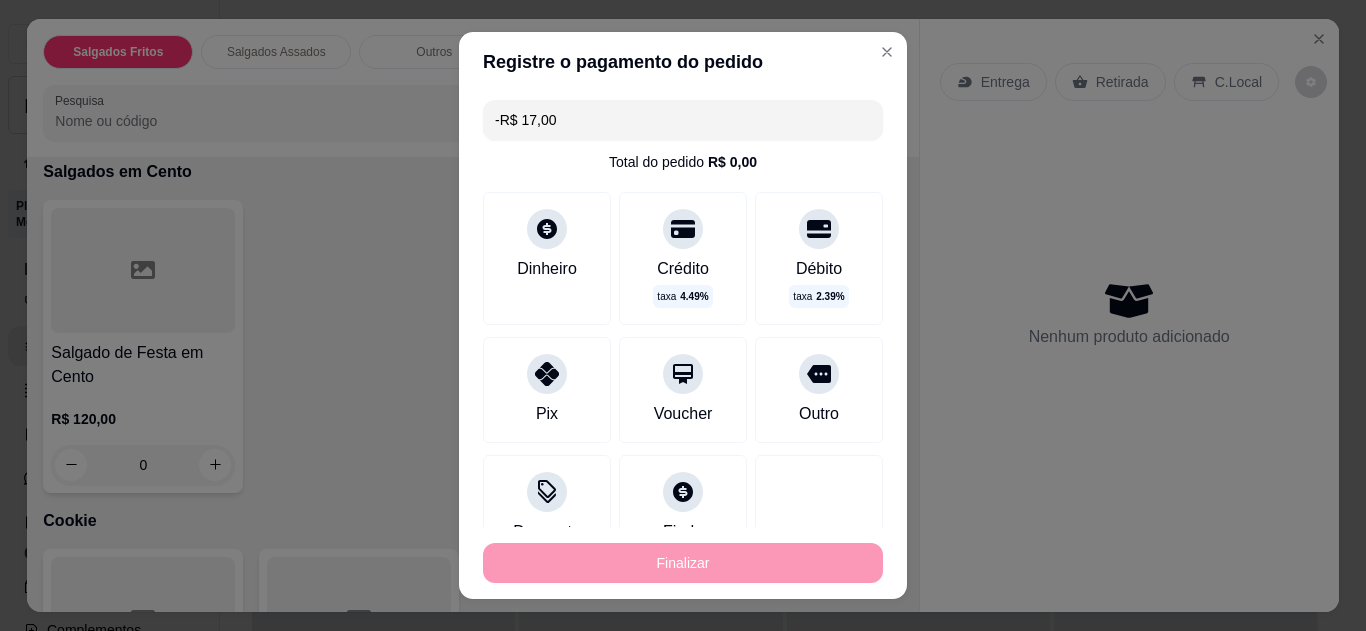 scroll, scrollTop: 1718, scrollLeft: 0, axis: vertical 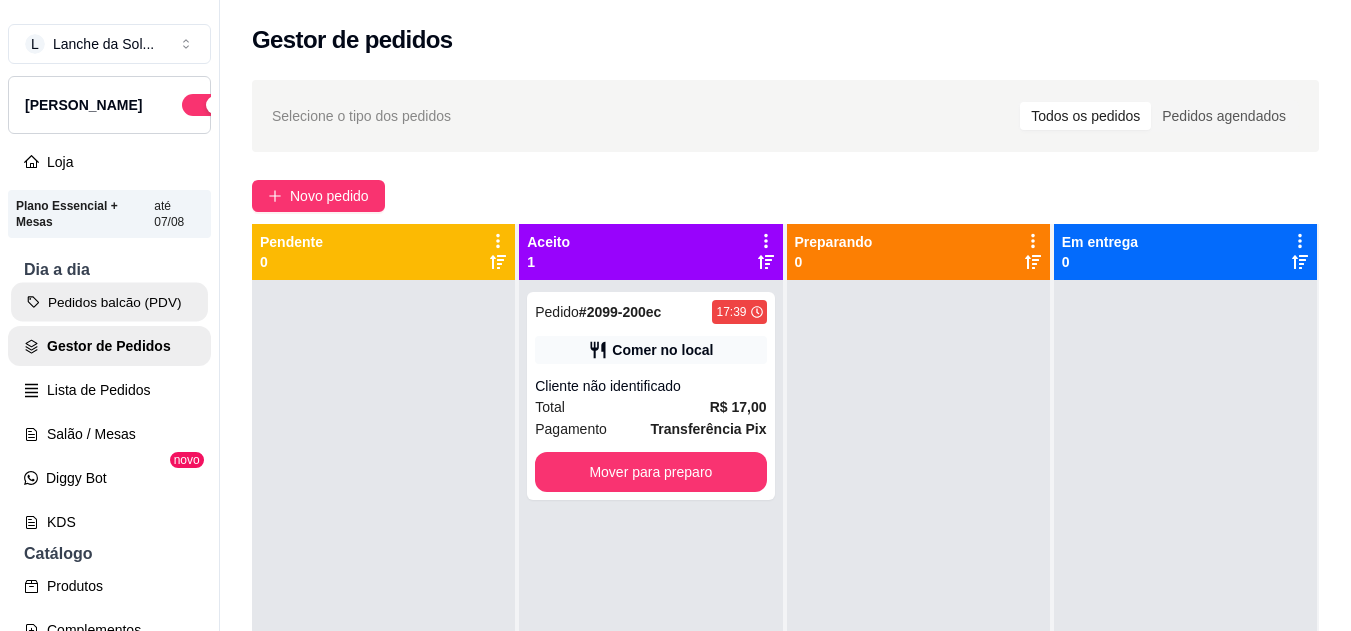 click on "Pedidos balcão (PDV)" at bounding box center (109, 302) 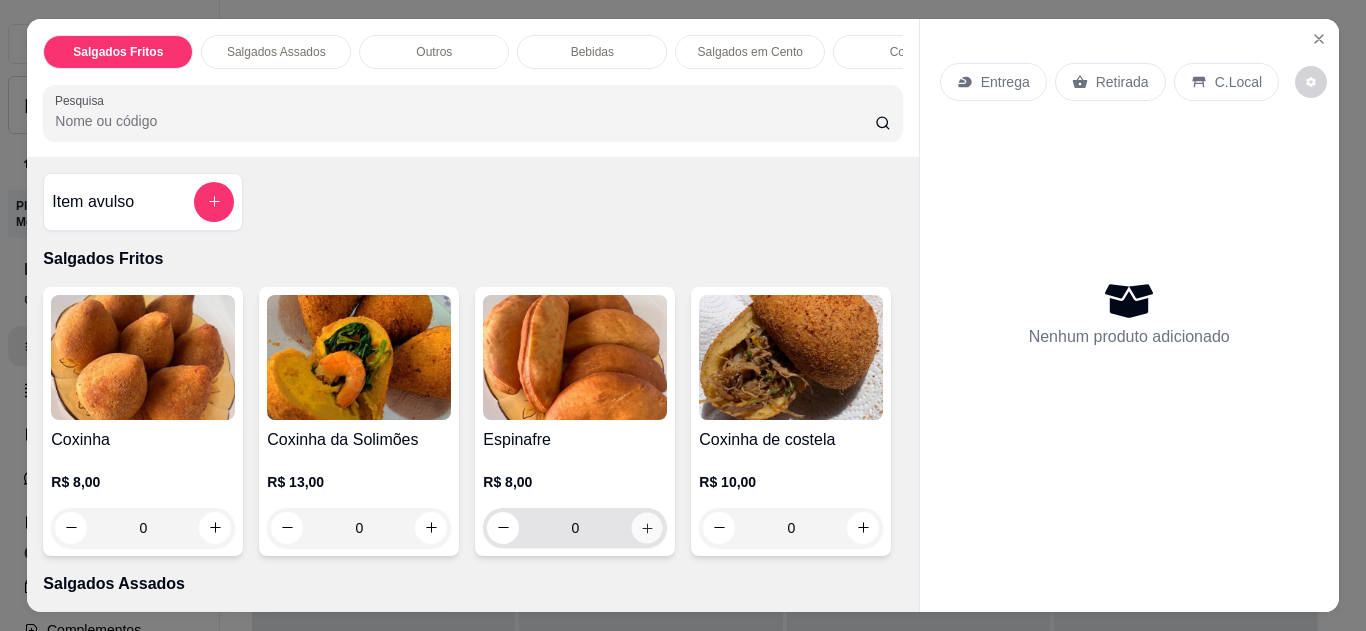 click 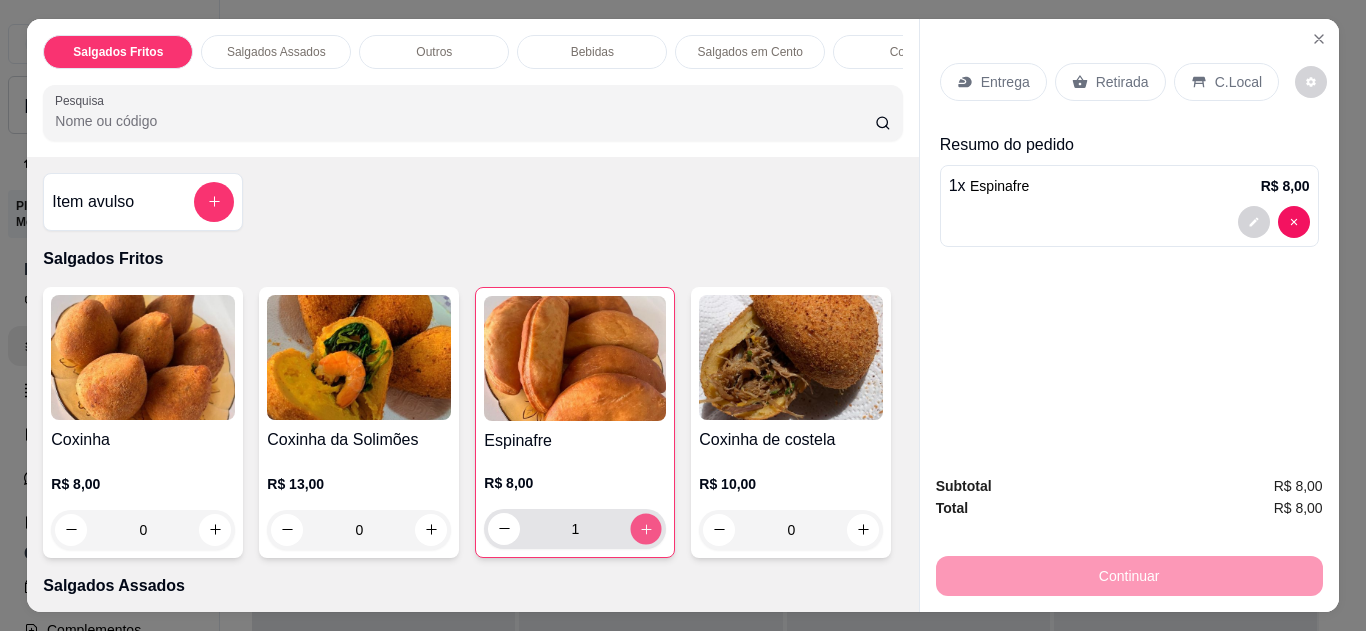 click 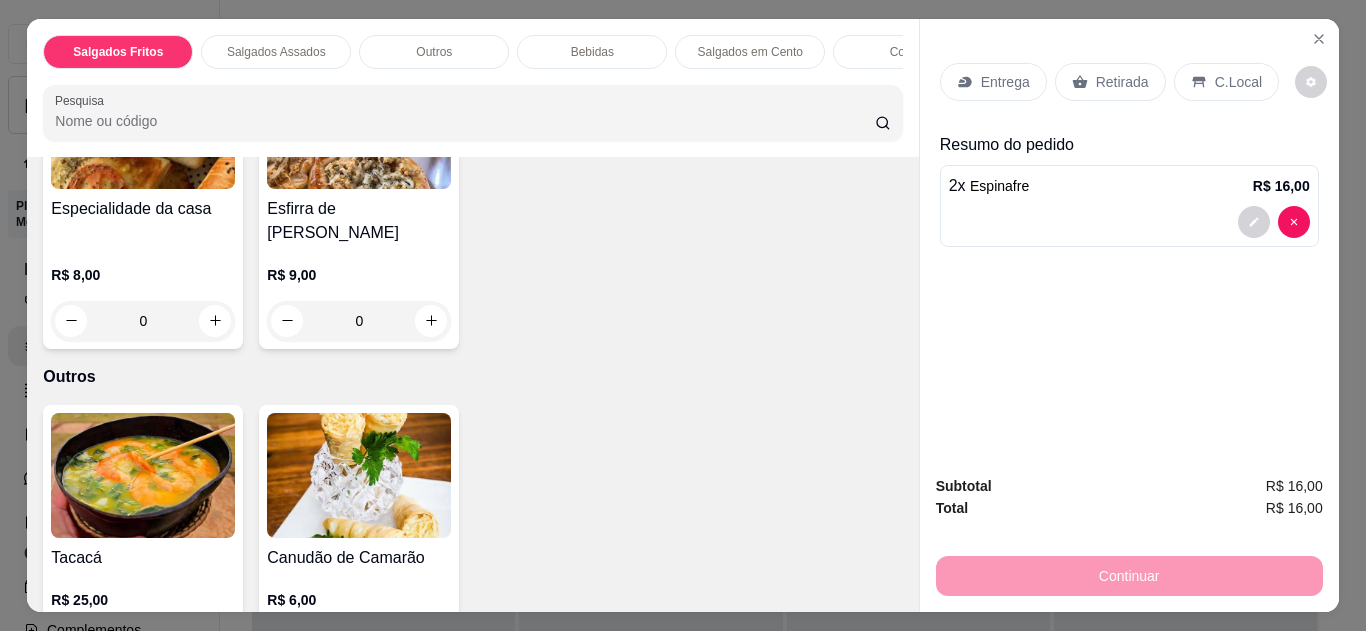scroll, scrollTop: 600, scrollLeft: 0, axis: vertical 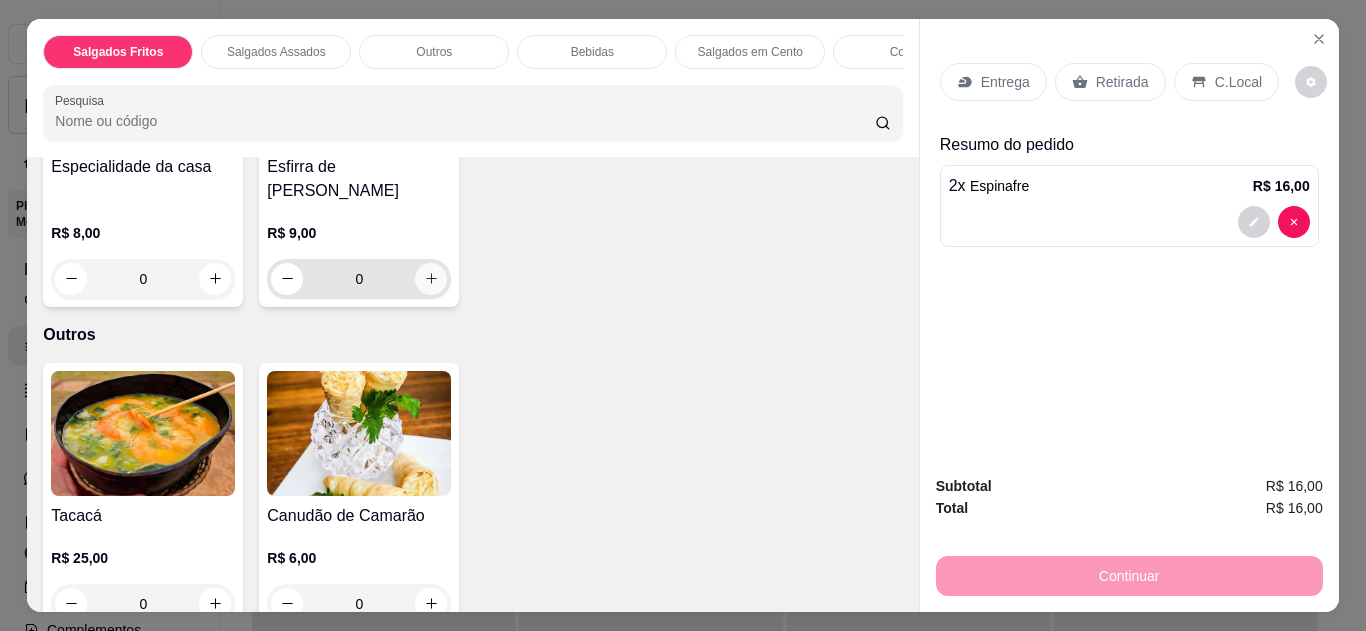 click 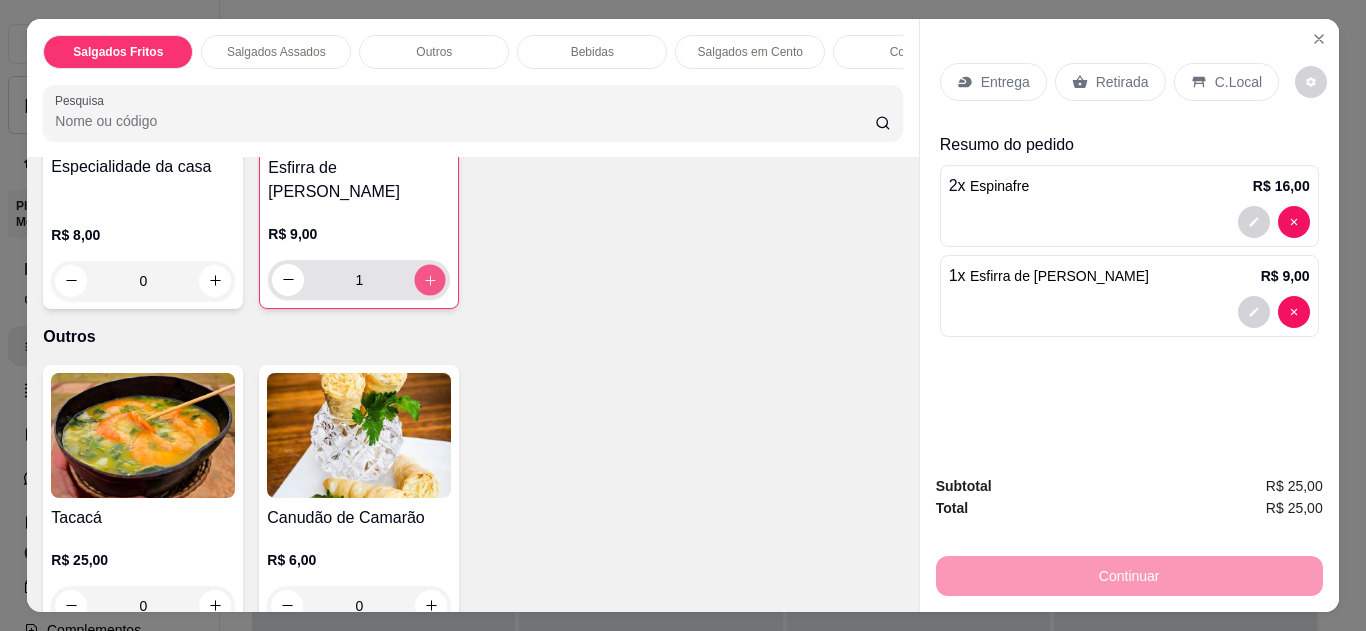 click at bounding box center [430, 279] 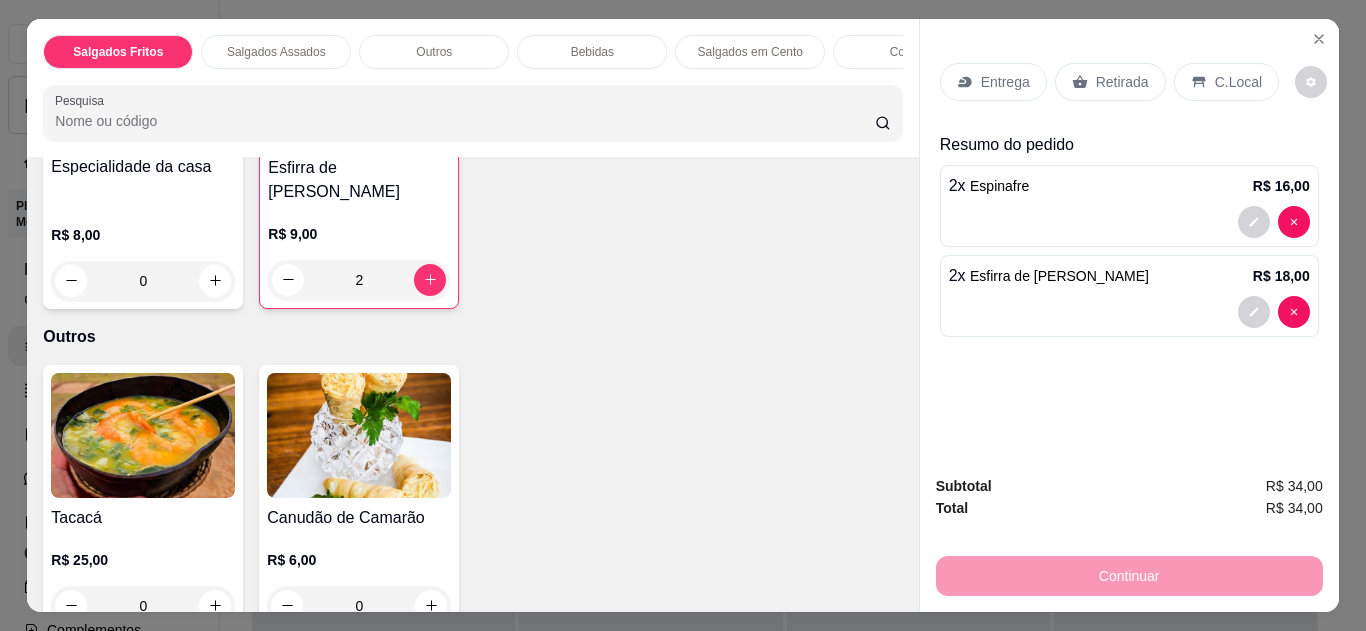 click on "C.Local" at bounding box center [1238, 82] 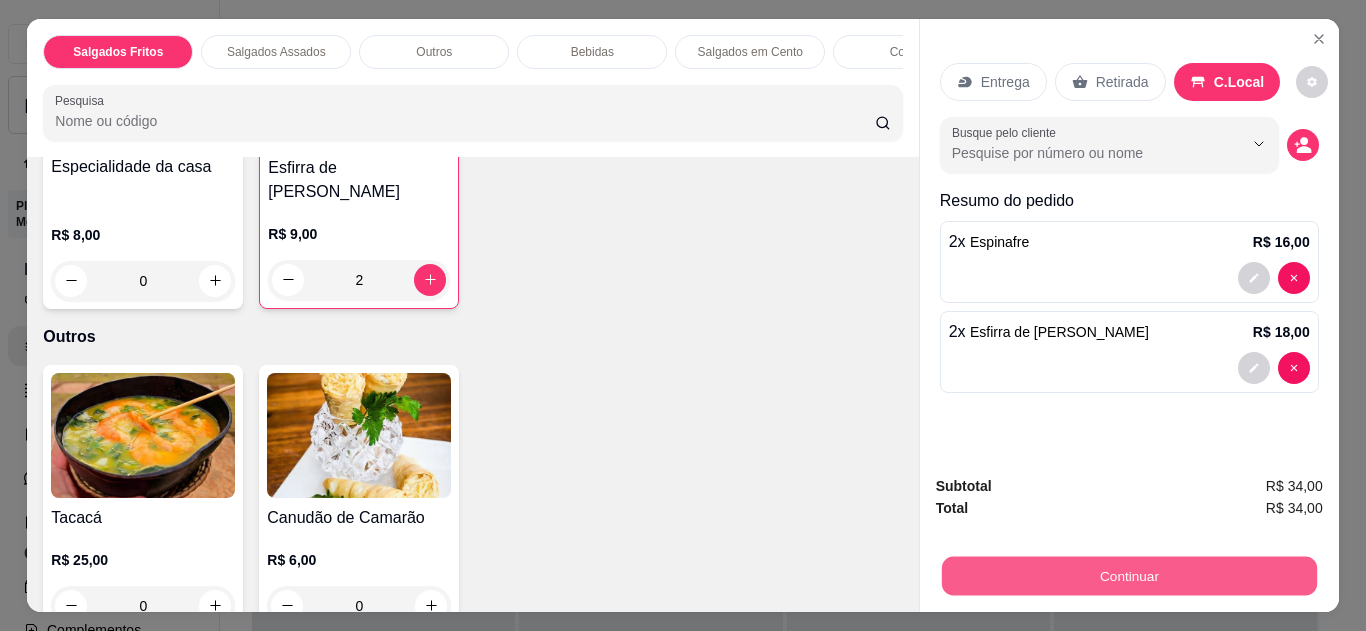 click on "Continuar" at bounding box center [1128, 576] 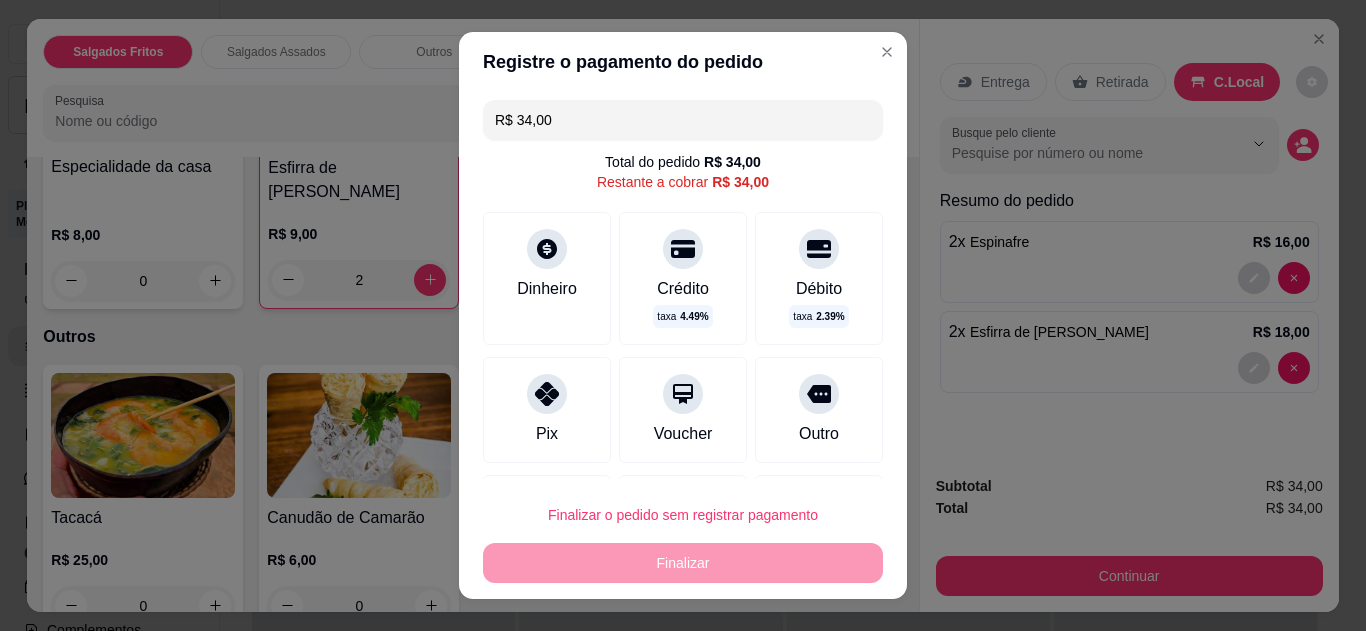 click 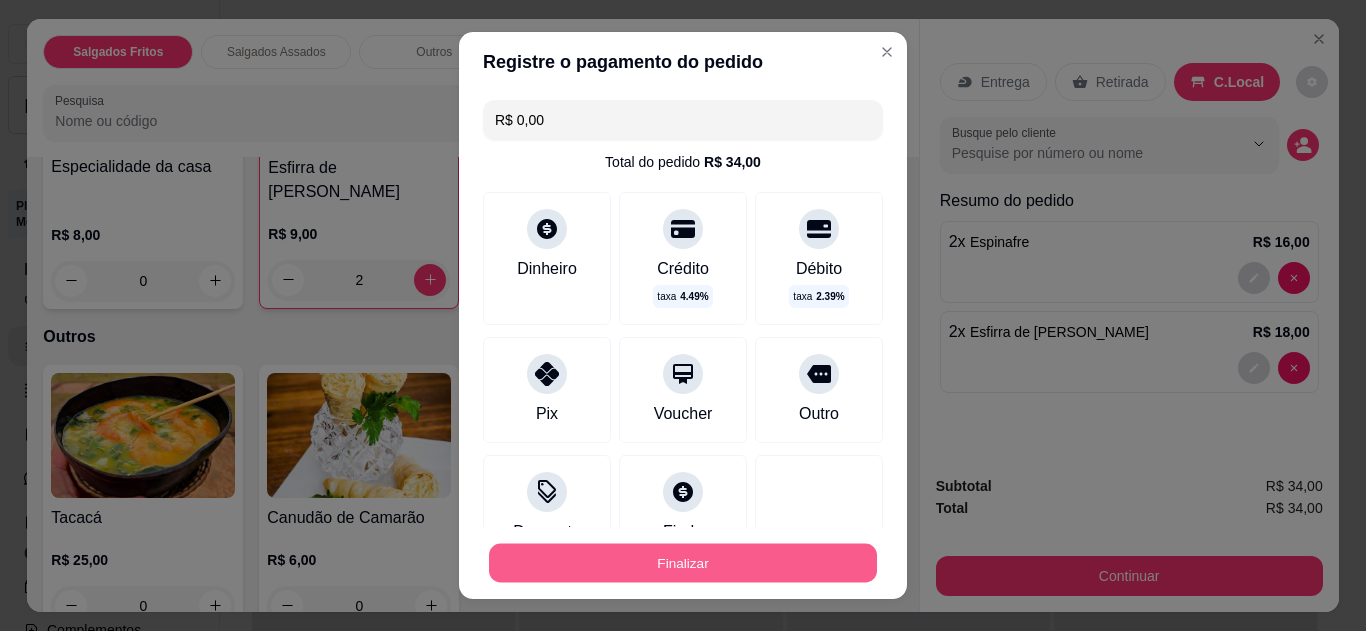 click on "Finalizar" at bounding box center [683, 563] 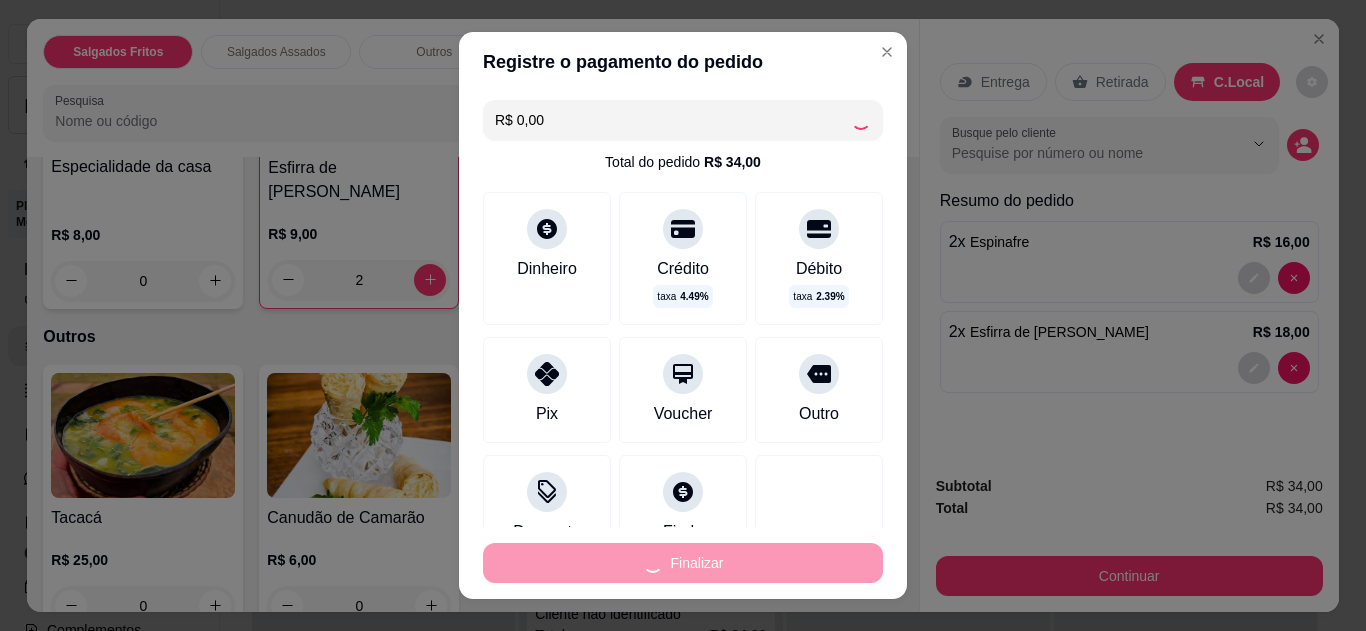 type on "0" 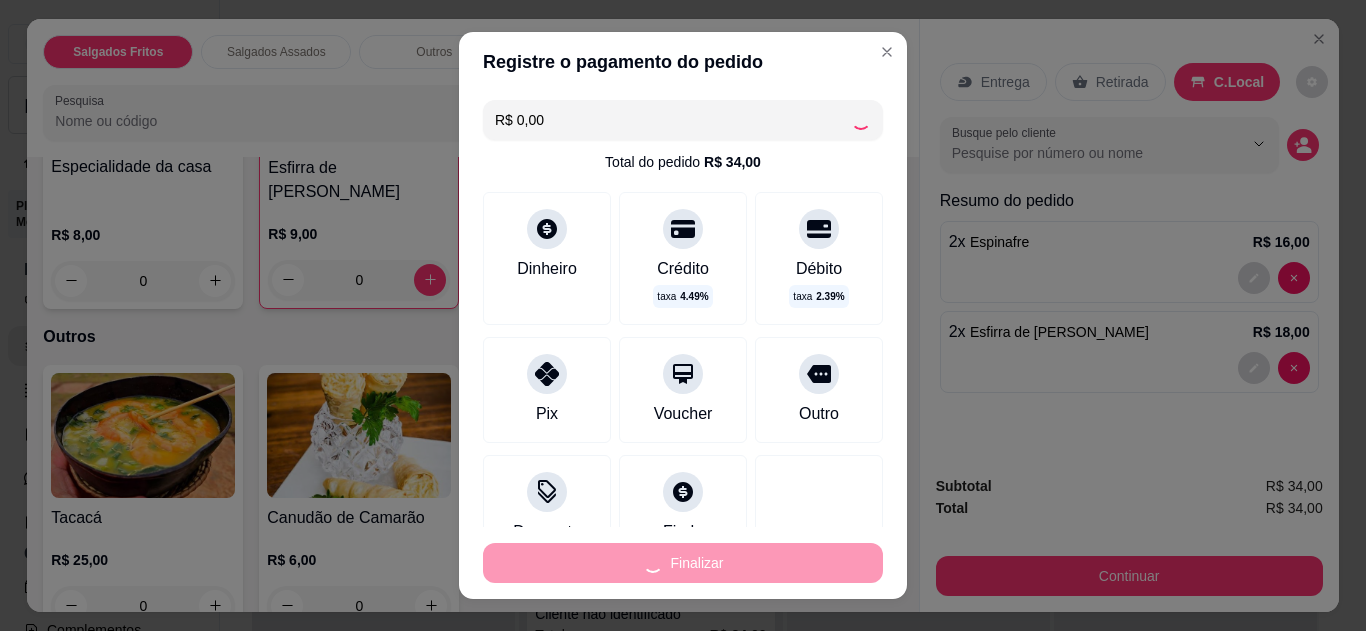 type on "-R$ 34,00" 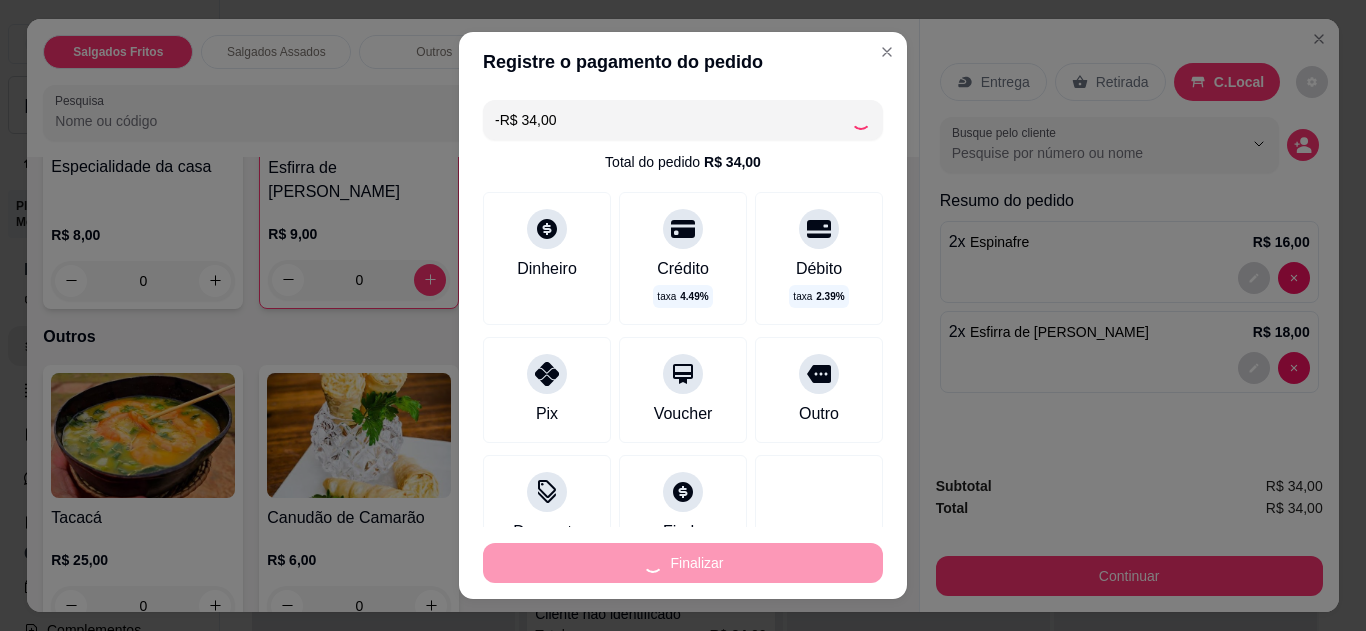scroll, scrollTop: 598, scrollLeft: 0, axis: vertical 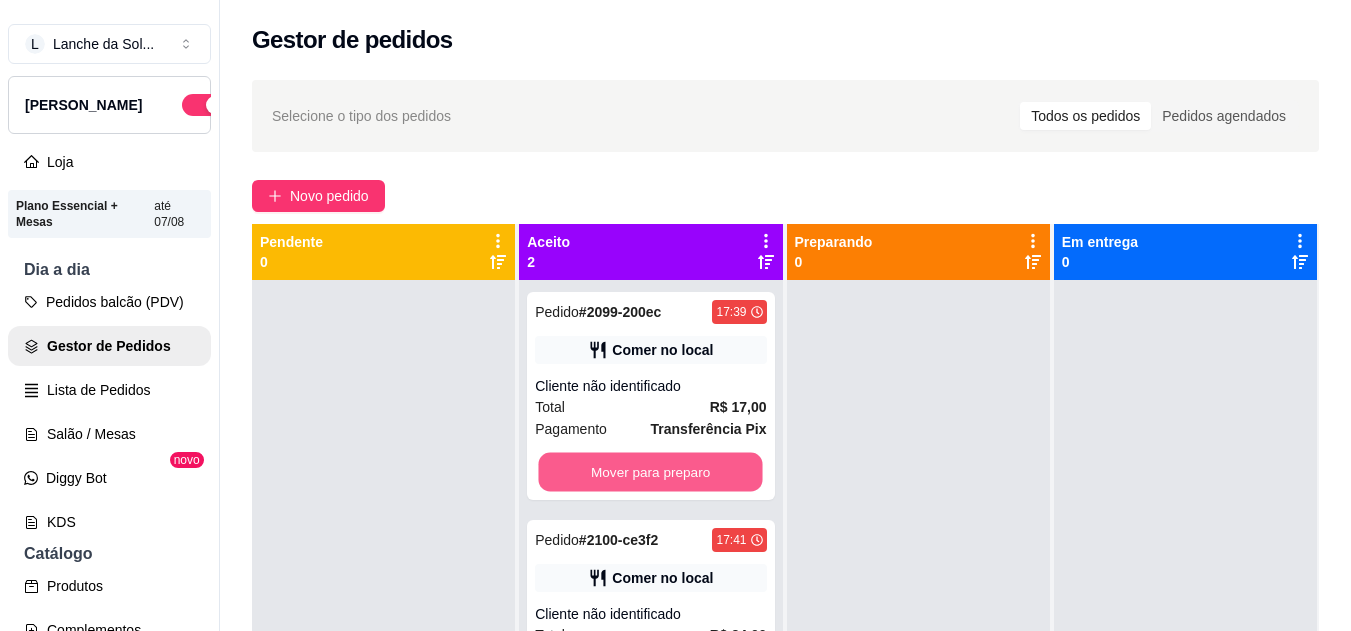 click on "Mover para preparo" at bounding box center (651, 472) 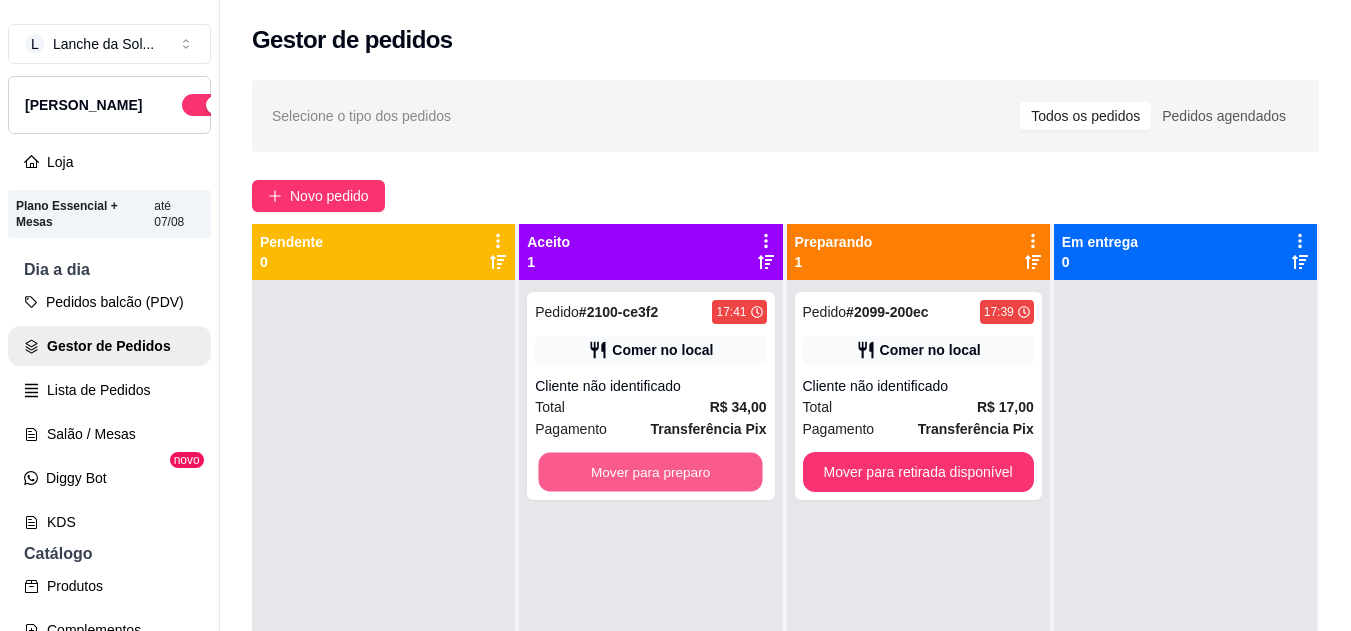 click on "Mover para preparo" at bounding box center [651, 472] 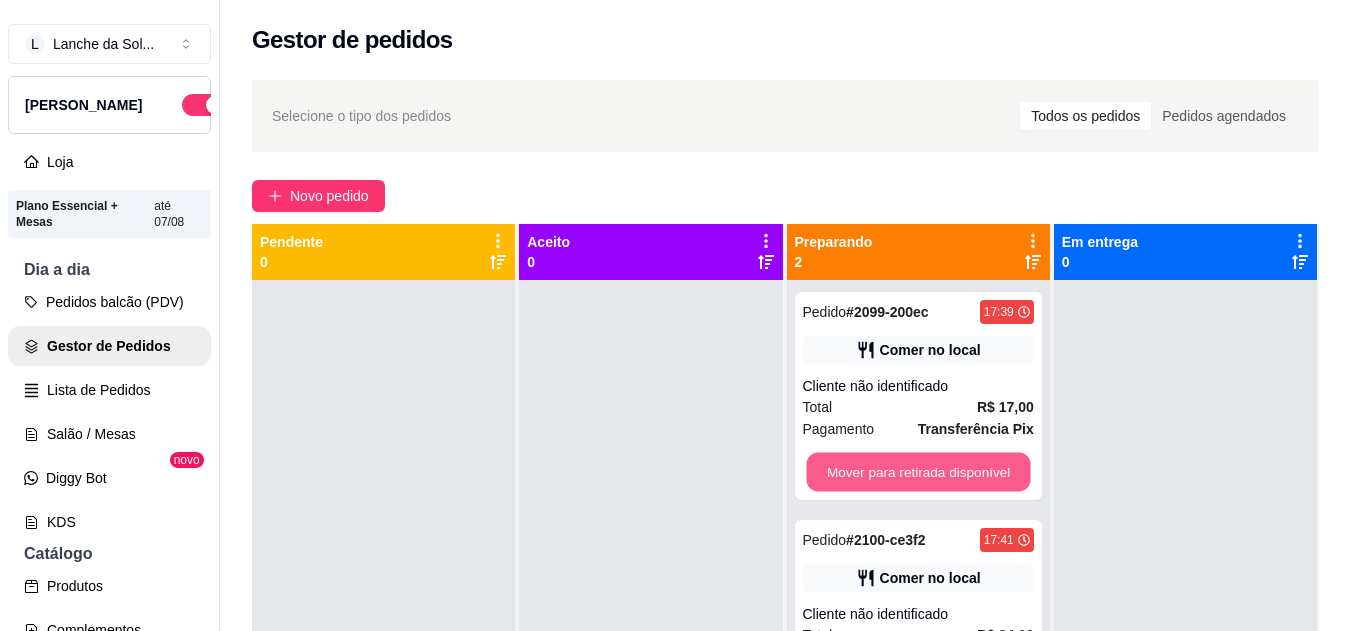 click on "Mover para retirada disponível" at bounding box center [918, 472] 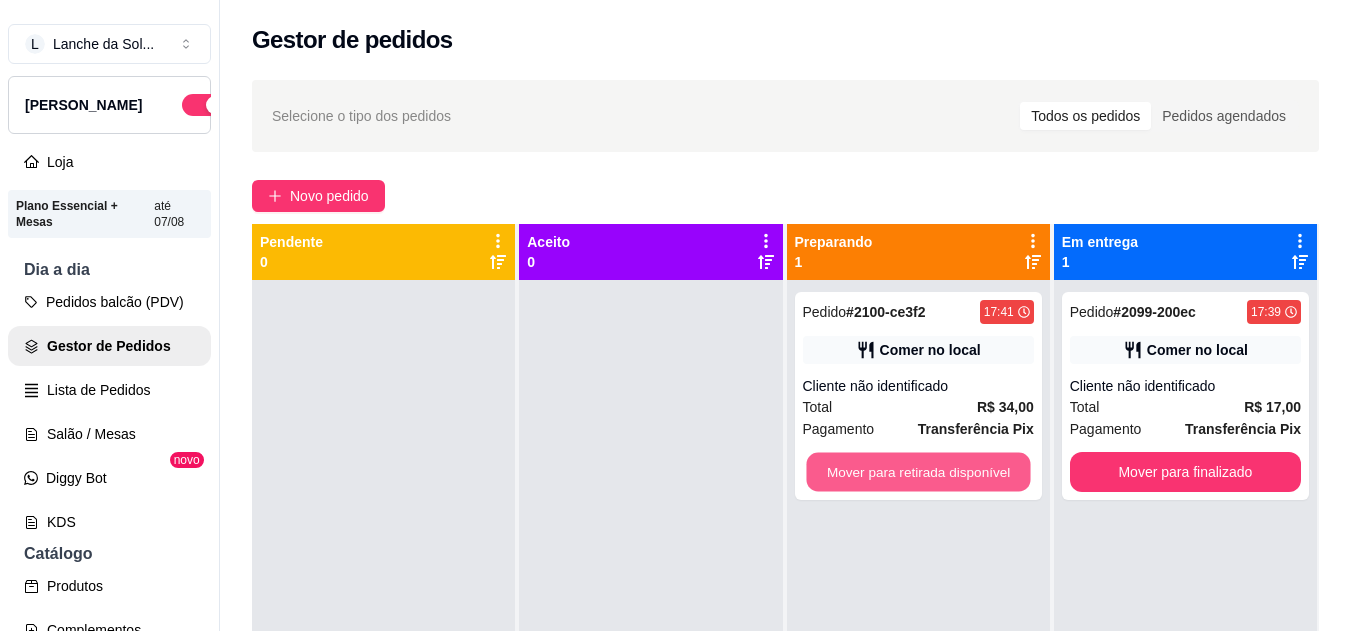 click on "Mover para retirada disponível" at bounding box center [918, 472] 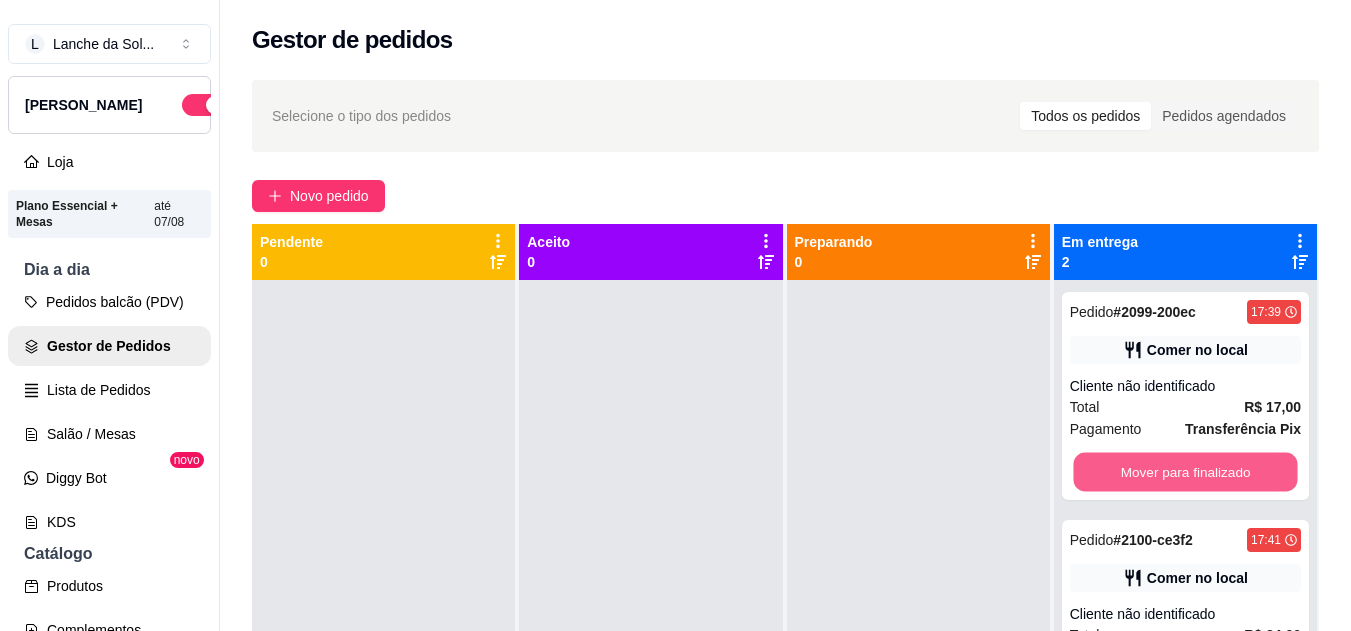 click on "Mover para finalizado" at bounding box center [1185, 472] 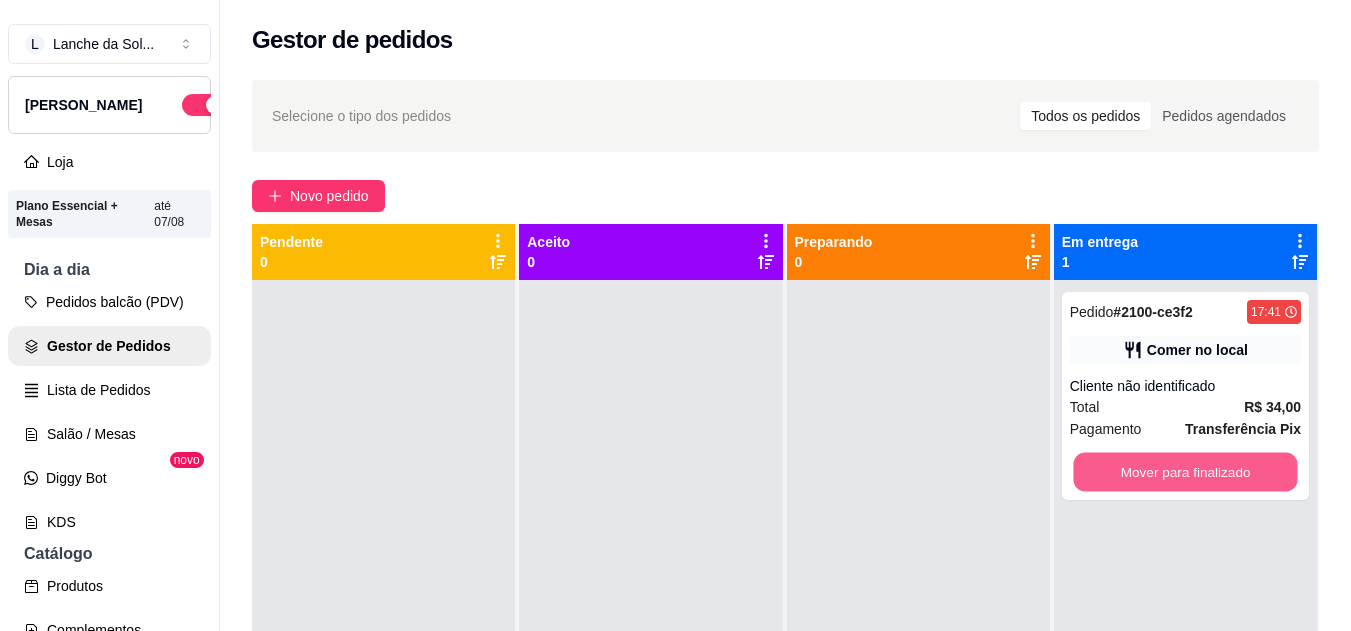 click on "Mover para finalizado" at bounding box center (1185, 472) 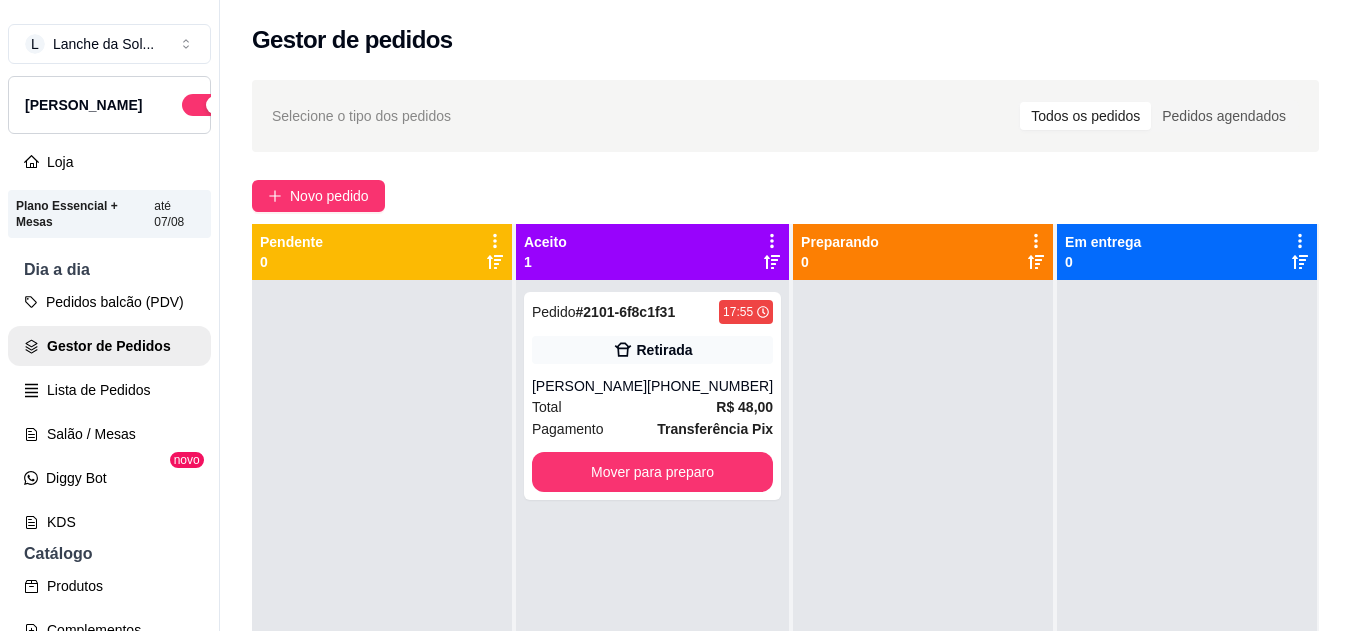 click on "[PERSON_NAME]" at bounding box center (589, 386) 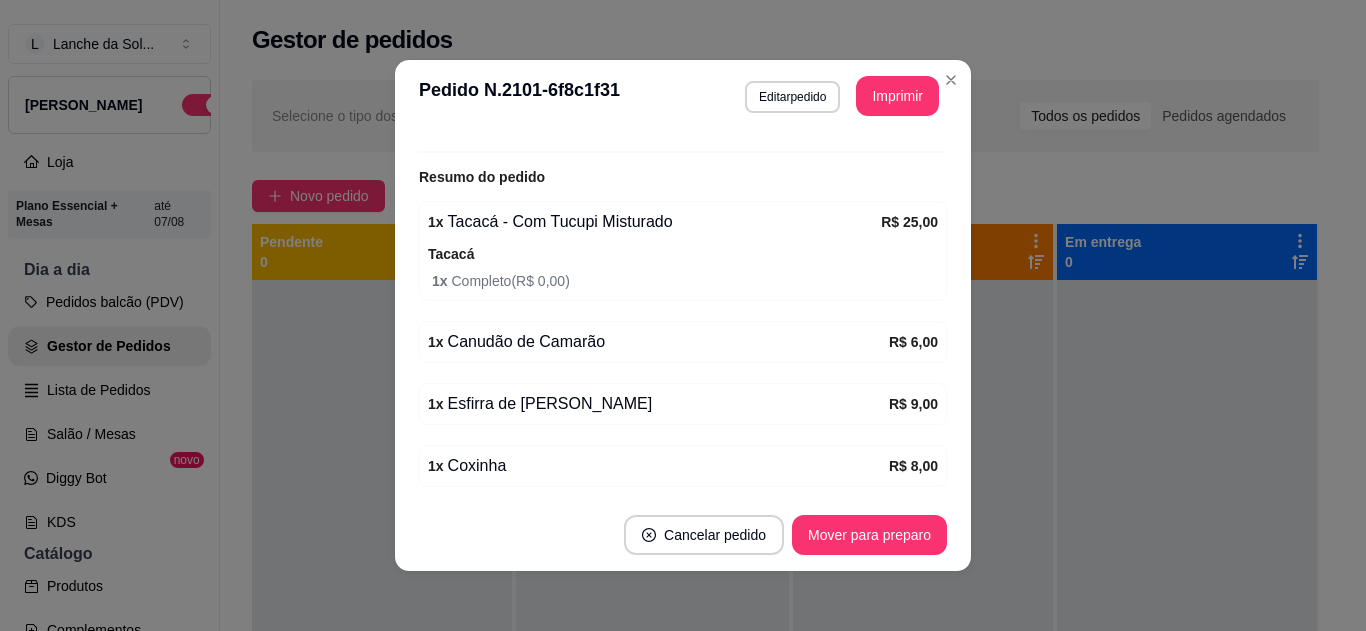 scroll, scrollTop: 480, scrollLeft: 0, axis: vertical 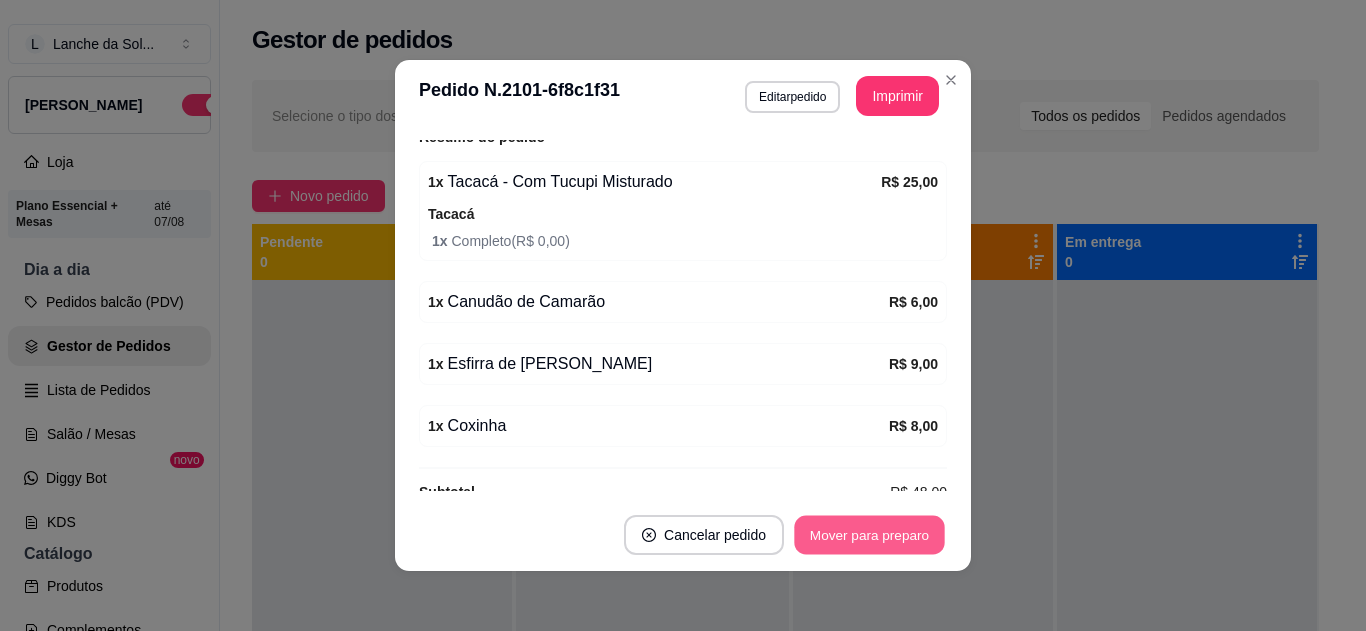 click on "Mover para preparo" at bounding box center [869, 535] 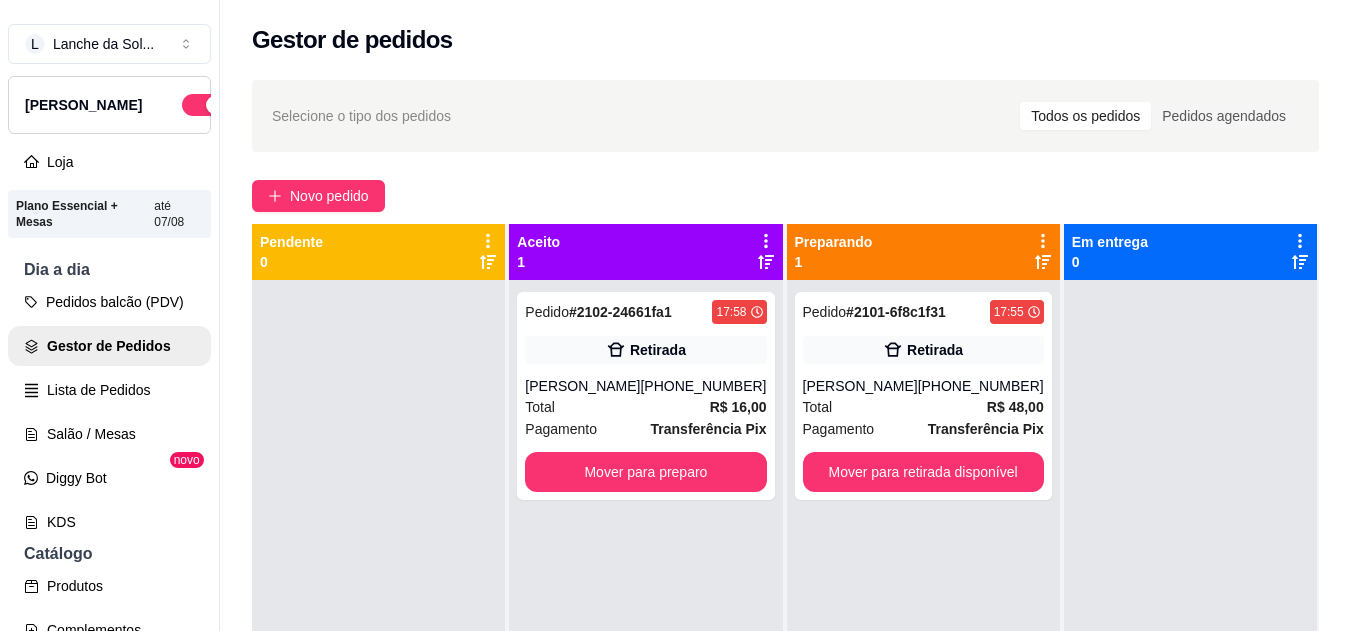 click on "Total R$ 16,00" at bounding box center [645, 407] 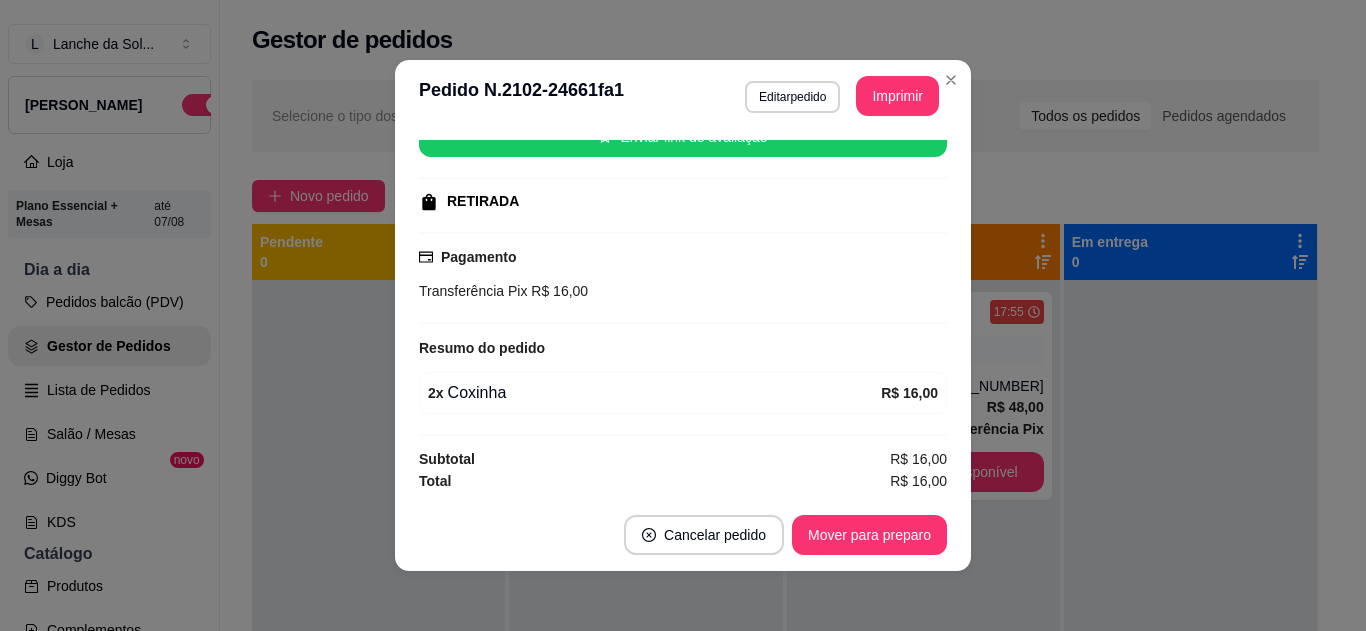 scroll, scrollTop: 270, scrollLeft: 0, axis: vertical 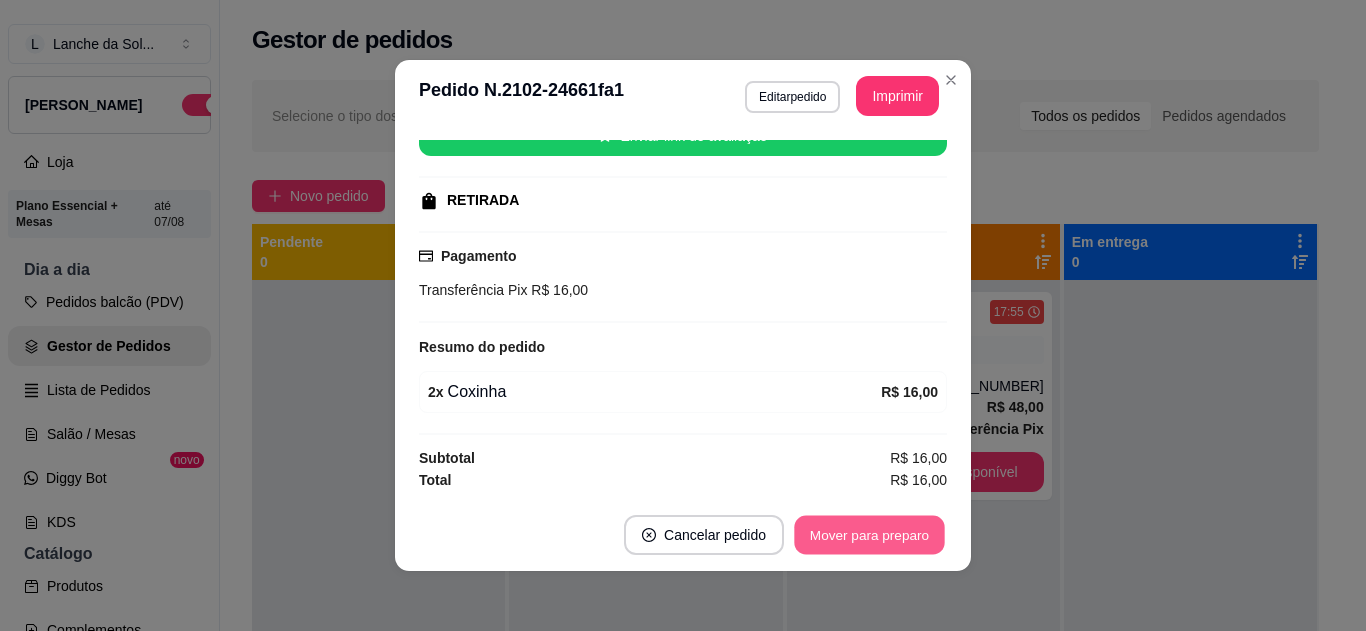 click on "Mover para preparo" at bounding box center [869, 535] 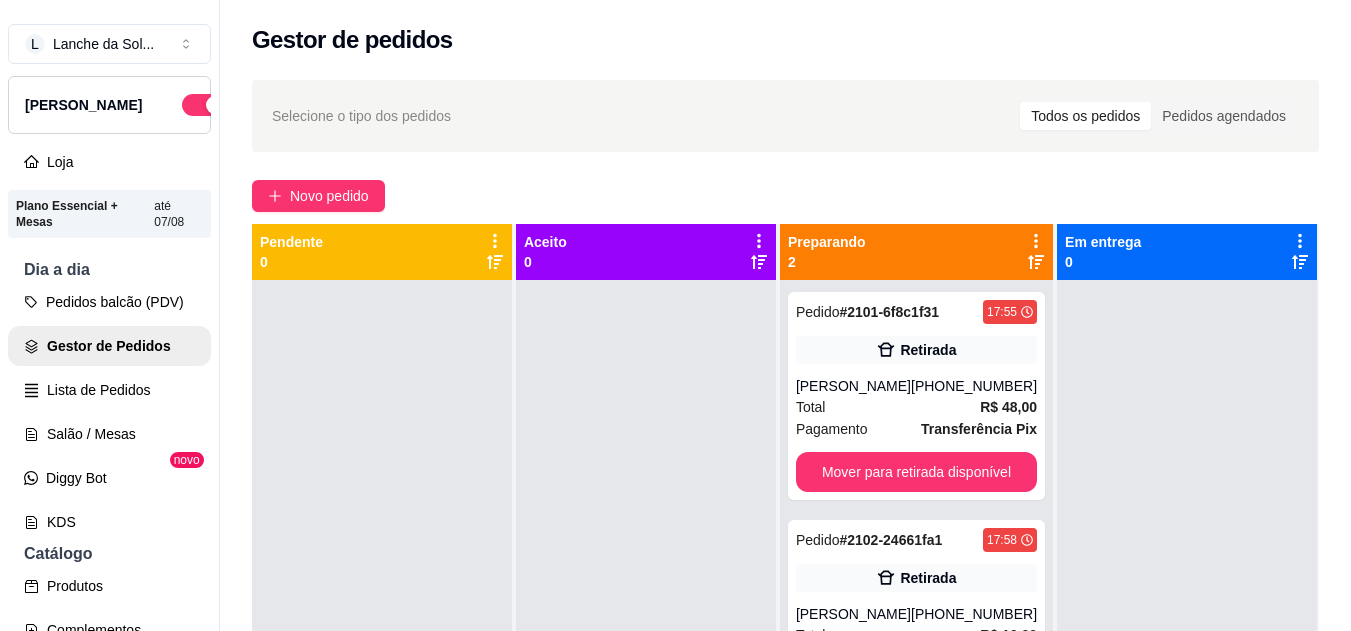 click on "[PHONE_NUMBER]" at bounding box center (974, 386) 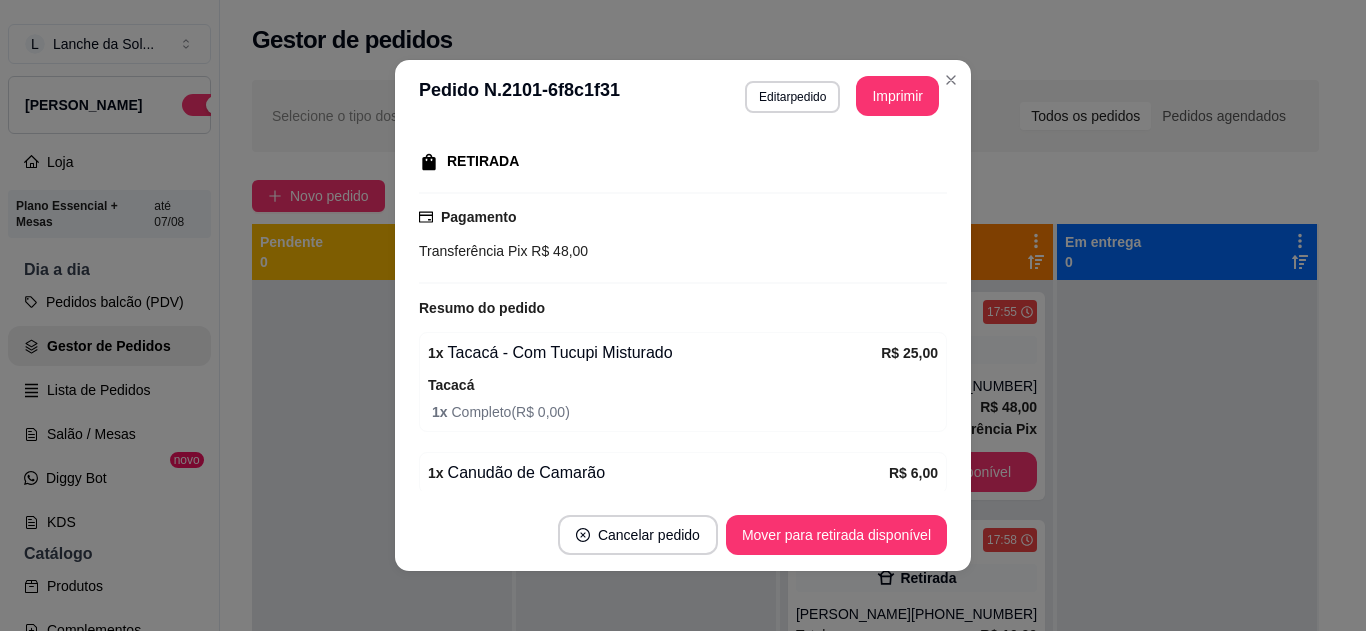 scroll, scrollTop: 360, scrollLeft: 0, axis: vertical 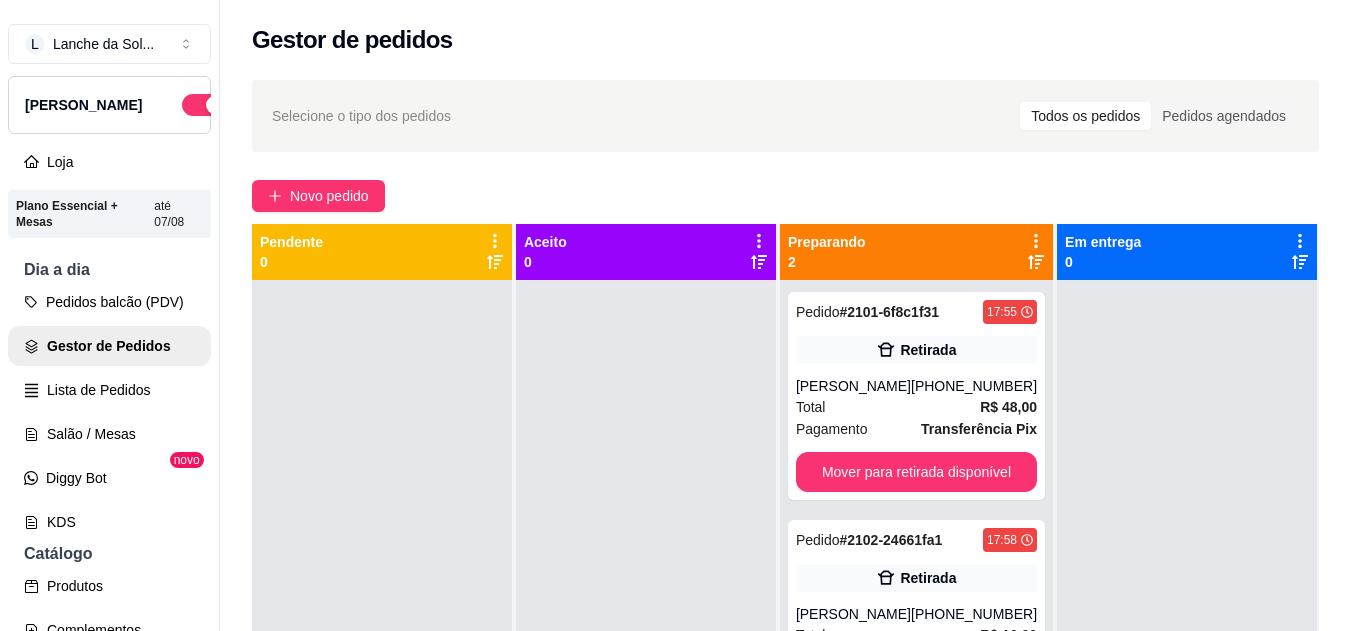 click on "Novo pedido" at bounding box center [329, 196] 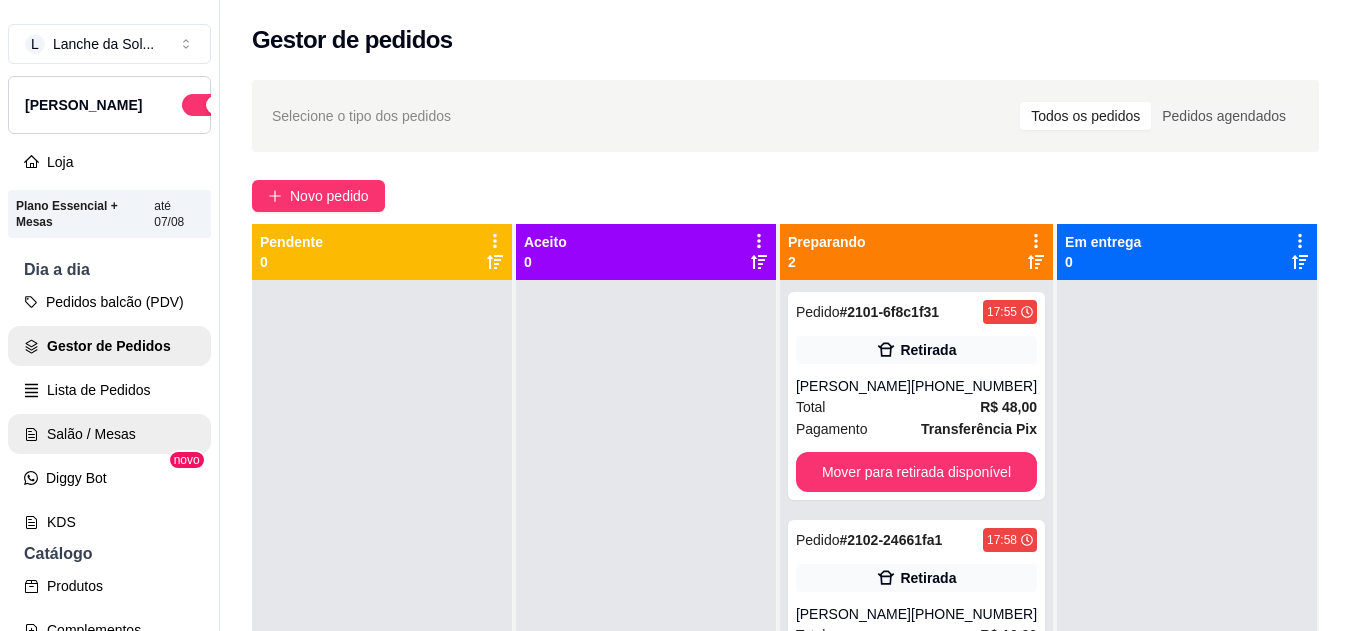 click on "Salão / Mesas" at bounding box center (109, 434) 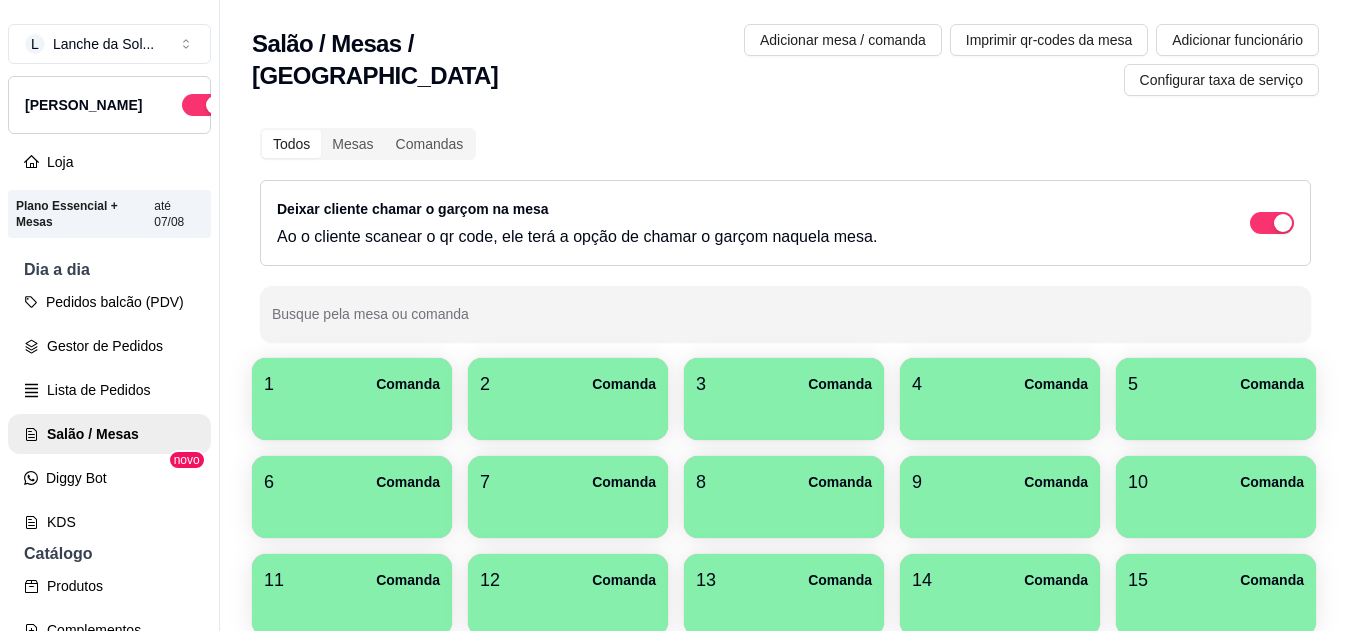 click at bounding box center (352, 413) 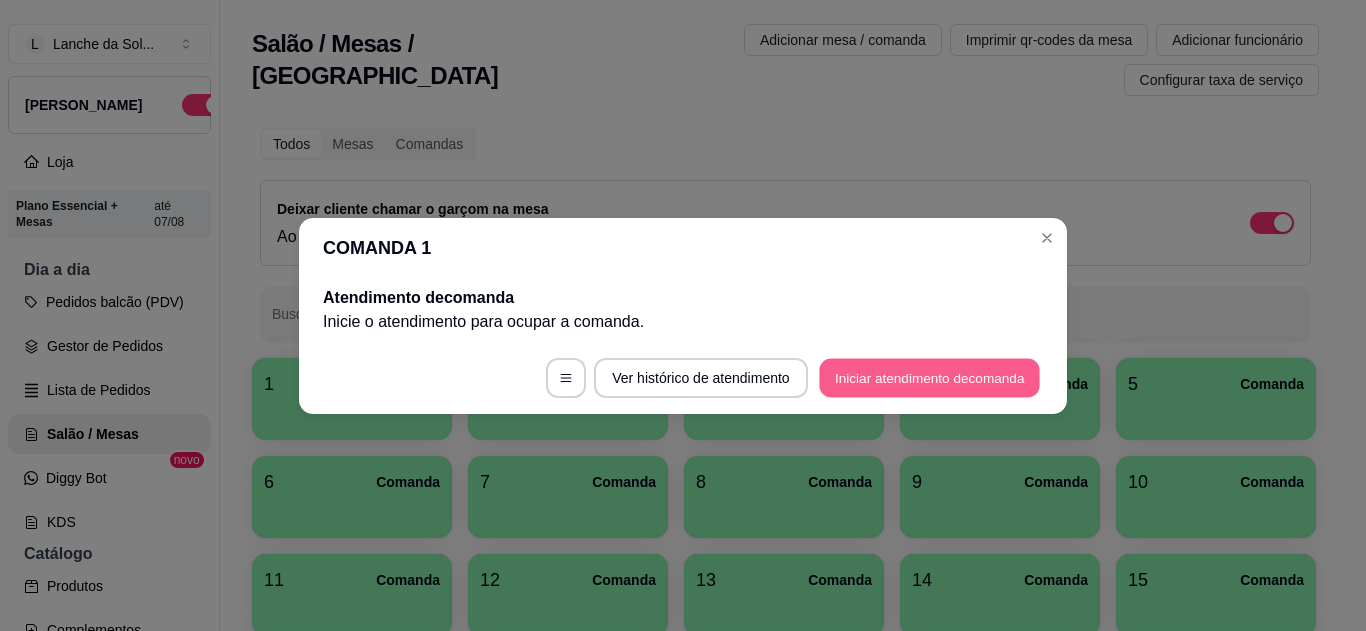 click on "Iniciar atendimento de  comanda" at bounding box center (929, 377) 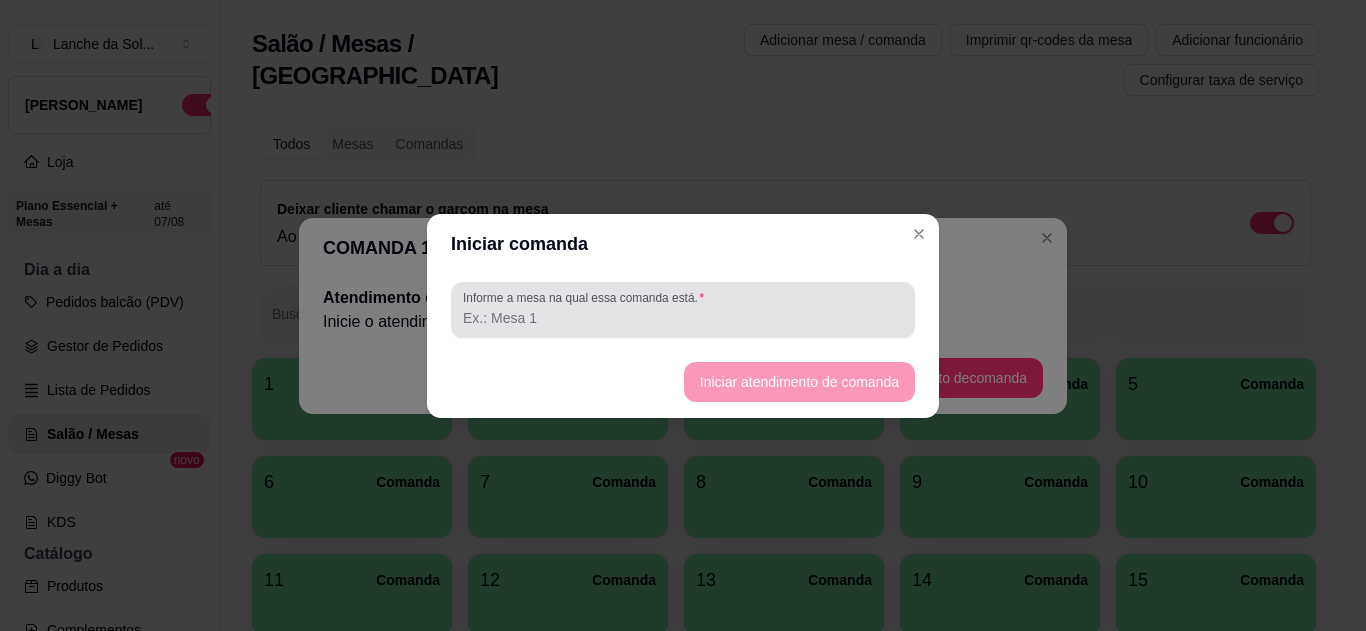 click at bounding box center [683, 310] 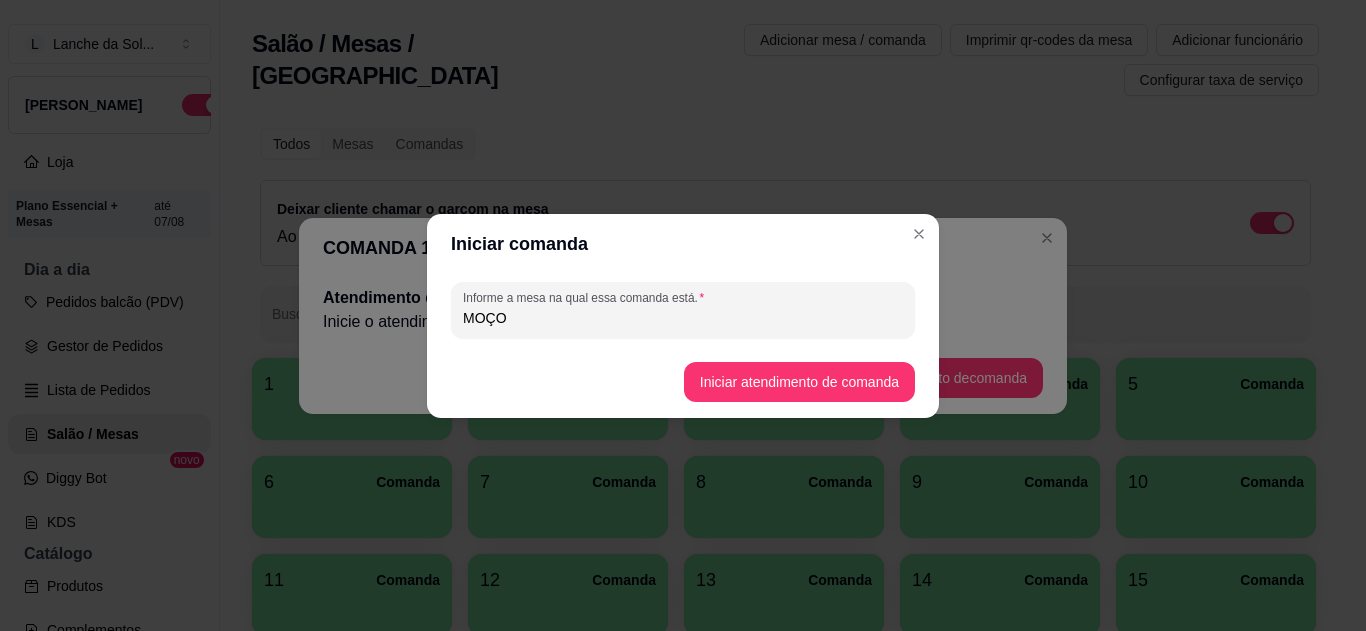 type on "MOÇO" 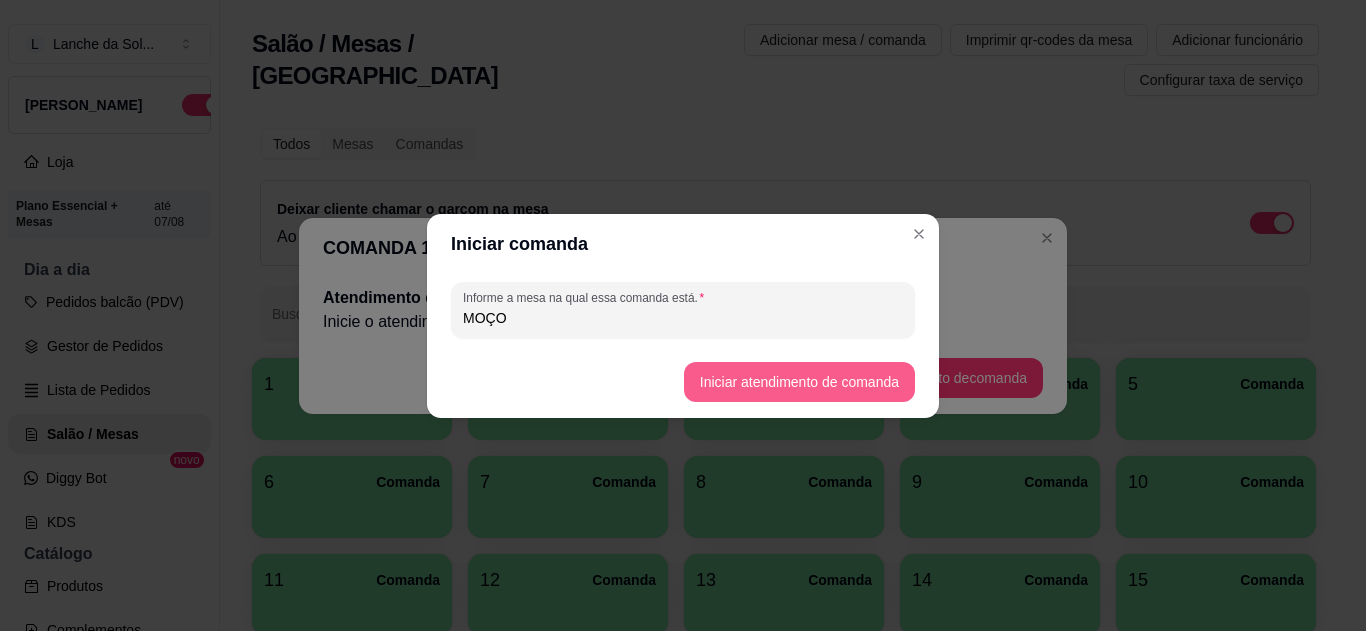 click on "Iniciar atendimento de comanda" at bounding box center [799, 382] 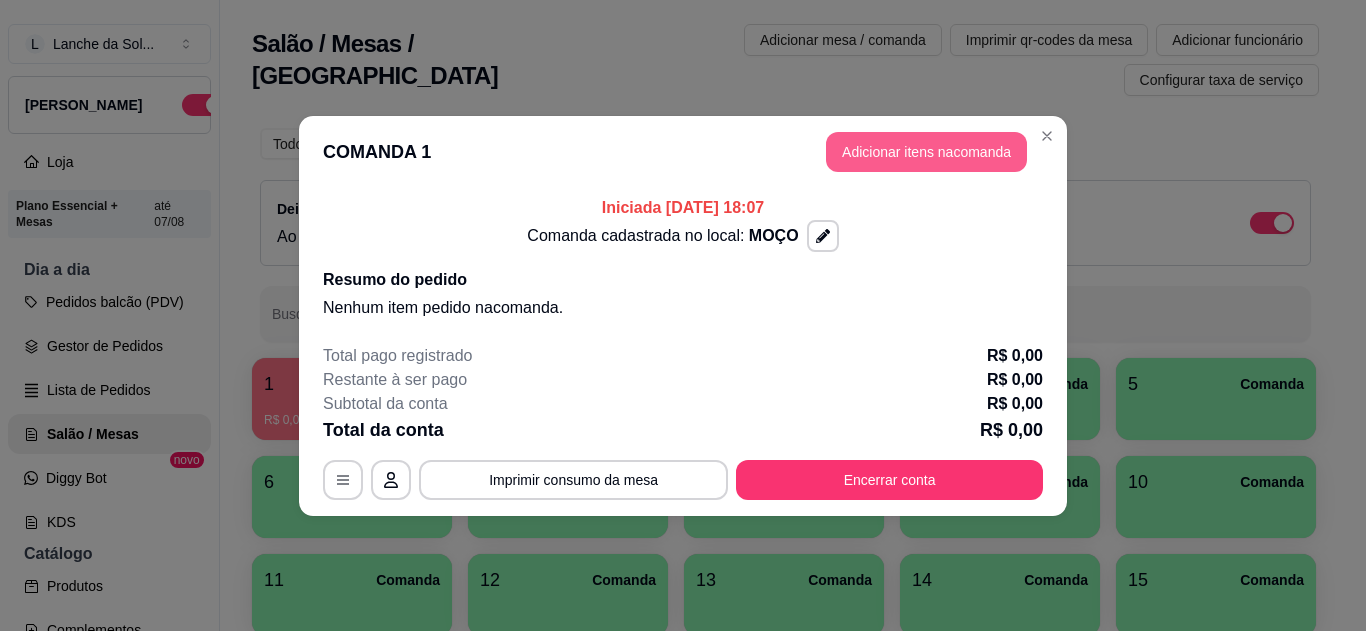 click on "Adicionar itens na  comanda" at bounding box center [926, 152] 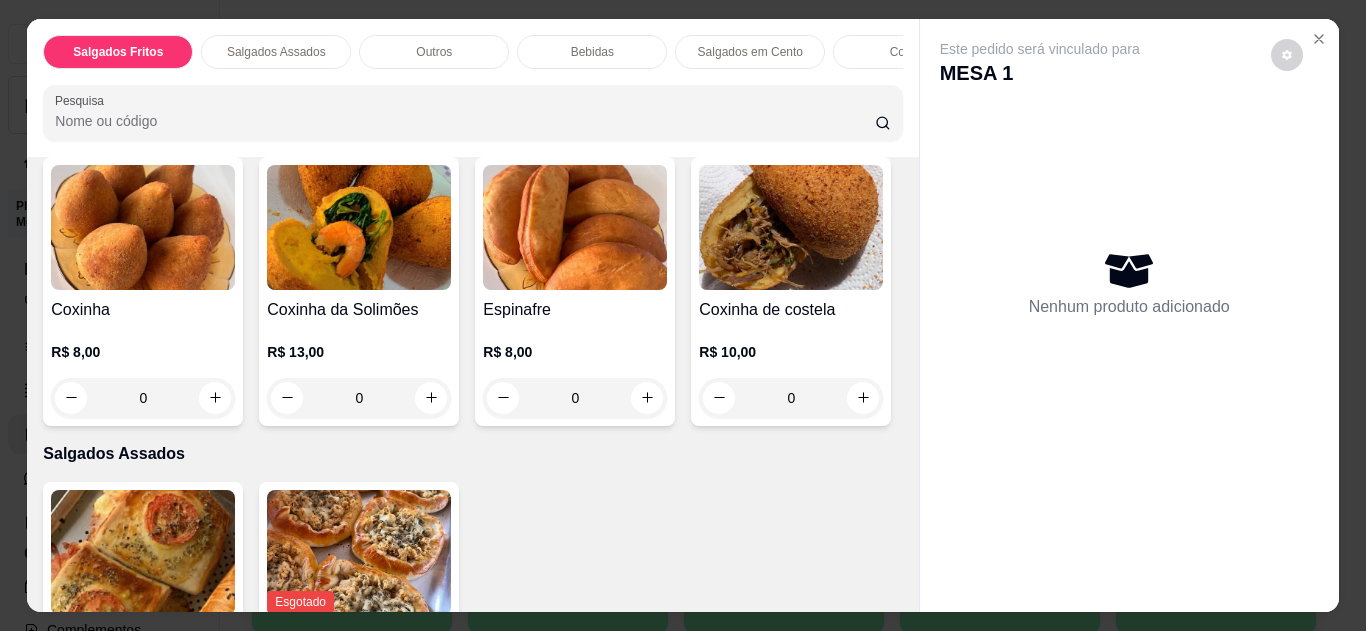 scroll, scrollTop: 117, scrollLeft: 0, axis: vertical 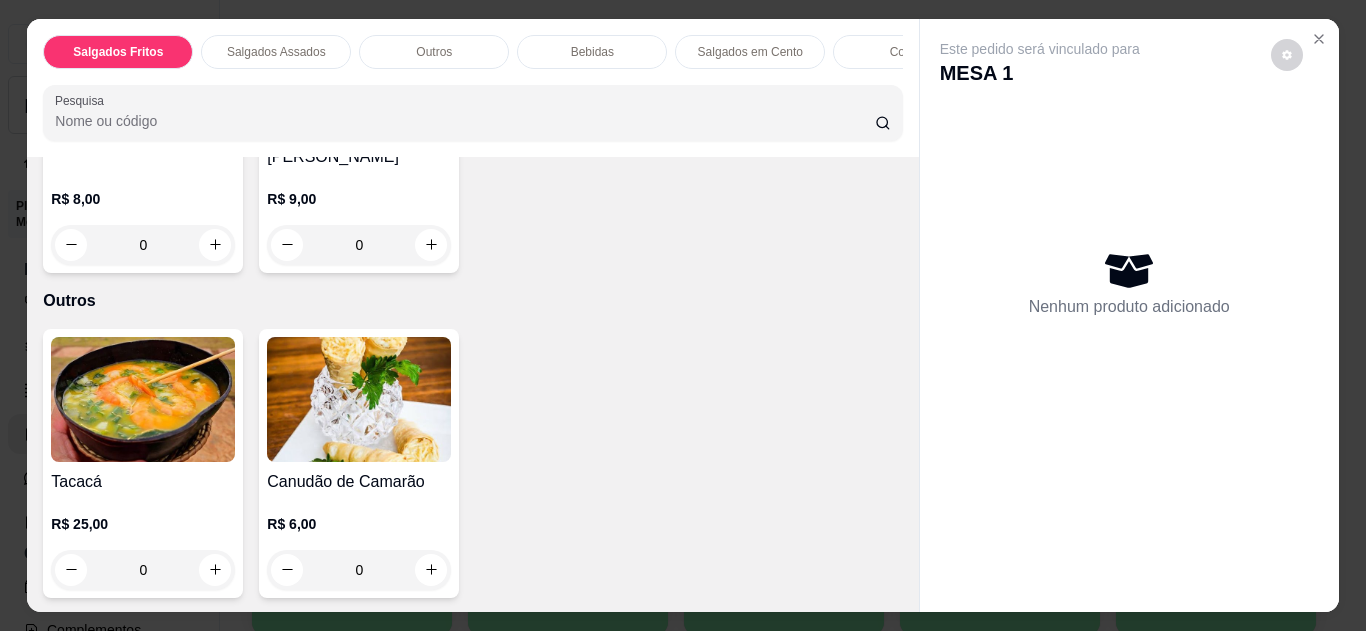 type 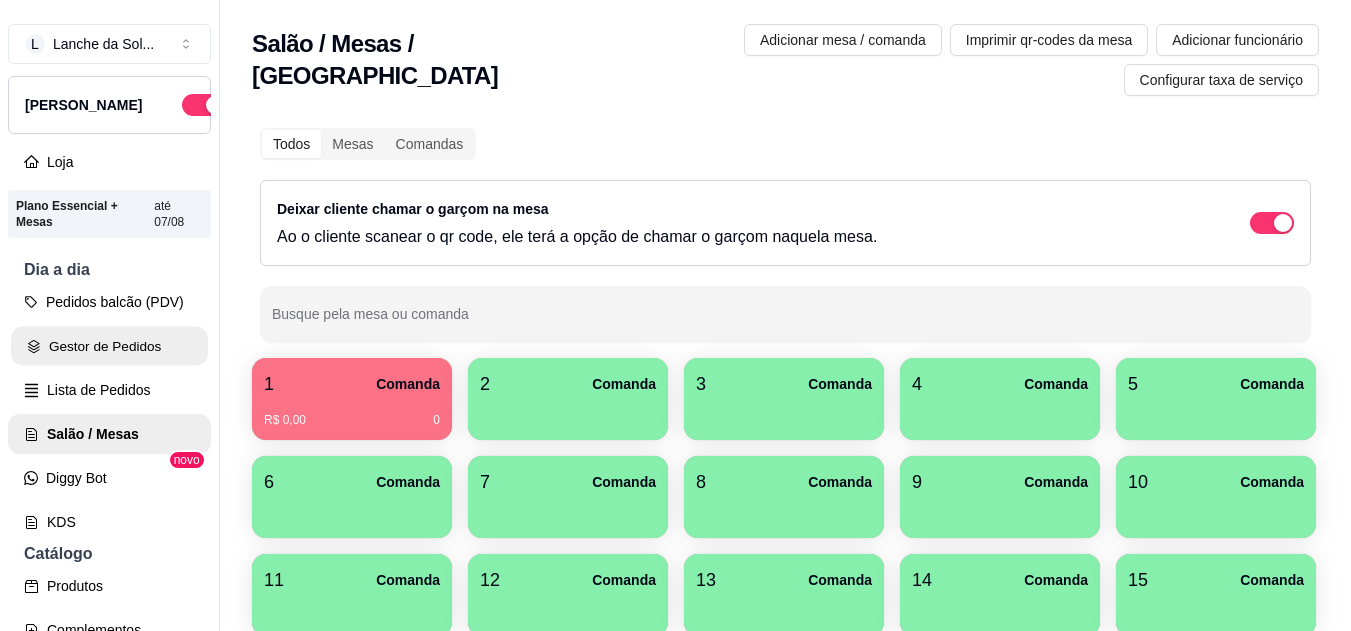 click on "Gestor de Pedidos" at bounding box center (109, 346) 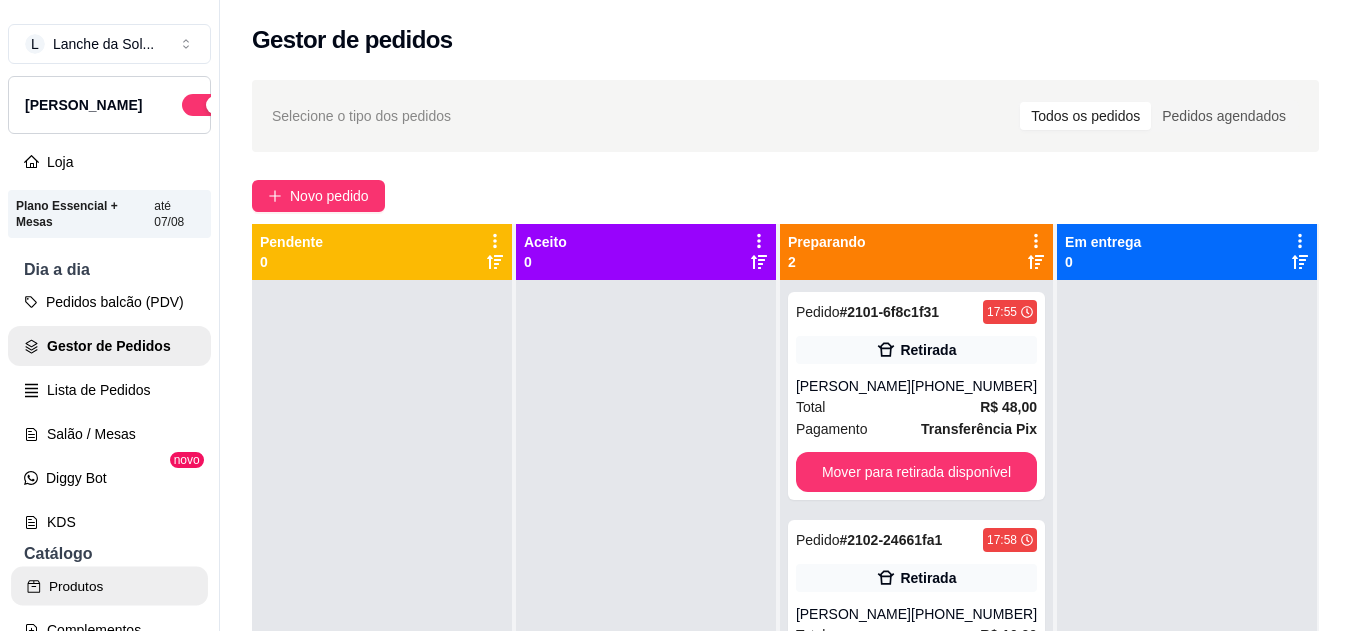 click on "Produtos" at bounding box center (109, 586) 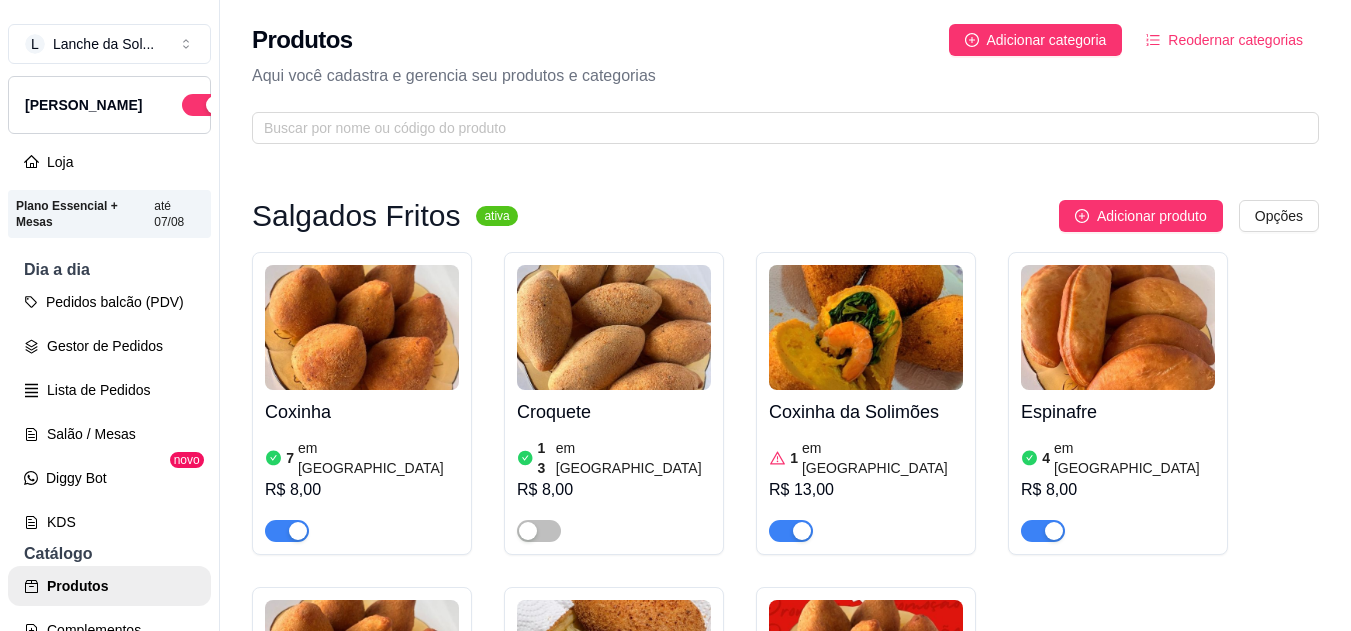click at bounding box center (539, 531) 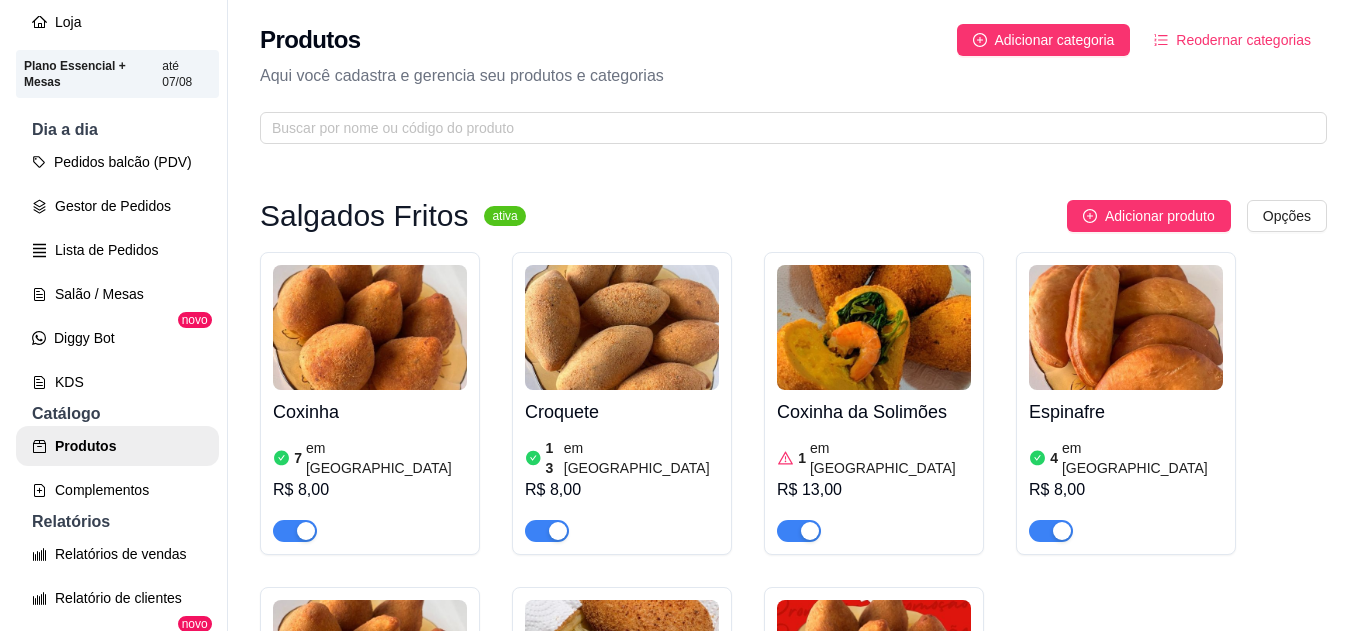 scroll, scrollTop: 142, scrollLeft: 0, axis: vertical 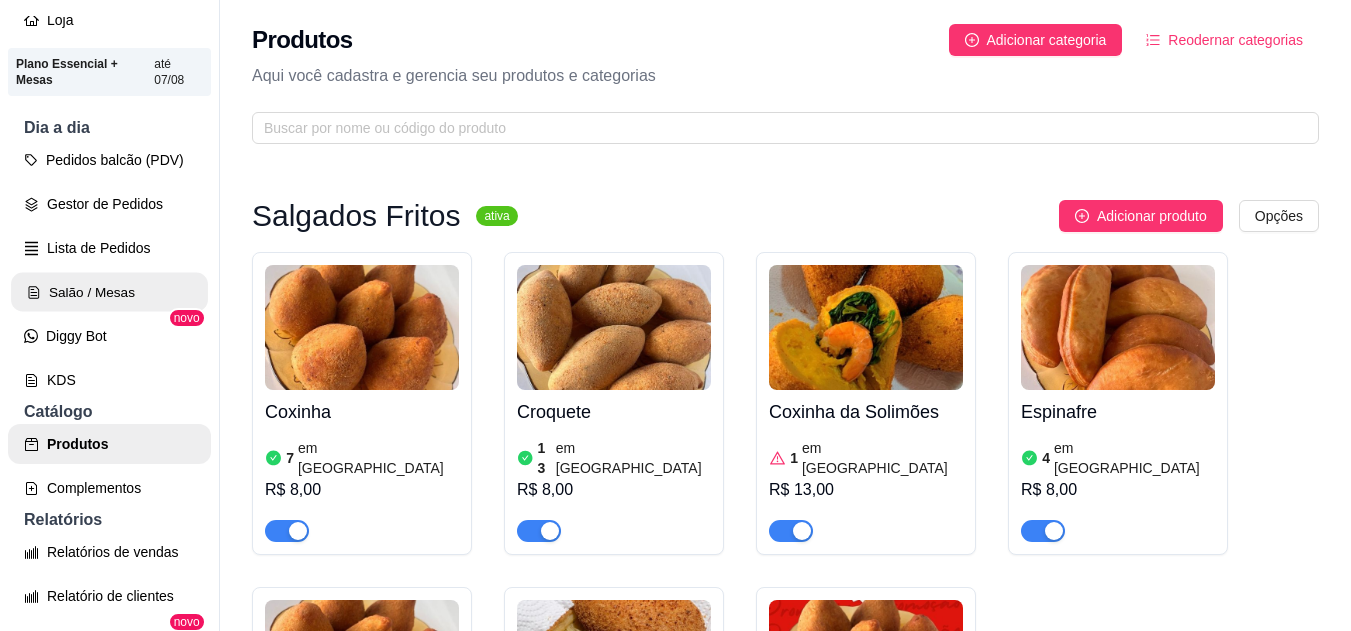 click on "Salão / Mesas" at bounding box center [109, 292] 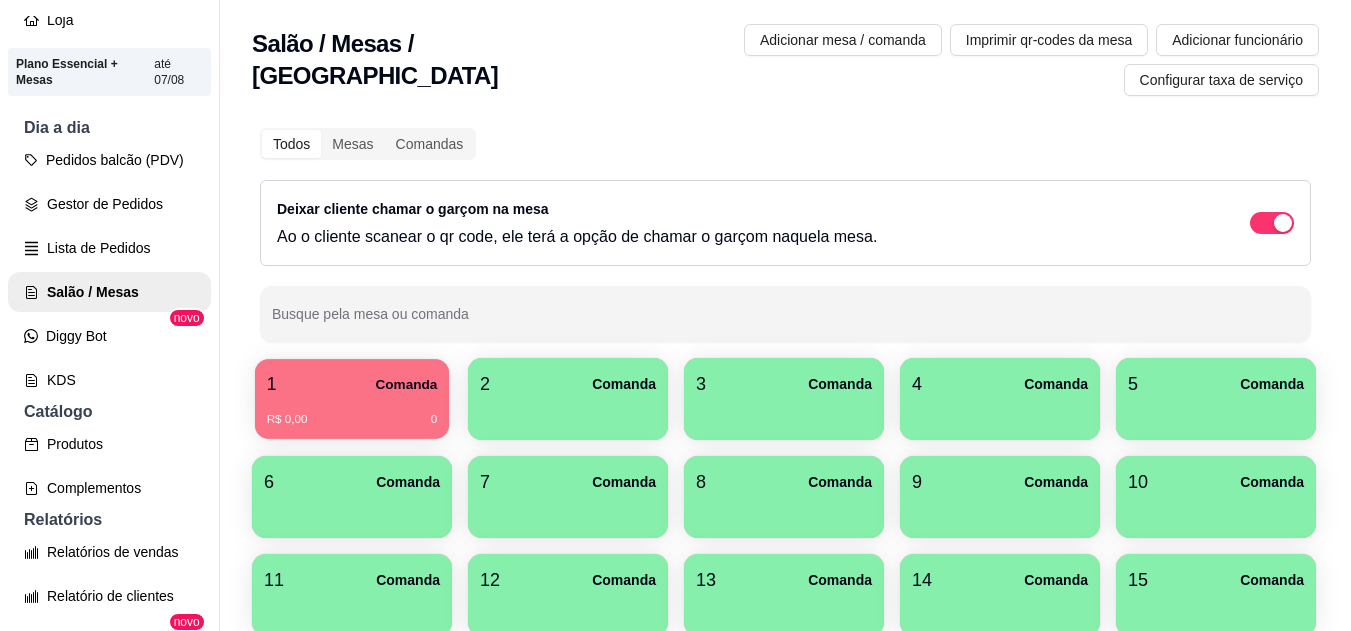 click on "R$ 0,00 0" at bounding box center (352, 412) 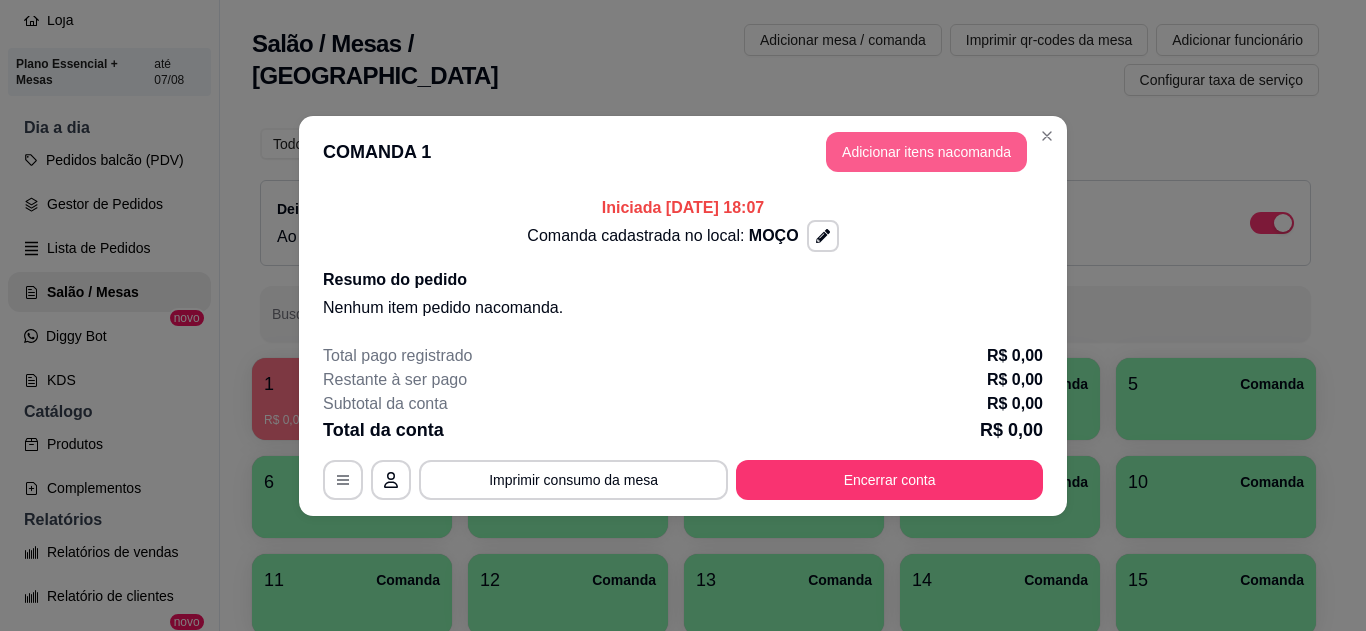 click on "Adicionar itens na  comanda" at bounding box center (926, 152) 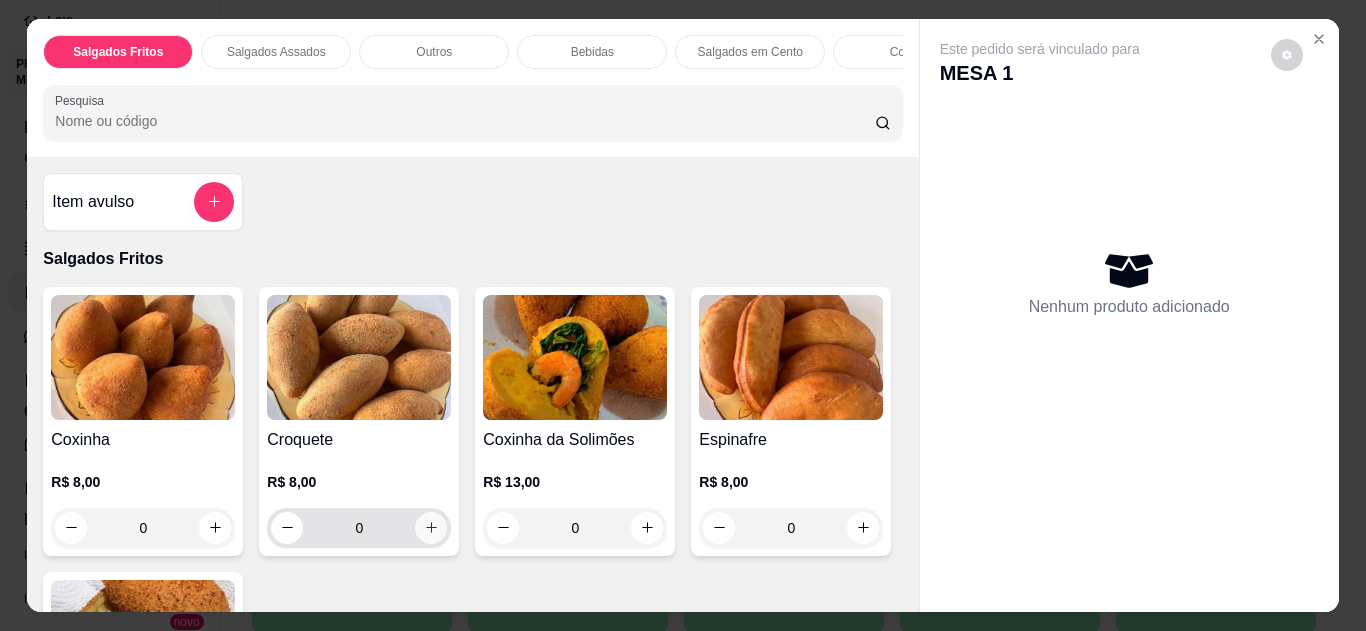 click 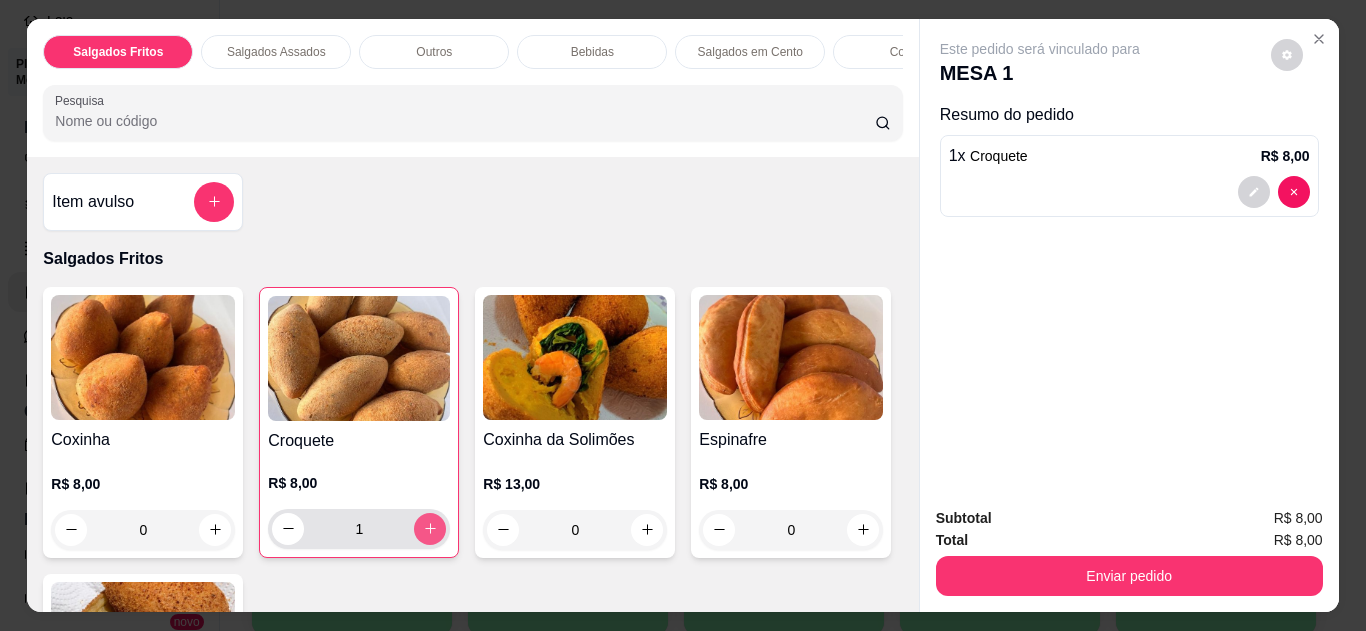 click 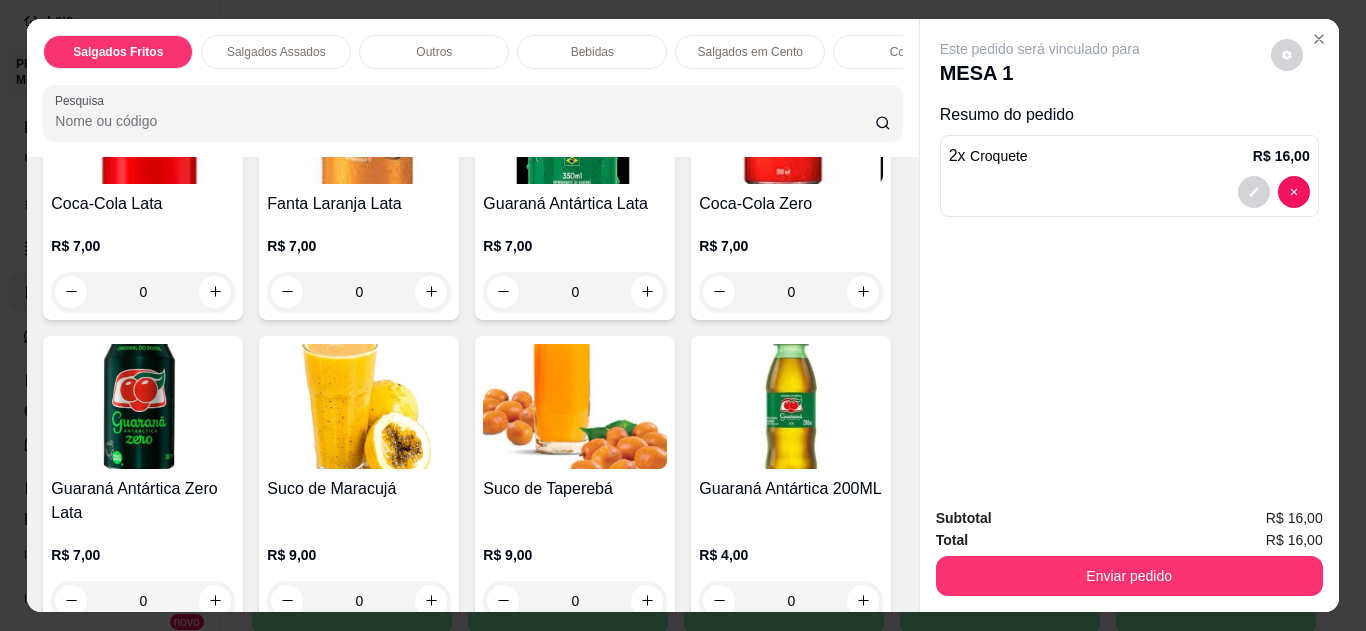 scroll, scrollTop: 1536, scrollLeft: 0, axis: vertical 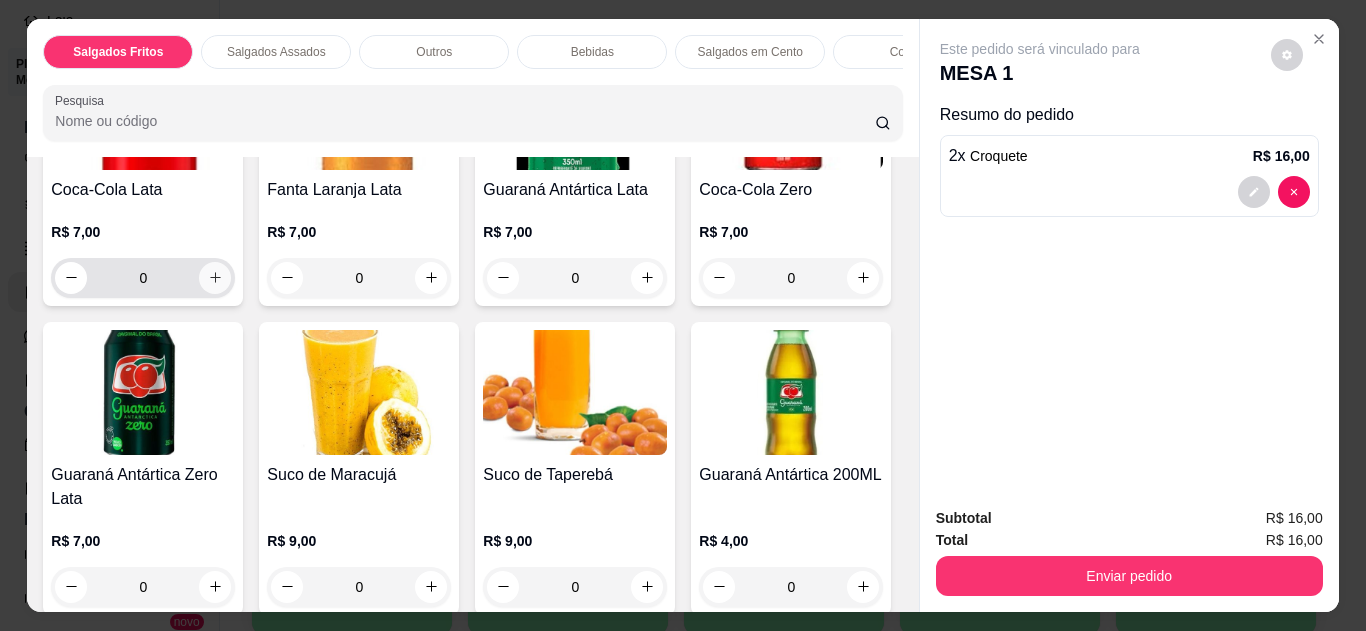 click 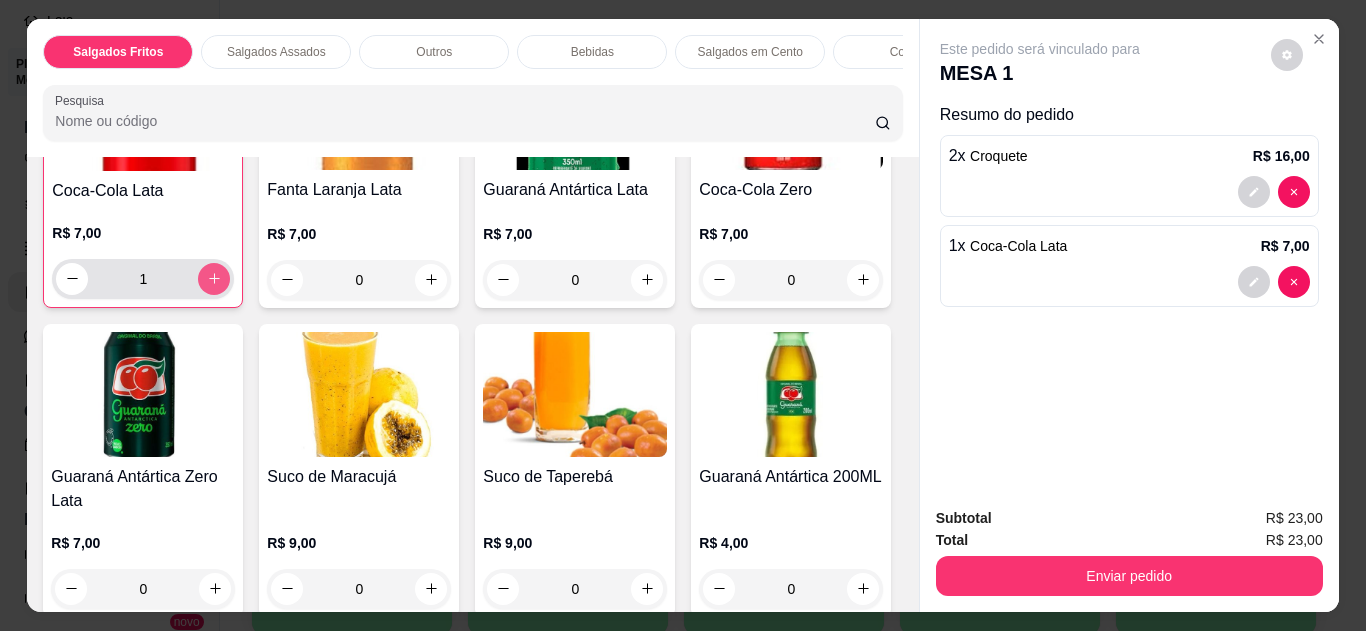 scroll, scrollTop: 1537, scrollLeft: 0, axis: vertical 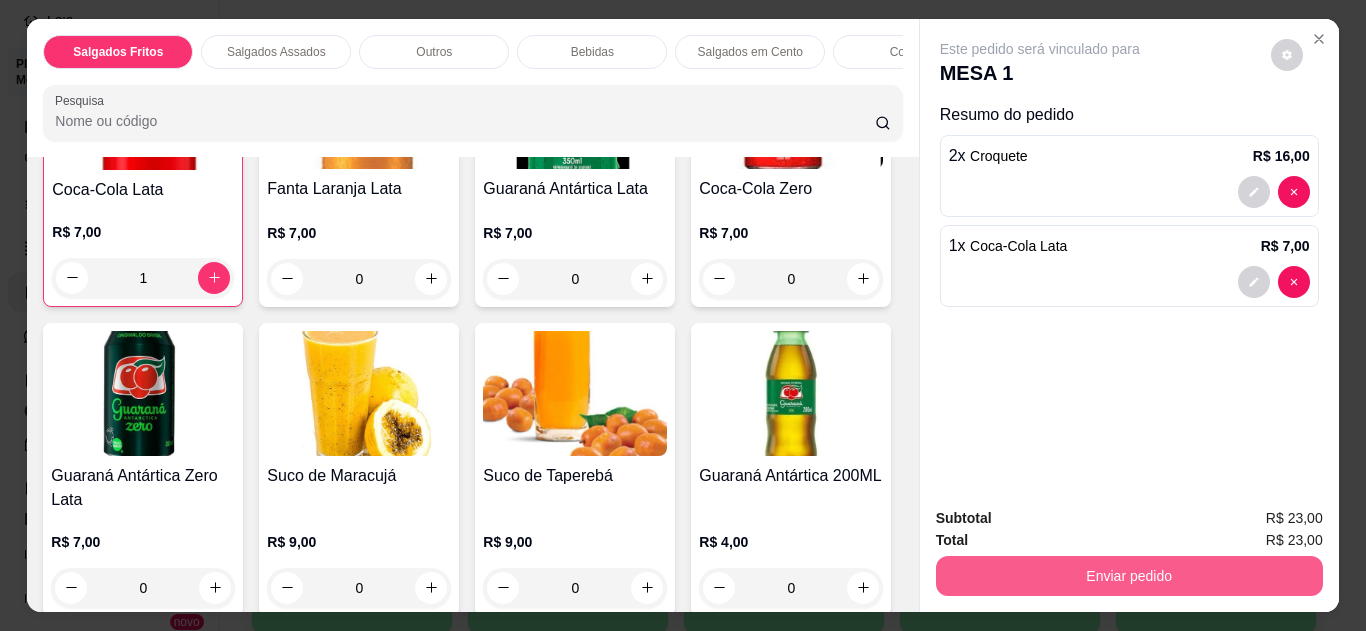 click on "Enviar pedido" at bounding box center (1129, 576) 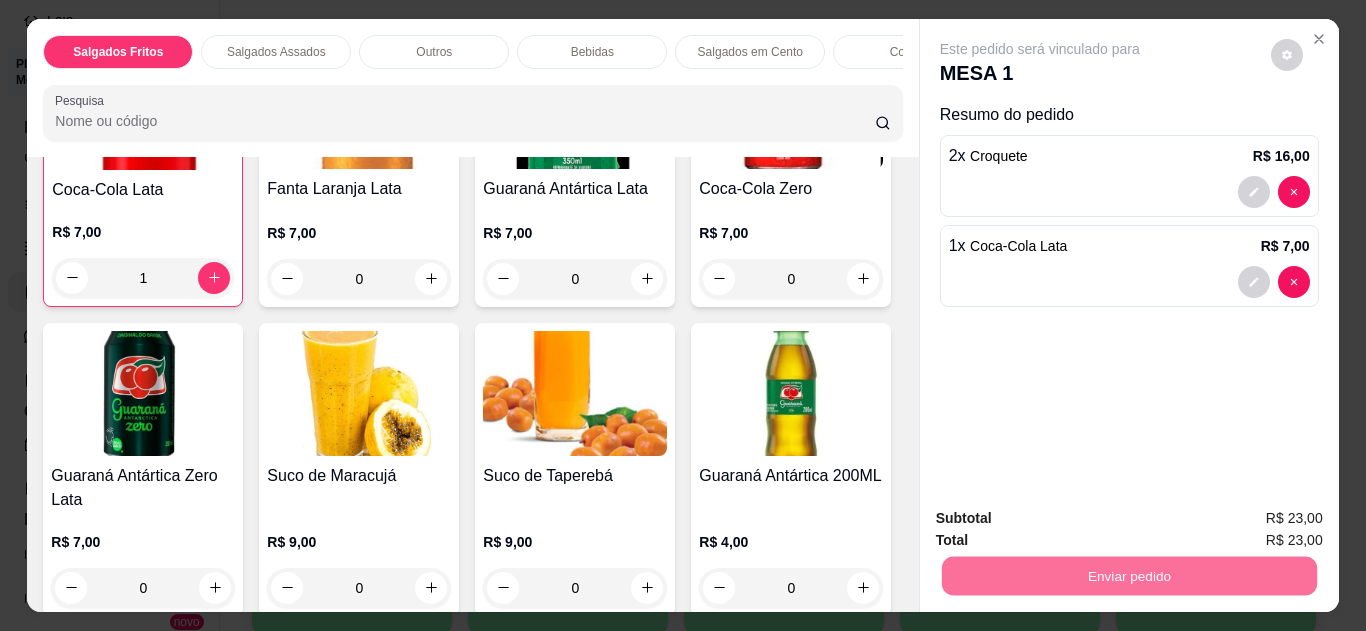 click on "Sim, quero registrar" at bounding box center [1253, 519] 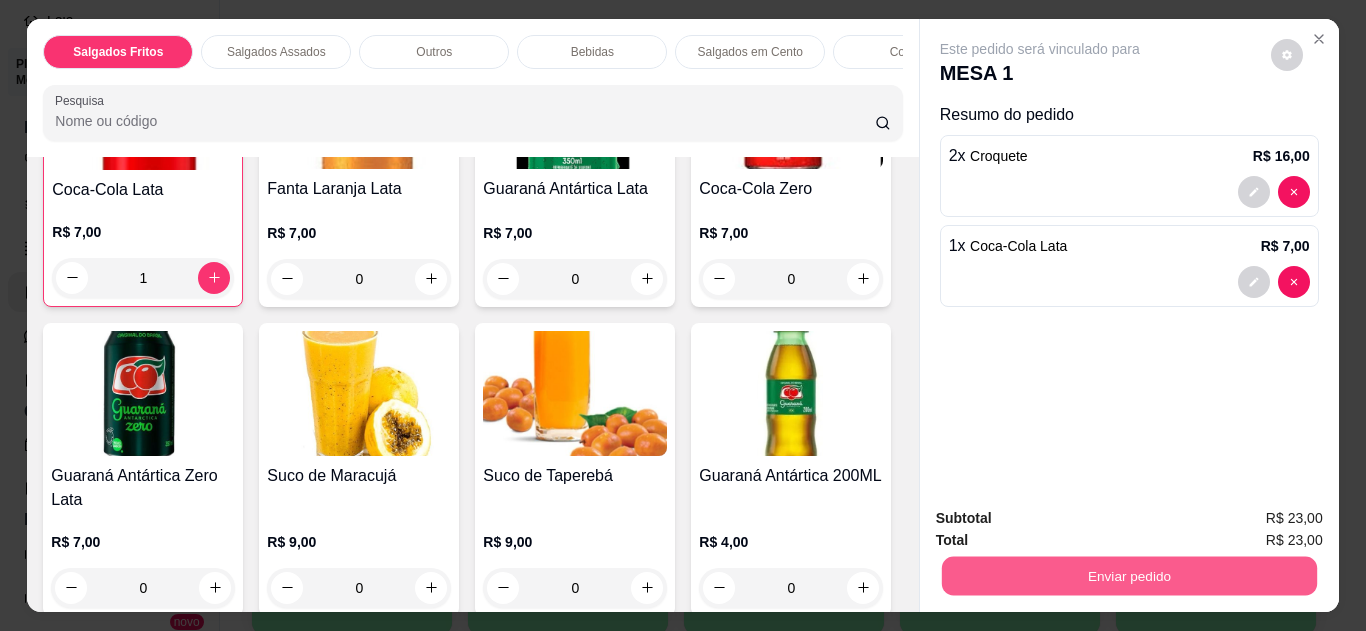 click on "Enviar pedido" at bounding box center [1128, 576] 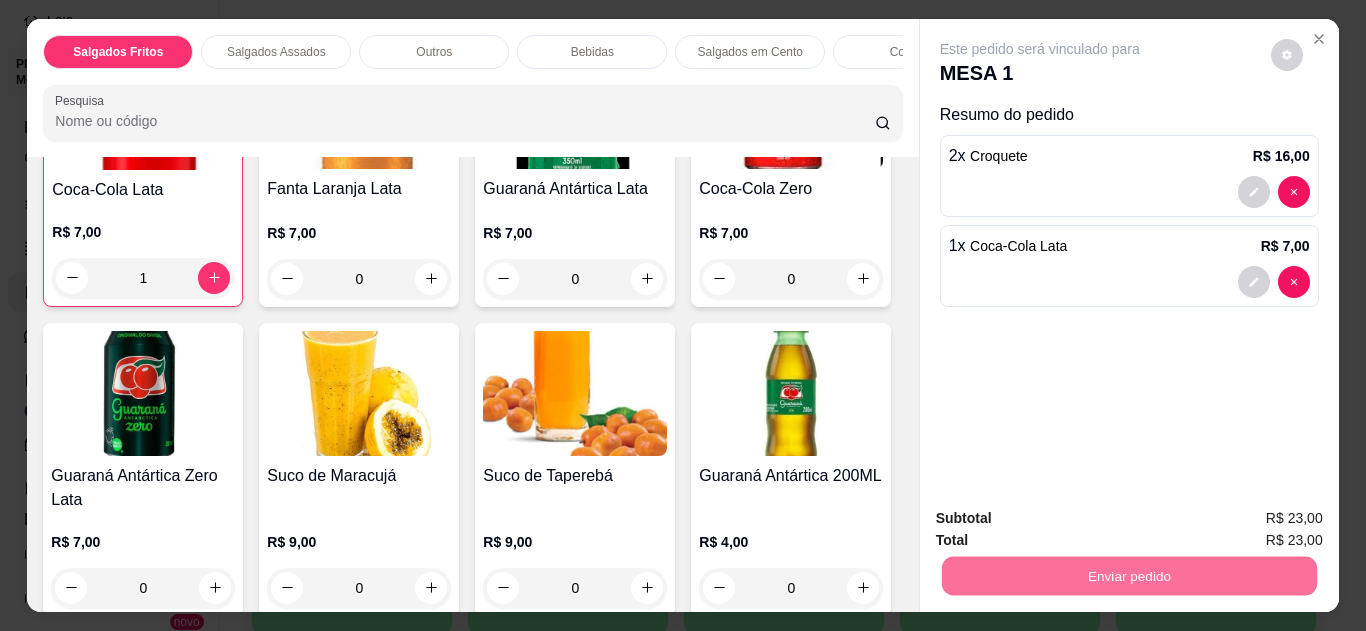 click on "Não registrar e enviar pedido" at bounding box center [1063, 519] 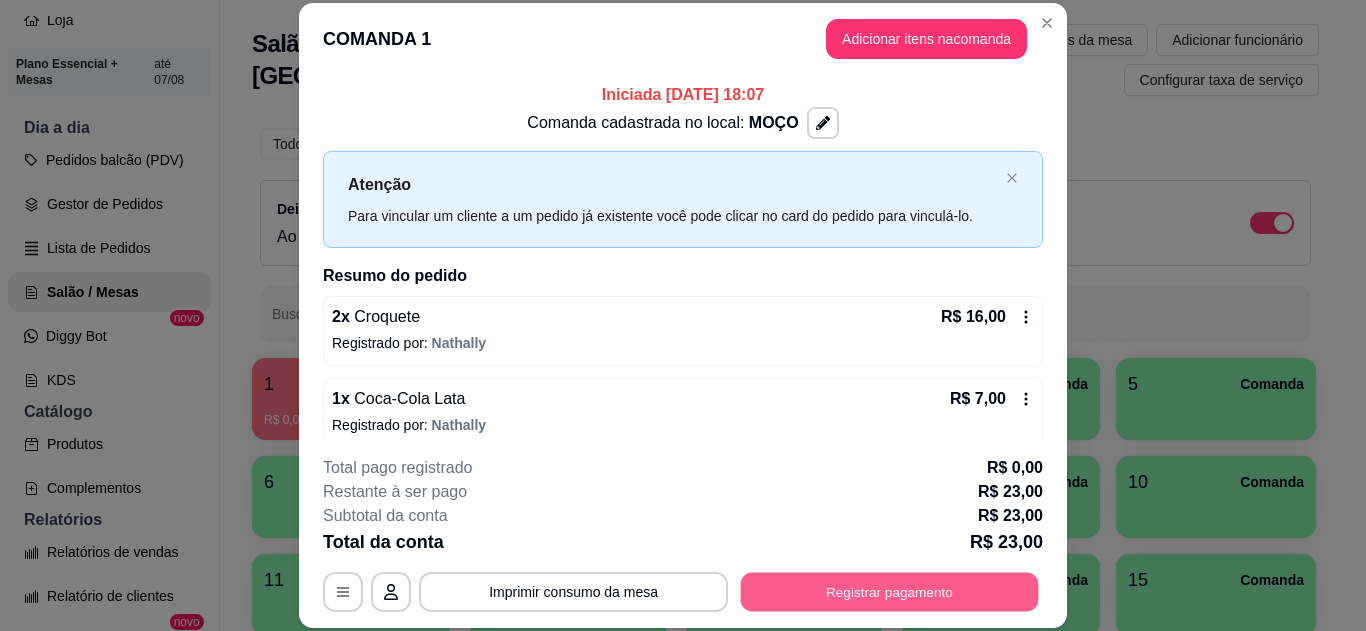 click on "Registrar pagamento" at bounding box center [890, 591] 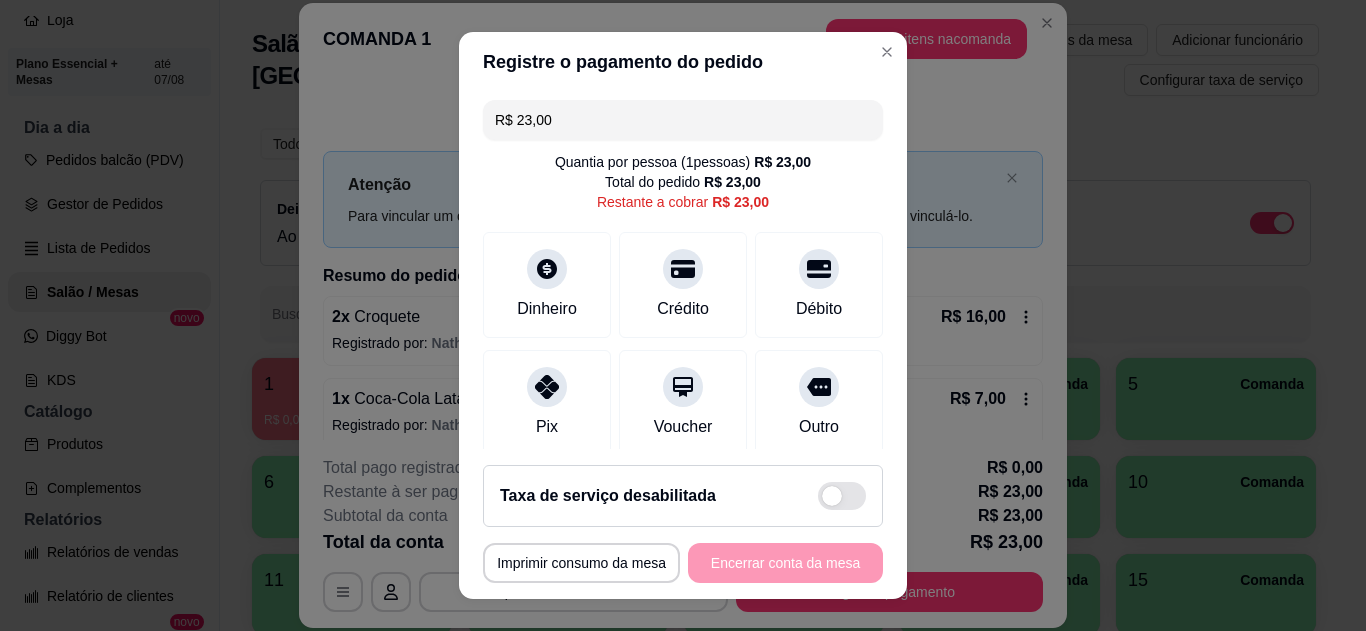click on "Pix" at bounding box center [547, 427] 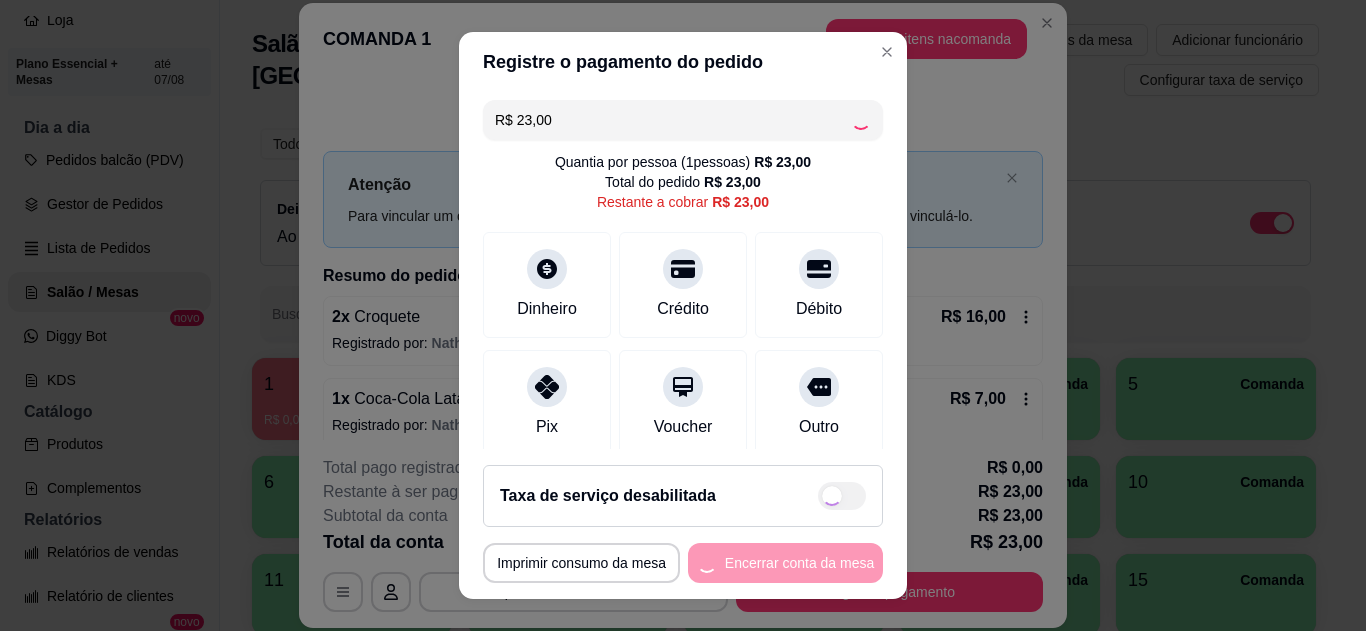 type on "R$ 0,00" 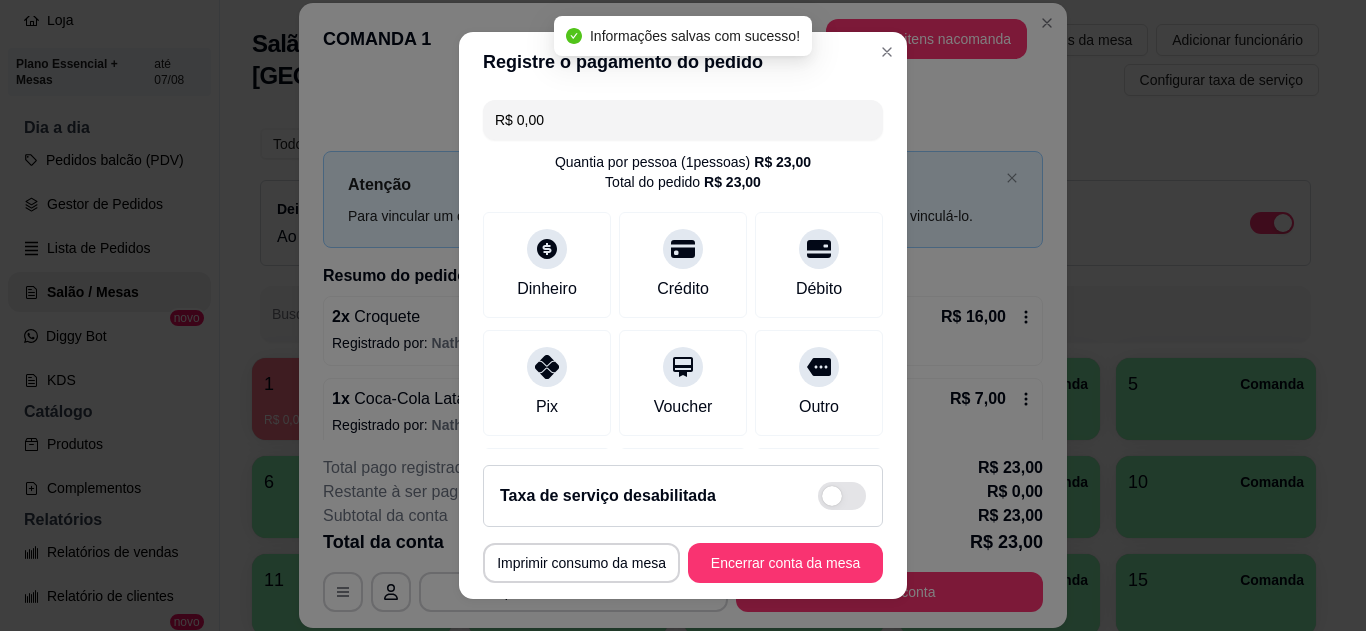 click on "Outro" at bounding box center (819, 383) 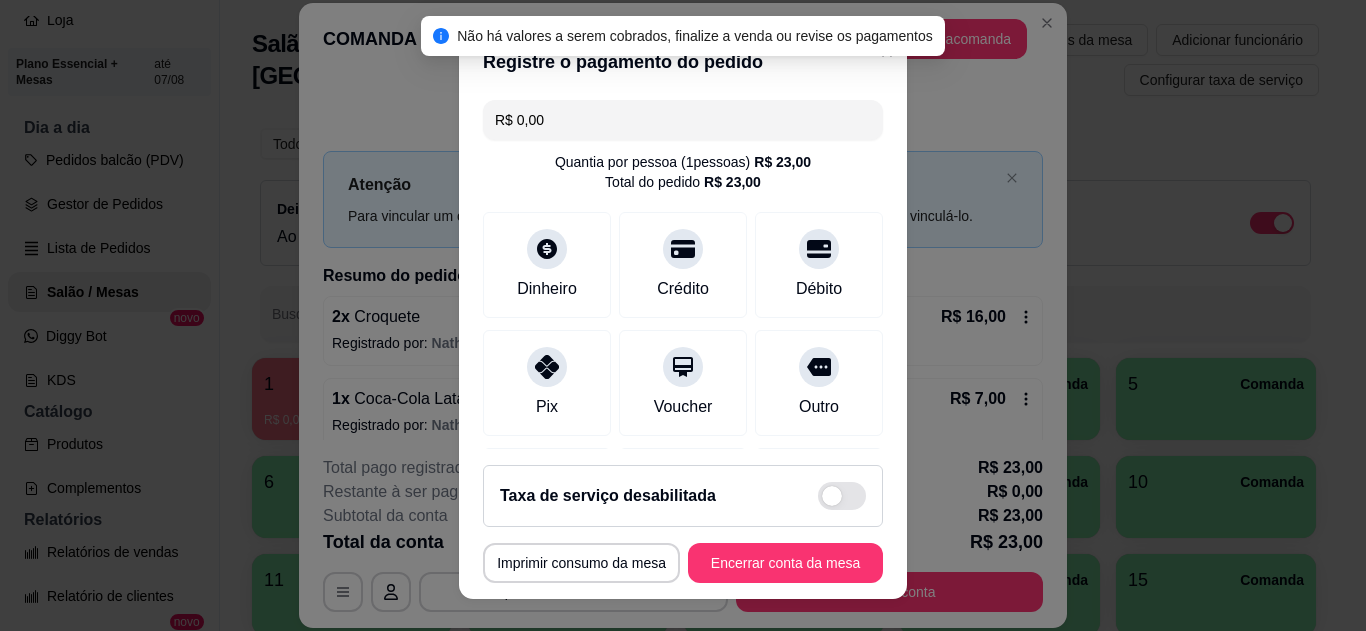 click on "Não há valores a serem cobrados, finalize a venda ou revise os pagamentos" at bounding box center (683, 36) 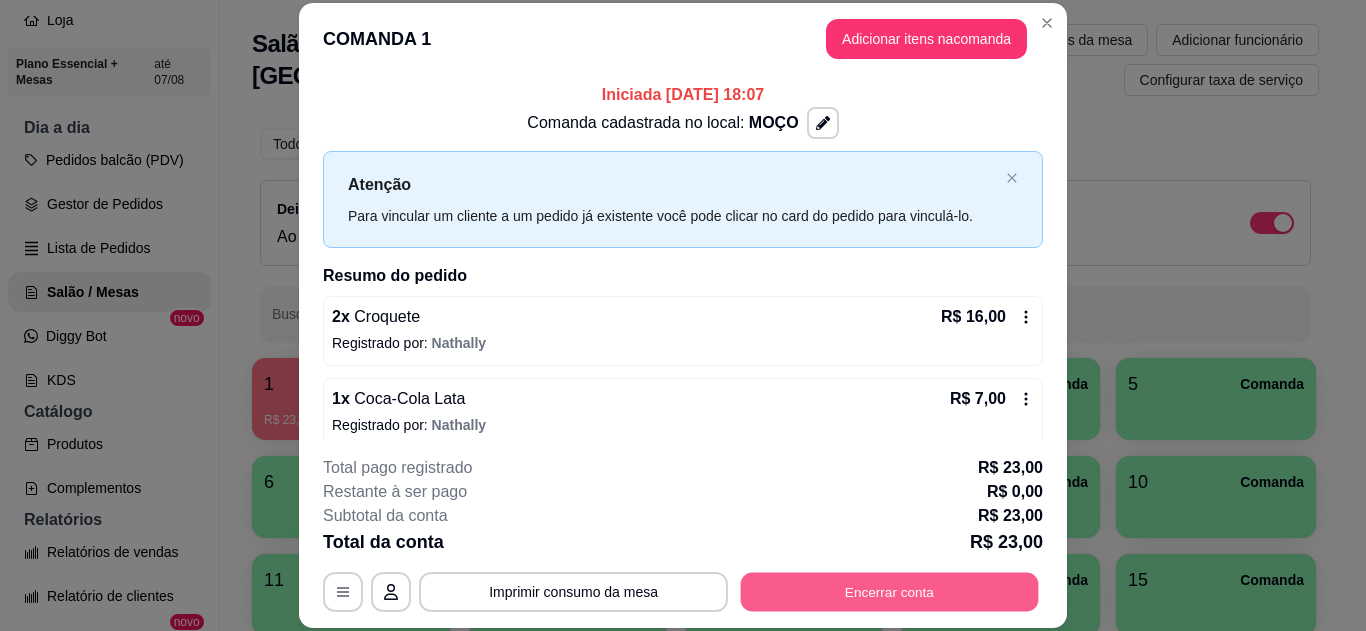 click on "Encerrar conta" at bounding box center [890, 591] 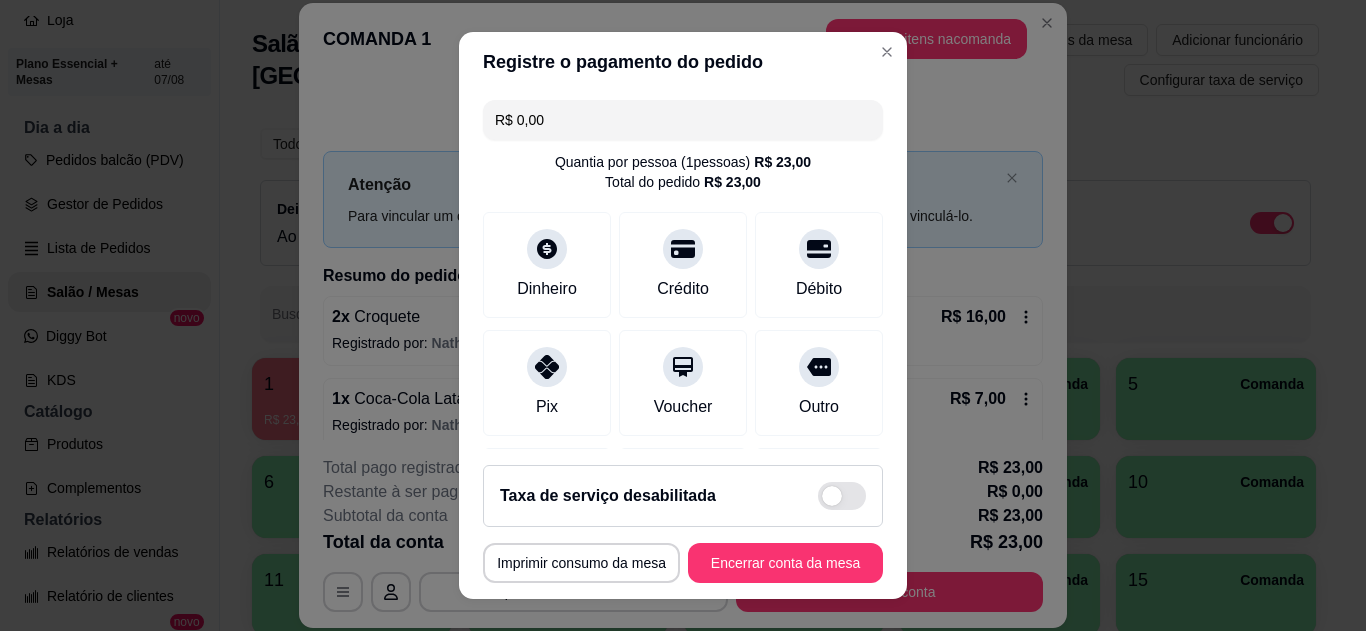 click on "Pix" at bounding box center [547, 407] 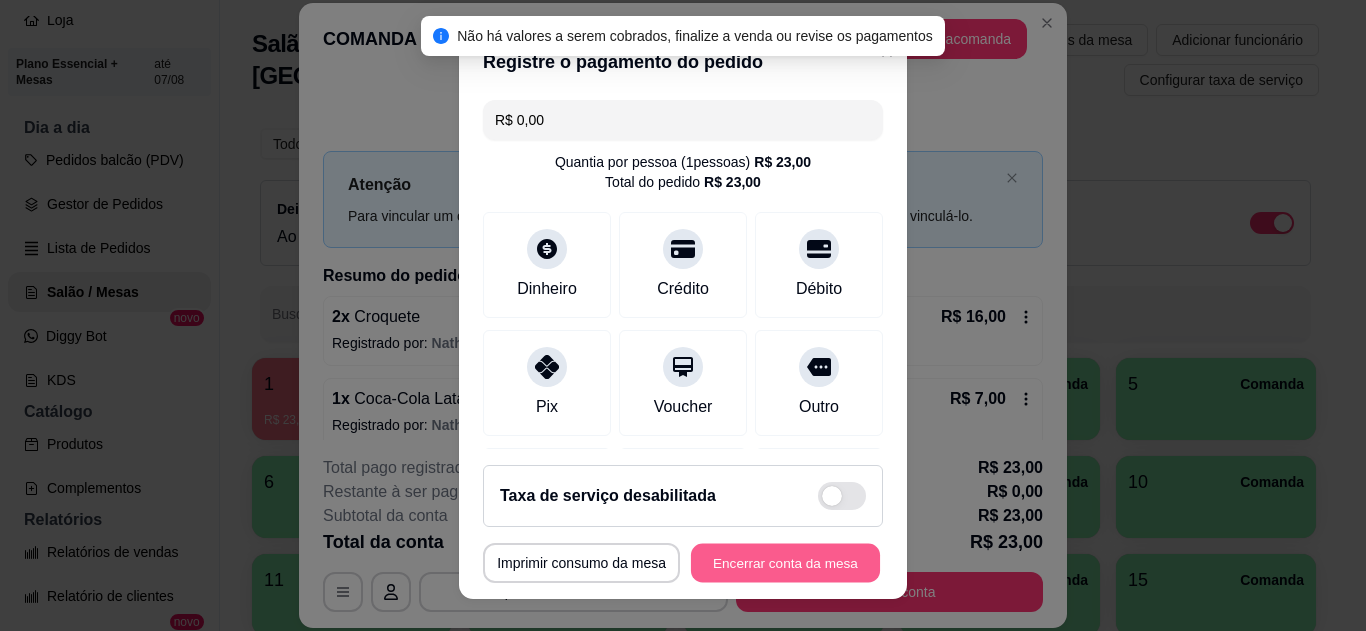 click on "Encerrar conta da mesa" at bounding box center (785, 563) 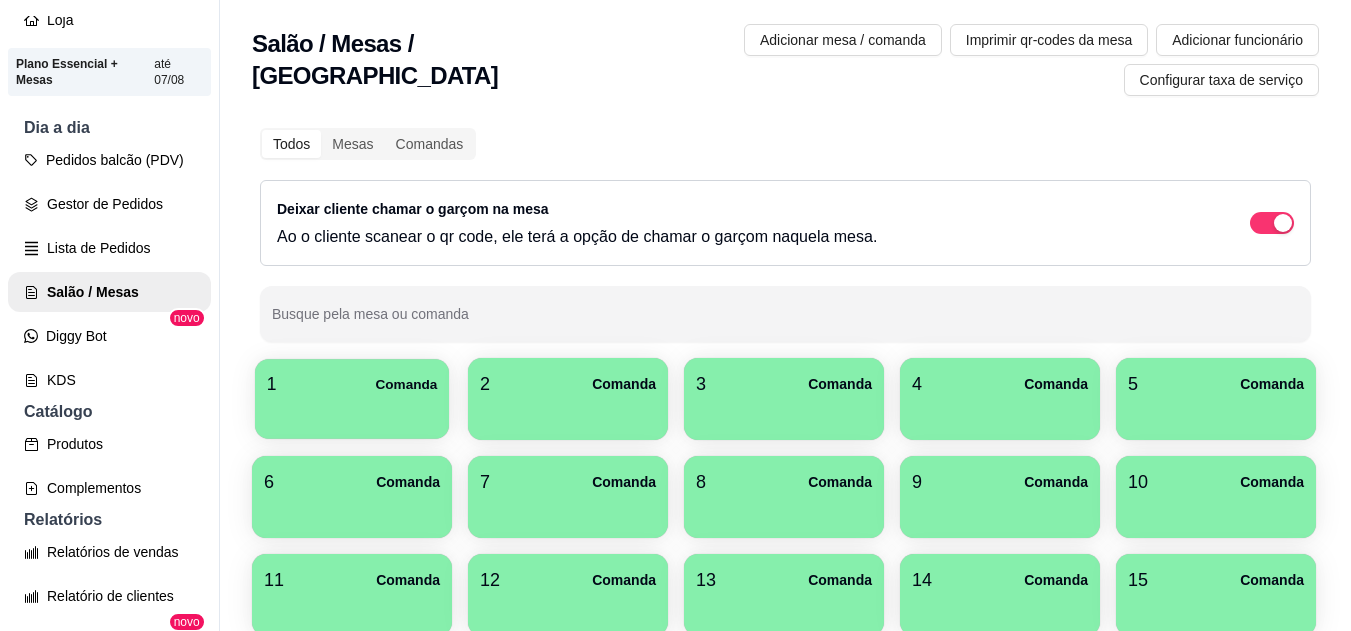 click at bounding box center (352, 412) 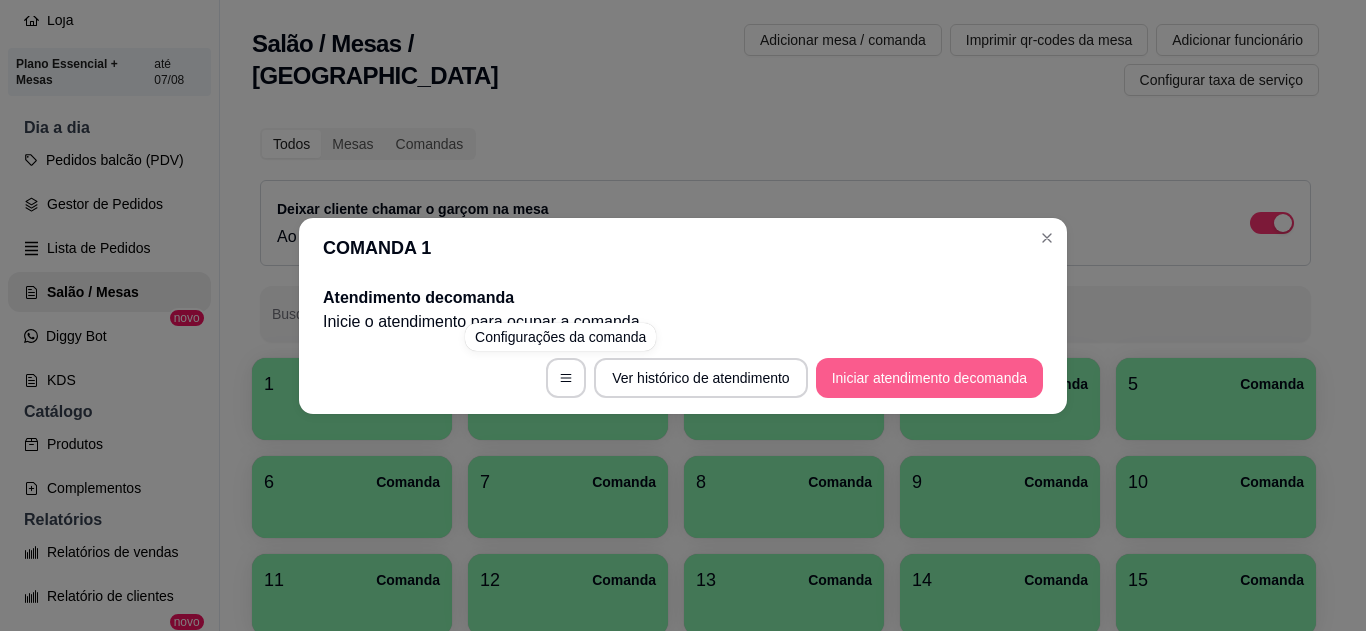 click on "Iniciar atendimento de  comanda" at bounding box center (929, 378) 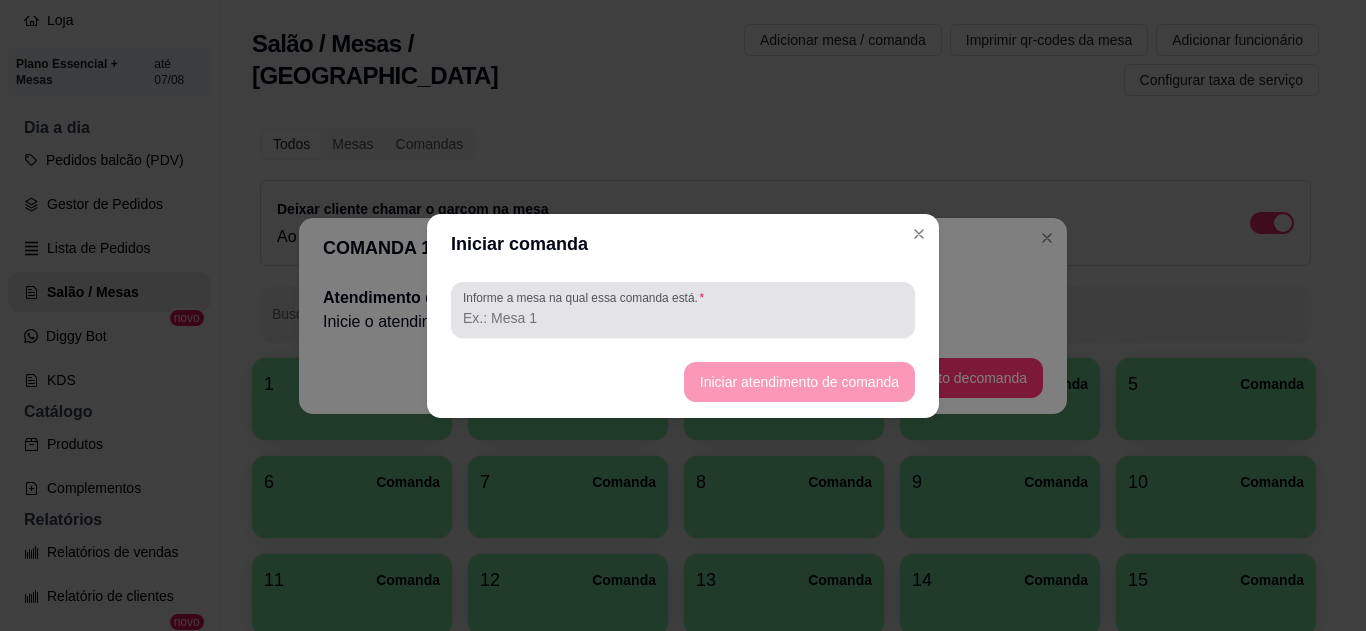 click at bounding box center (683, 310) 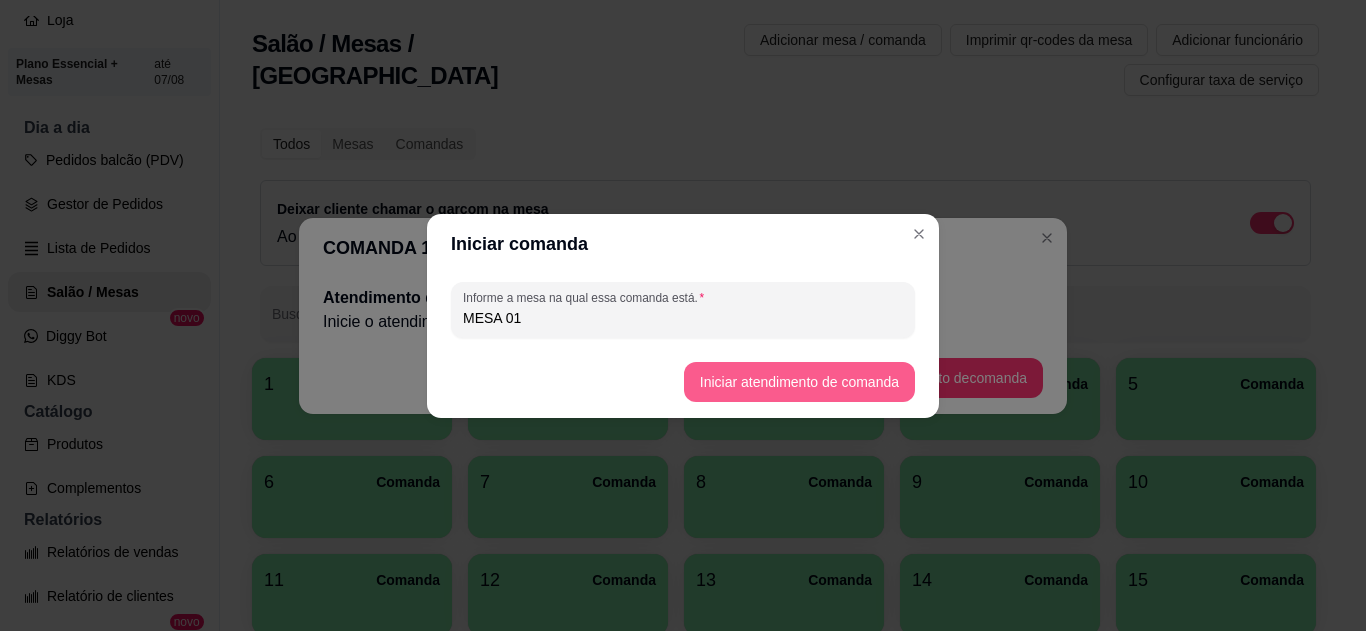 type on "MESA 01" 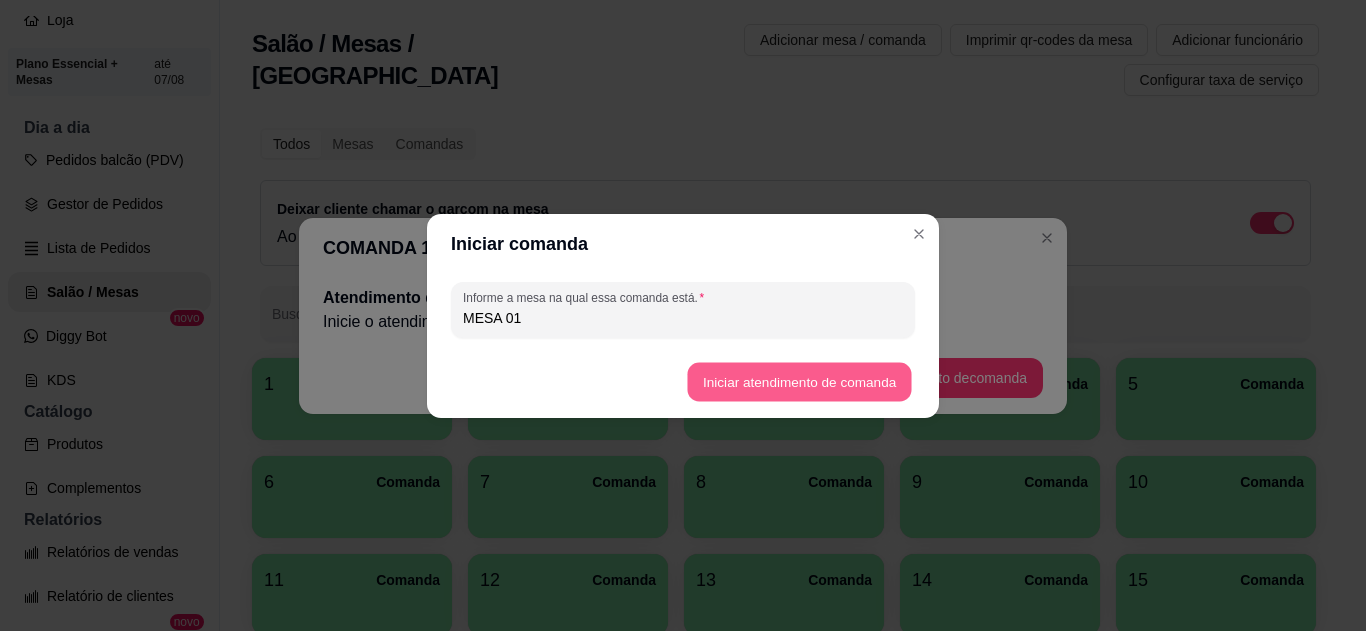 click on "Iniciar atendimento de comanda" at bounding box center [799, 381] 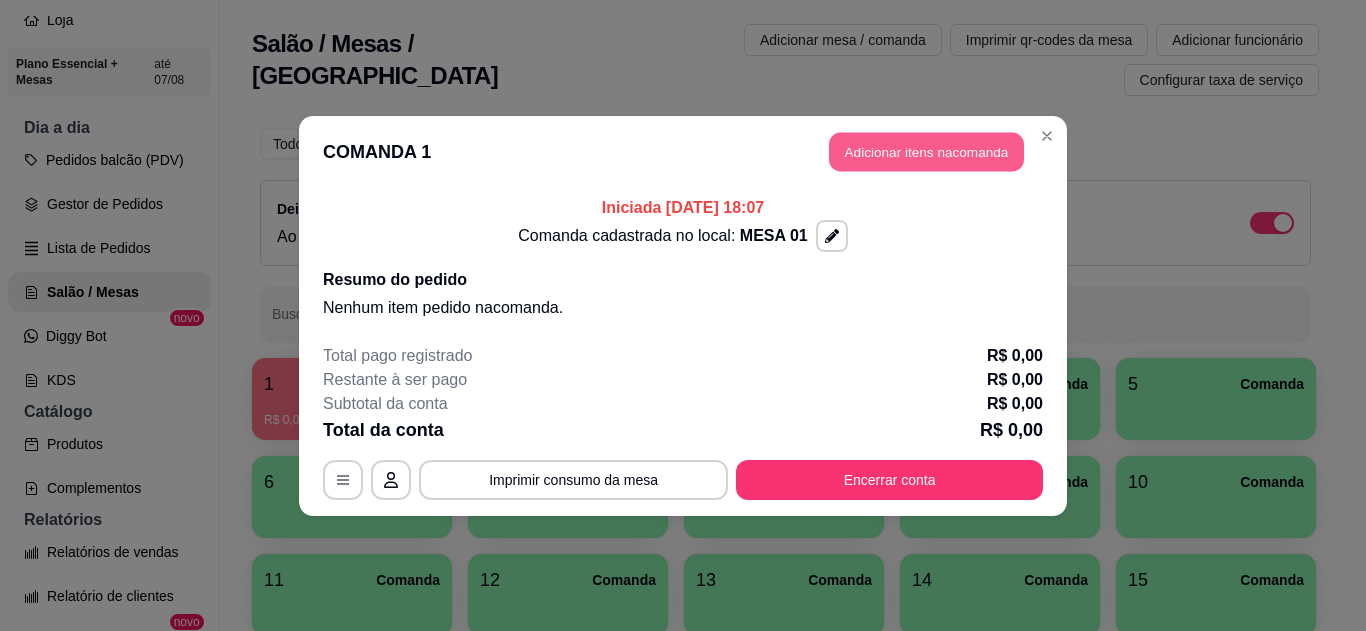 click on "Adicionar itens na  comanda" at bounding box center (926, 151) 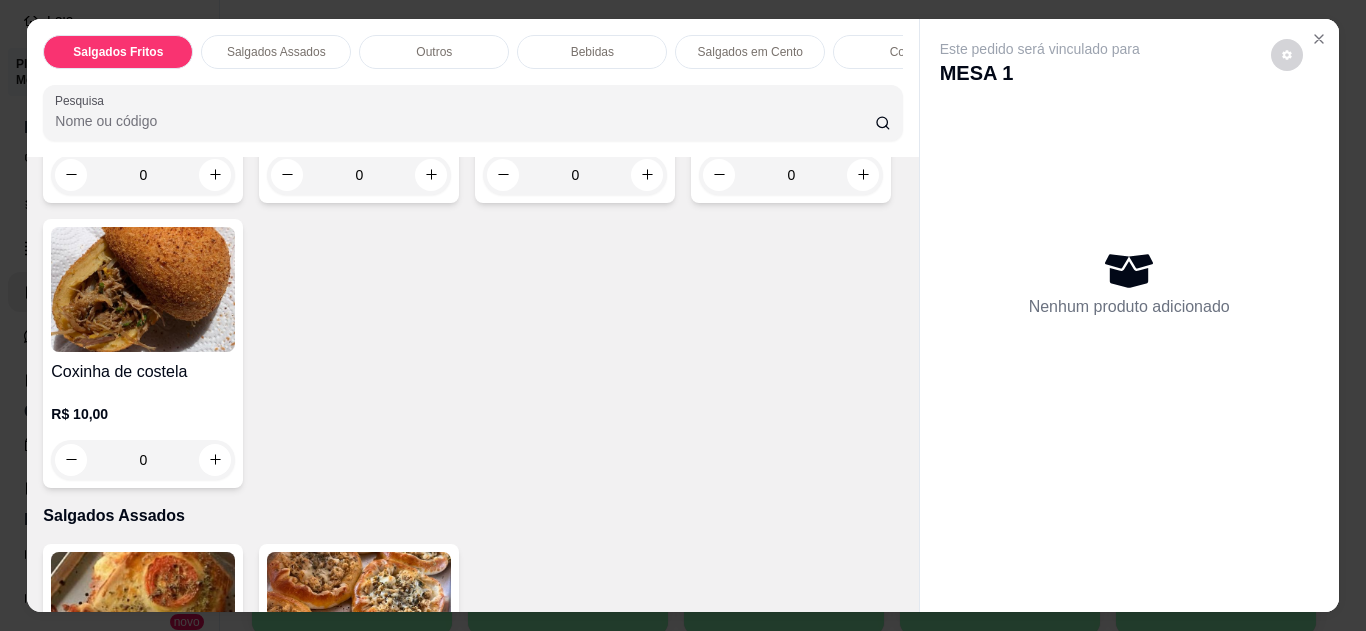 scroll, scrollTop: 360, scrollLeft: 0, axis: vertical 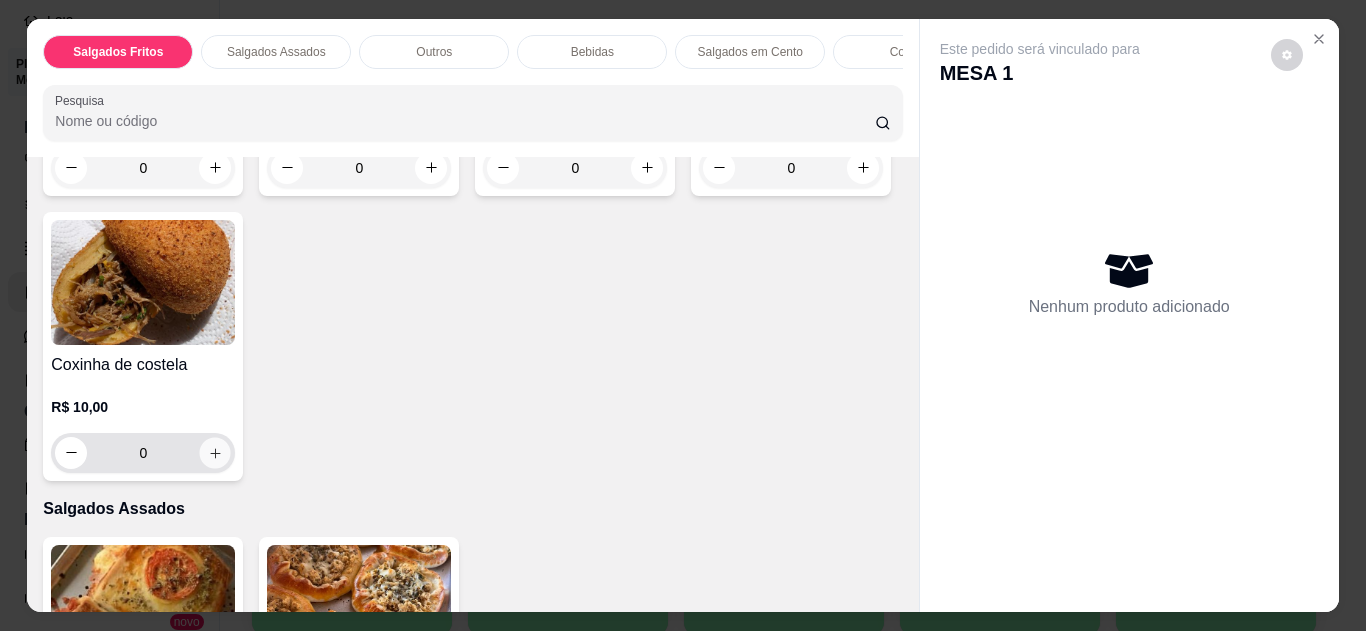 click 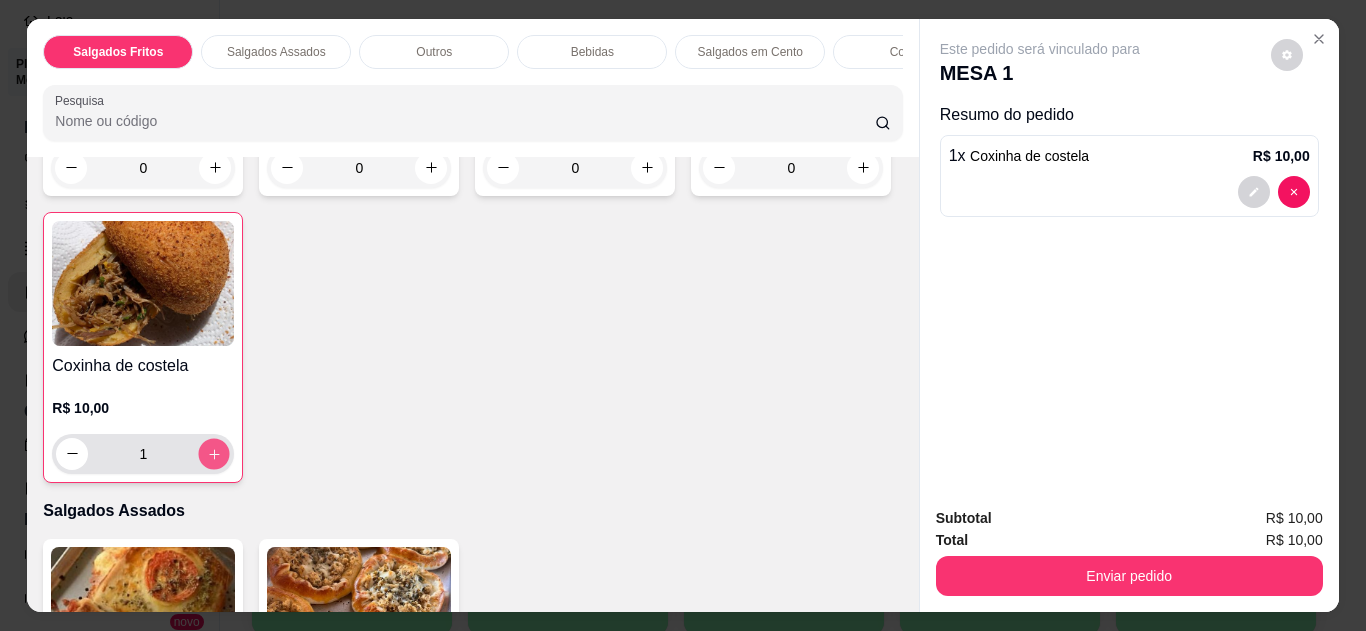 click 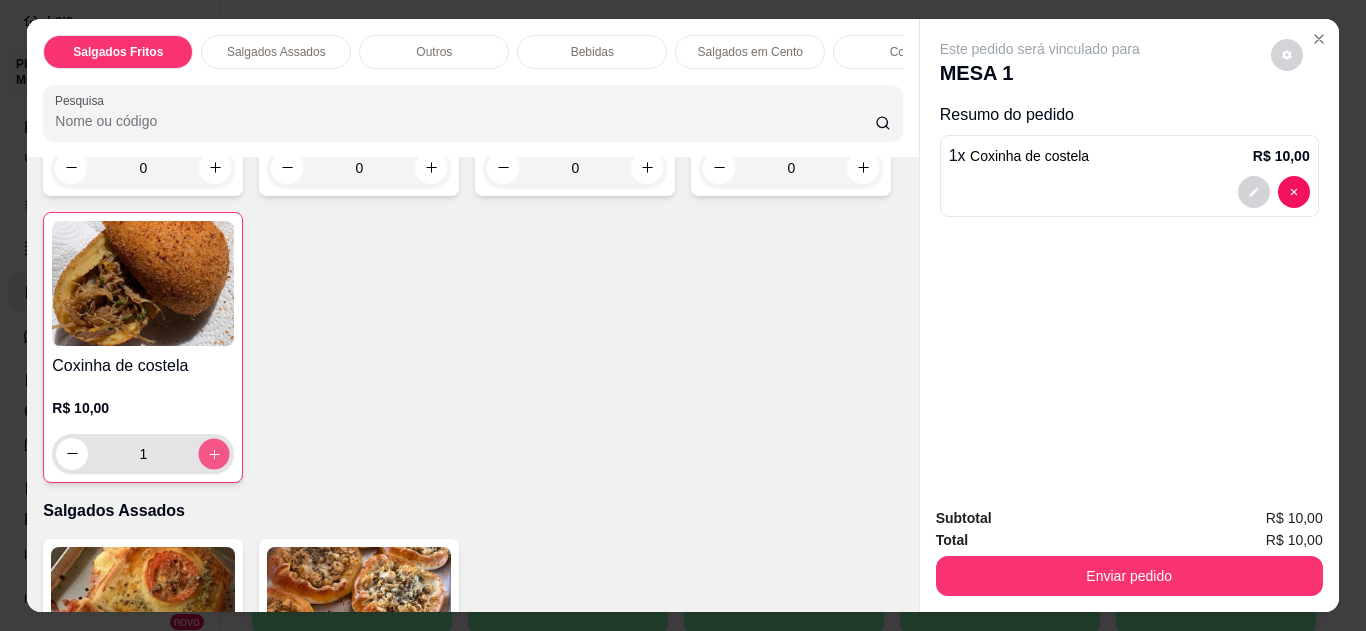 type on "2" 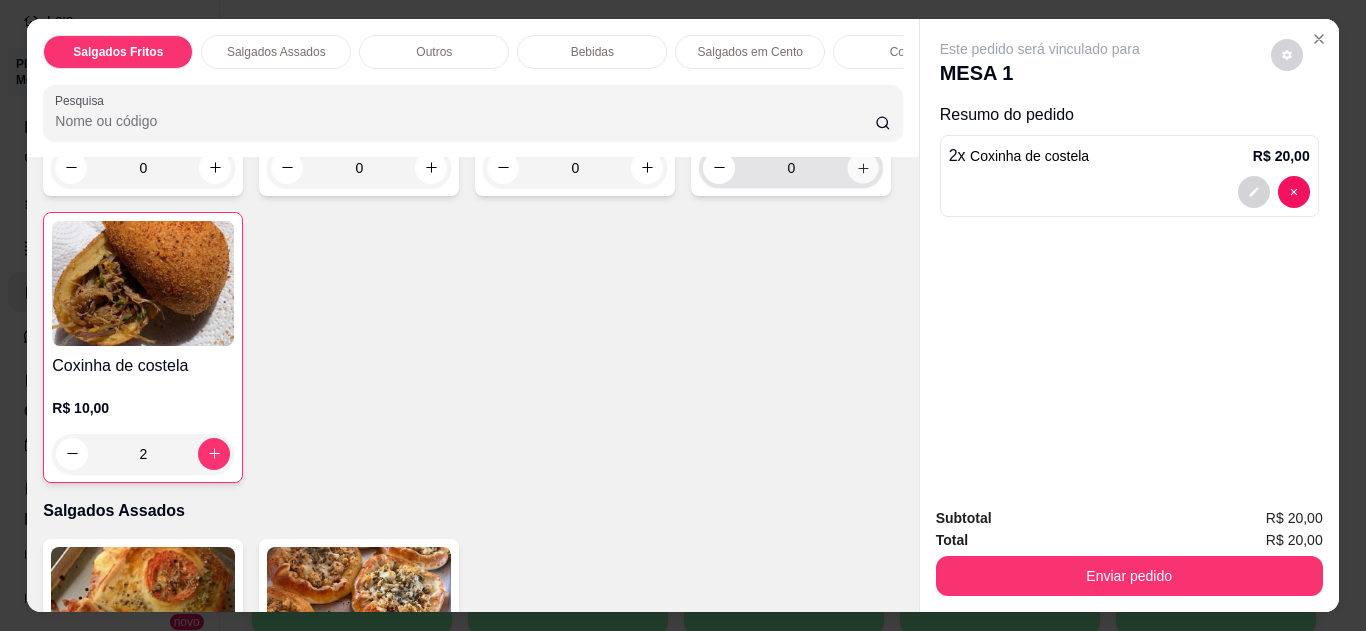 click 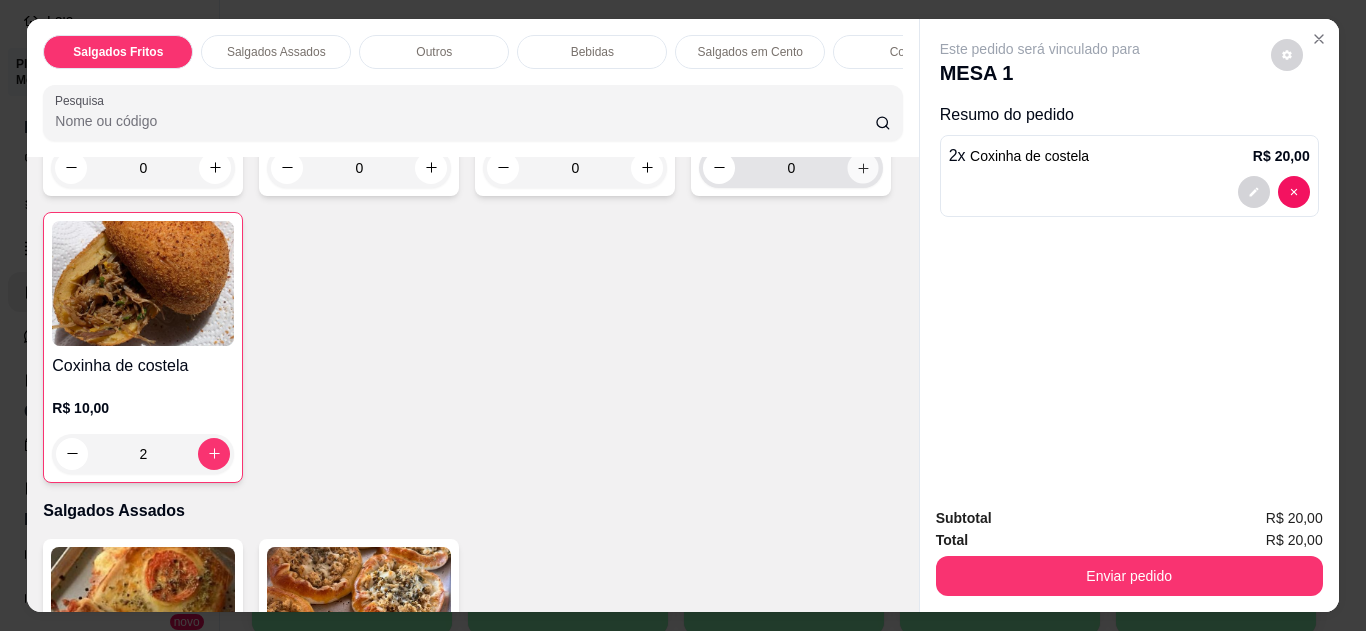 type on "1" 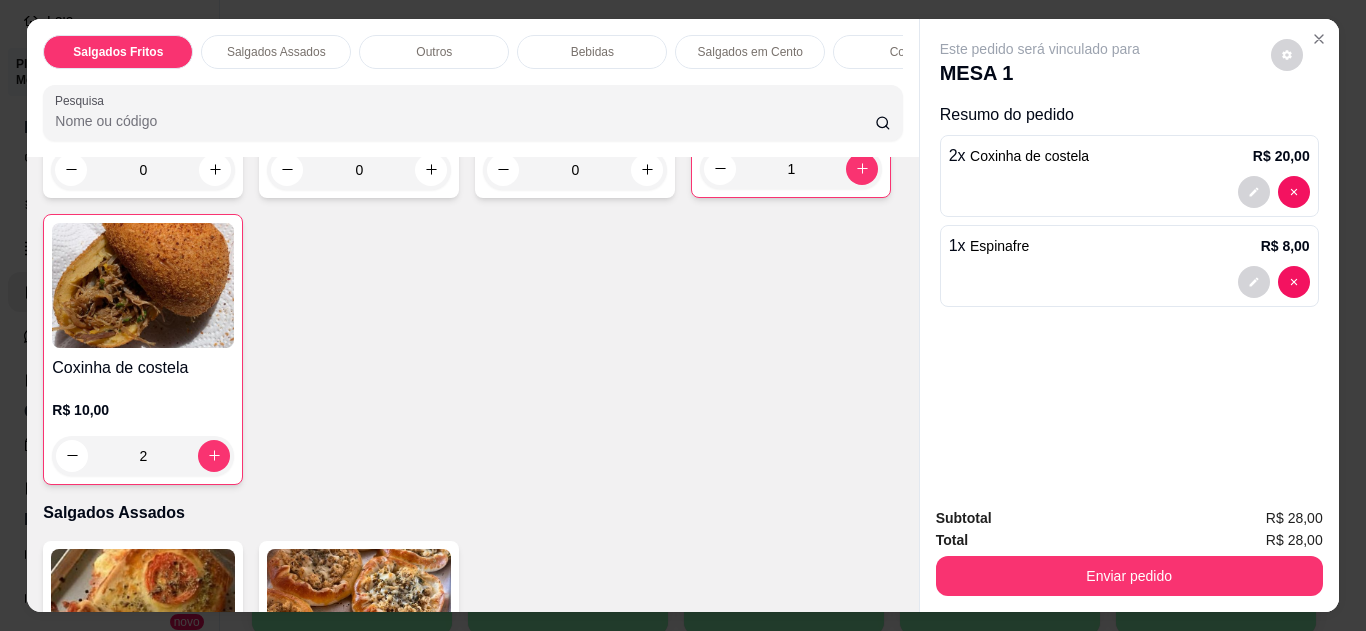 click at bounding box center (143, 611) 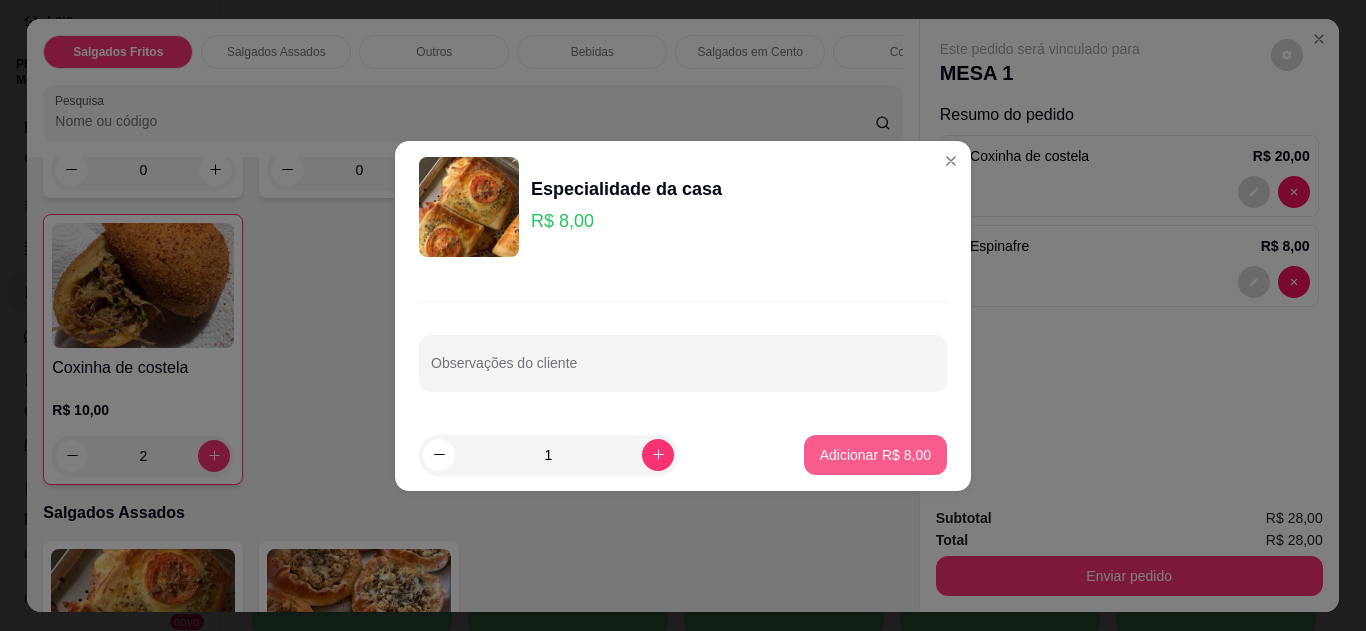 click on "Adicionar   R$ 8,00" at bounding box center (875, 455) 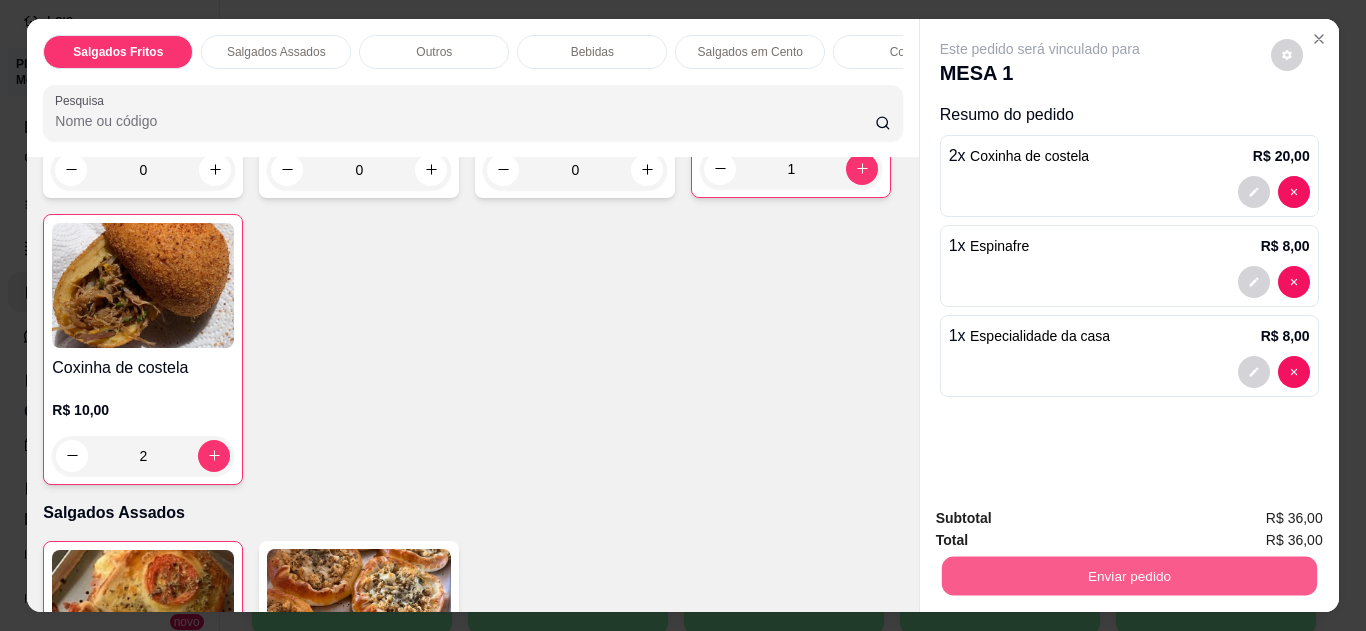 click on "Enviar pedido" at bounding box center (1128, 576) 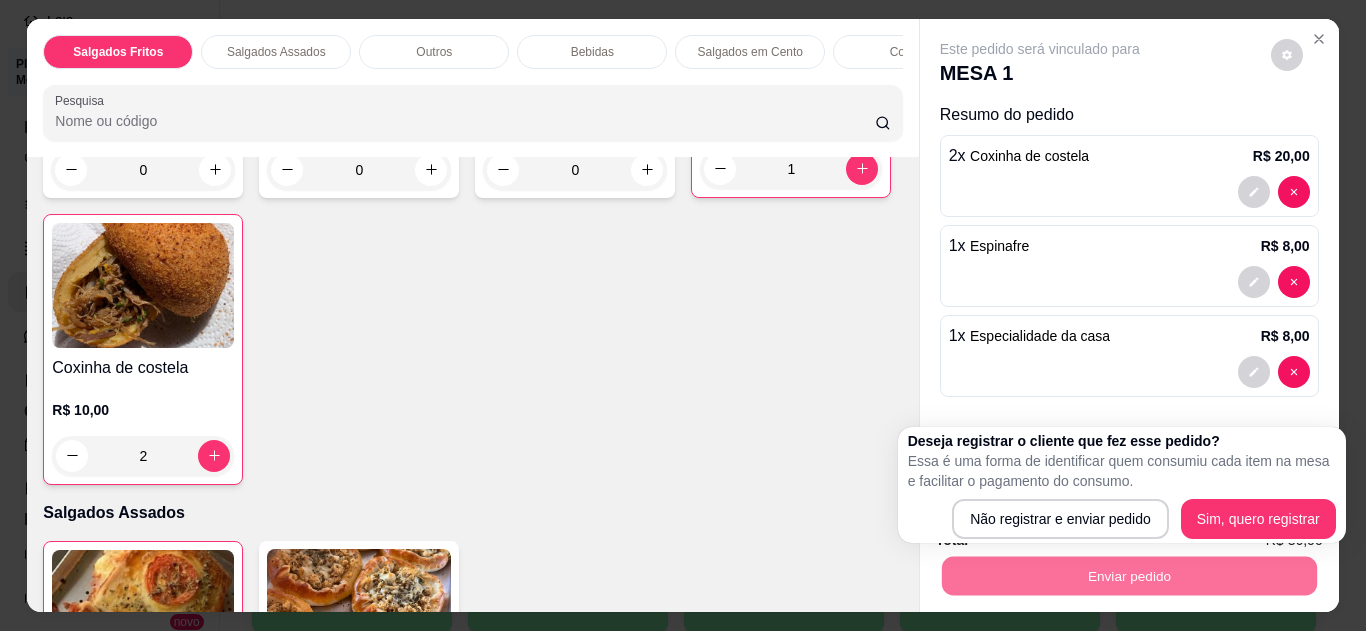 click on "Coxinha    R$ 8,00 0 Croquete   R$ 8,00 0 Coxinha da Solimões   R$ 13,00 0 Espinafre   R$ 8,00 1 Coxinha de costela   R$ 10,00 2" at bounding box center (472, 206) 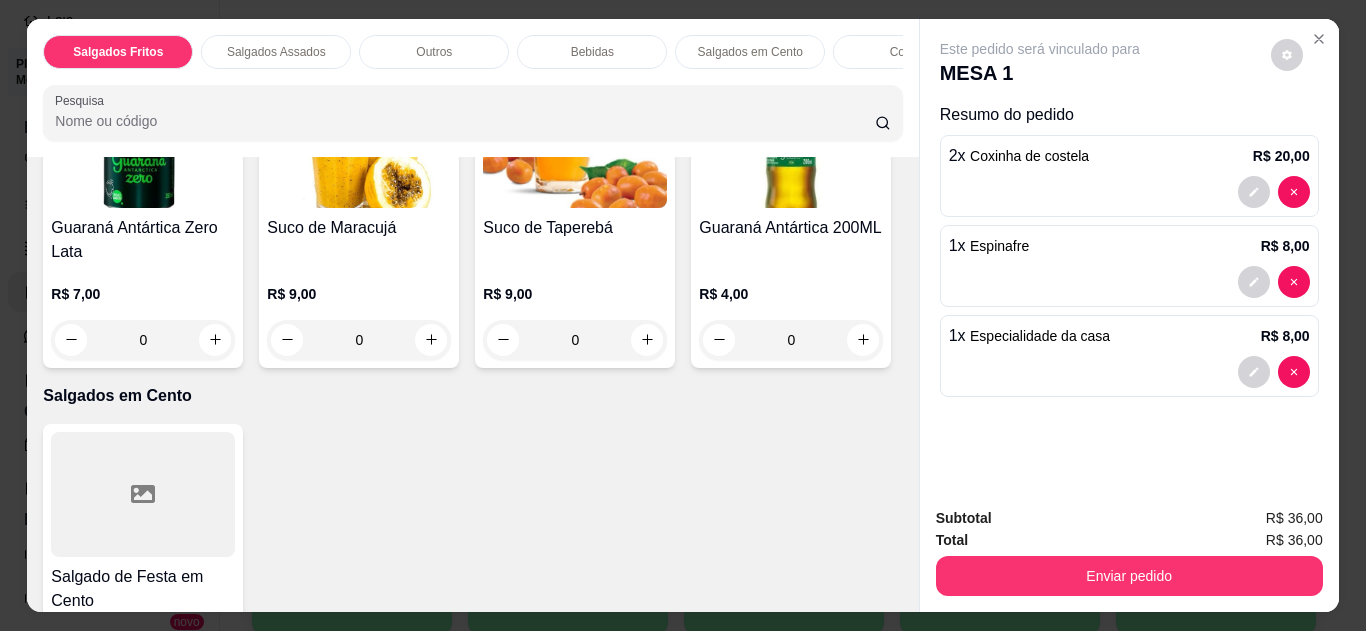 scroll, scrollTop: 1800, scrollLeft: 0, axis: vertical 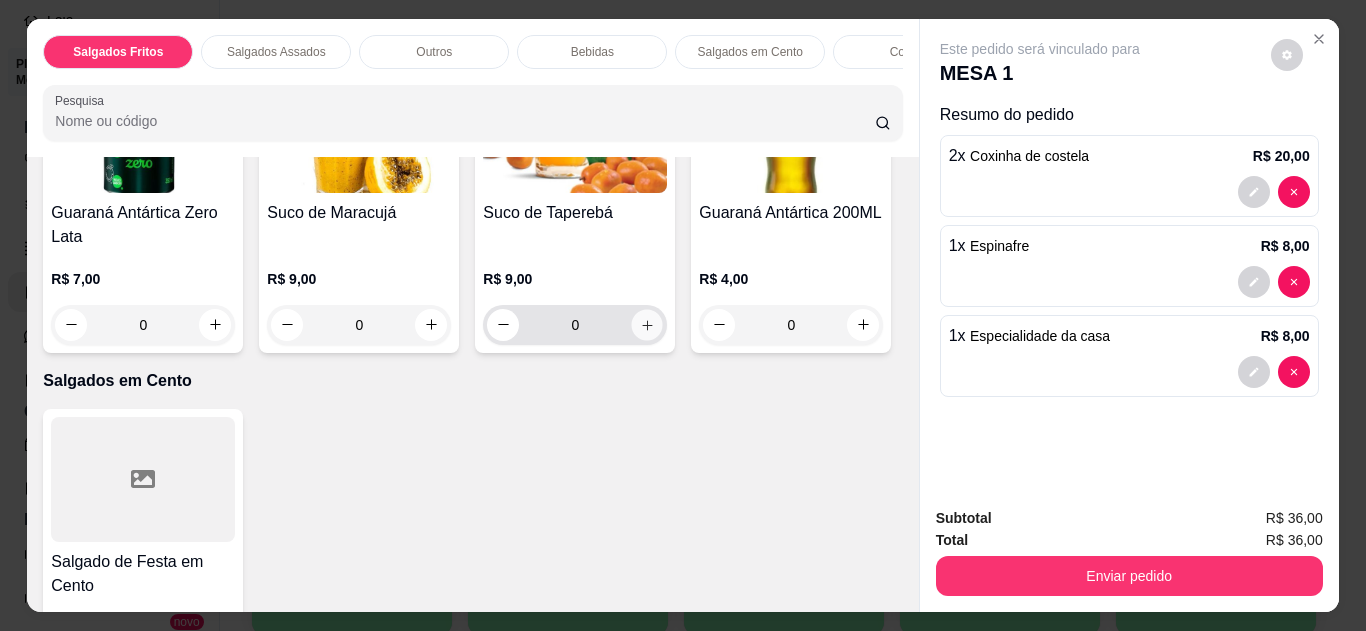 click 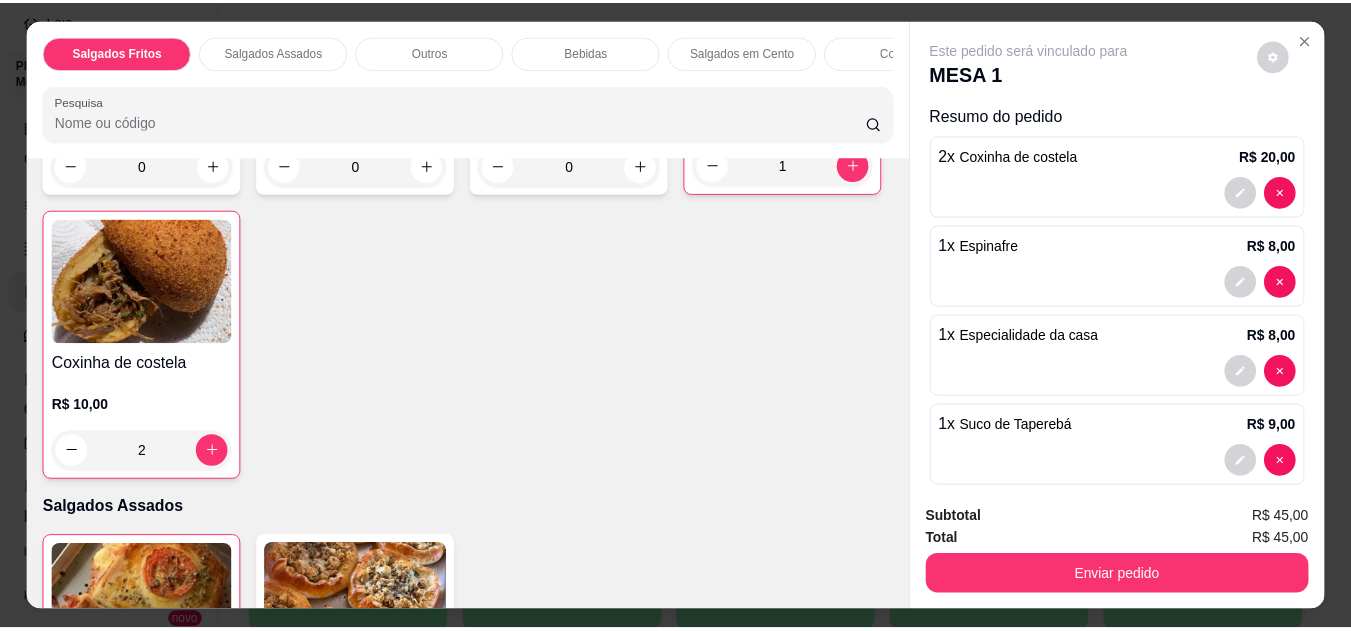 scroll, scrollTop: 320, scrollLeft: 0, axis: vertical 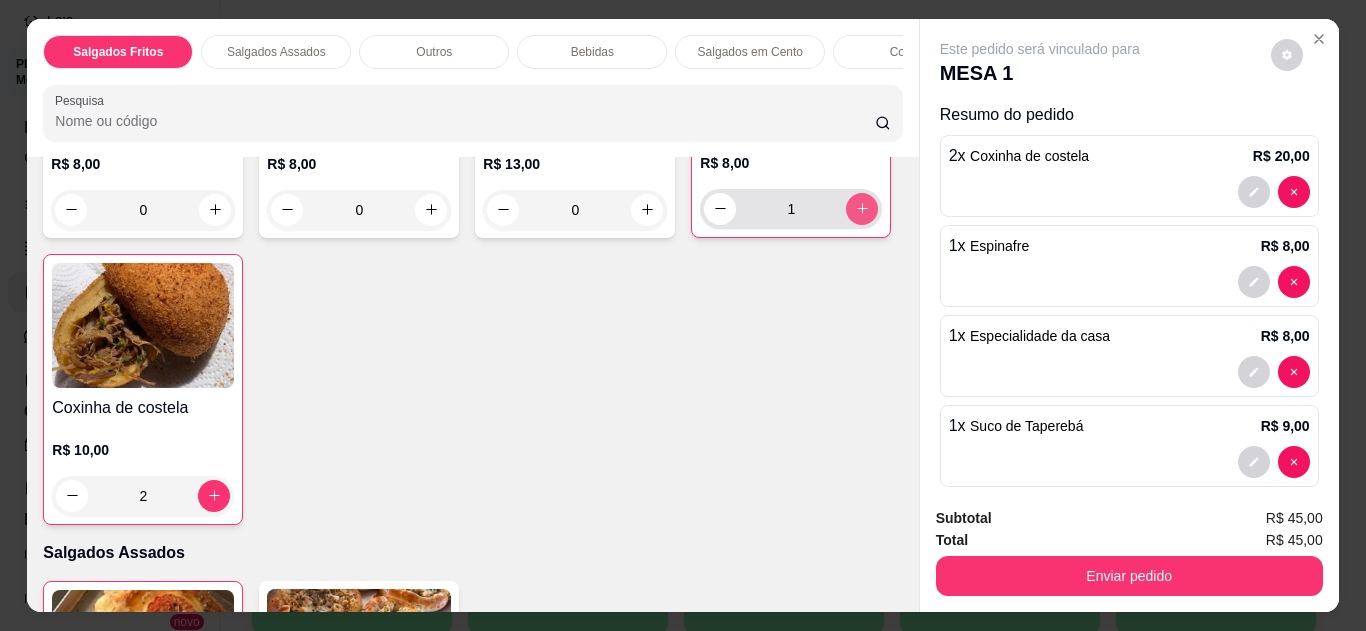 click 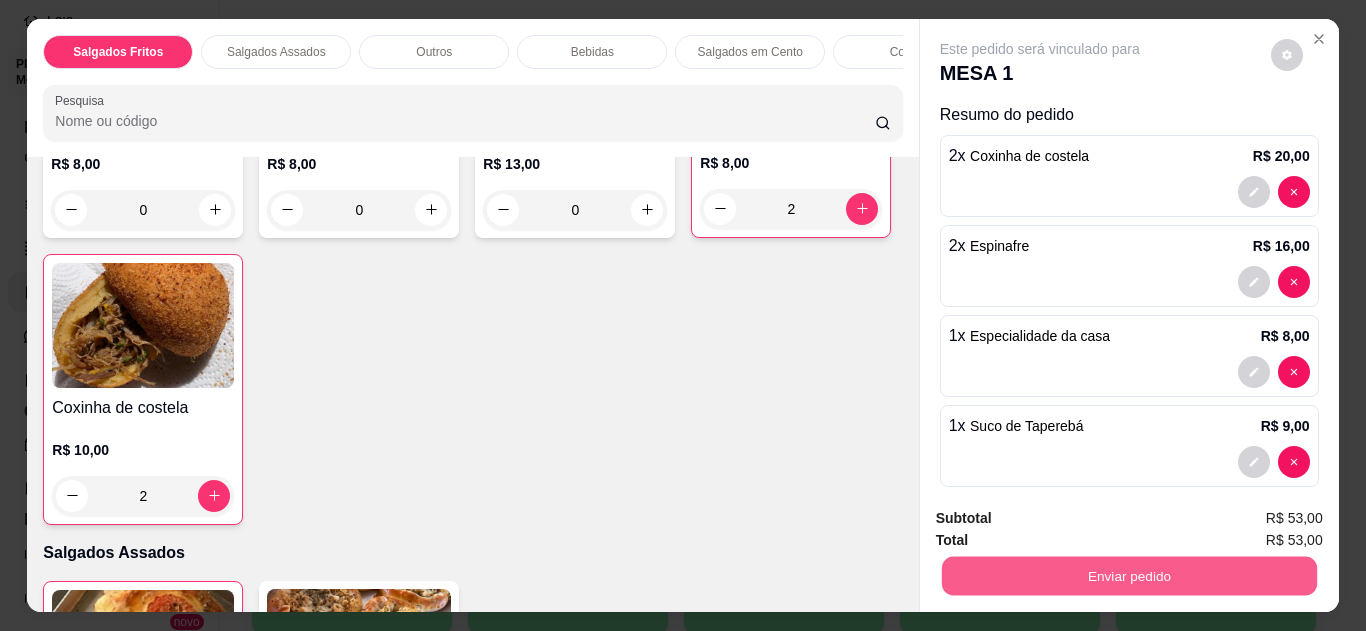 click on "Enviar pedido" at bounding box center [1128, 576] 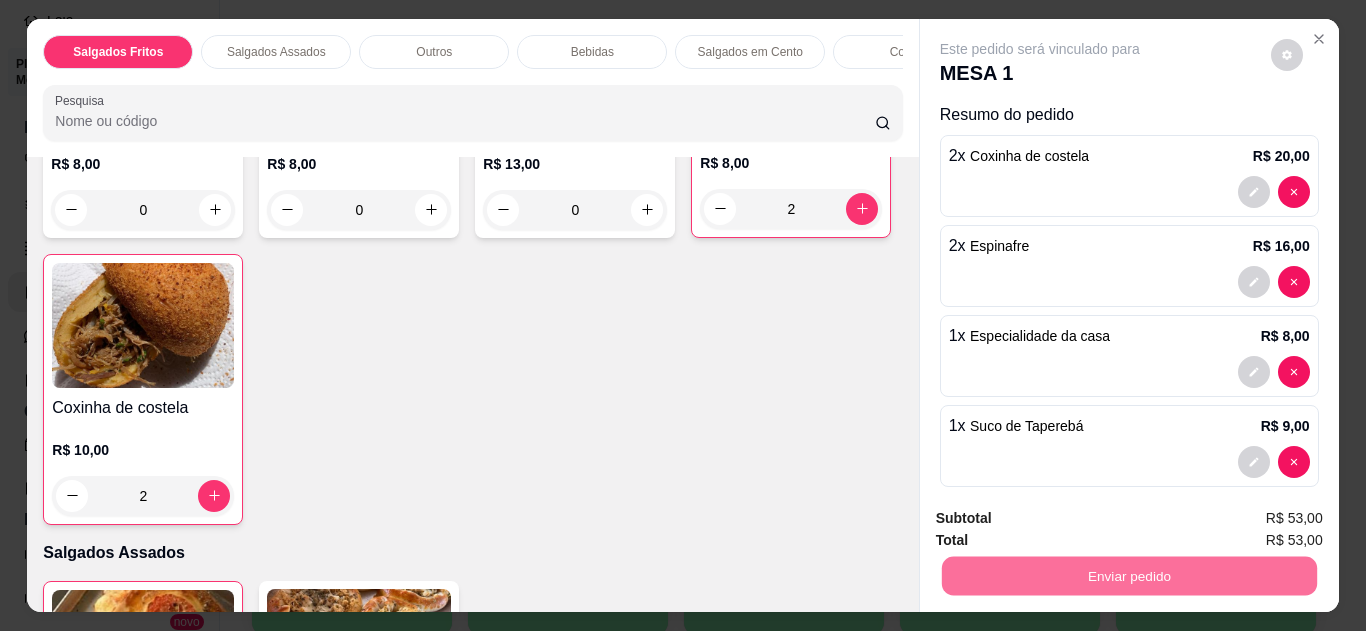 click on "Não registrar e enviar pedido" at bounding box center [1063, 519] 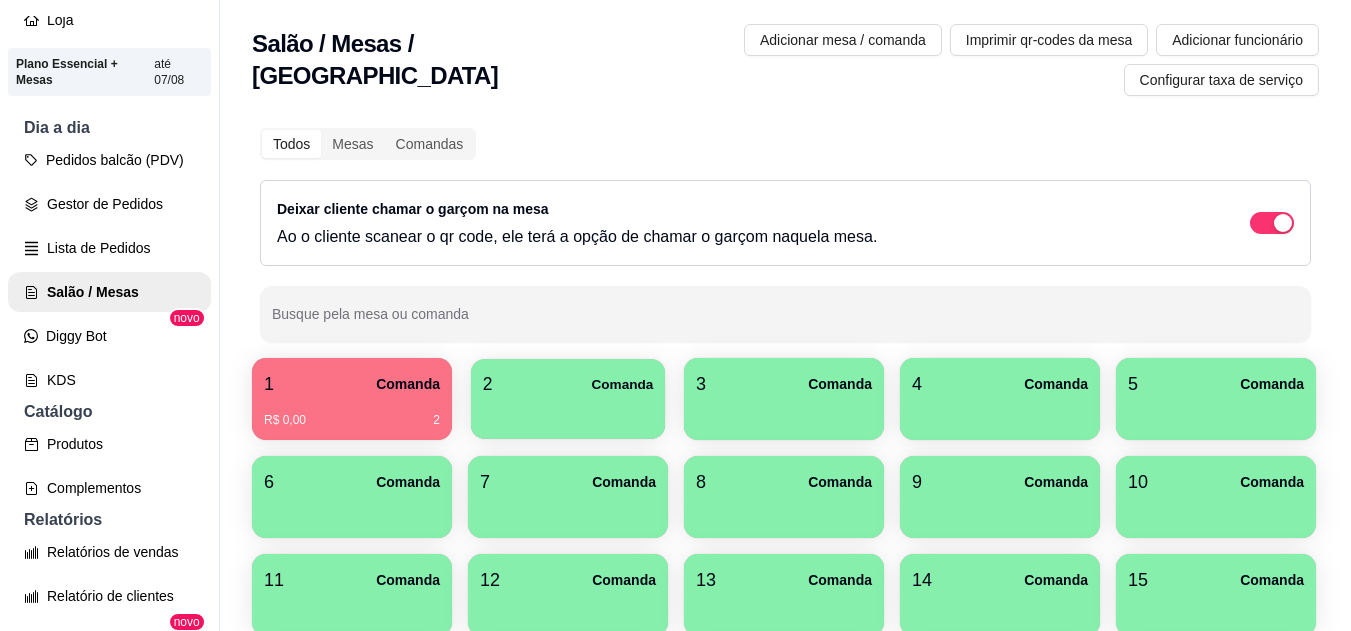click on "2 Comanda" at bounding box center [568, 384] 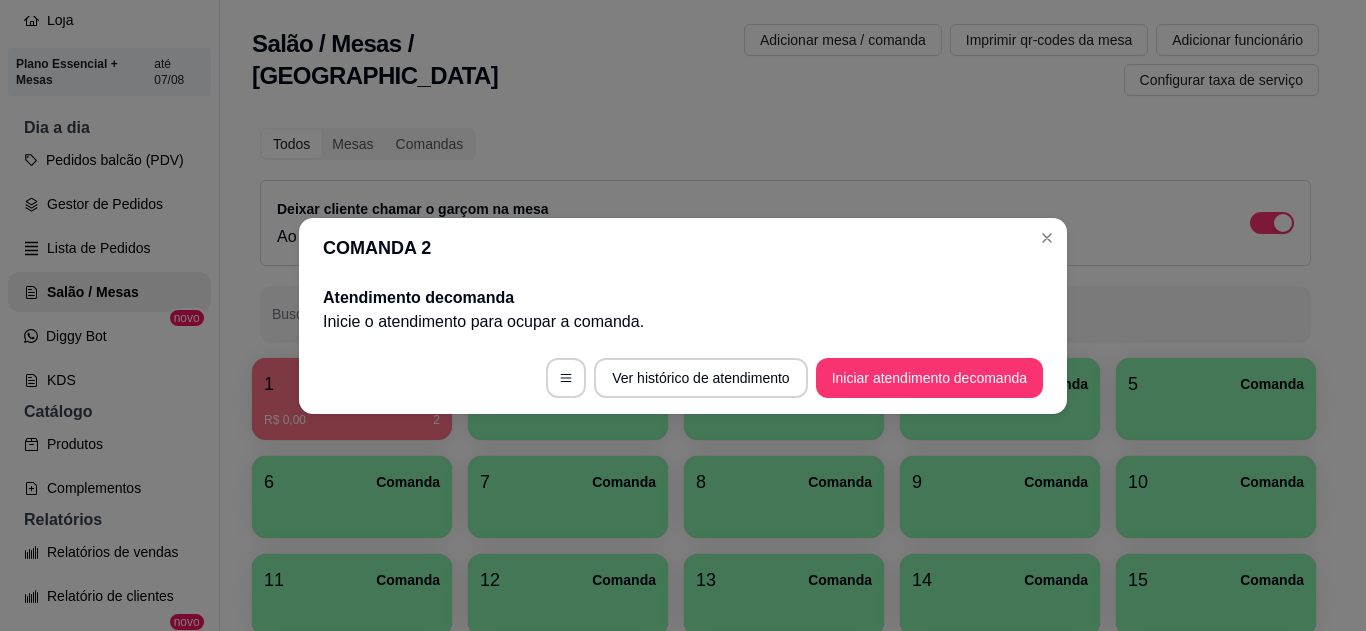 click on "Ver histórico de atendimento Iniciar atendimento de  comanda" at bounding box center [683, 378] 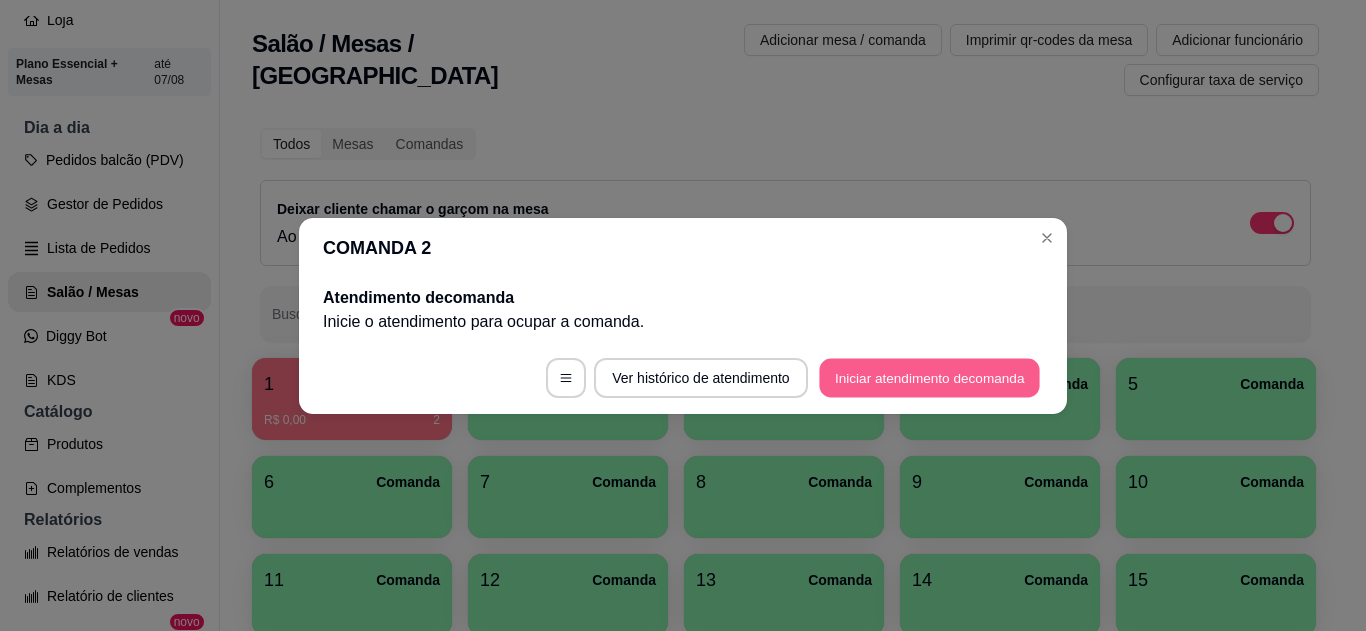 click on "Iniciar atendimento de  comanda" at bounding box center [929, 377] 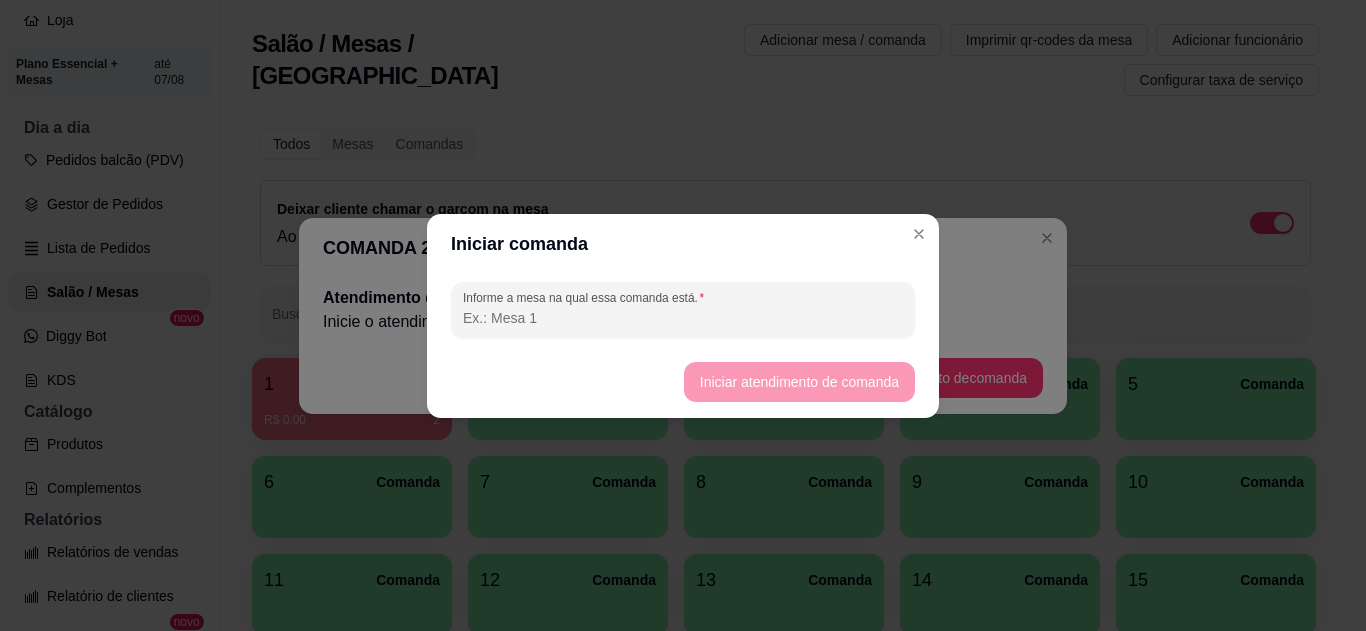 click on "Informe a mesa na qual essa comanda está." at bounding box center [683, 318] 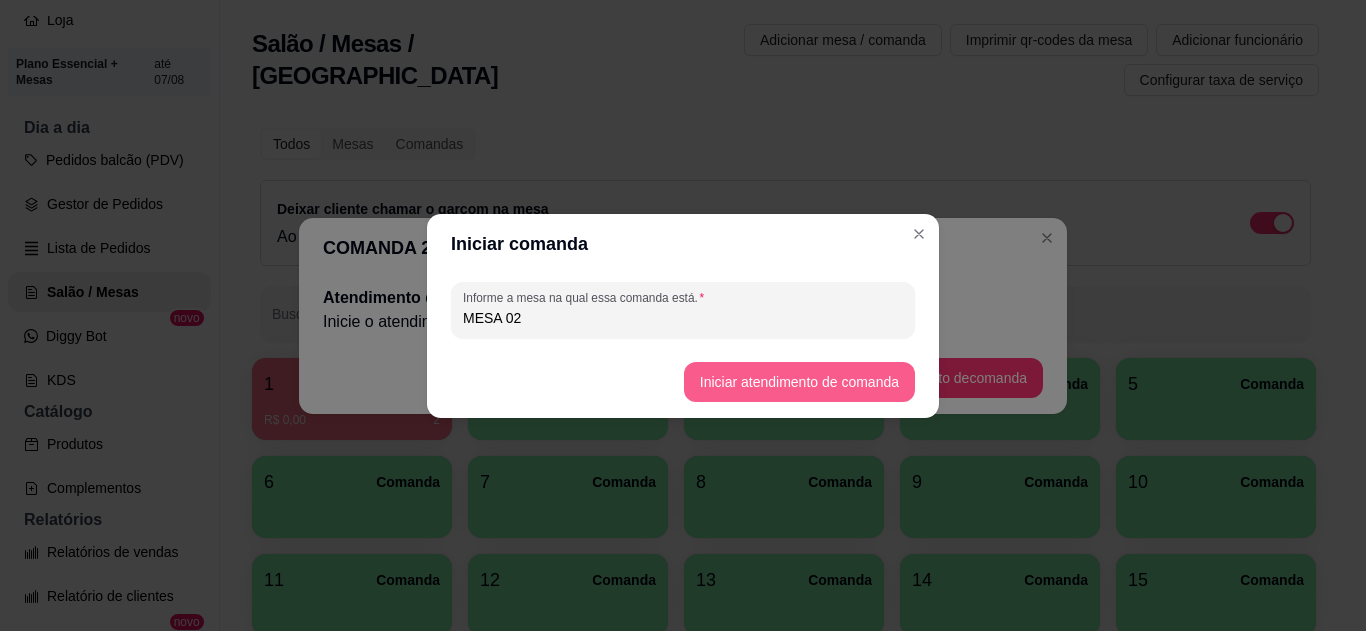 type on "MESA 02" 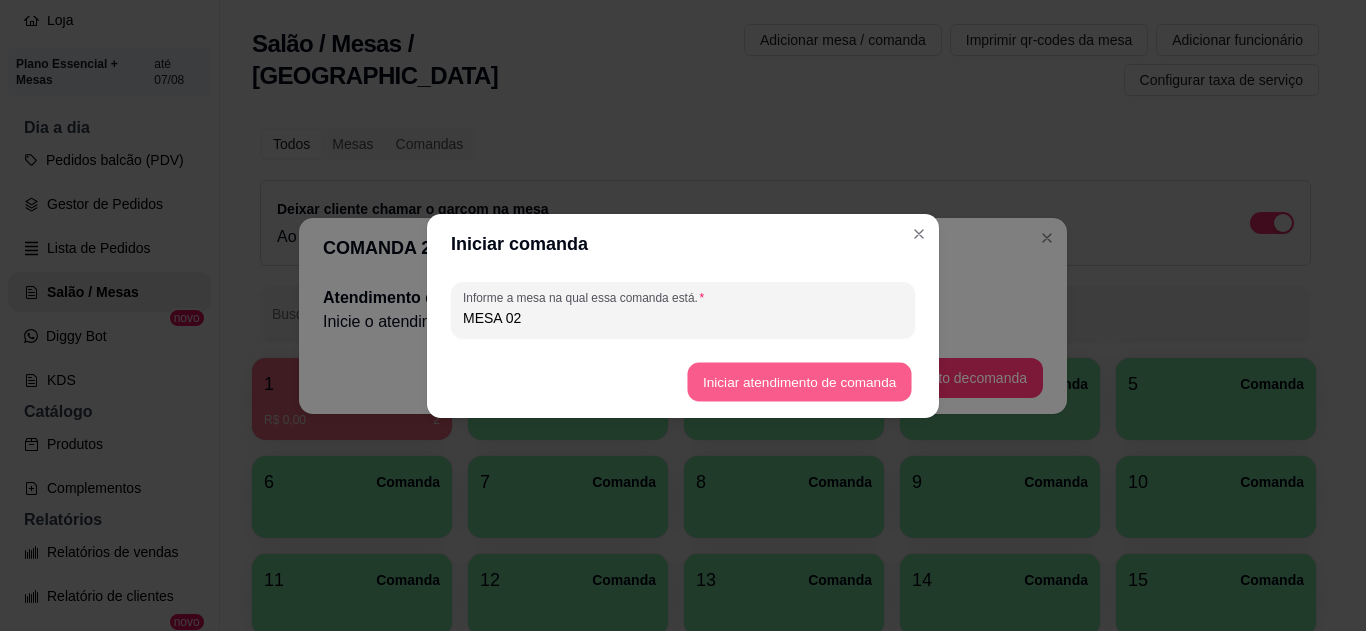click on "Iniciar atendimento de comanda" at bounding box center [799, 381] 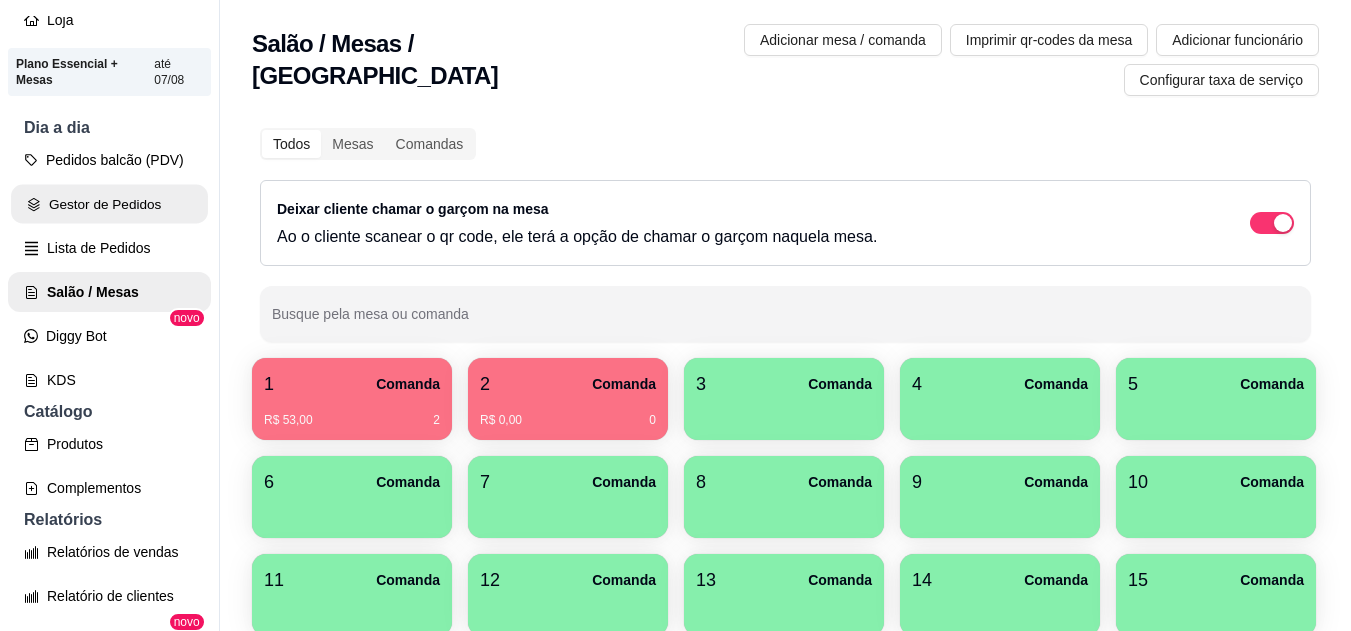 click on "Gestor de Pedidos" at bounding box center (109, 204) 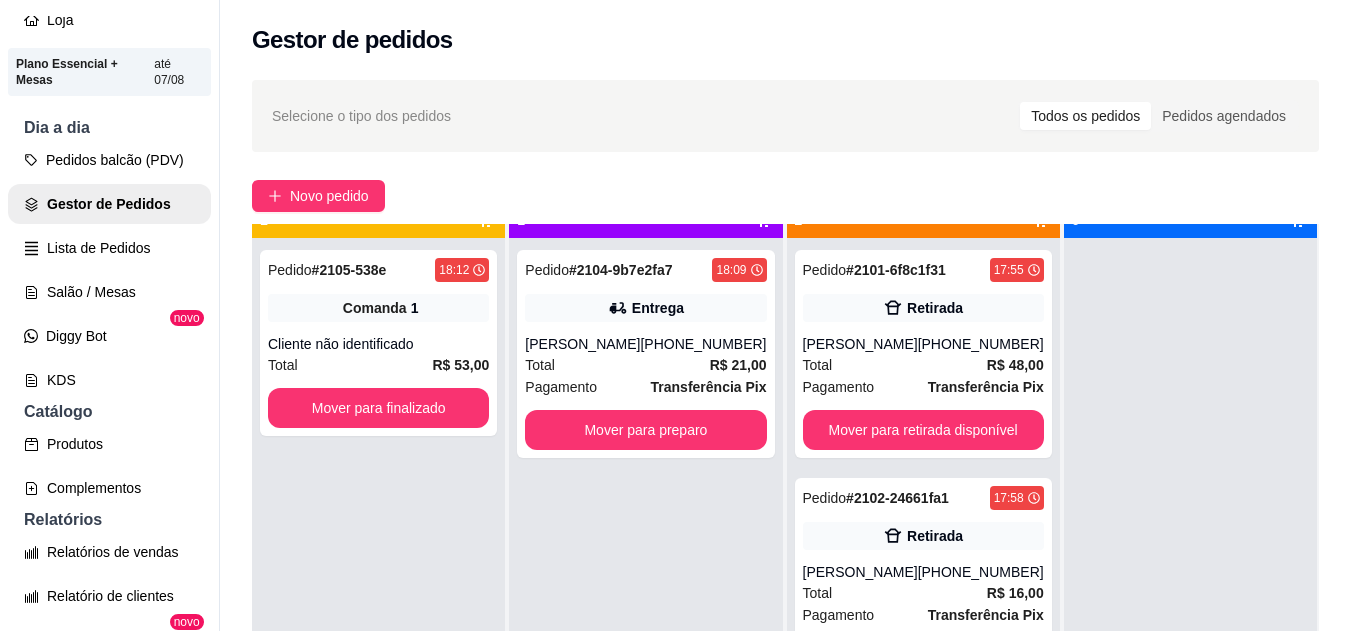 scroll, scrollTop: 56, scrollLeft: 0, axis: vertical 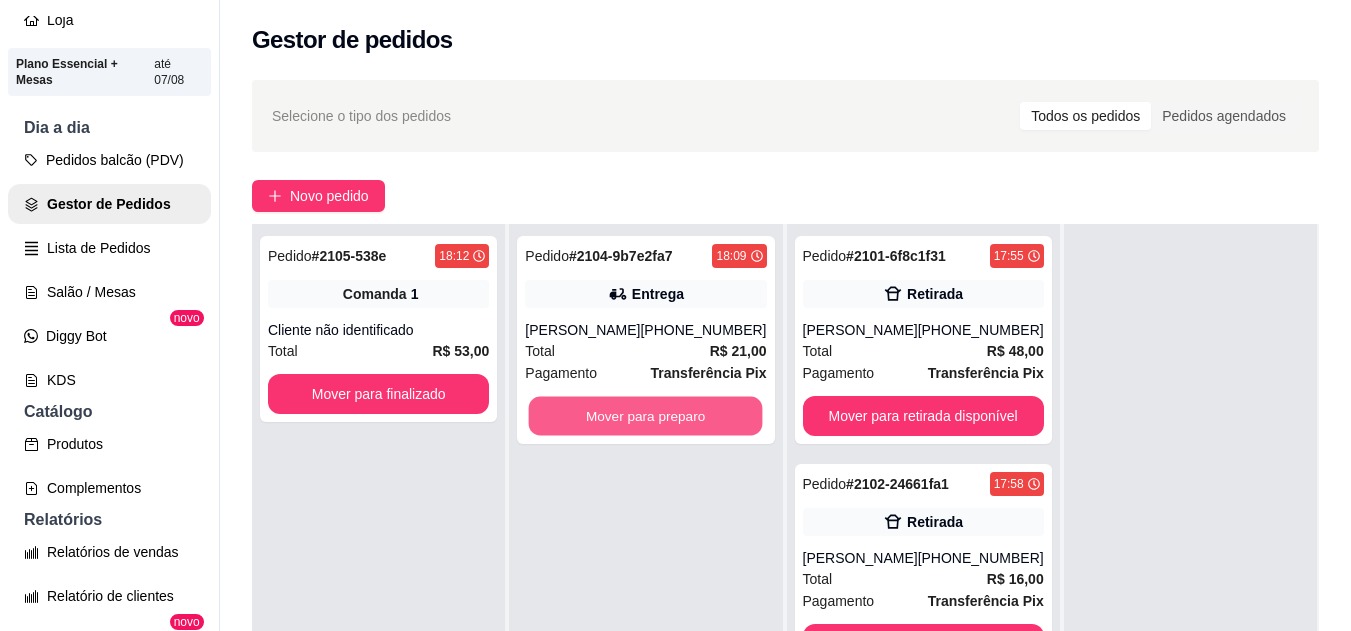 click on "Mover para preparo" at bounding box center [646, 416] 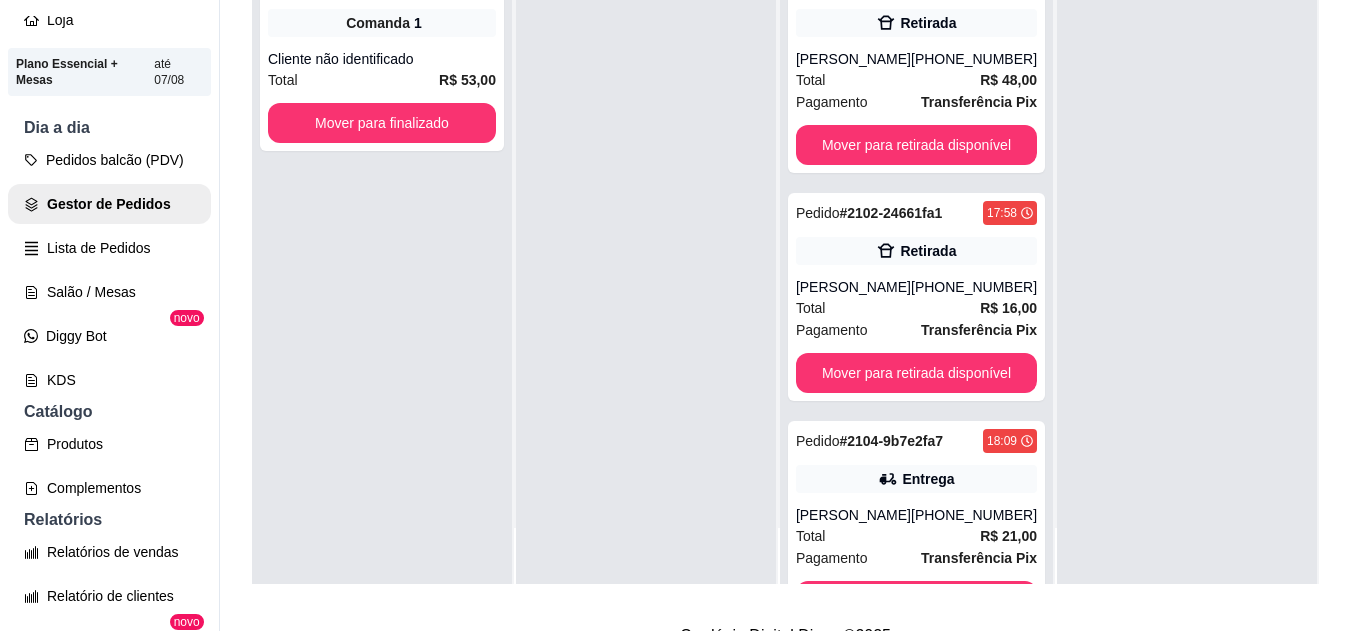 scroll, scrollTop: 309, scrollLeft: 0, axis: vertical 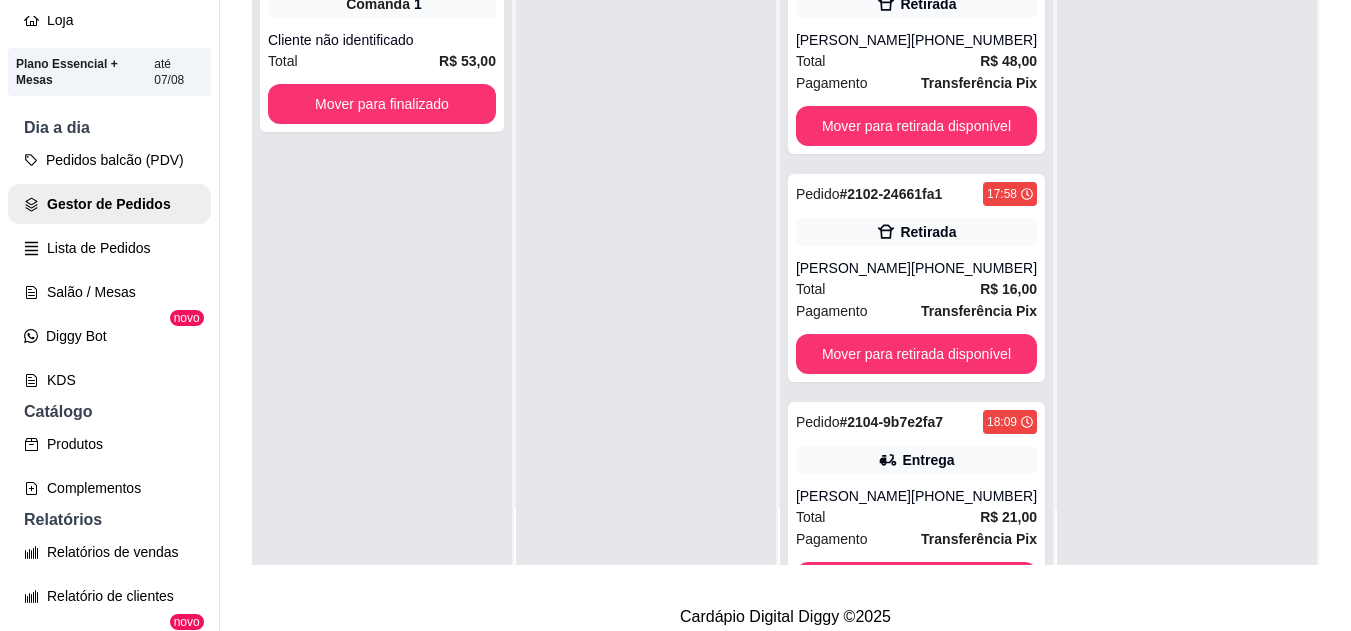 click on "[PERSON_NAME]" at bounding box center [853, 496] 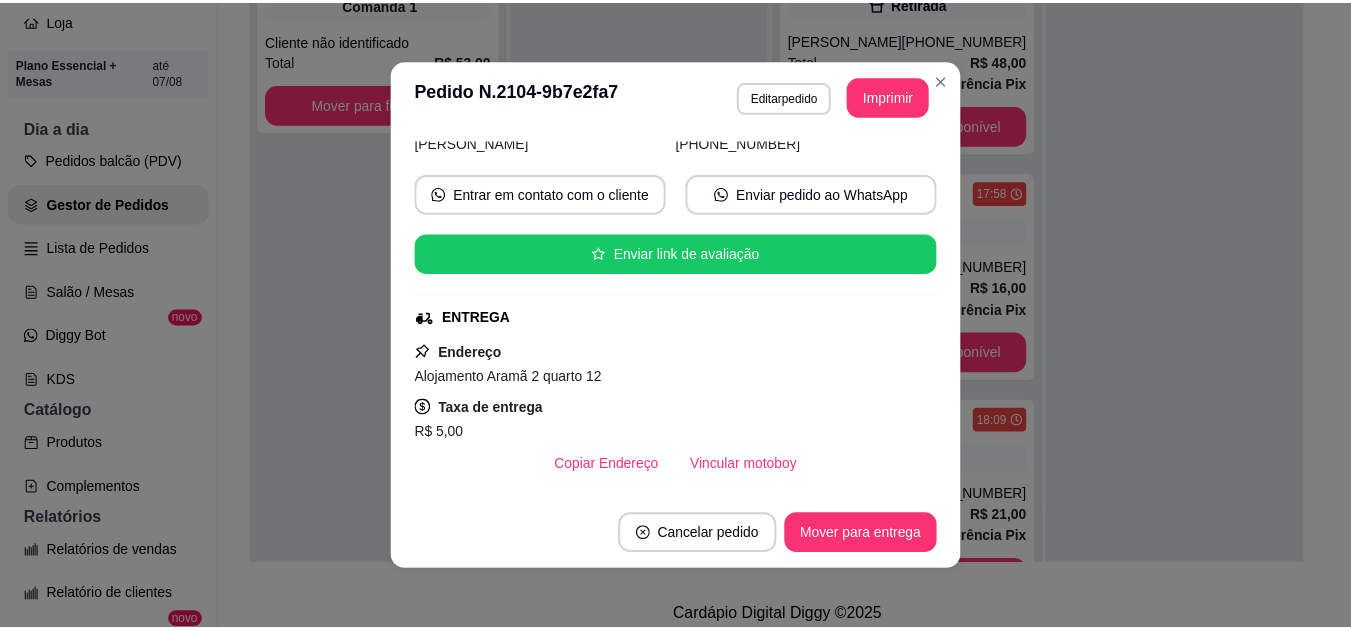 scroll, scrollTop: 165, scrollLeft: 0, axis: vertical 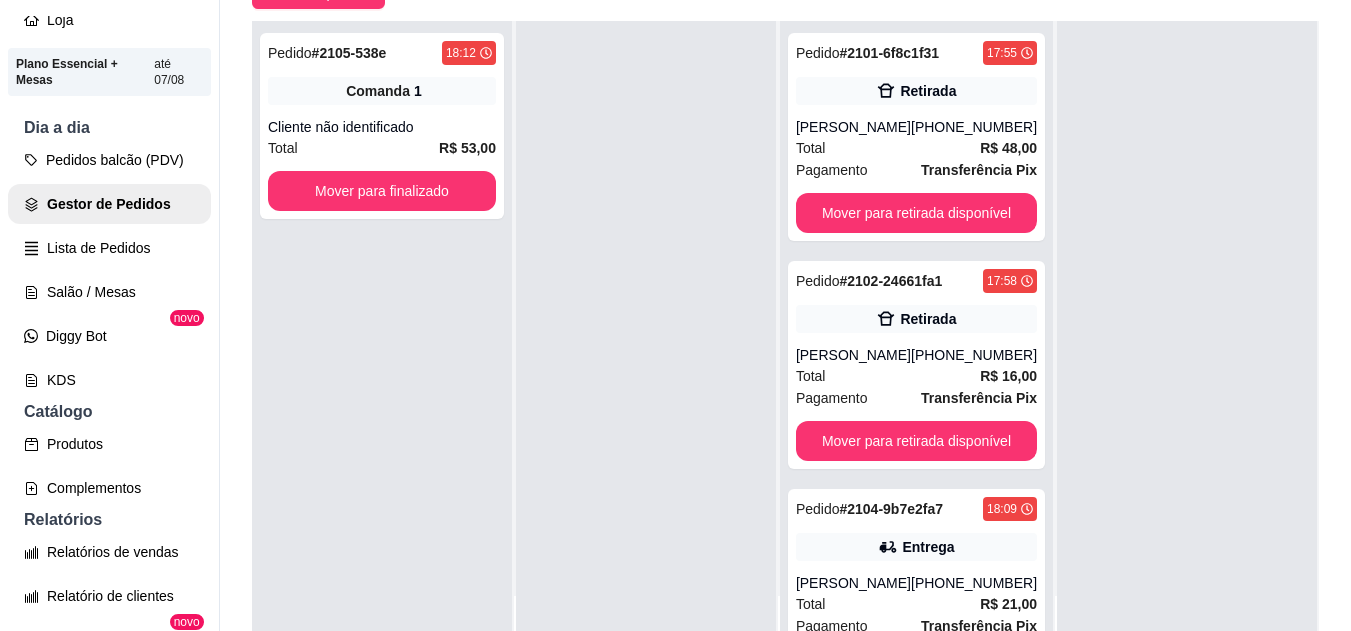 click on "Total R$ 48,00" at bounding box center [916, 148] 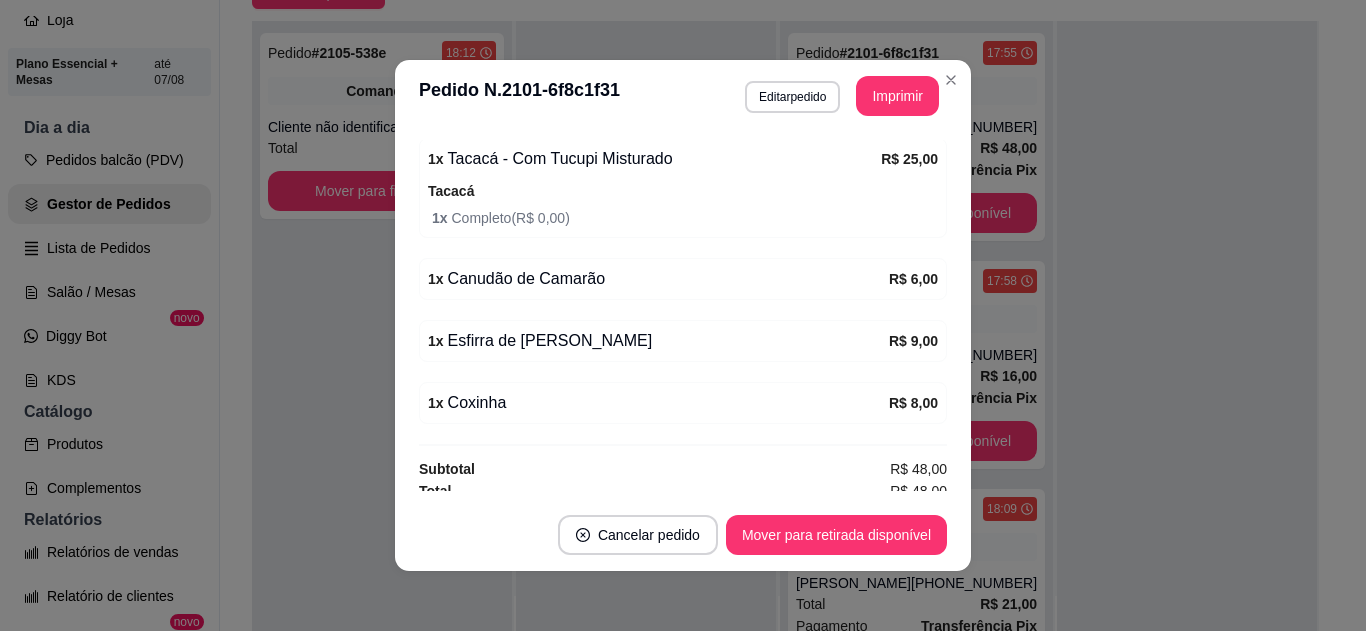 scroll, scrollTop: 514, scrollLeft: 0, axis: vertical 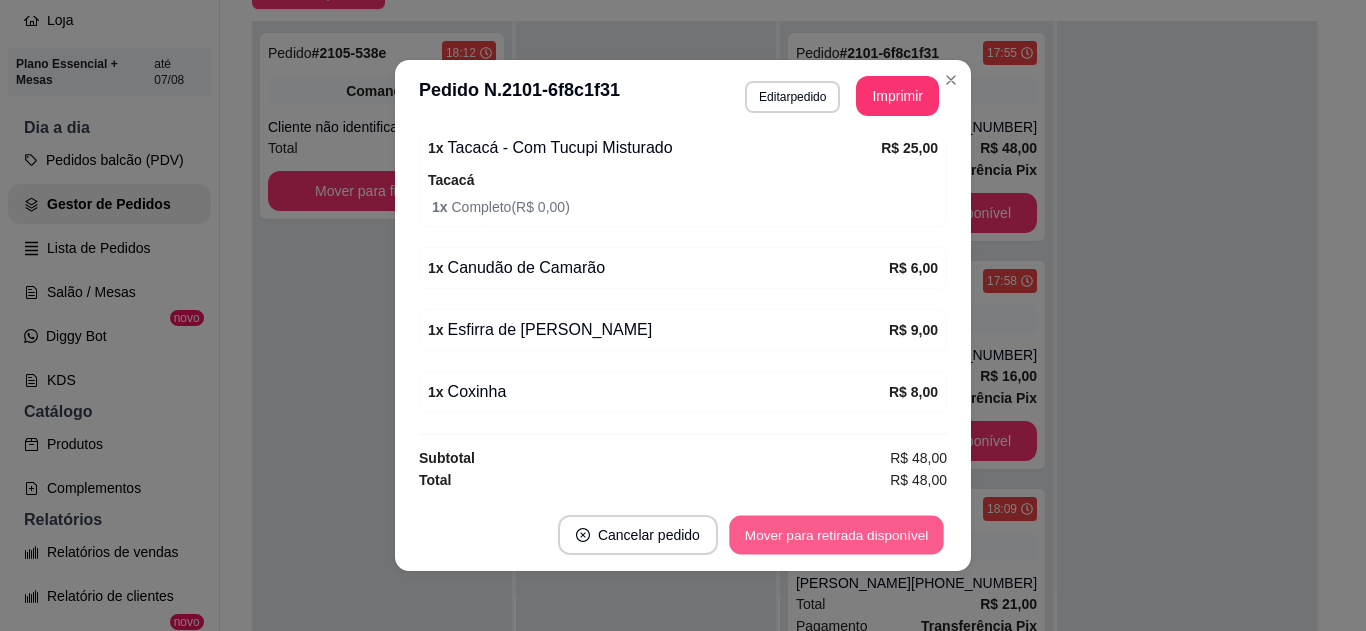 click on "Mover para retirada disponível" at bounding box center (836, 535) 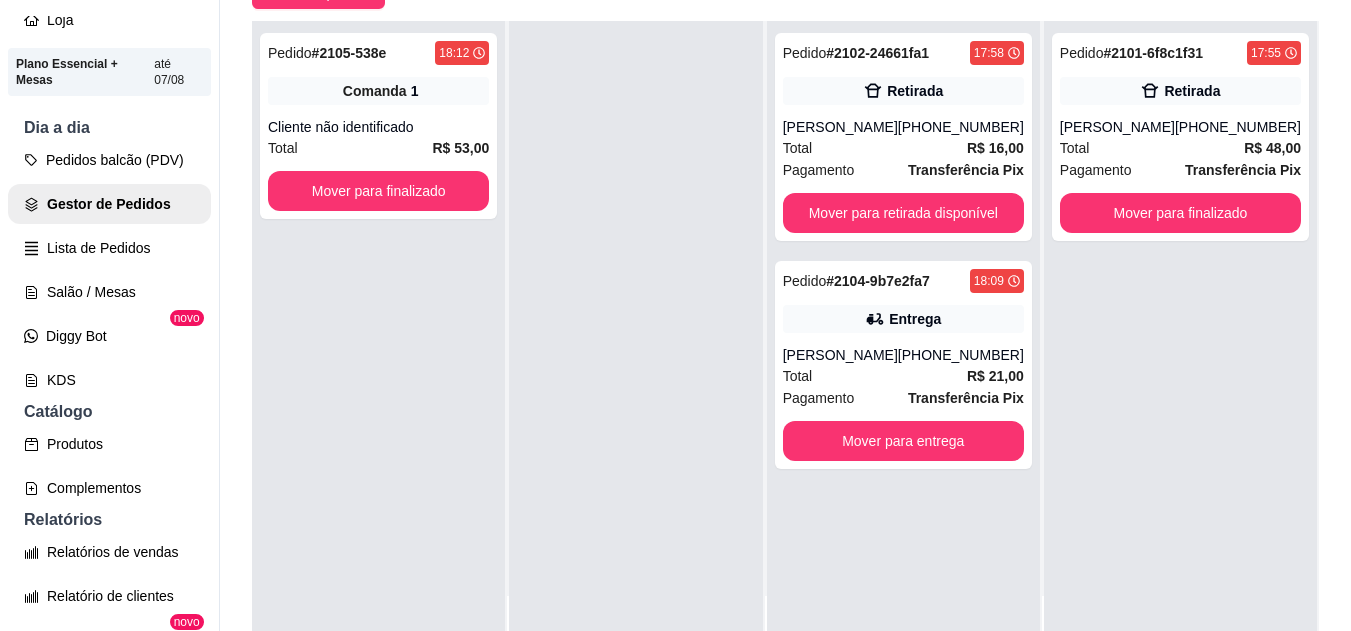 click on "[PHONE_NUMBER]" at bounding box center [961, 127] 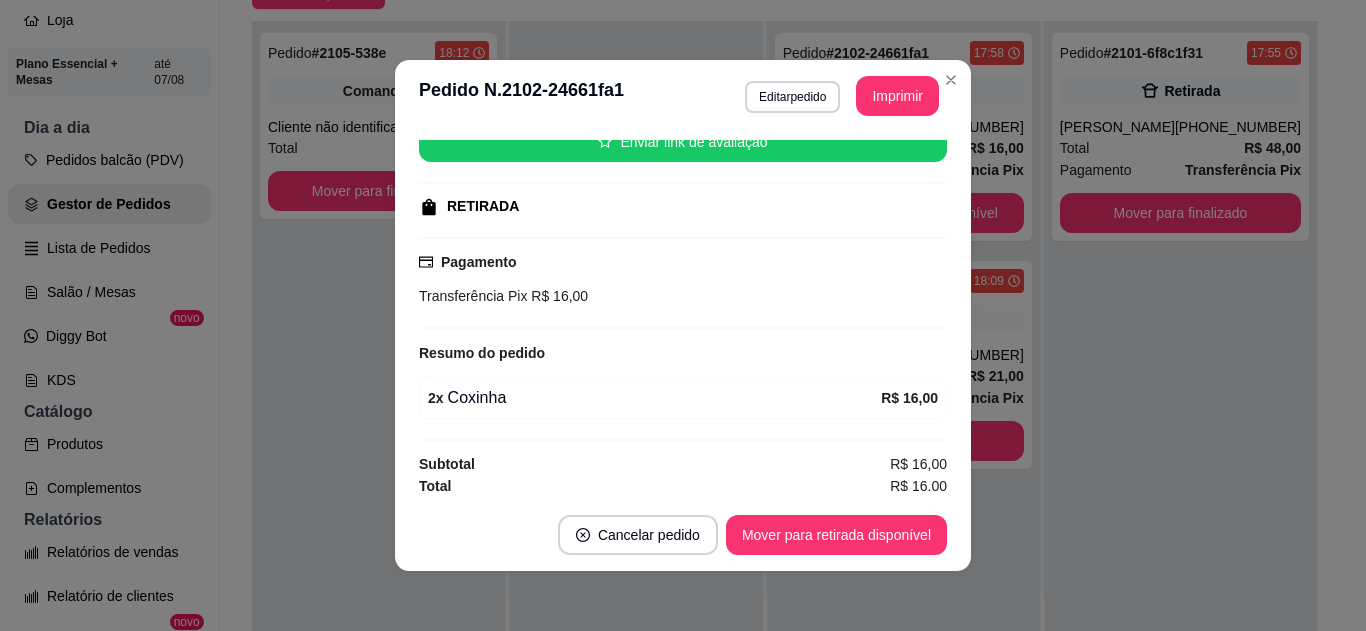 scroll, scrollTop: 270, scrollLeft: 0, axis: vertical 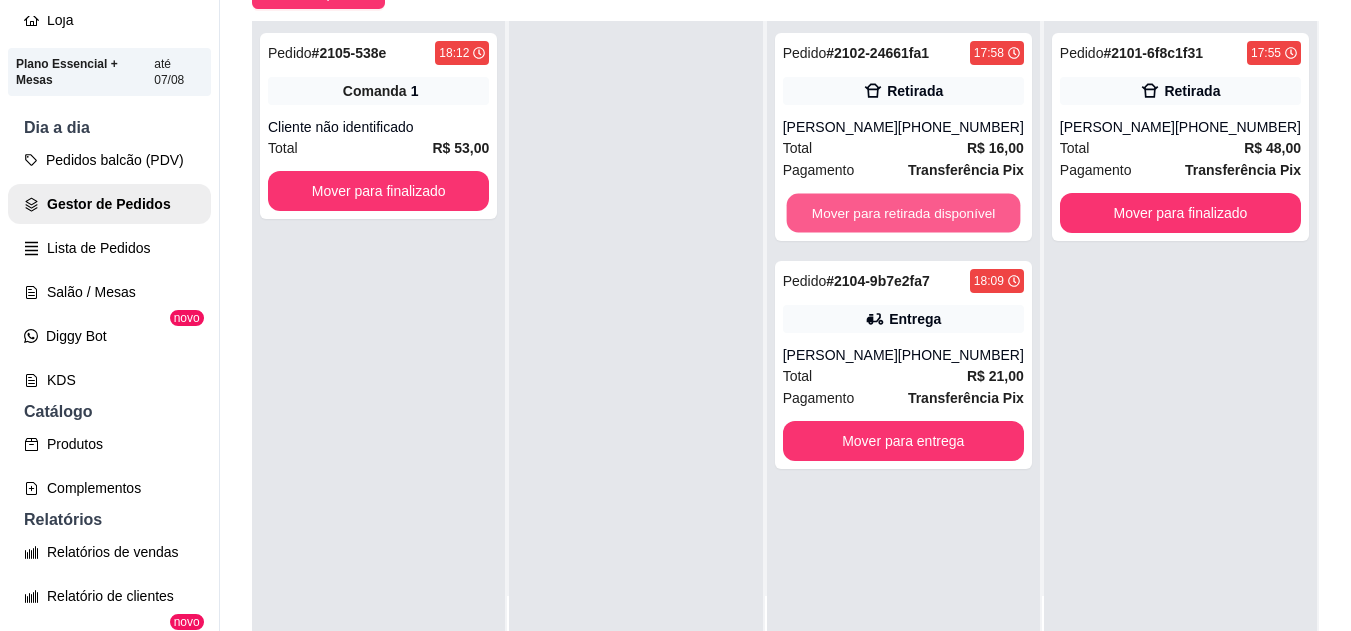 click on "Mover para retirada disponível" at bounding box center [903, 213] 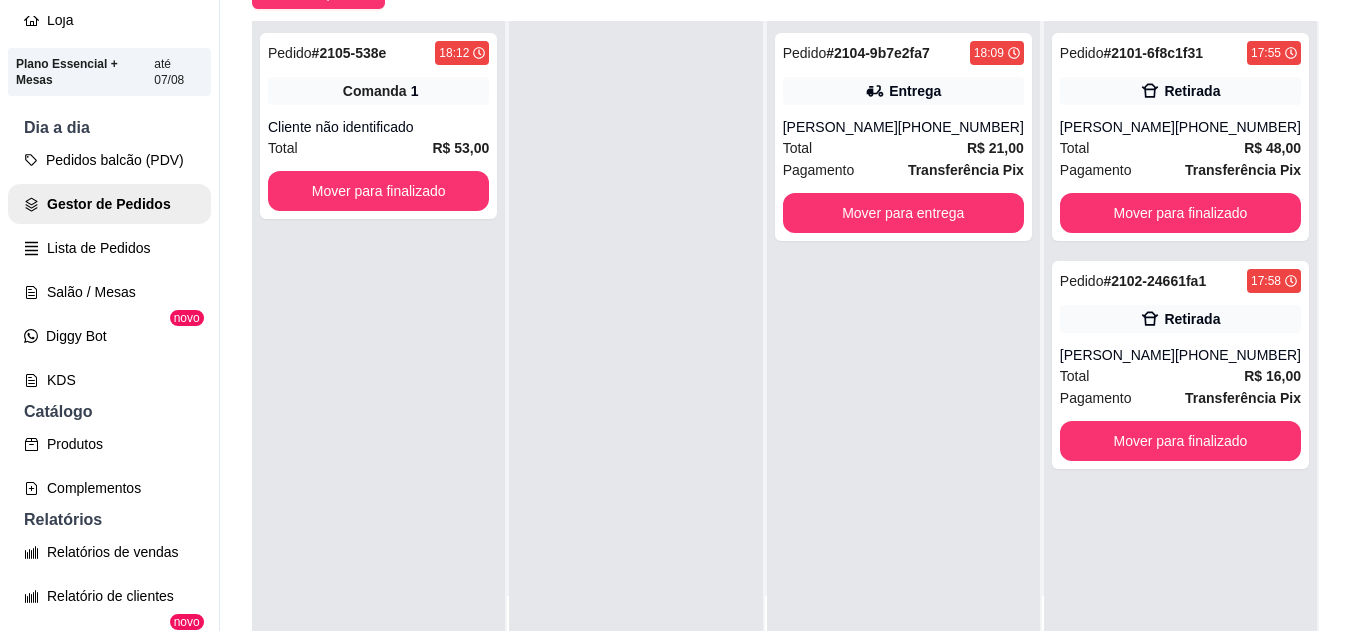 click on "Total R$ 21,00" at bounding box center [903, 148] 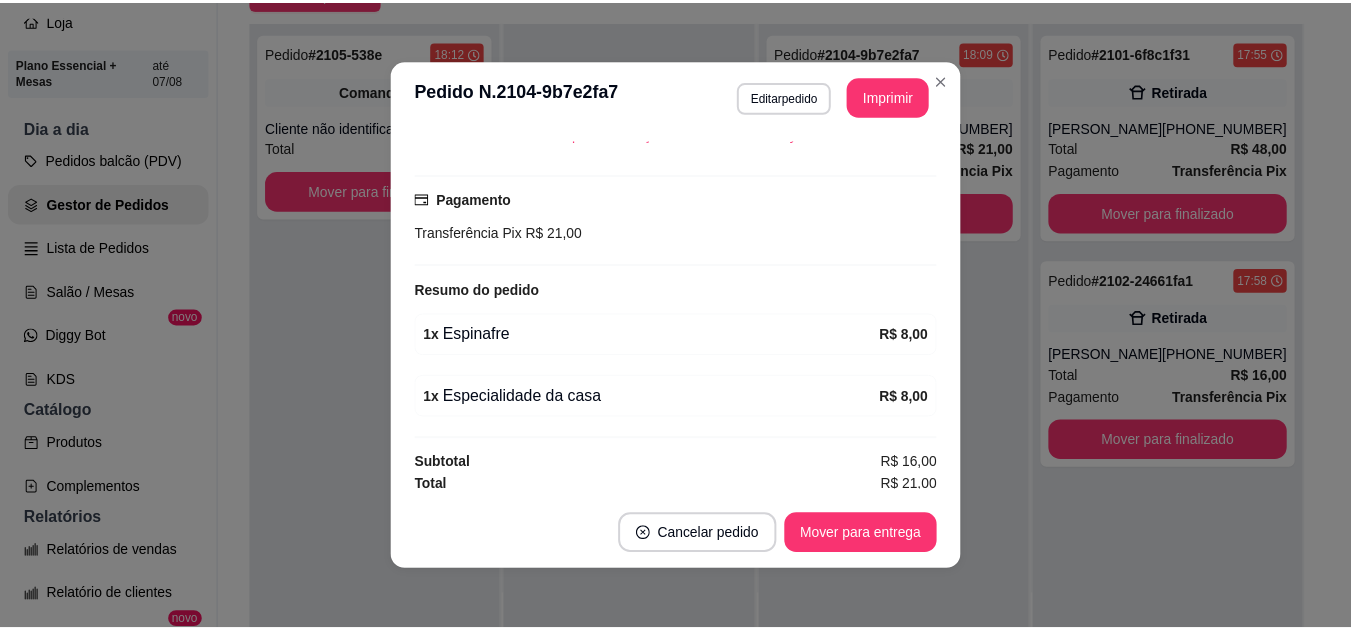 scroll, scrollTop: 488, scrollLeft: 0, axis: vertical 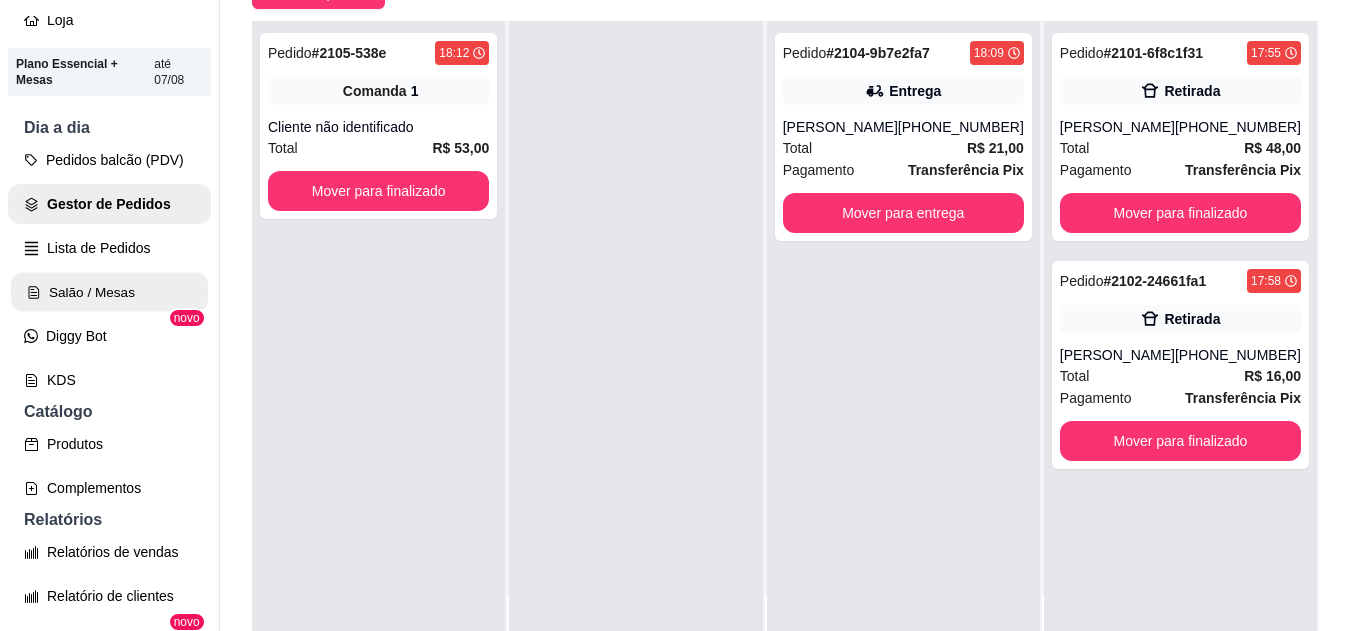 click on "Salão / Mesas" at bounding box center (109, 292) 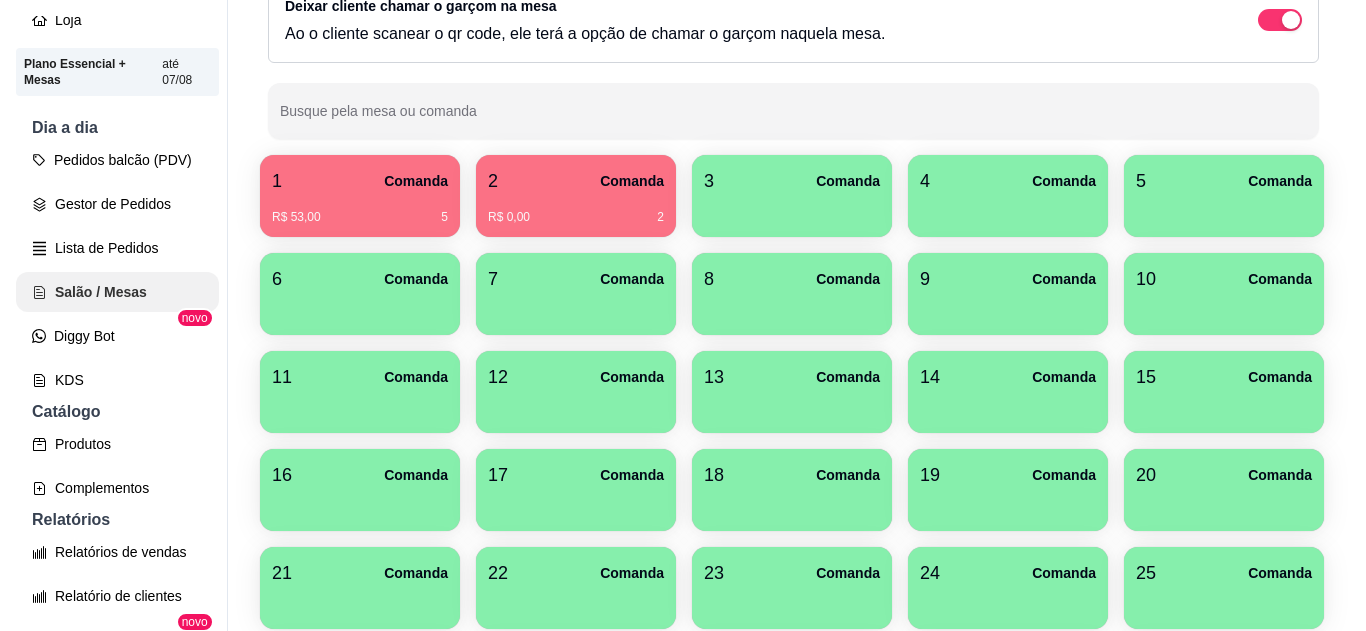 scroll, scrollTop: 0, scrollLeft: 0, axis: both 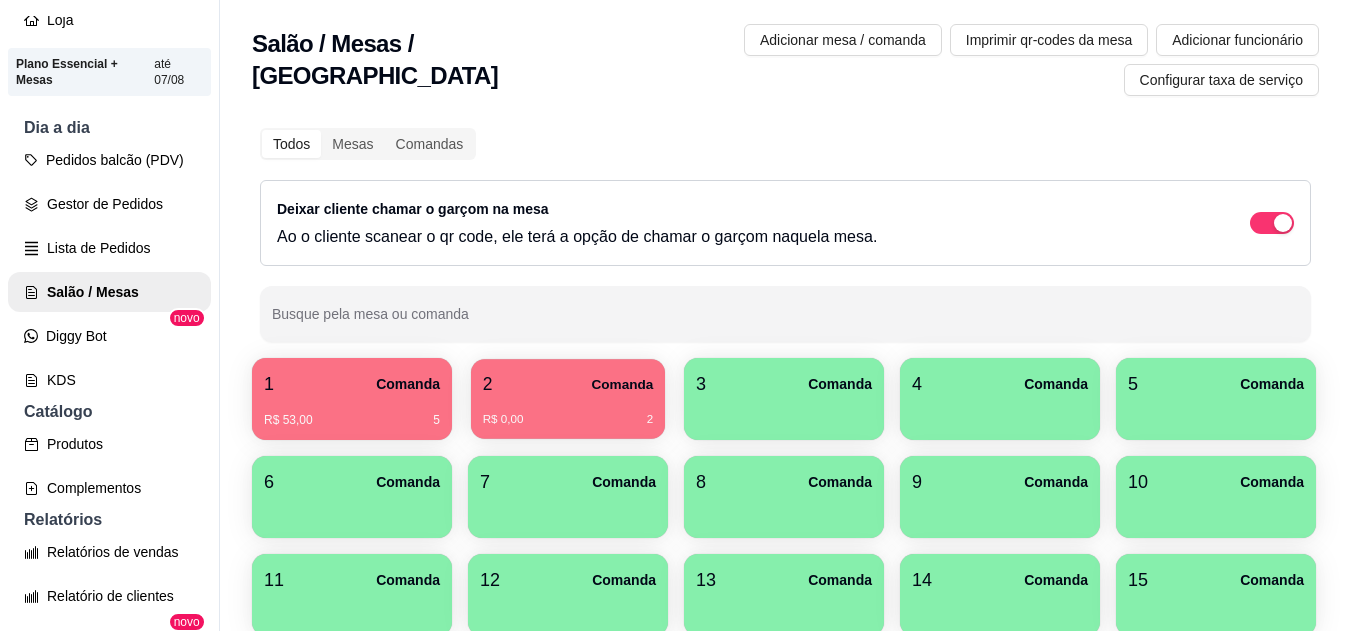 click on "2 Comanda" at bounding box center (568, 384) 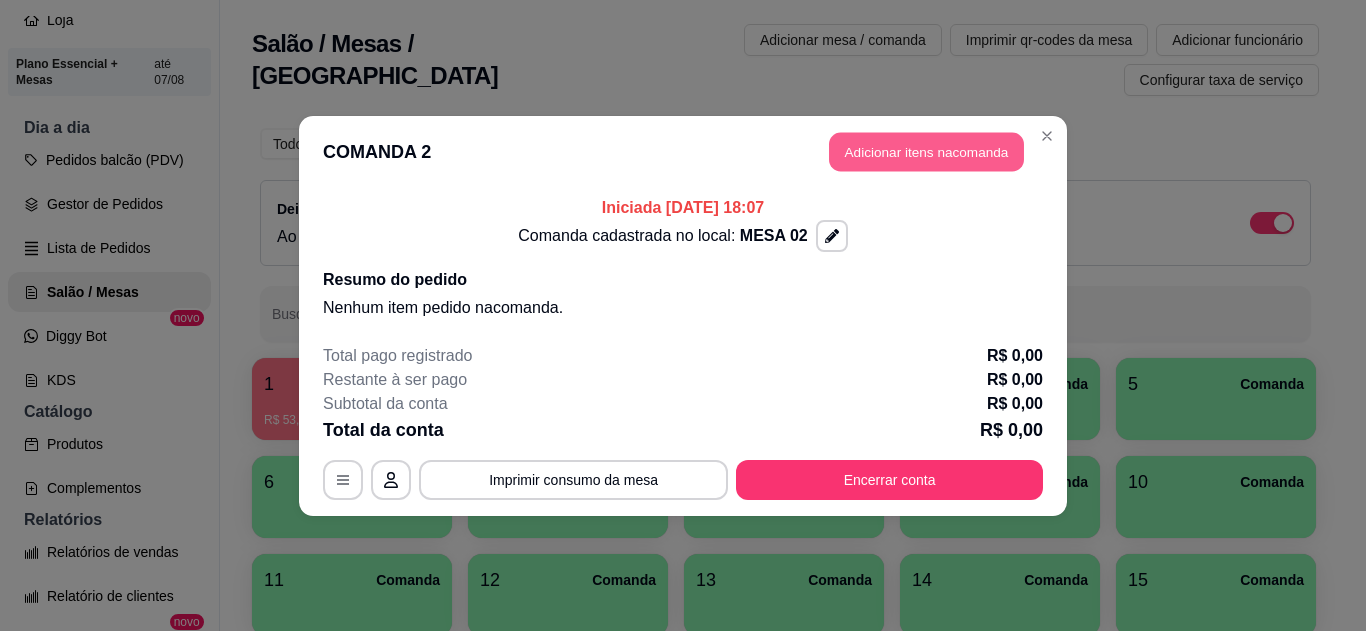 click on "Adicionar itens na  comanda" at bounding box center [926, 151] 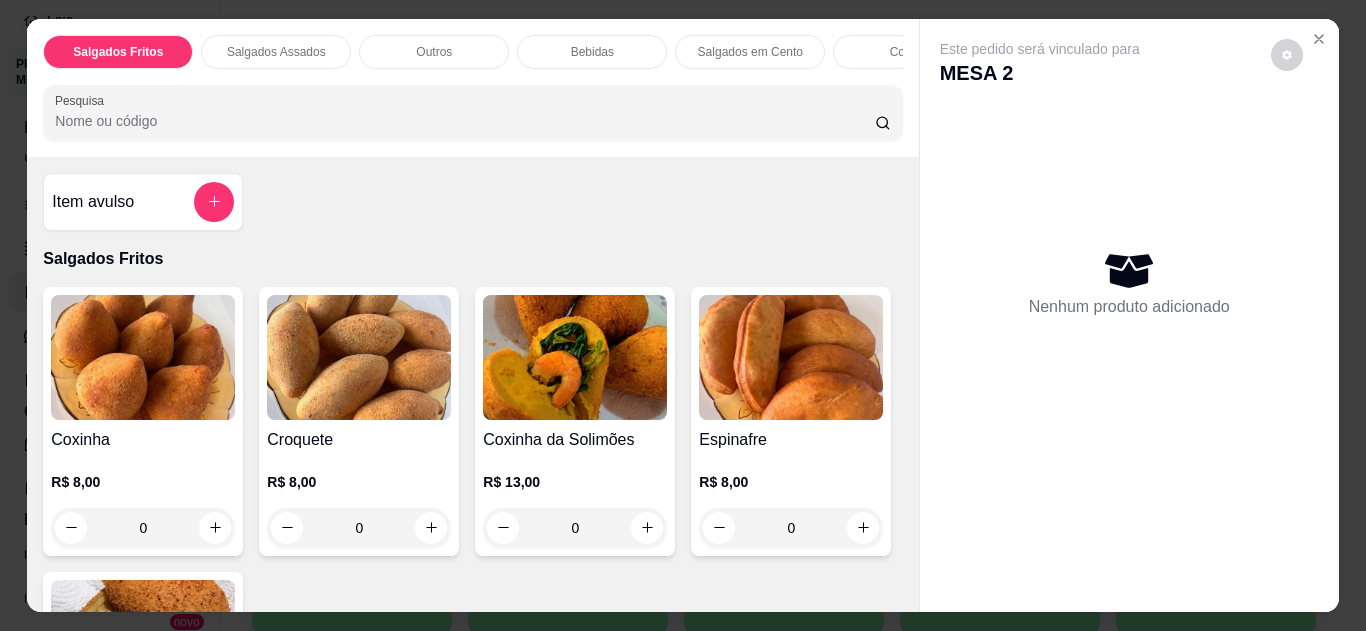 click at bounding box center (791, 357) 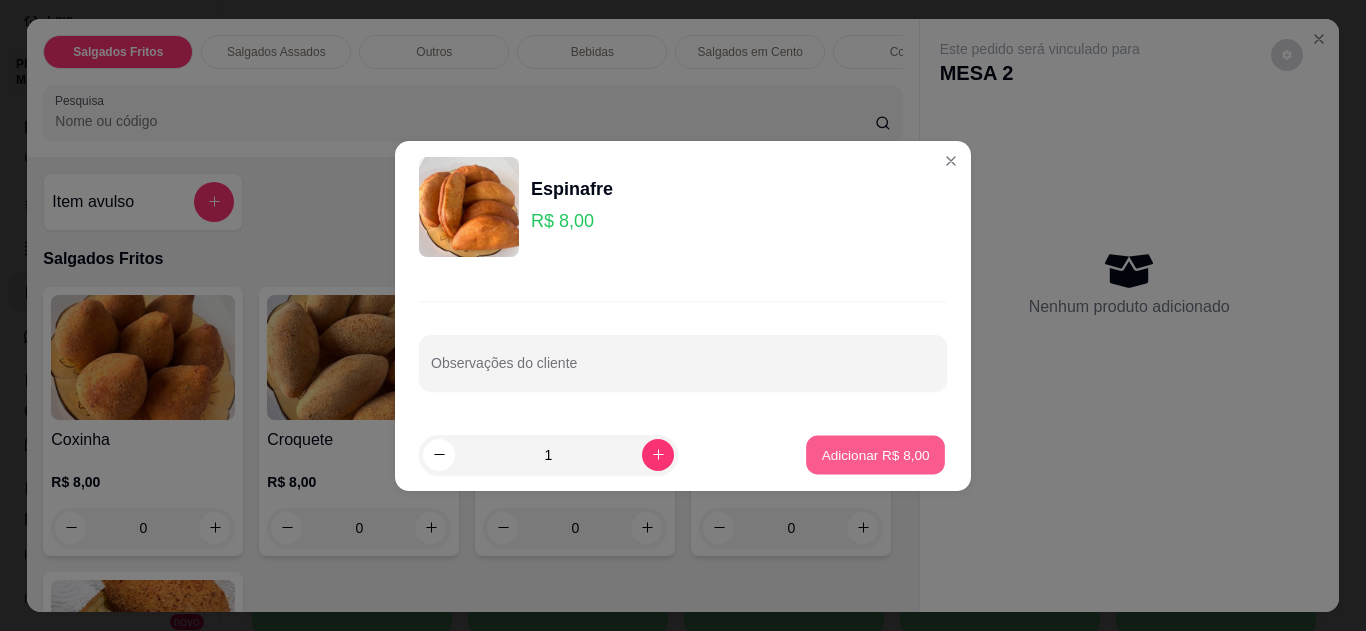 click on "Adicionar   R$ 8,00" at bounding box center [875, 454] 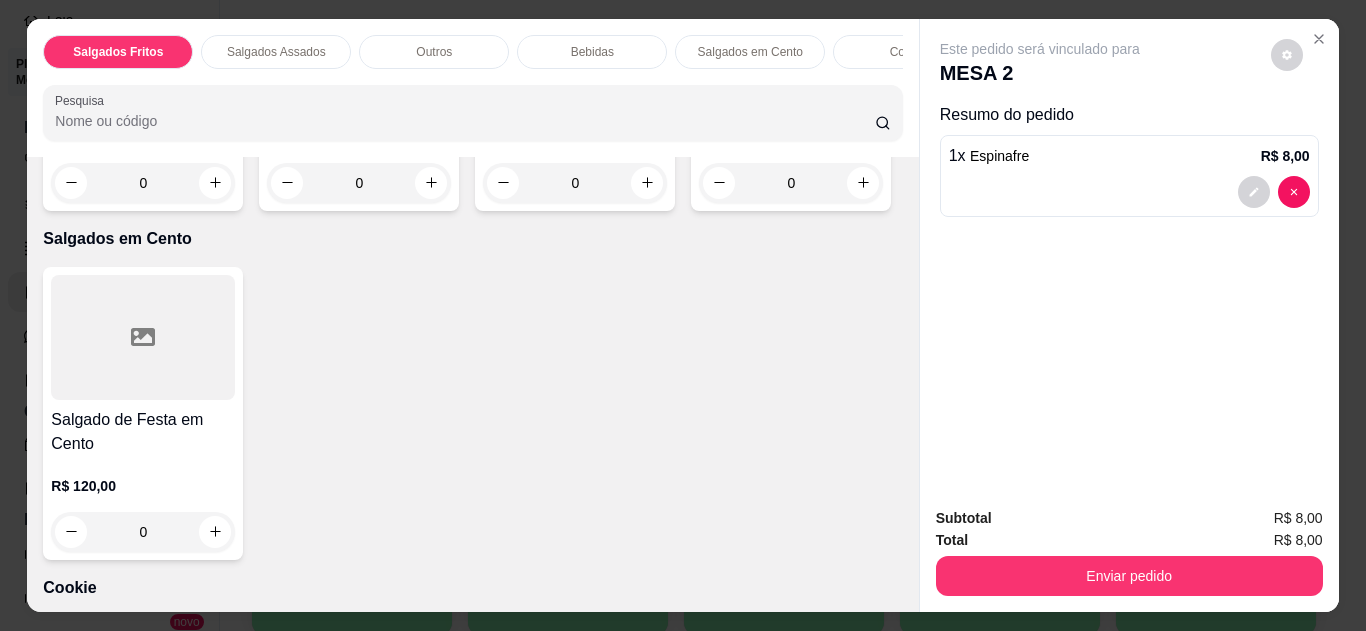 scroll, scrollTop: 1960, scrollLeft: 0, axis: vertical 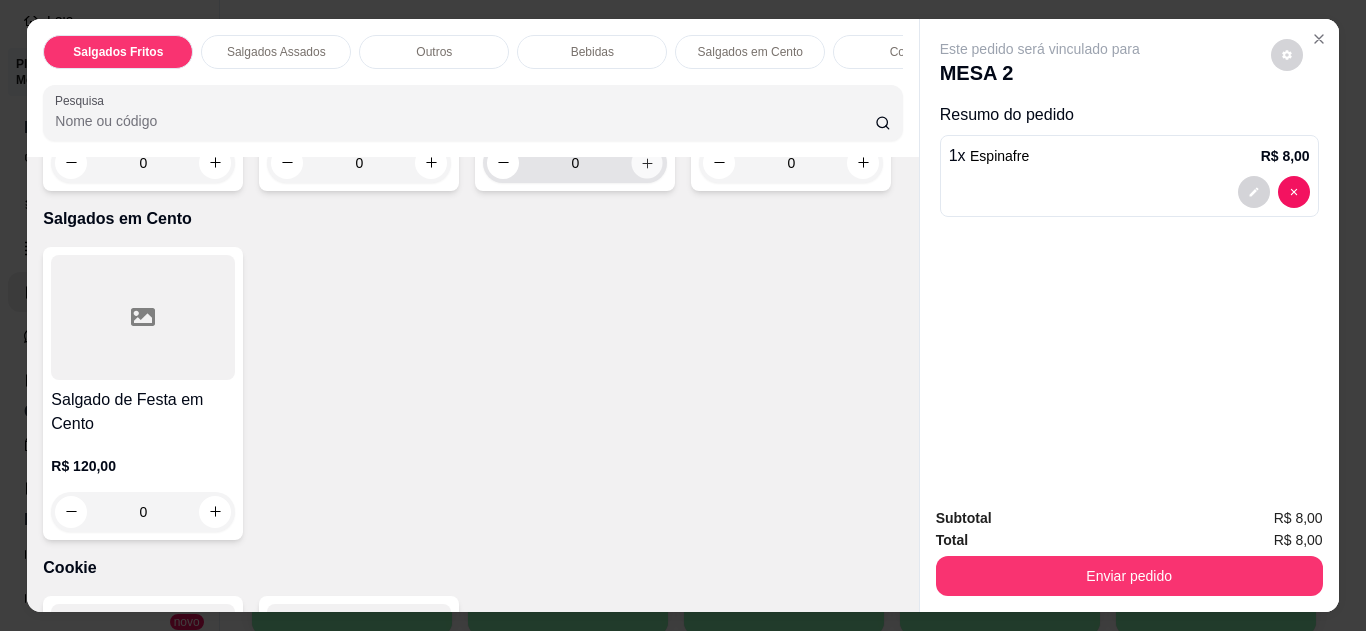 click 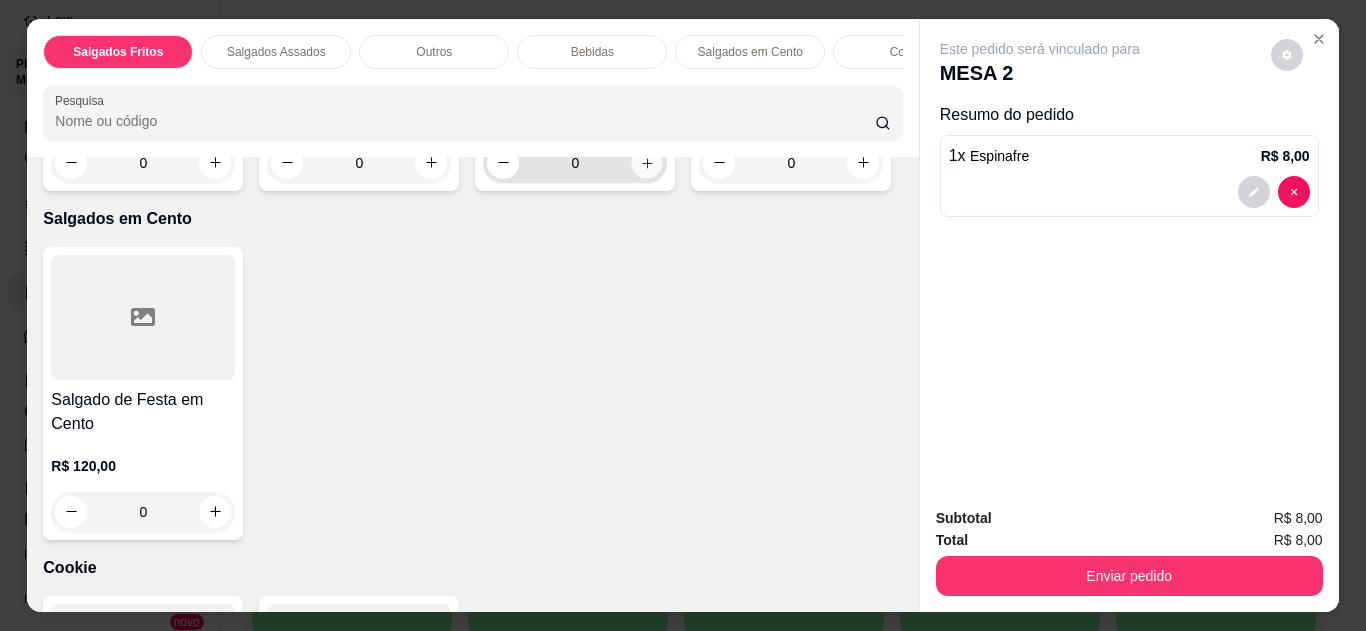 type on "1" 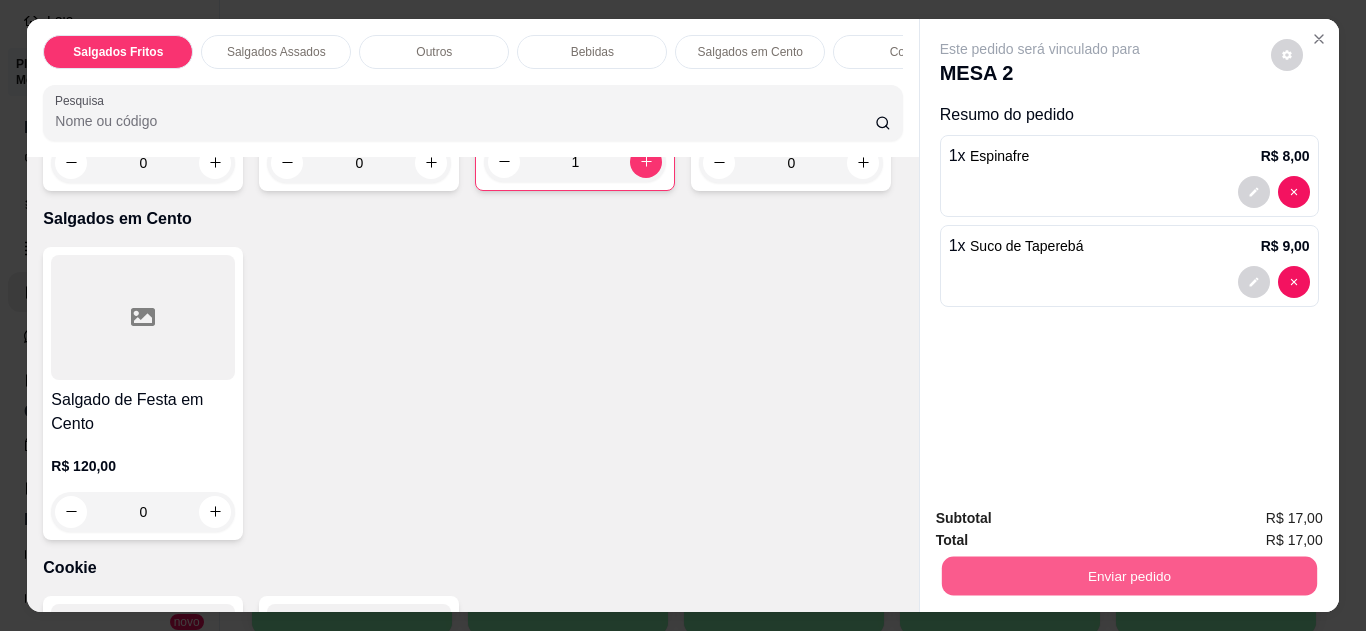 click on "Enviar pedido" at bounding box center [1128, 576] 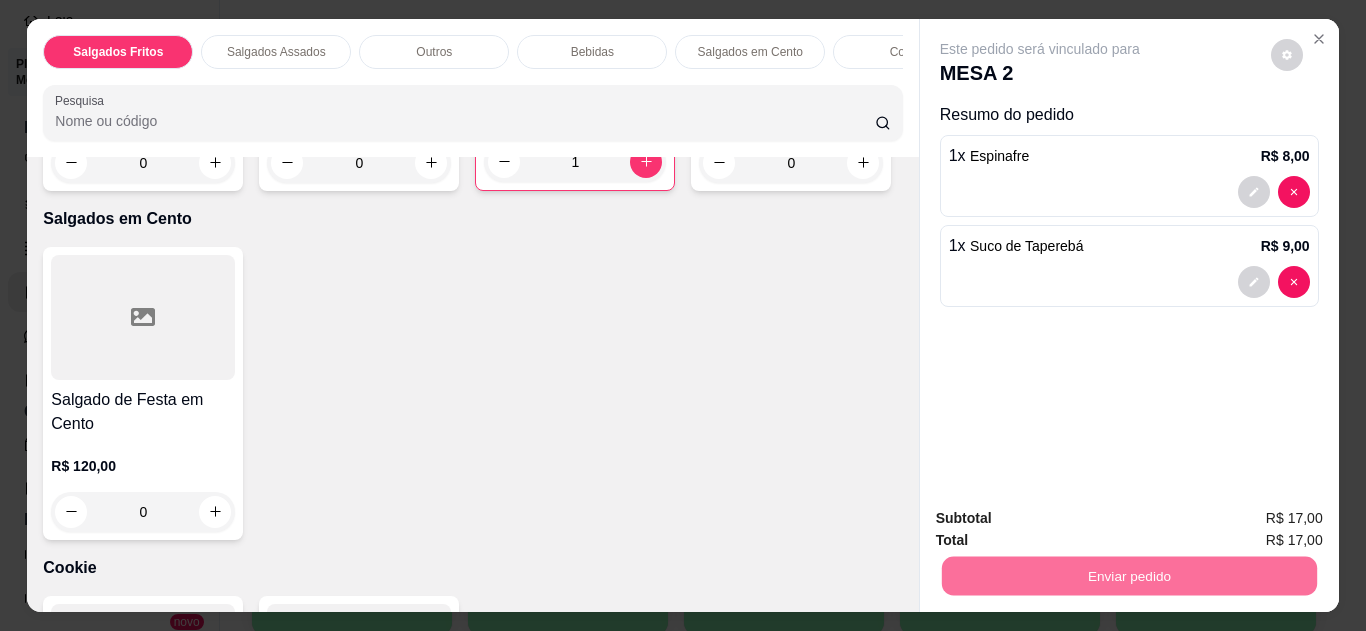 click on "Não registrar e enviar pedido" at bounding box center [1063, 519] 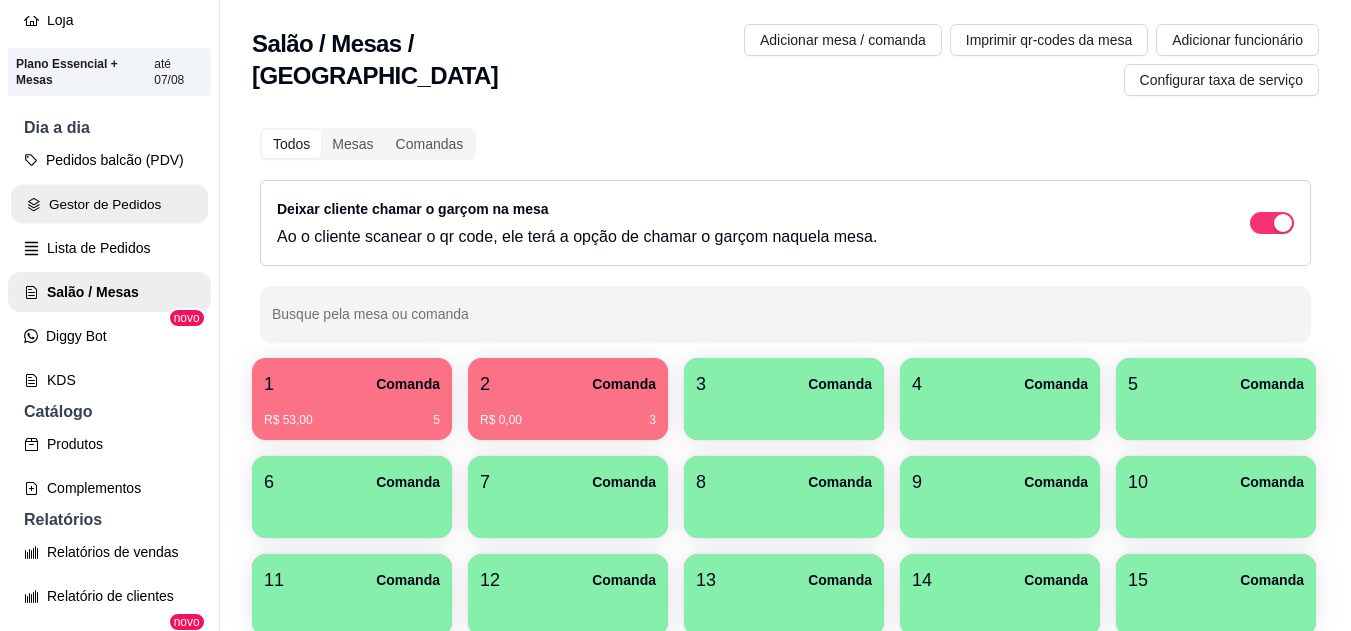 click on "Gestor de Pedidos" at bounding box center [109, 204] 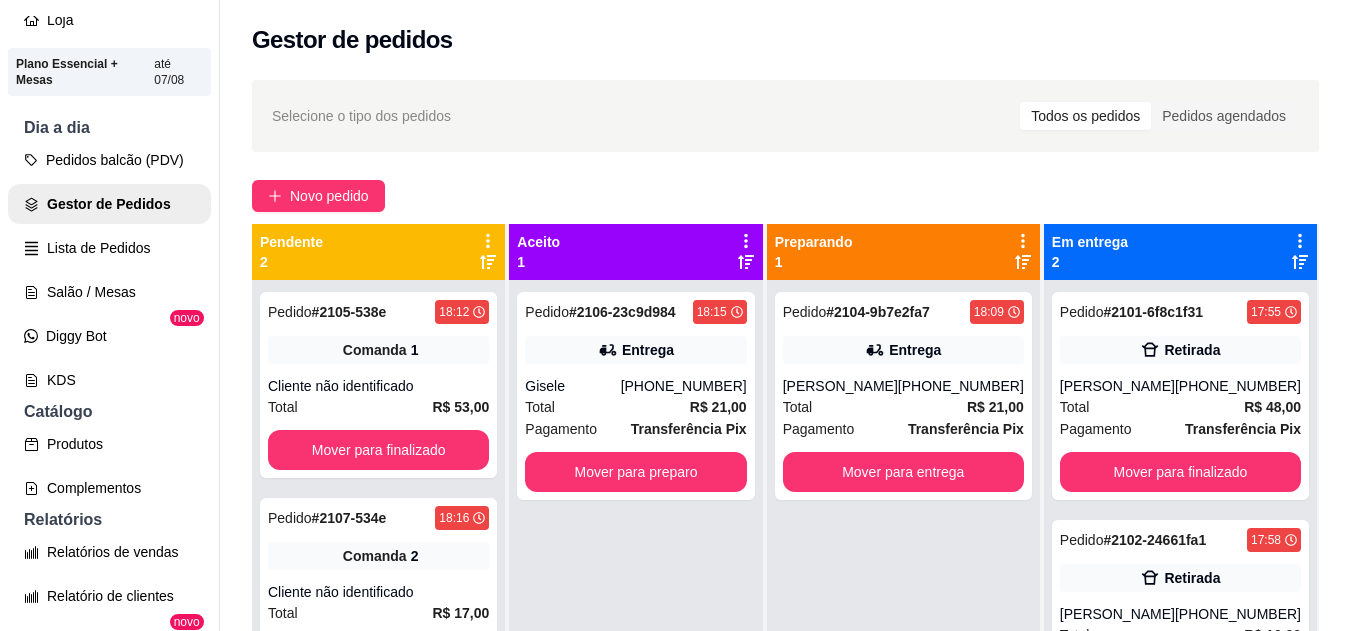 click on "Total R$ 21,00" at bounding box center (635, 407) 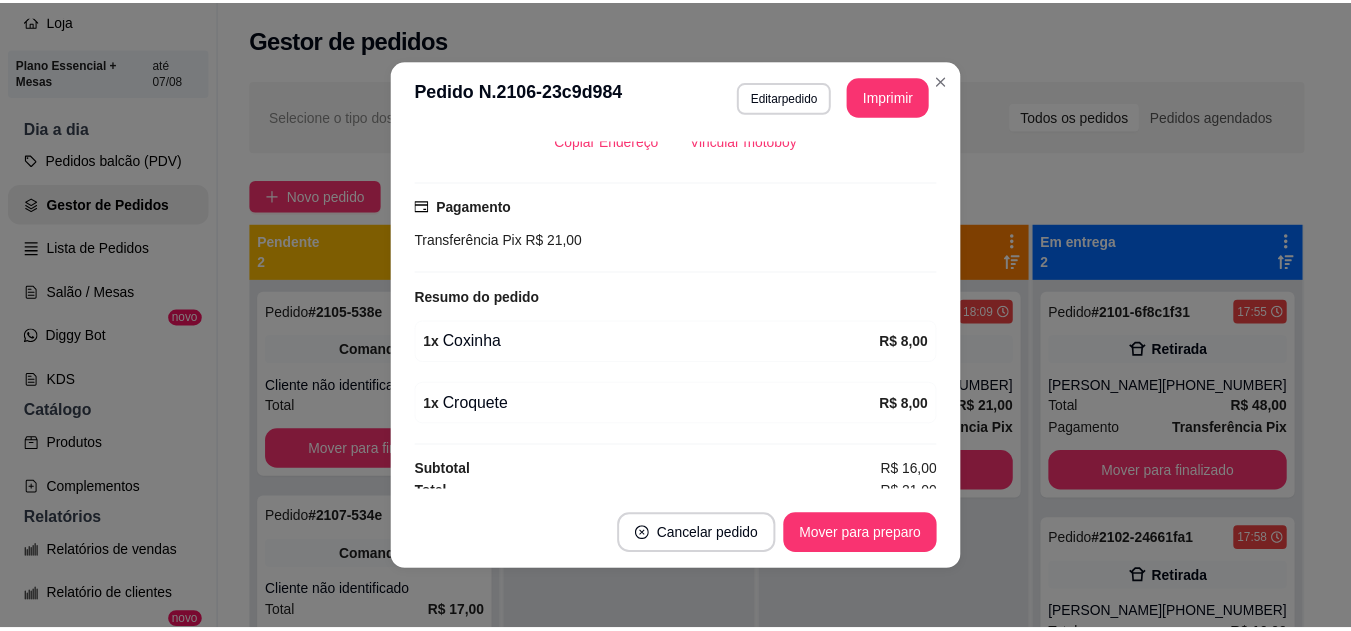 scroll, scrollTop: 488, scrollLeft: 0, axis: vertical 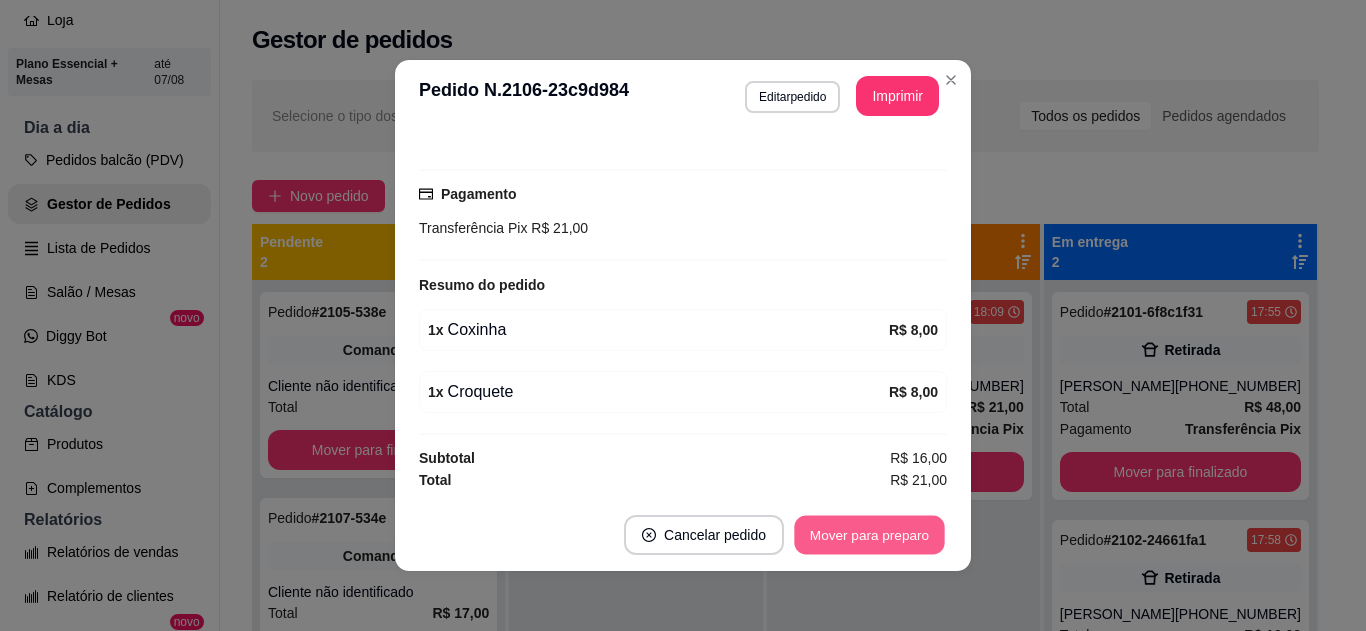 click on "Mover para preparo" at bounding box center (869, 535) 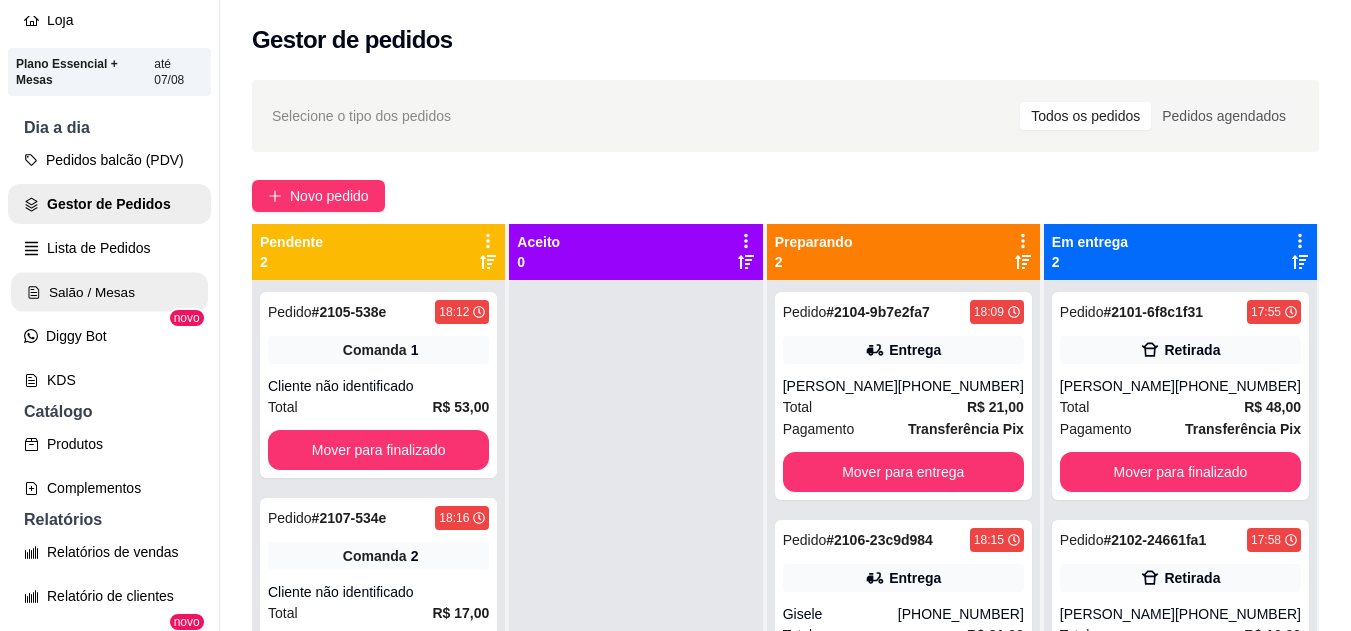 click on "Salão / Mesas" at bounding box center (109, 292) 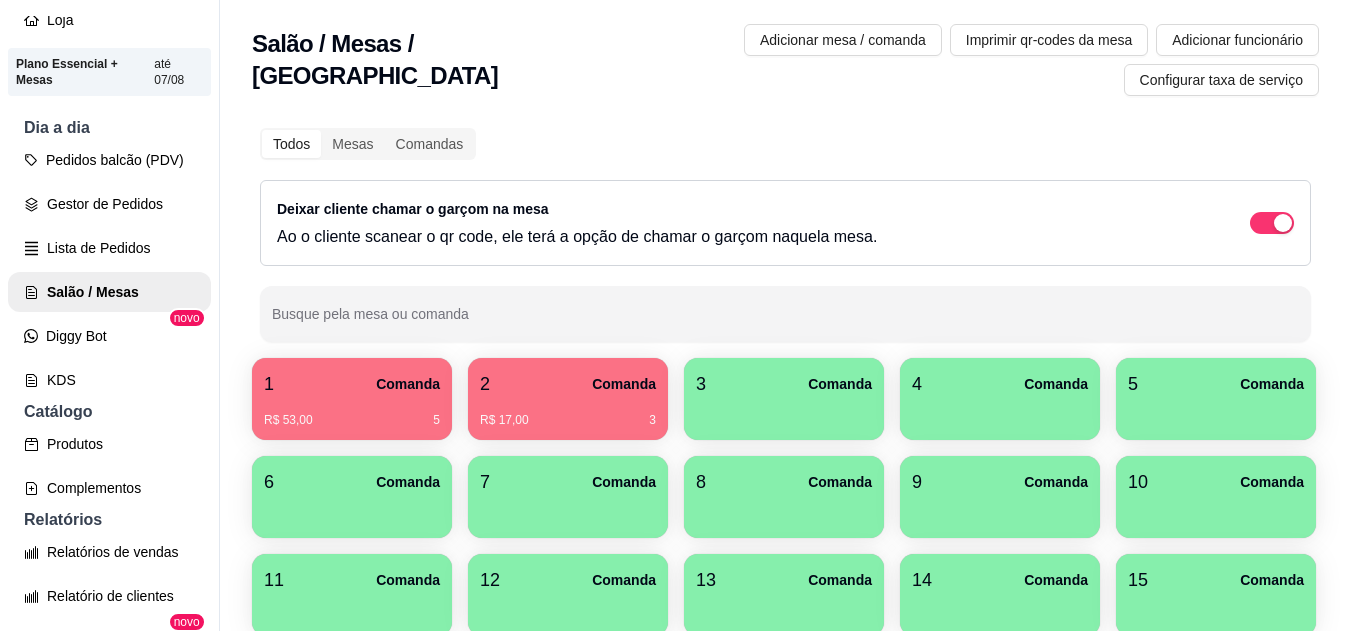 click at bounding box center (784, 413) 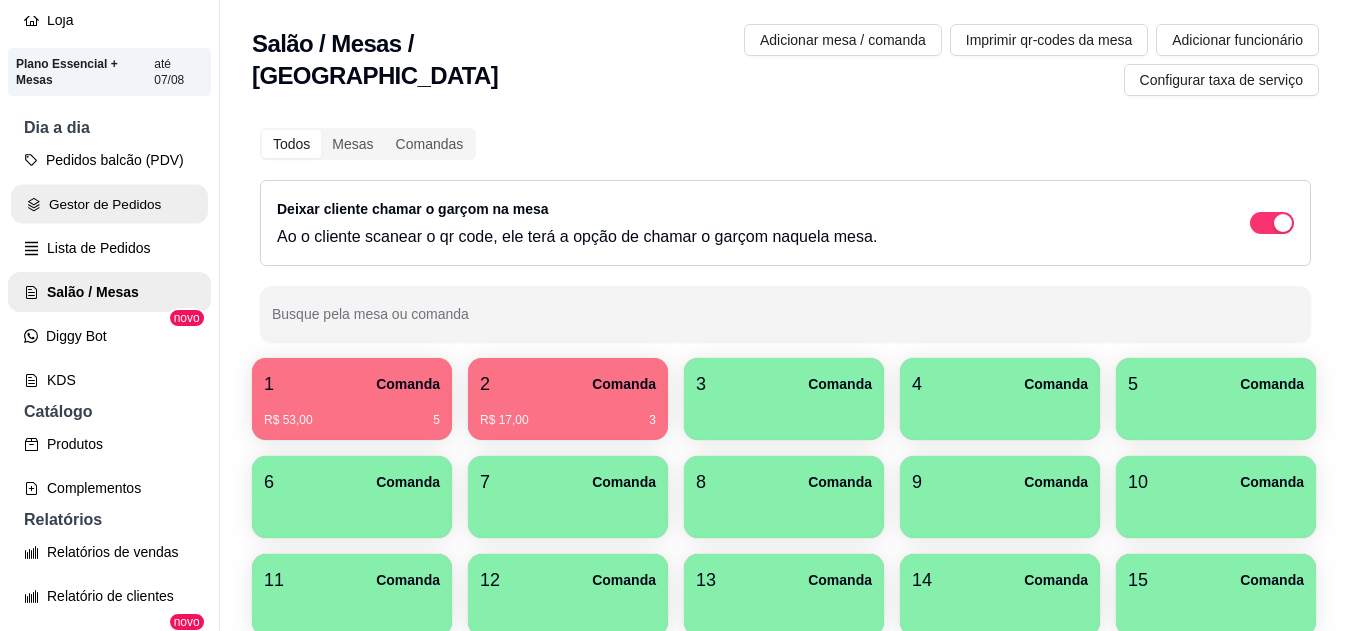 click on "Gestor de Pedidos" at bounding box center [109, 204] 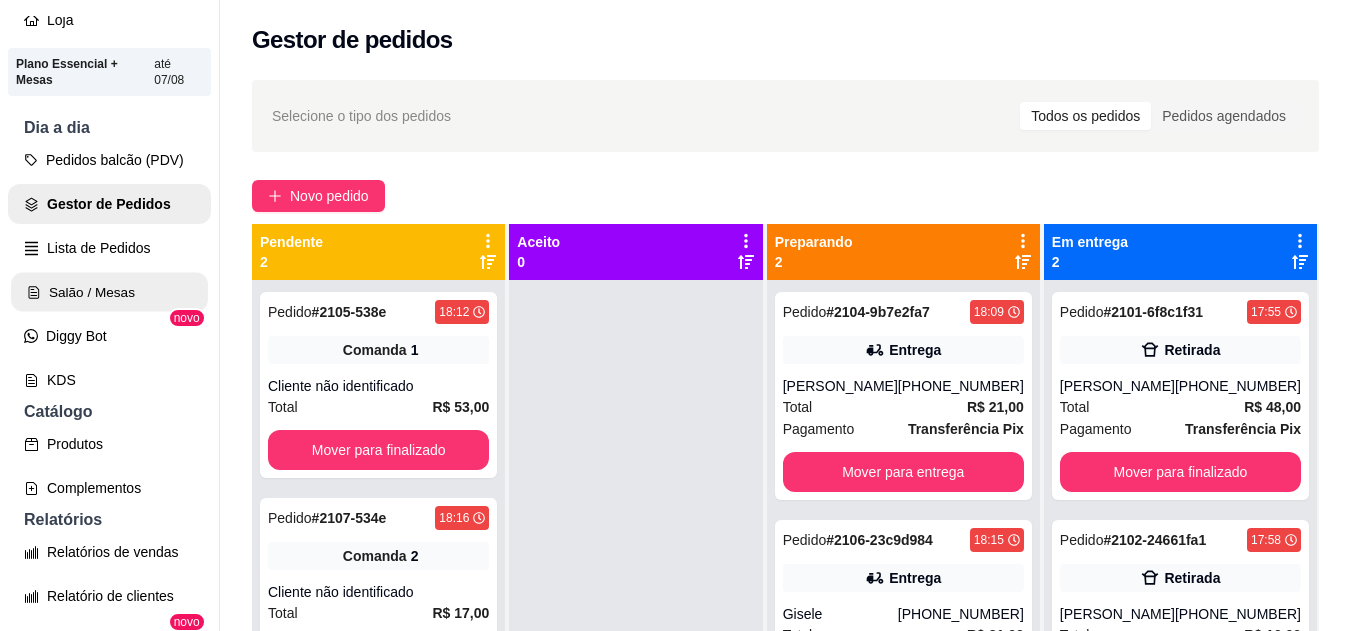 click on "Salão / Mesas" at bounding box center [109, 292] 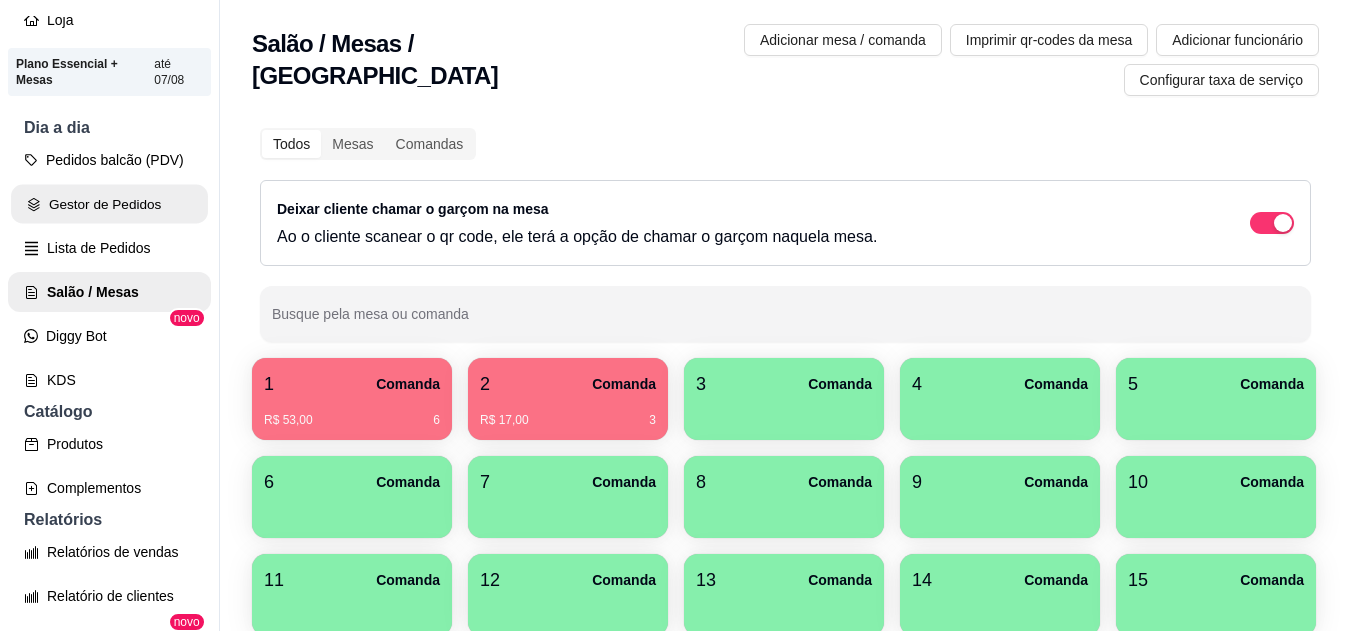 click on "Gestor de Pedidos" at bounding box center [109, 204] 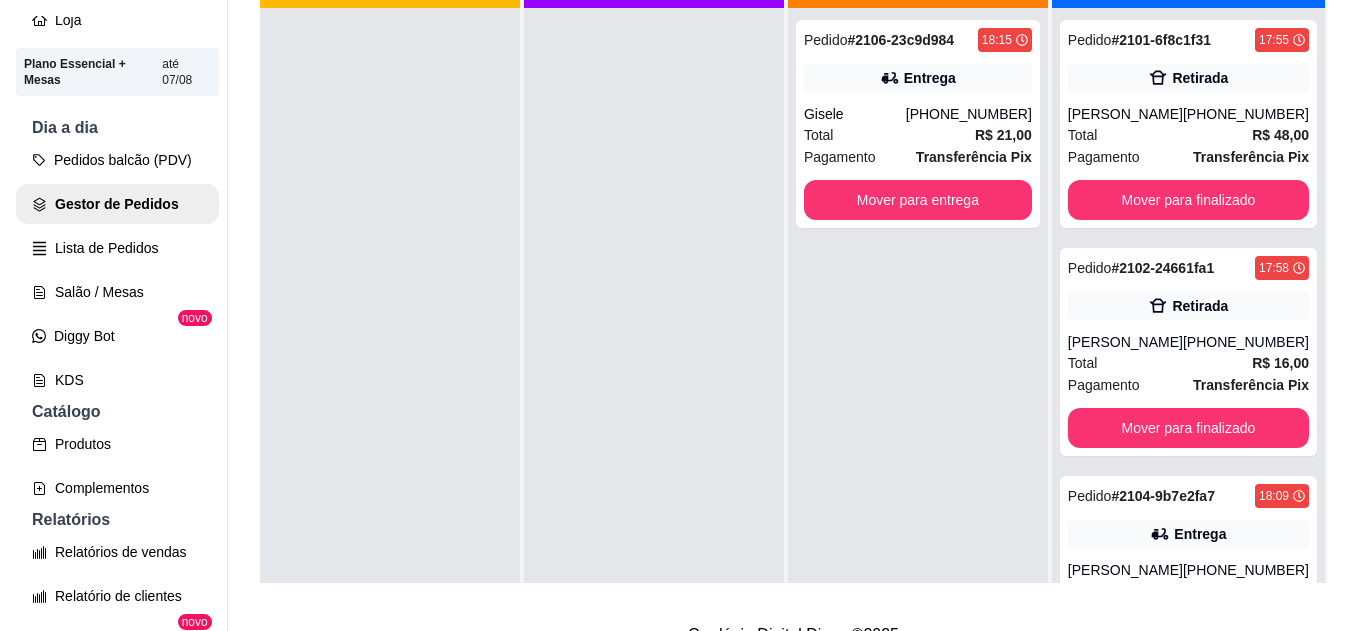 scroll, scrollTop: 296, scrollLeft: 0, axis: vertical 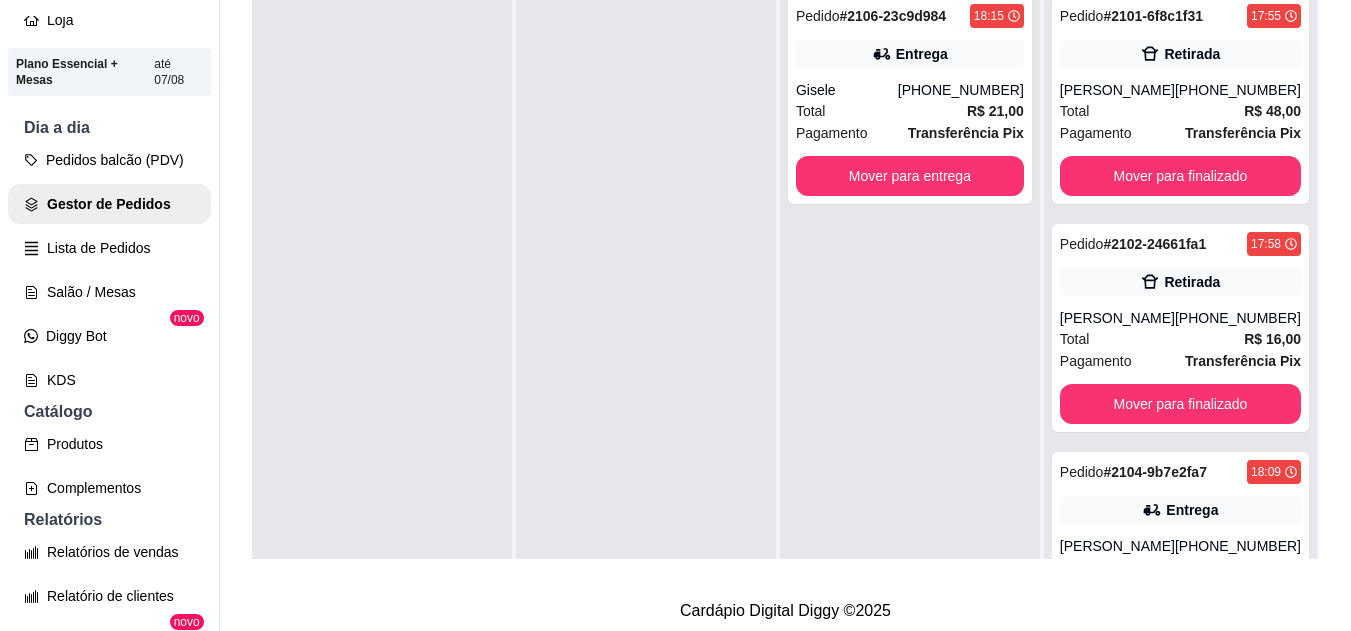 click on "Entrega" at bounding box center [1180, 510] 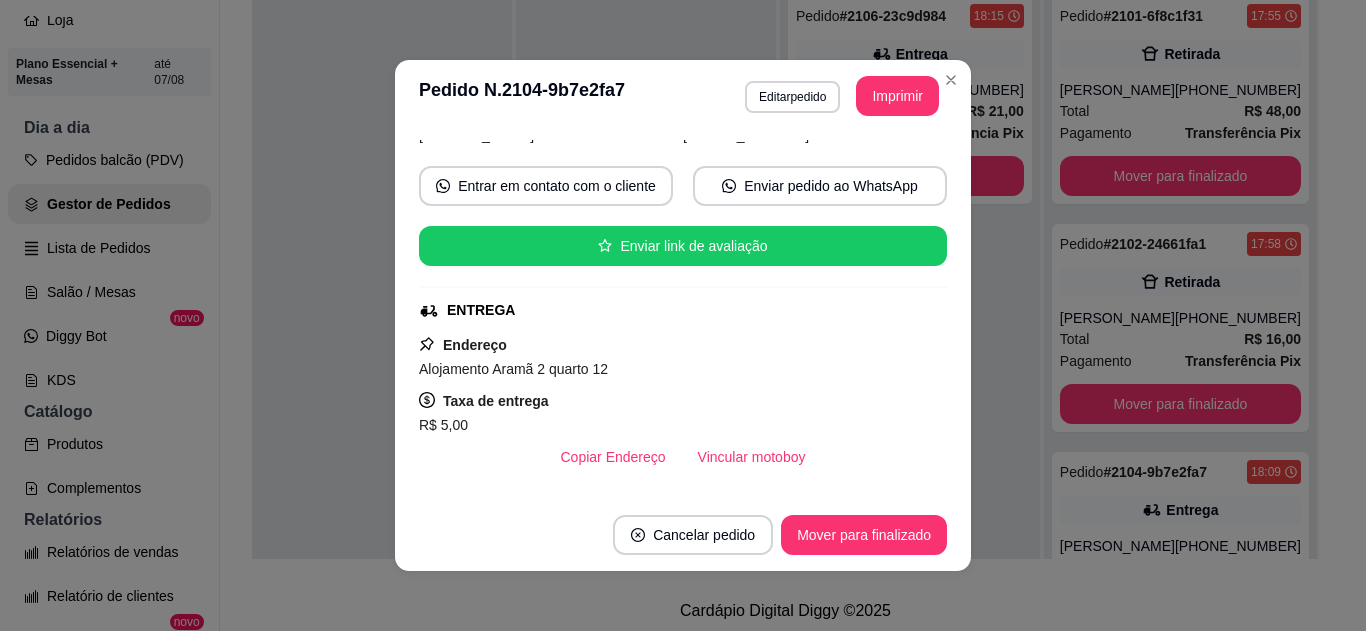 scroll, scrollTop: 168, scrollLeft: 0, axis: vertical 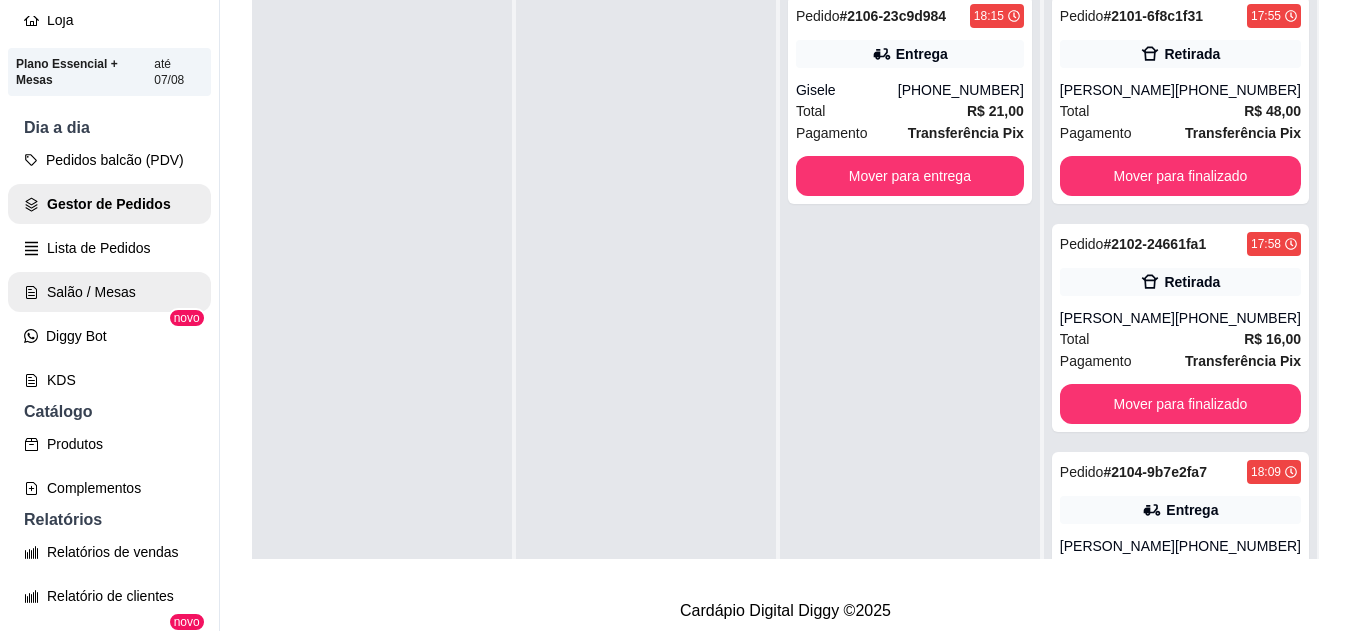 click on "Salão / Mesas" at bounding box center [109, 292] 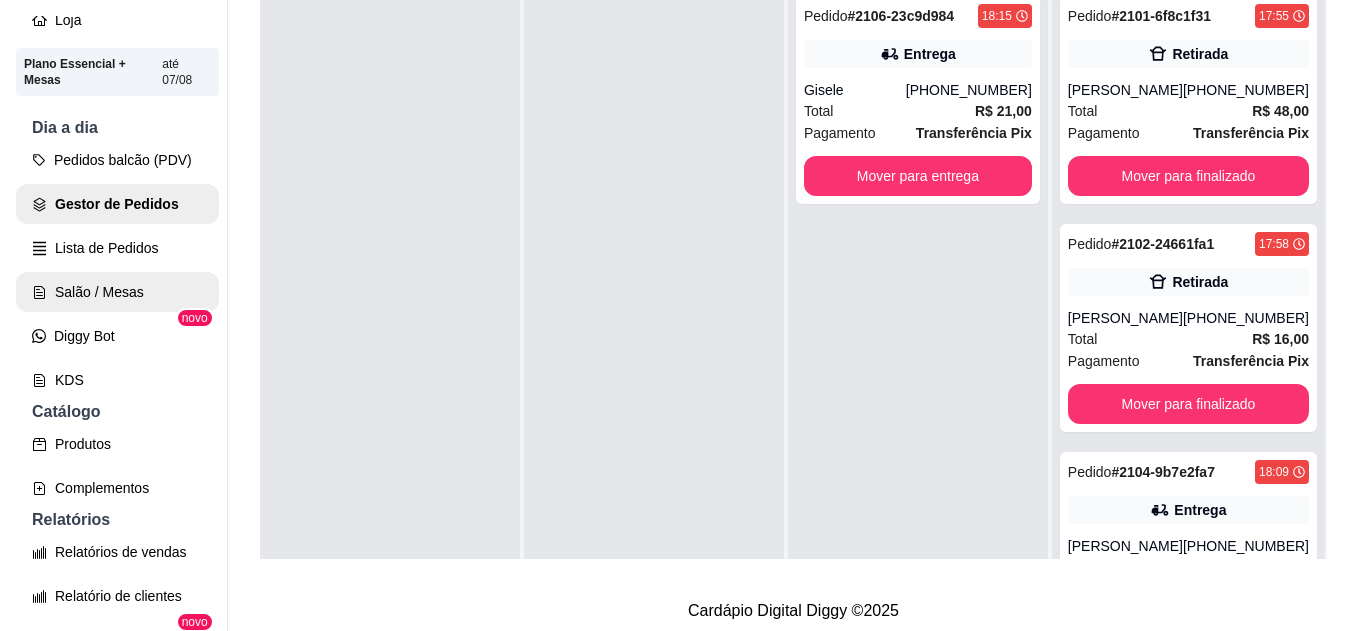 scroll, scrollTop: 0, scrollLeft: 0, axis: both 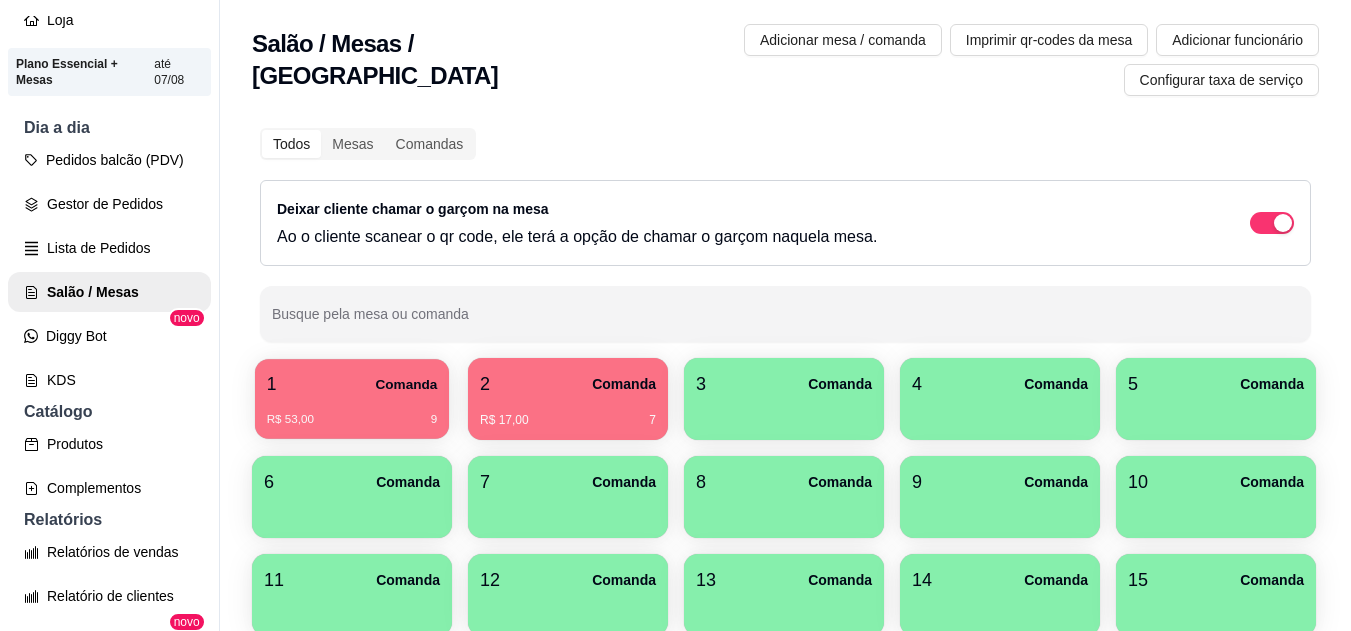 click on "Comanda" at bounding box center (406, 384) 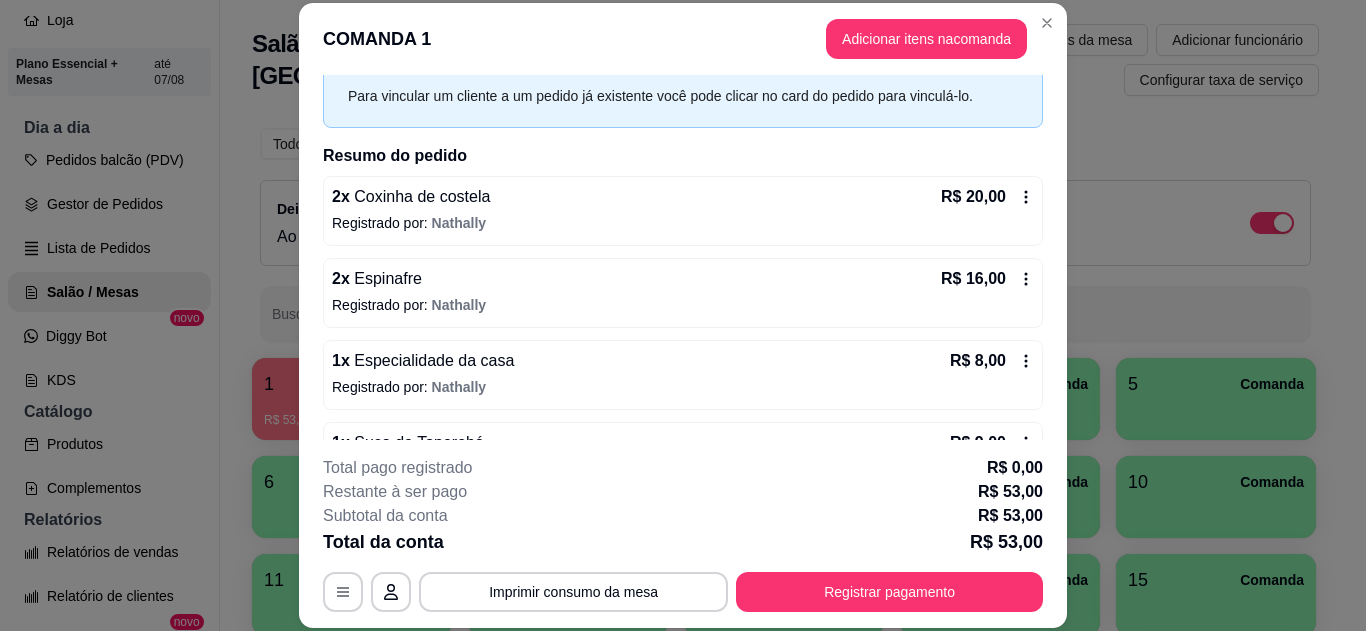 scroll, scrollTop: 160, scrollLeft: 0, axis: vertical 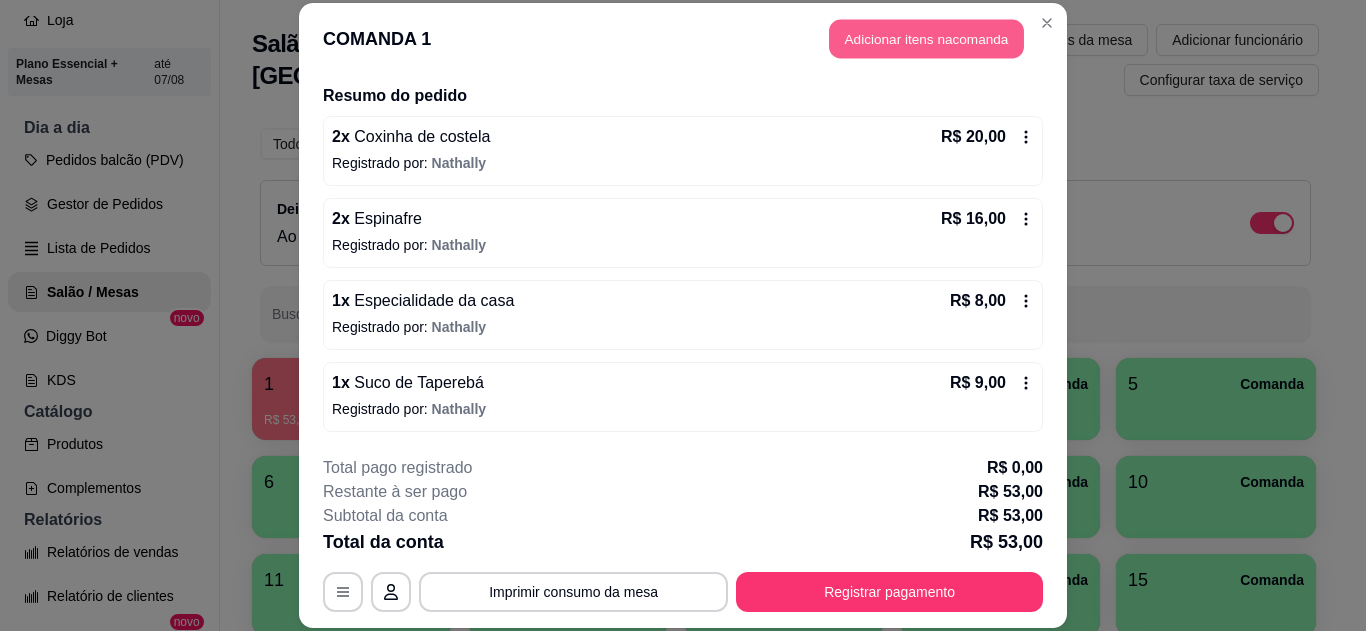 click on "Adicionar itens na  comanda" at bounding box center [926, 39] 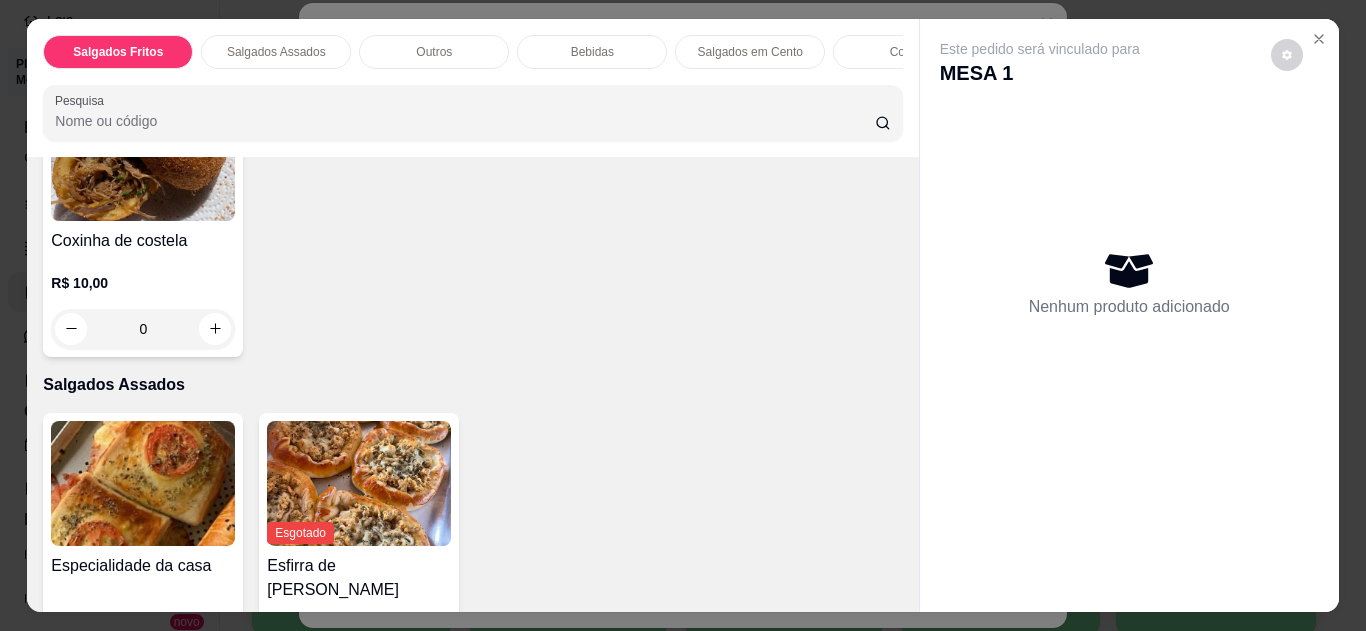 scroll, scrollTop: 560, scrollLeft: 0, axis: vertical 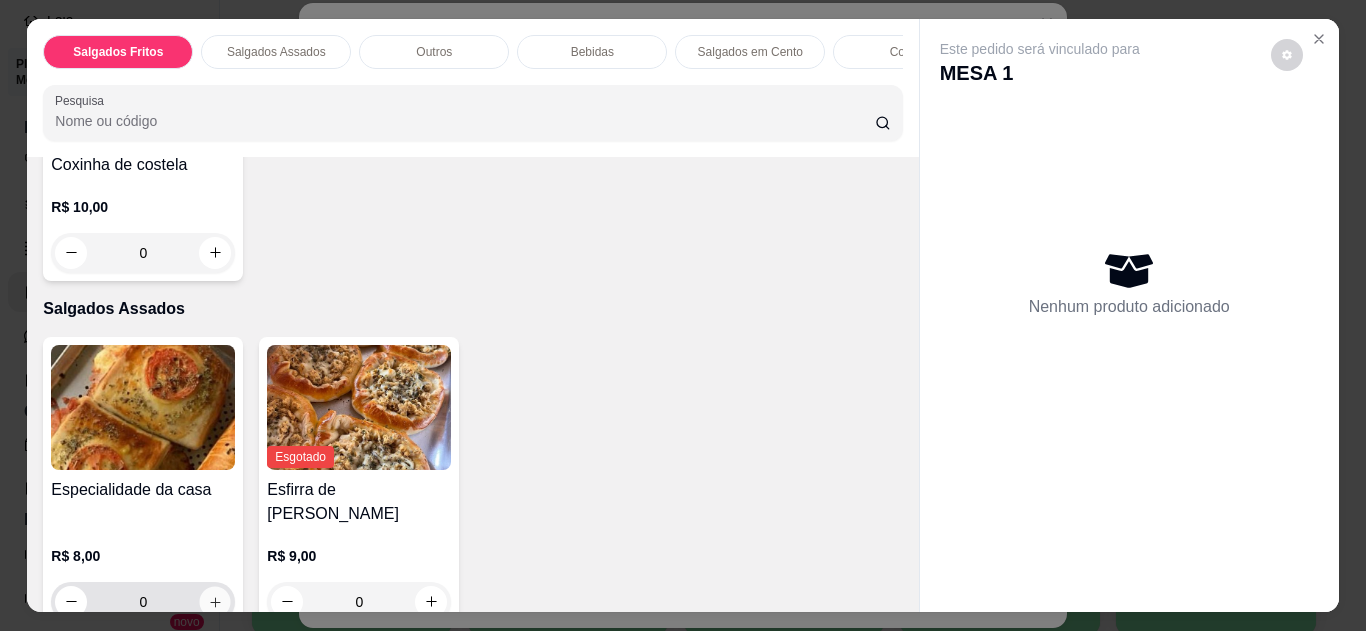 click at bounding box center [215, 601] 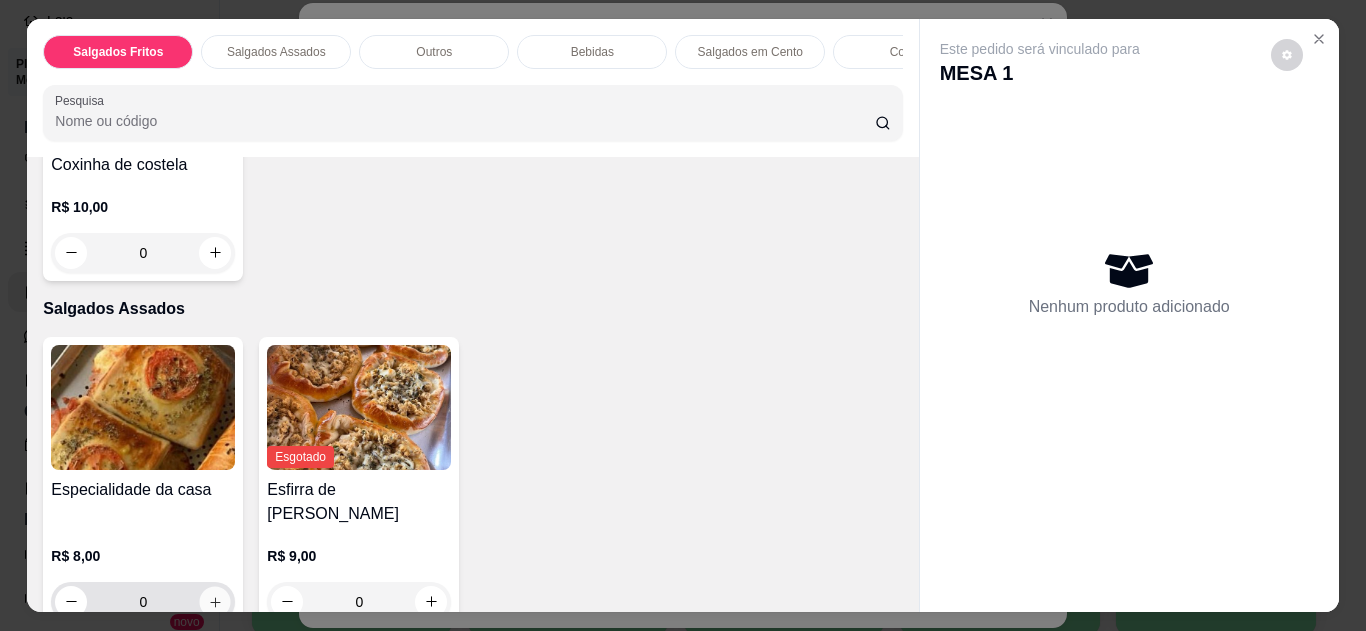 type on "1" 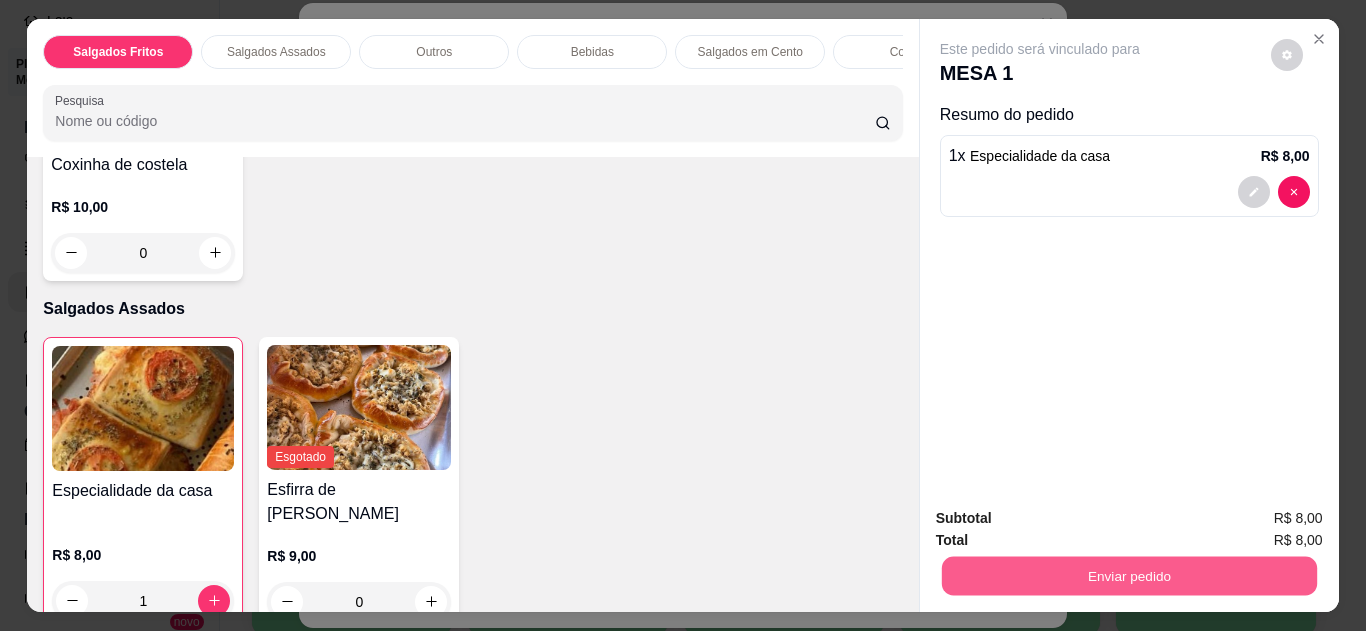 click on "Enviar pedido" at bounding box center (1128, 576) 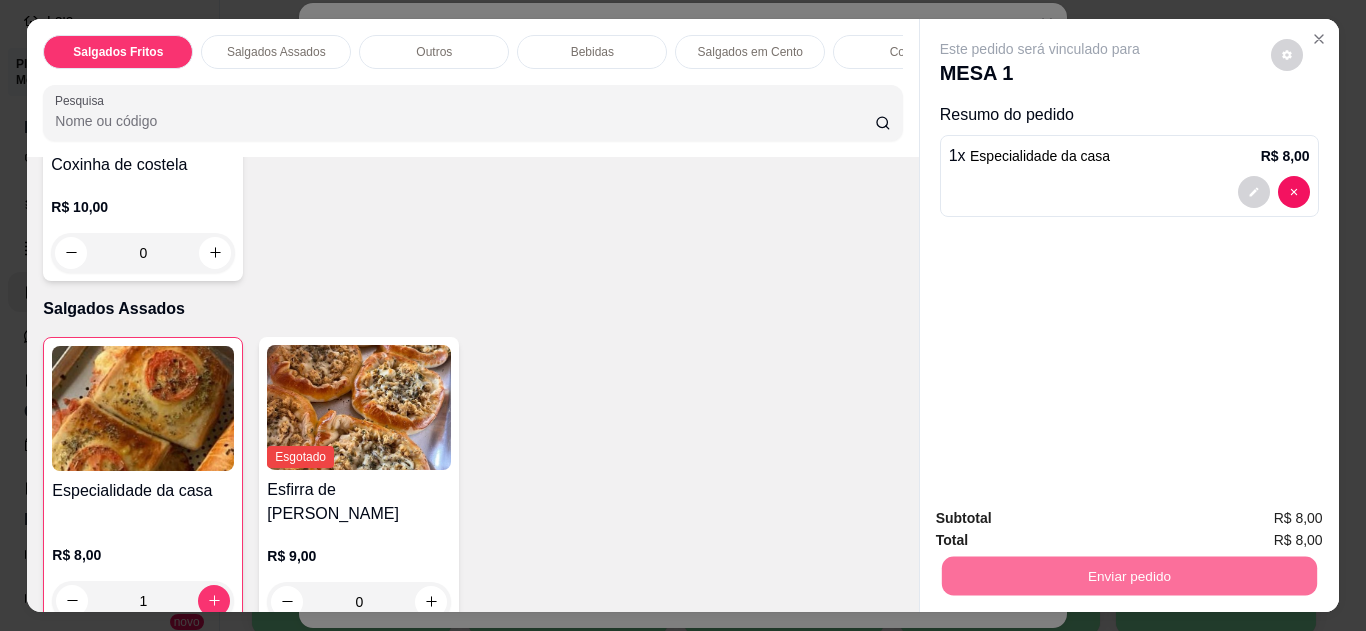 click on "Não registrar e enviar pedido" at bounding box center (1063, 519) 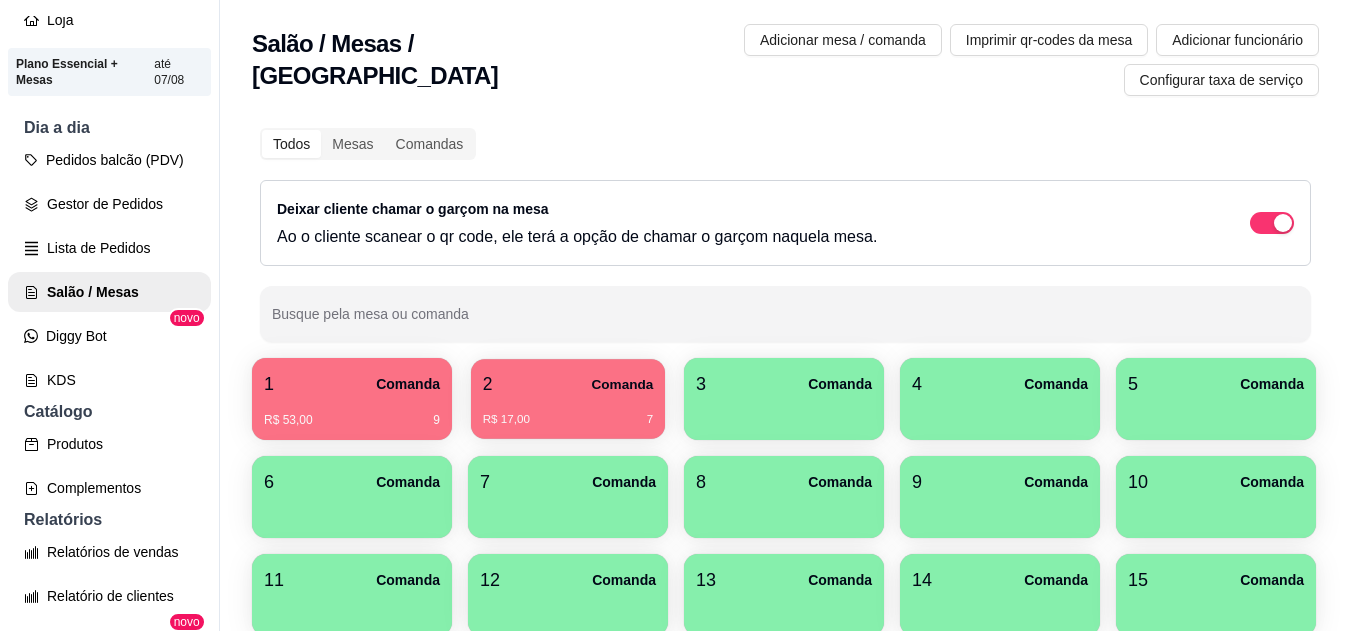 click on "2 Comanda" at bounding box center [568, 384] 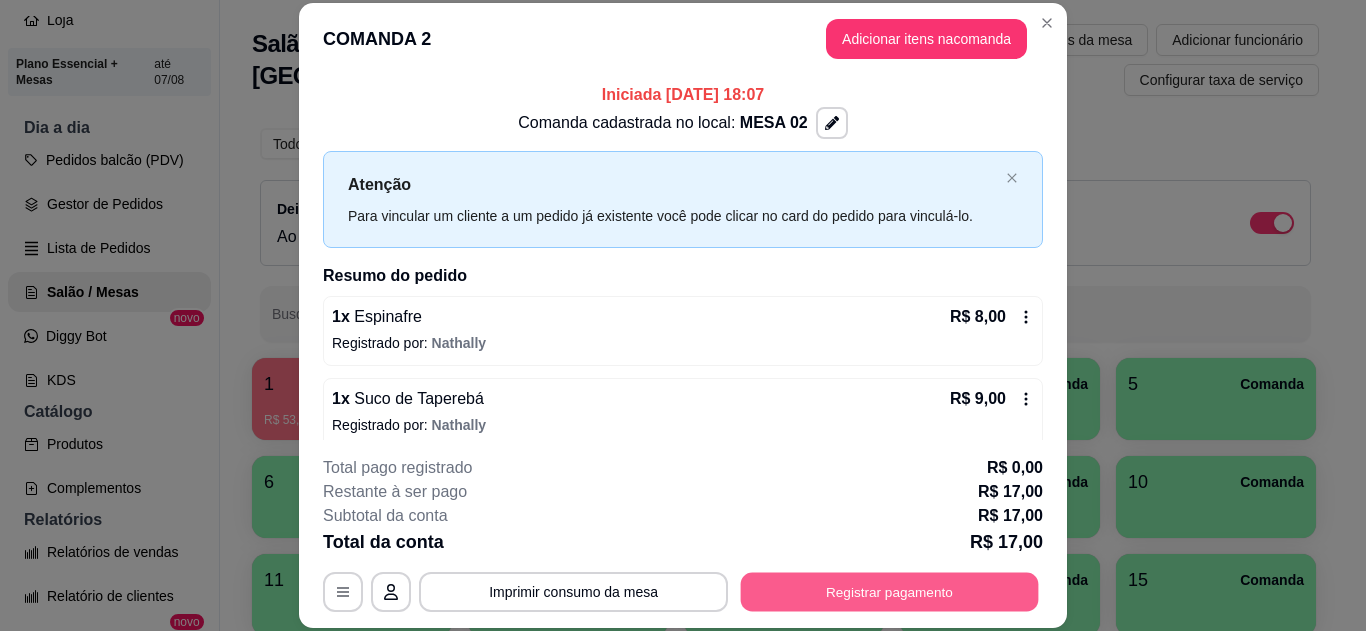 click on "Registrar pagamento" at bounding box center (890, 591) 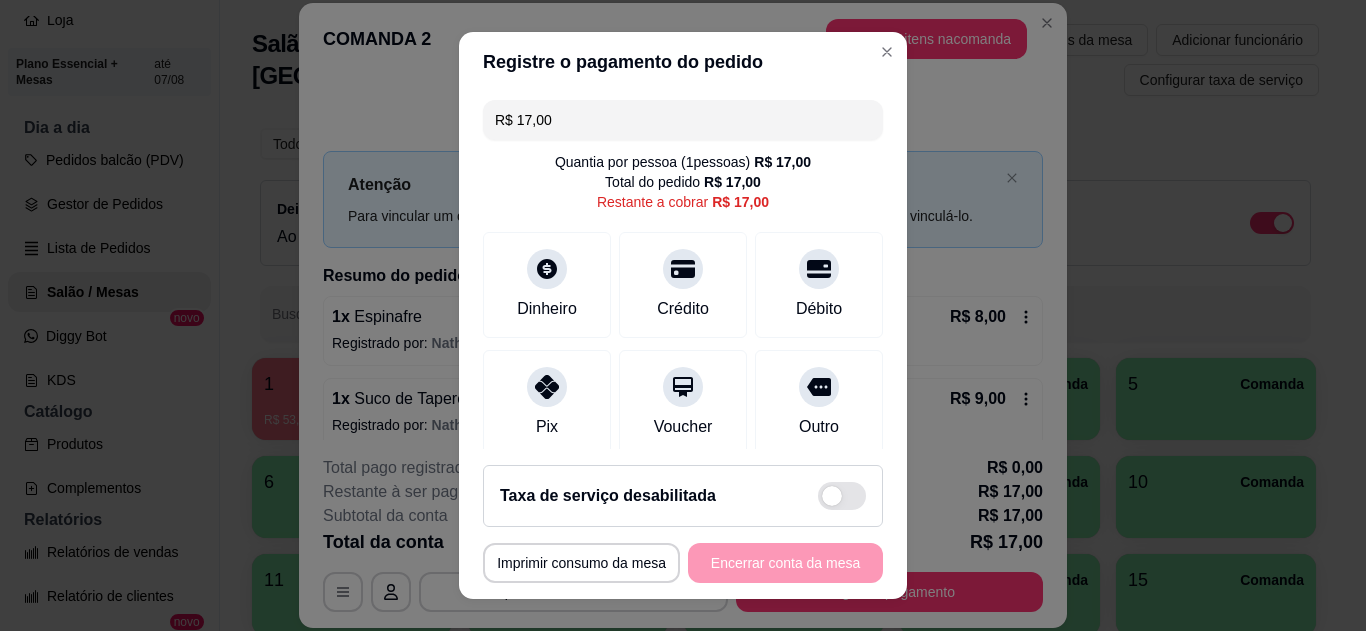 click on "Pix" at bounding box center [547, 403] 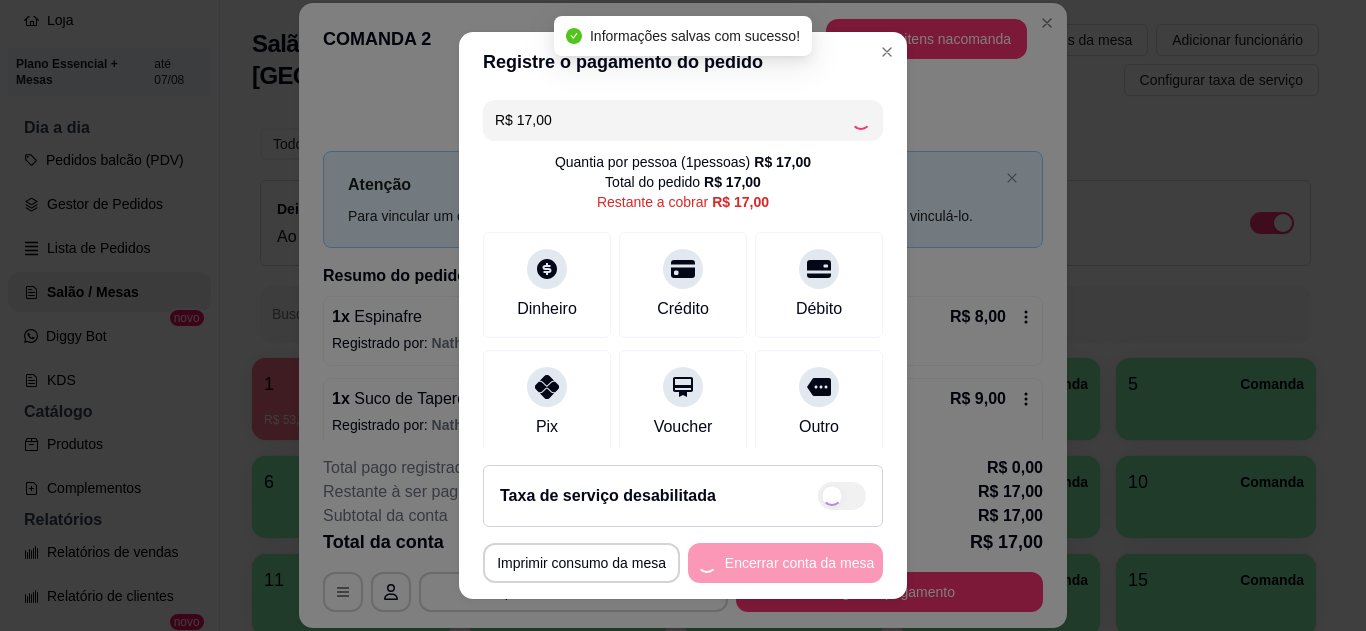 type on "R$ 0,00" 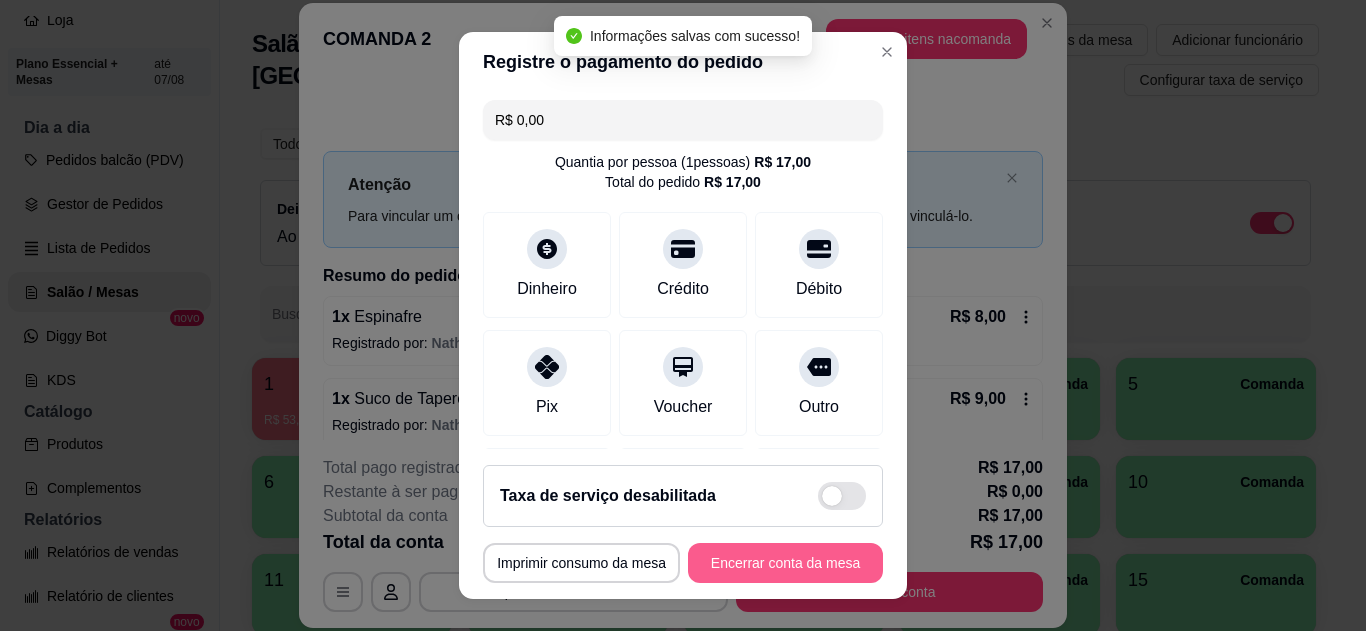 click on "Encerrar conta da mesa" at bounding box center [785, 563] 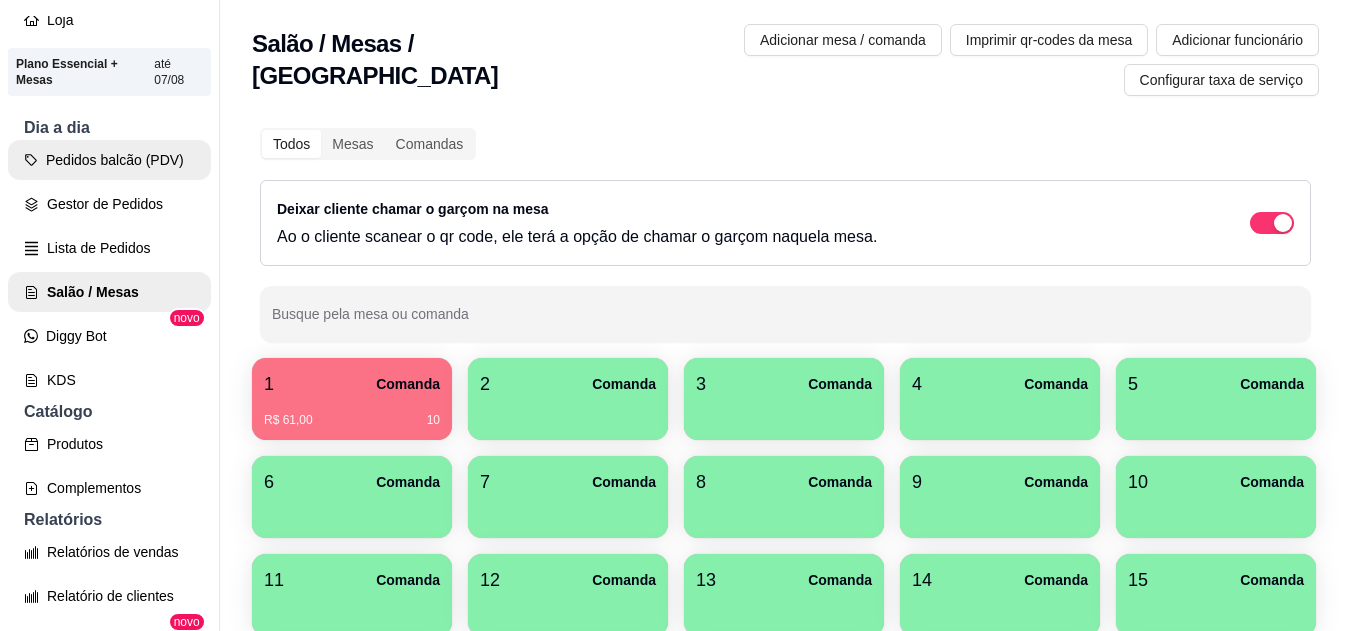 click on "Pedidos balcão (PDV)" at bounding box center [109, 160] 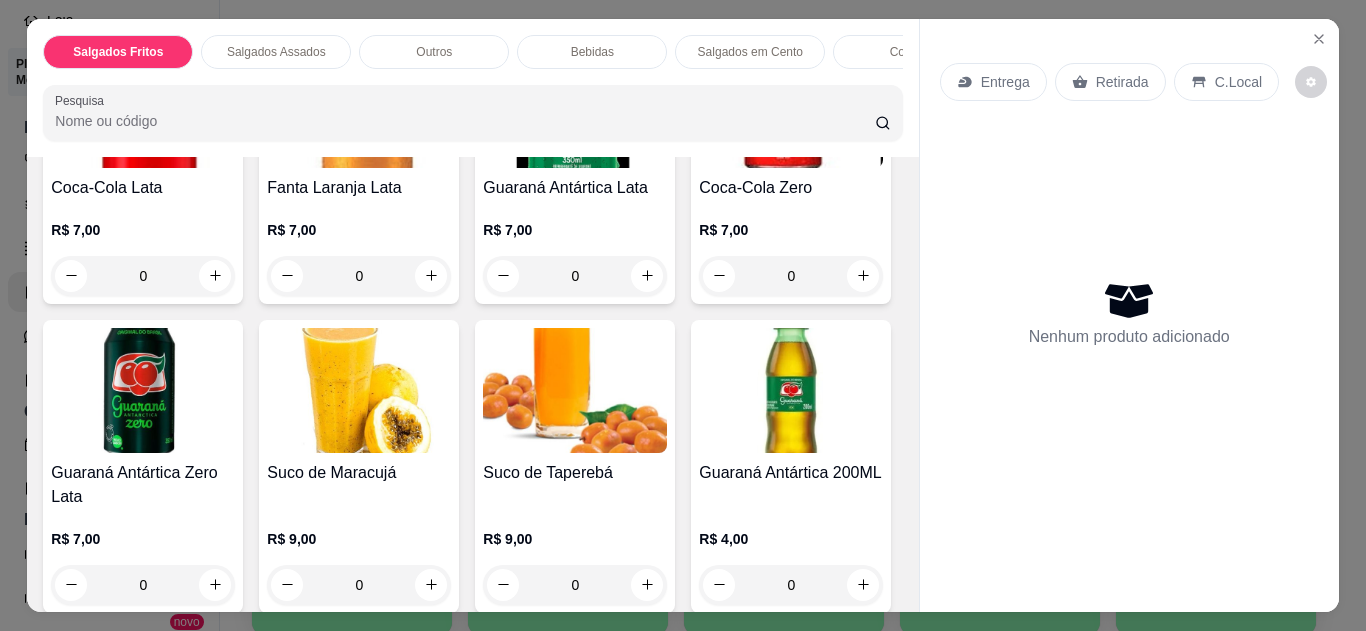 scroll, scrollTop: 1544, scrollLeft: 0, axis: vertical 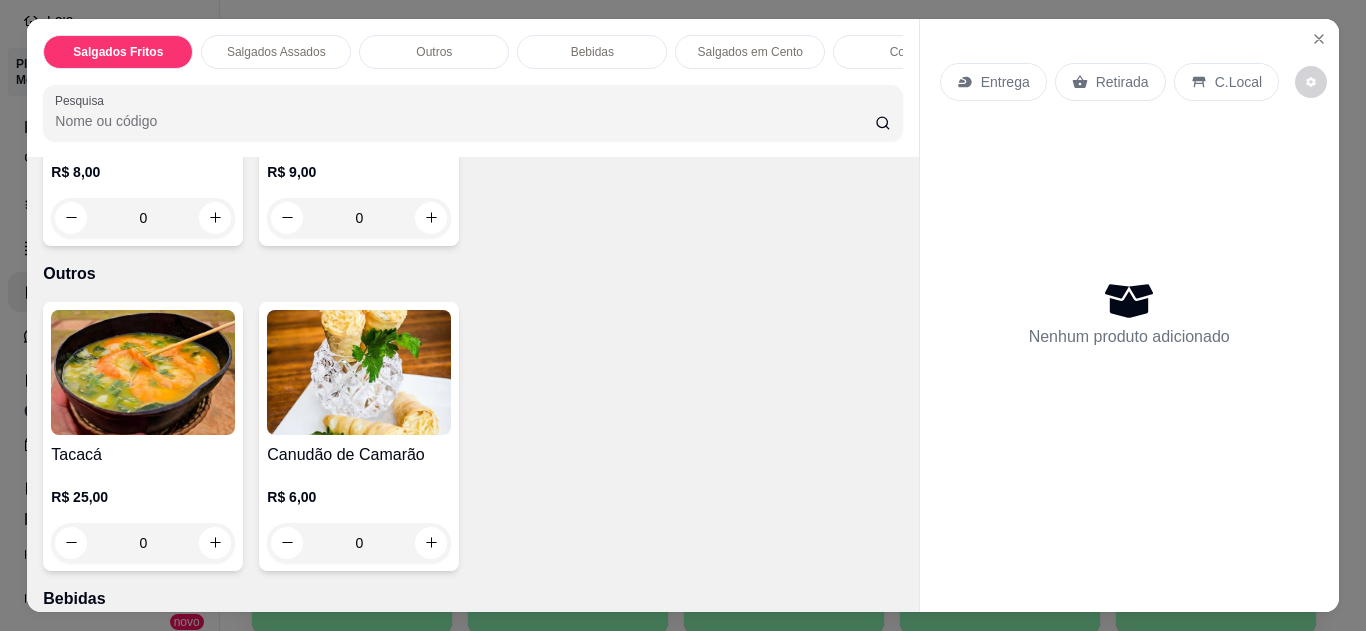 click on "0" at bounding box center [143, 543] 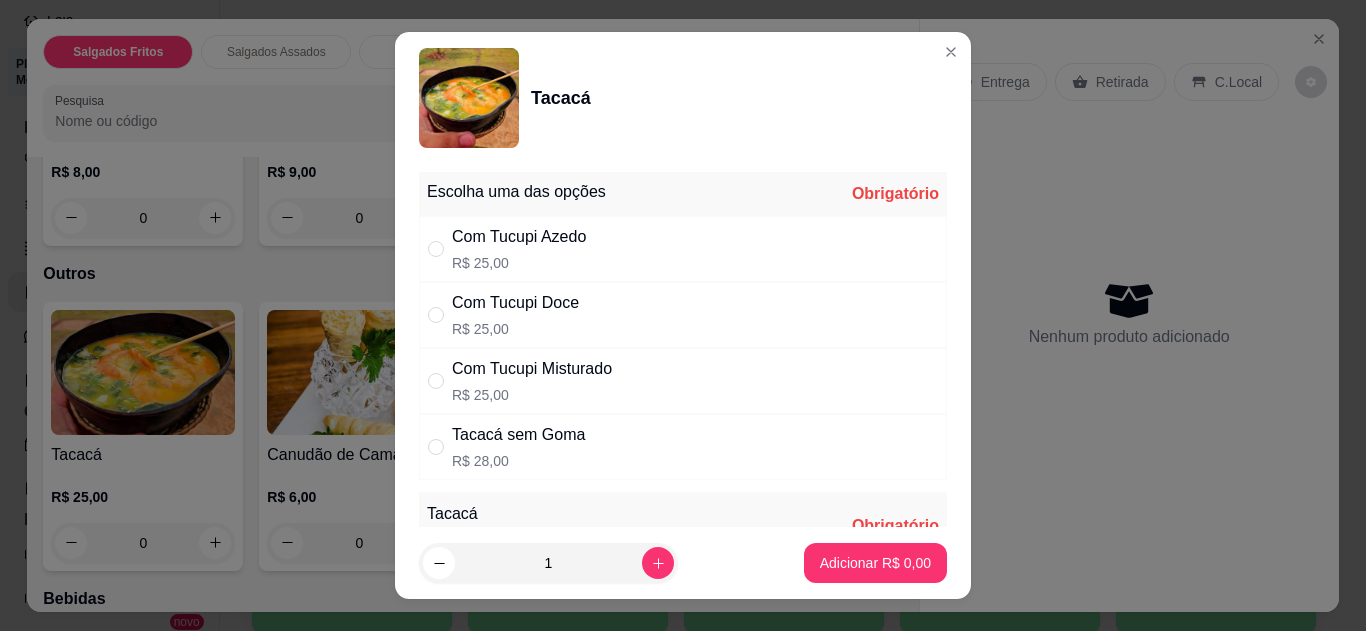 click on "Com Tucupi Doce" at bounding box center (515, 303) 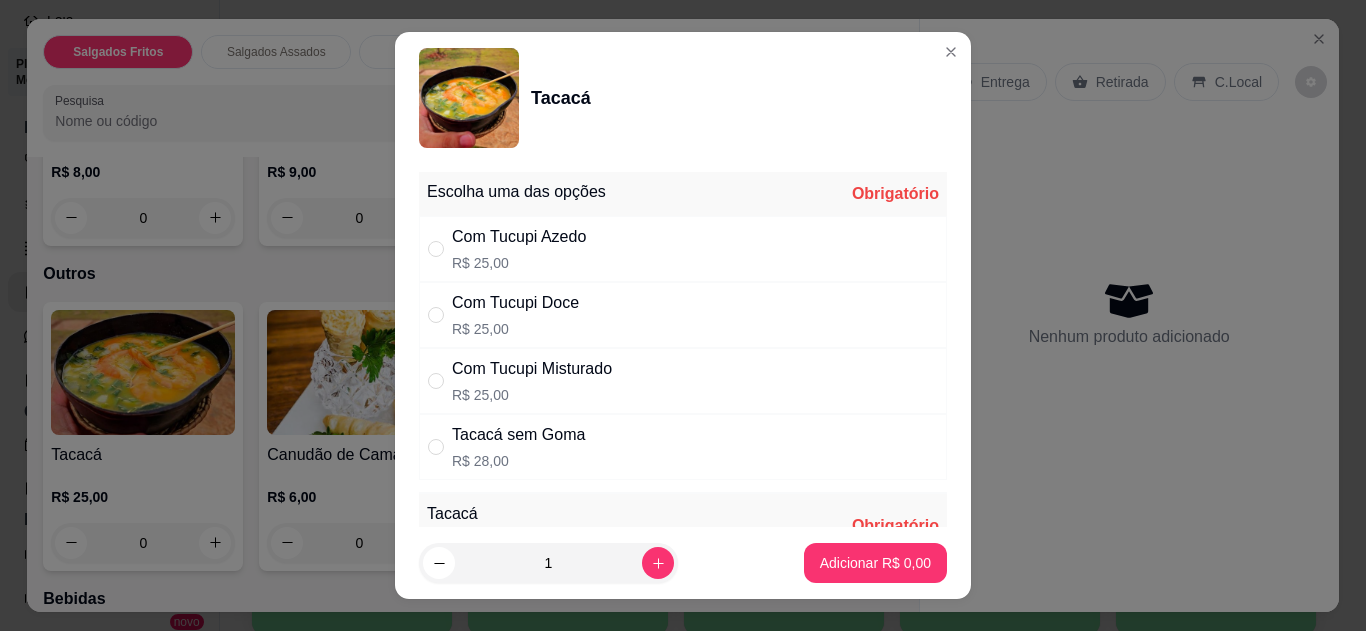 radio on "true" 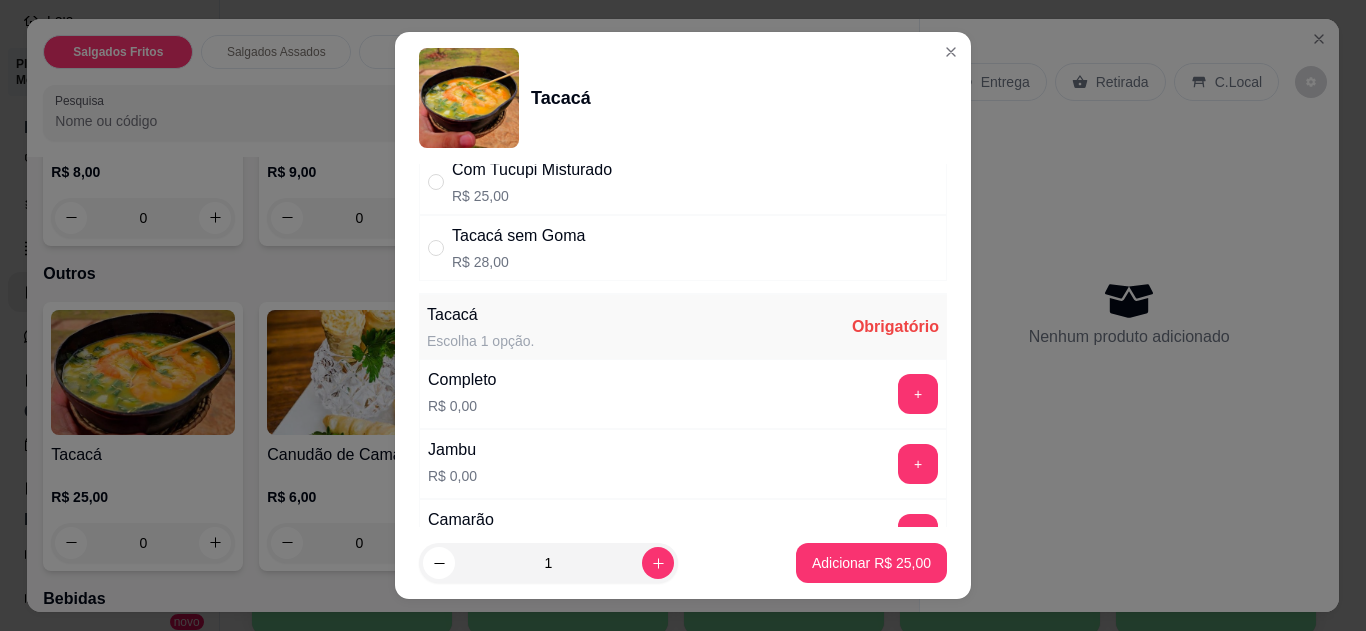 scroll, scrollTop: 200, scrollLeft: 0, axis: vertical 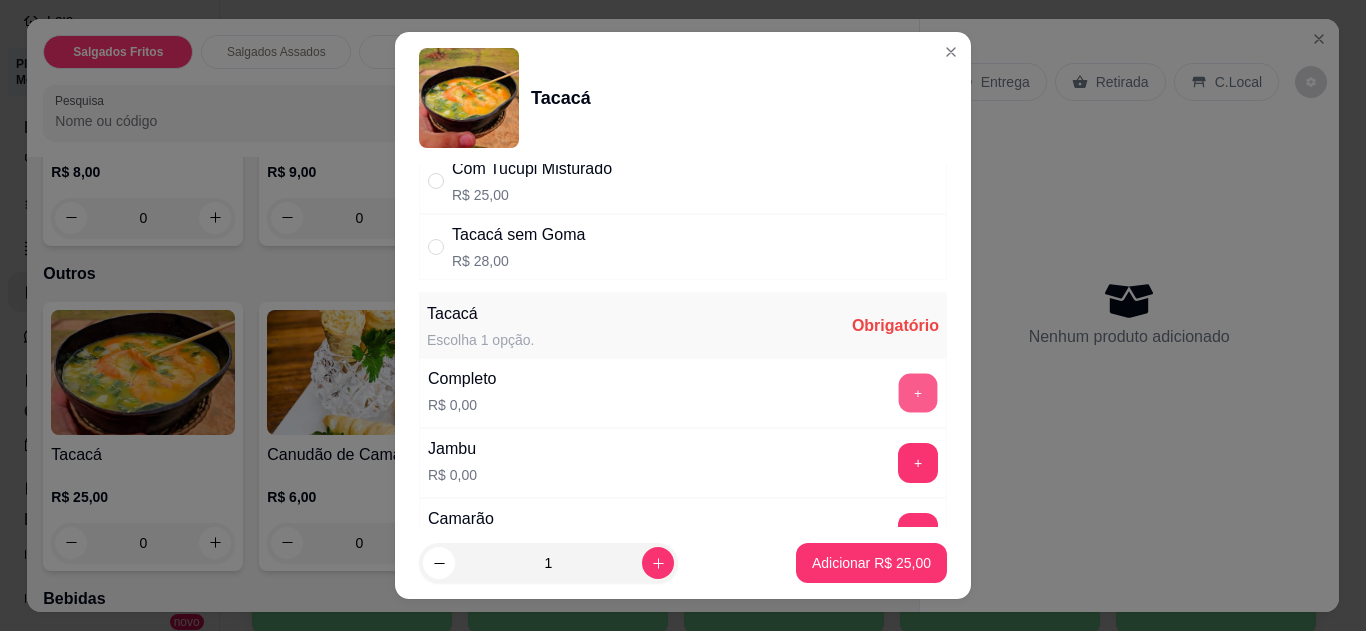 click on "+" at bounding box center (918, 392) 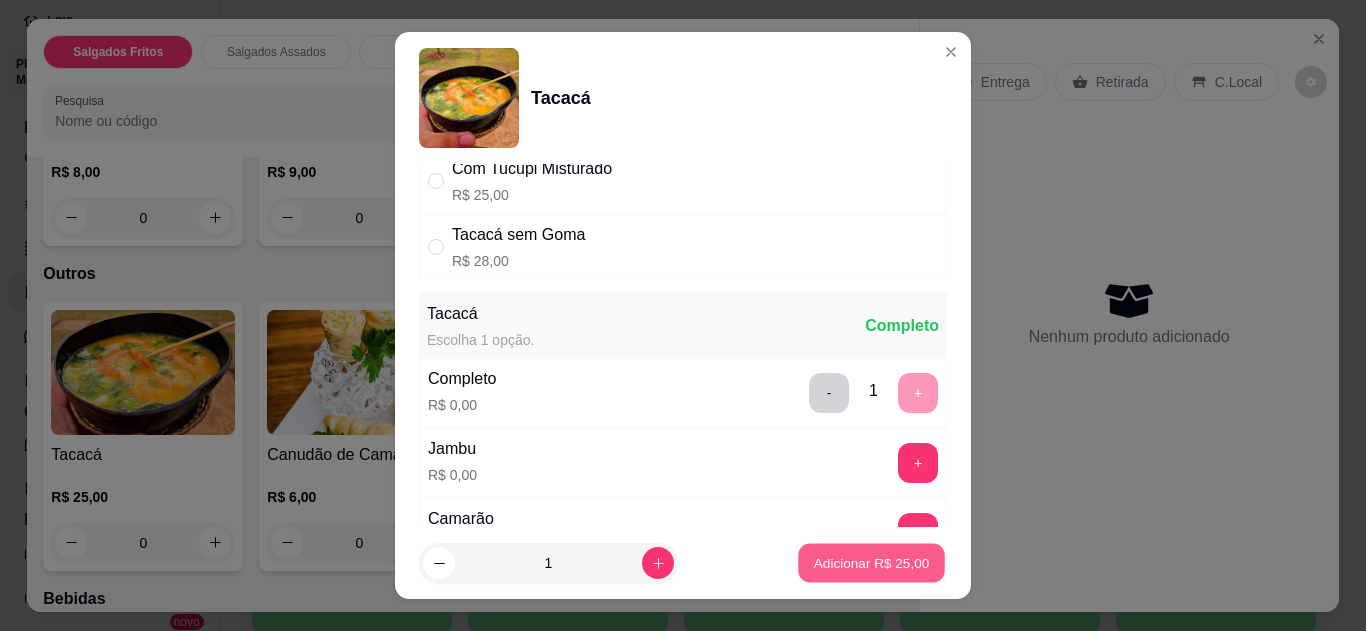 click on "Adicionar   R$ 25,00" at bounding box center (871, 563) 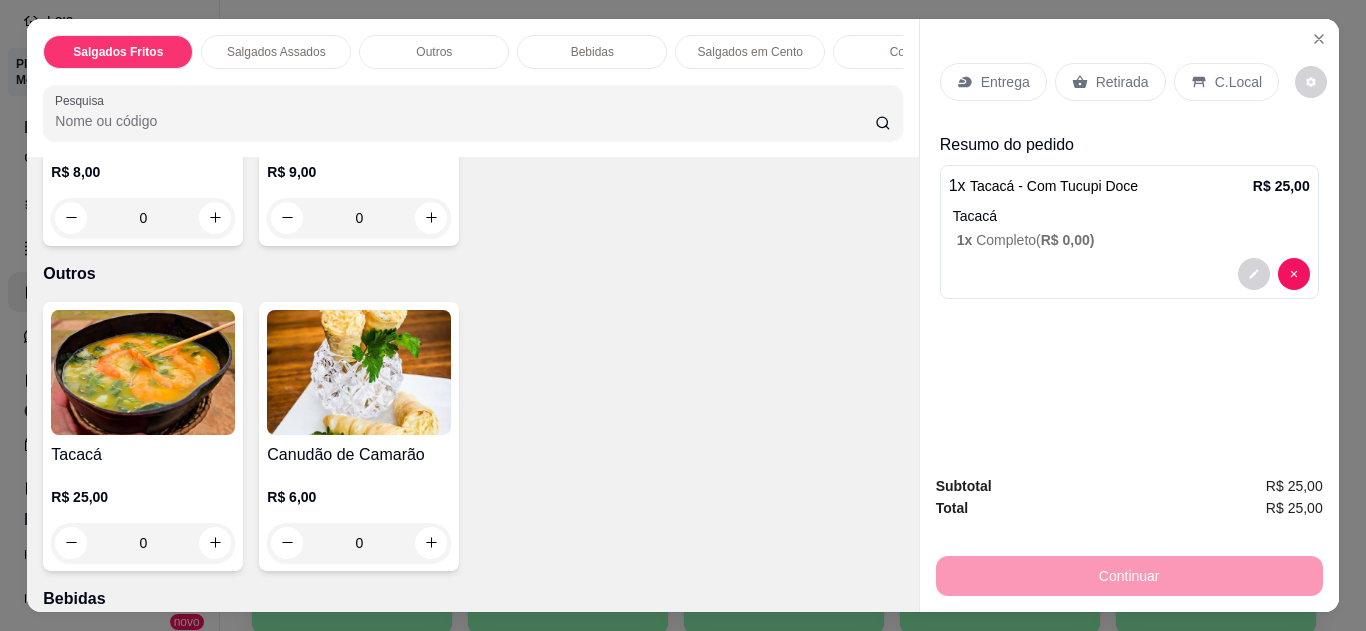 click on "C.Local" at bounding box center [1238, 82] 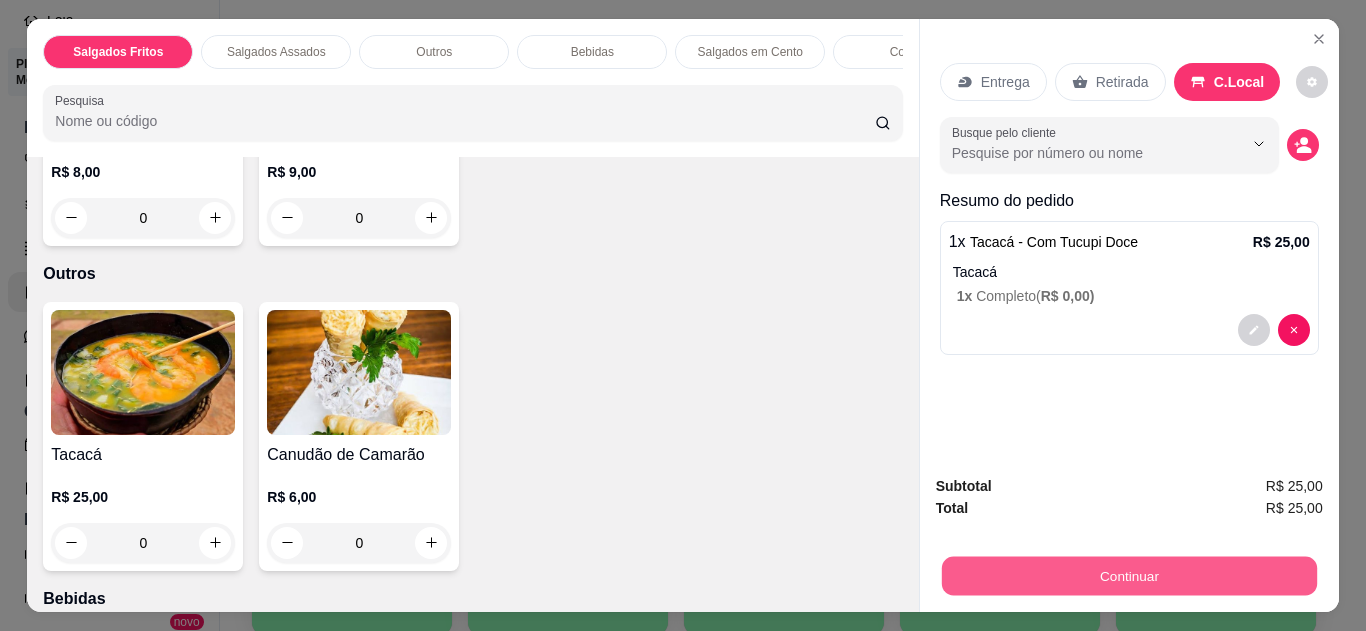 click on "Continuar" at bounding box center [1128, 576] 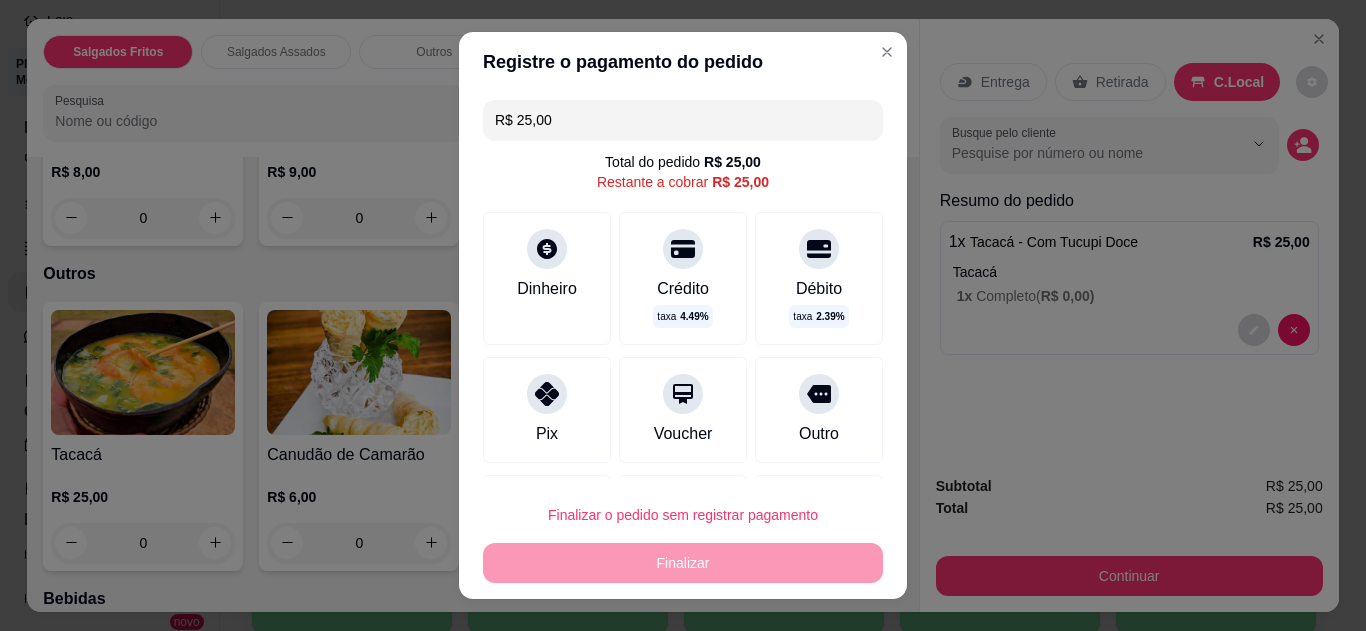 click on "Pix" at bounding box center (547, 410) 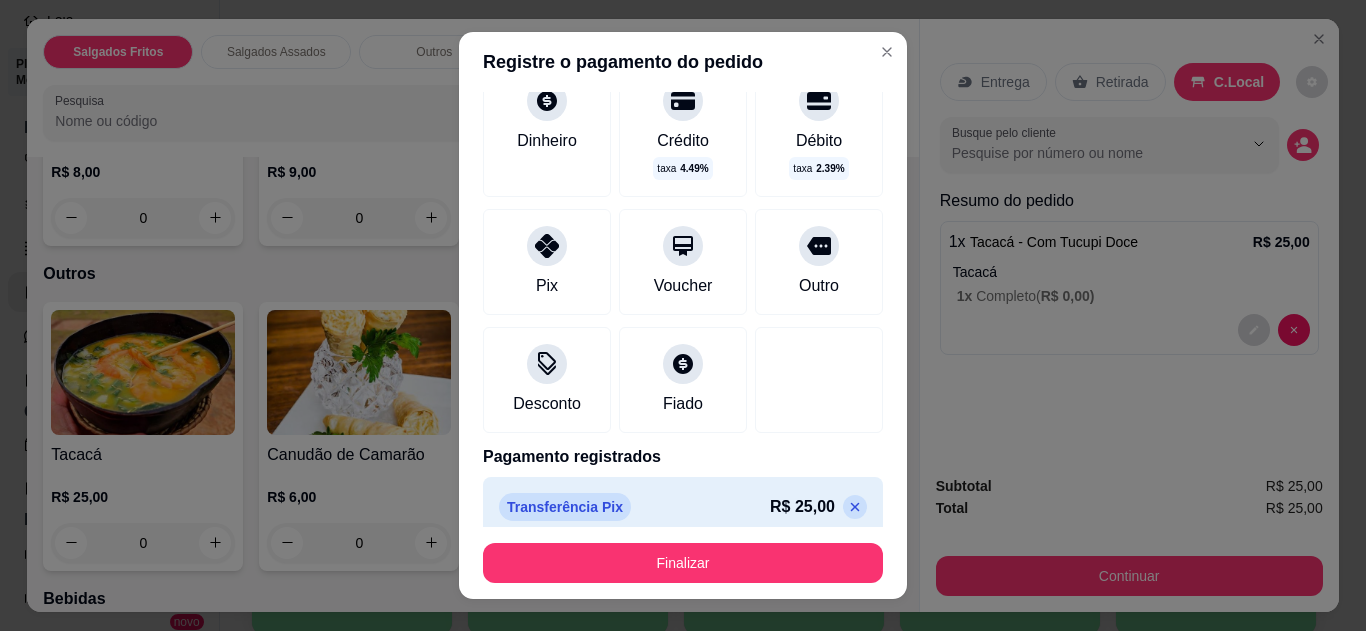 scroll, scrollTop: 145, scrollLeft: 0, axis: vertical 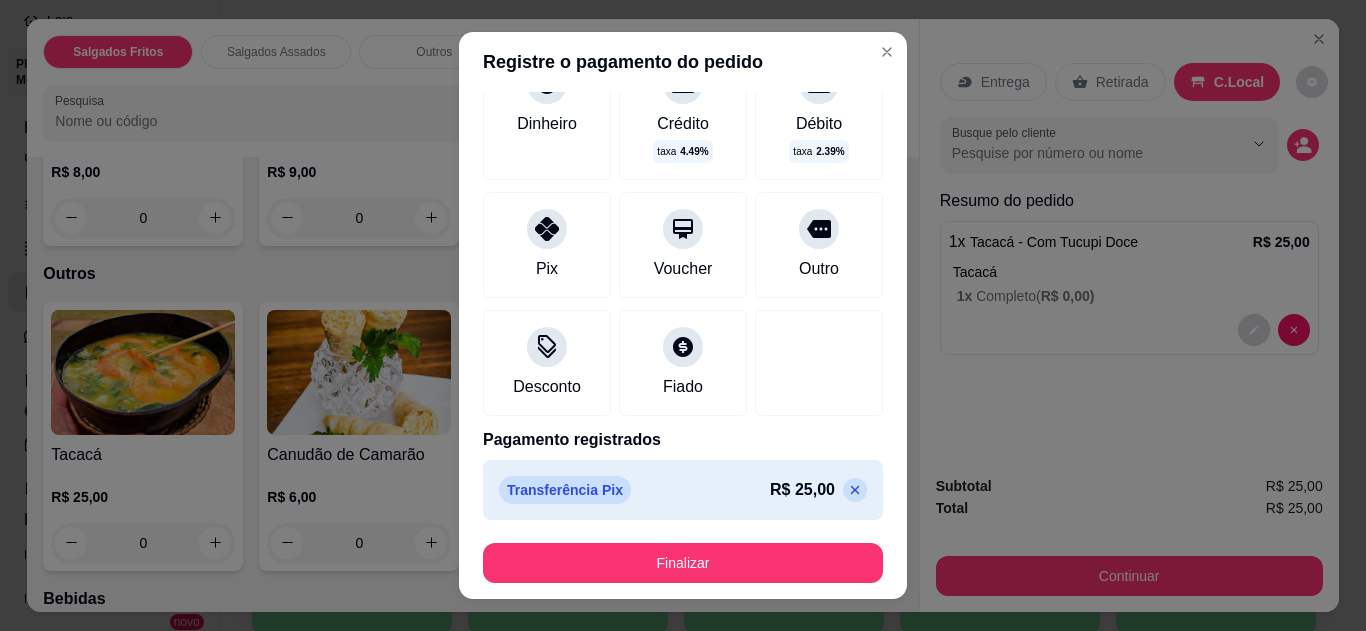 click 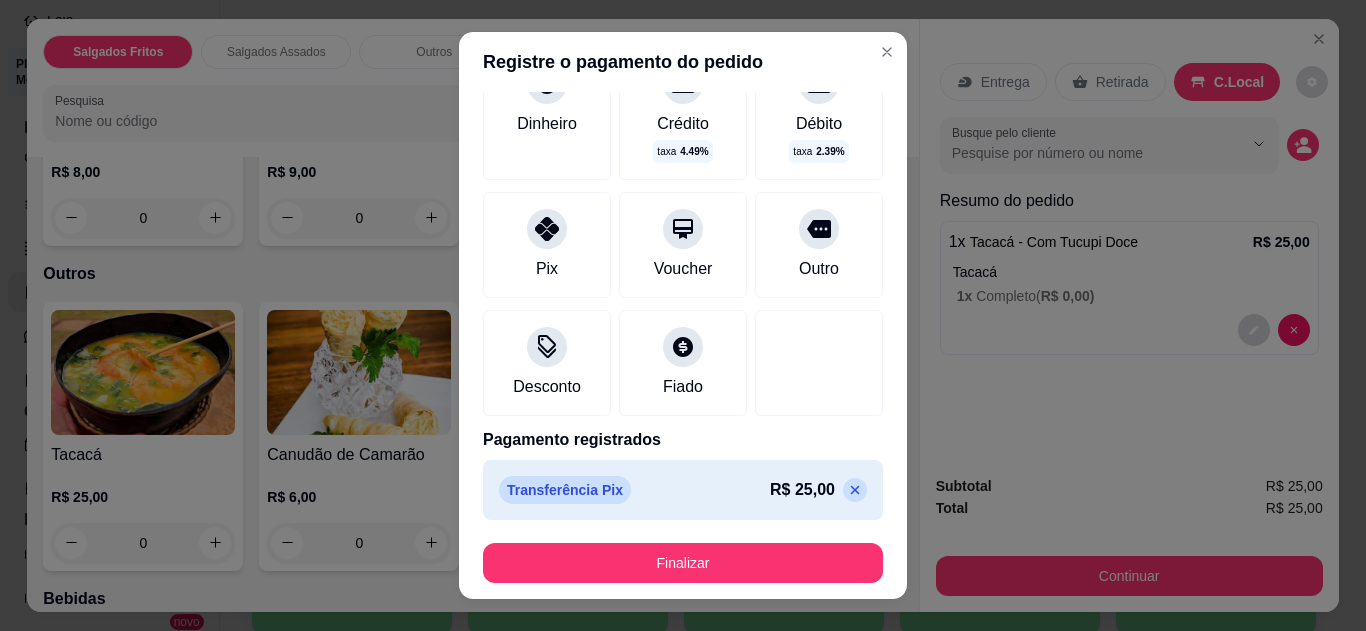 type on "R$ 25,00" 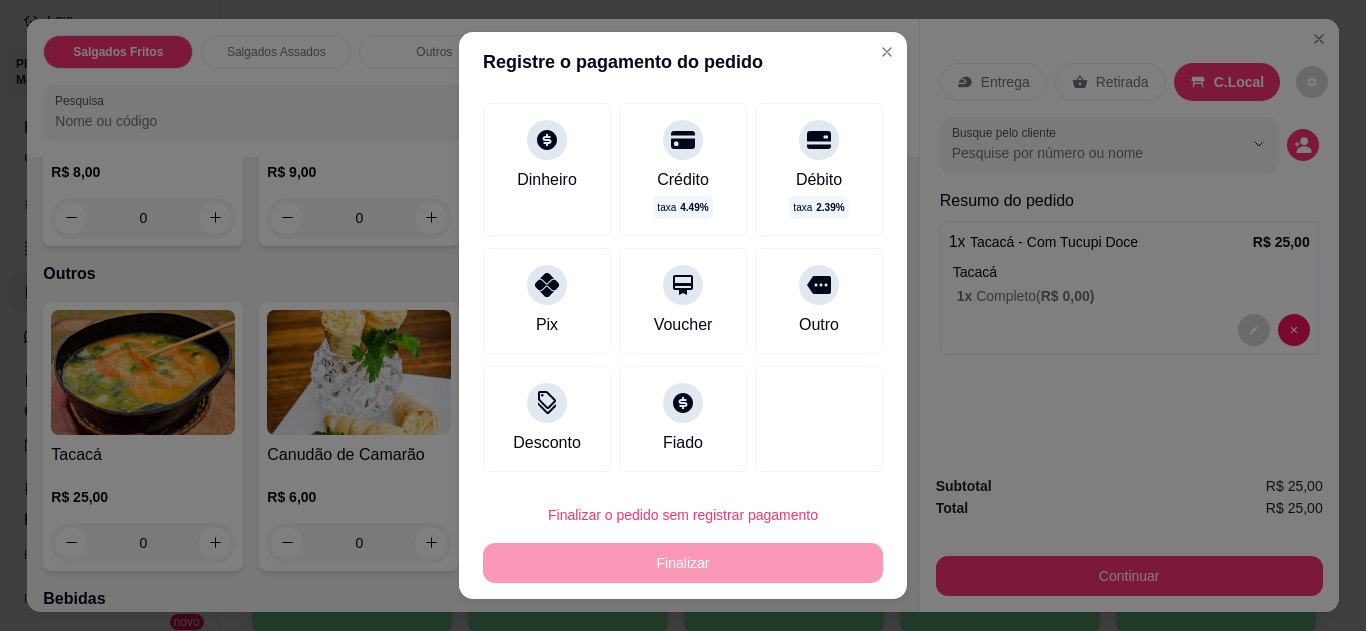 click on "Dinheiro" at bounding box center (547, 180) 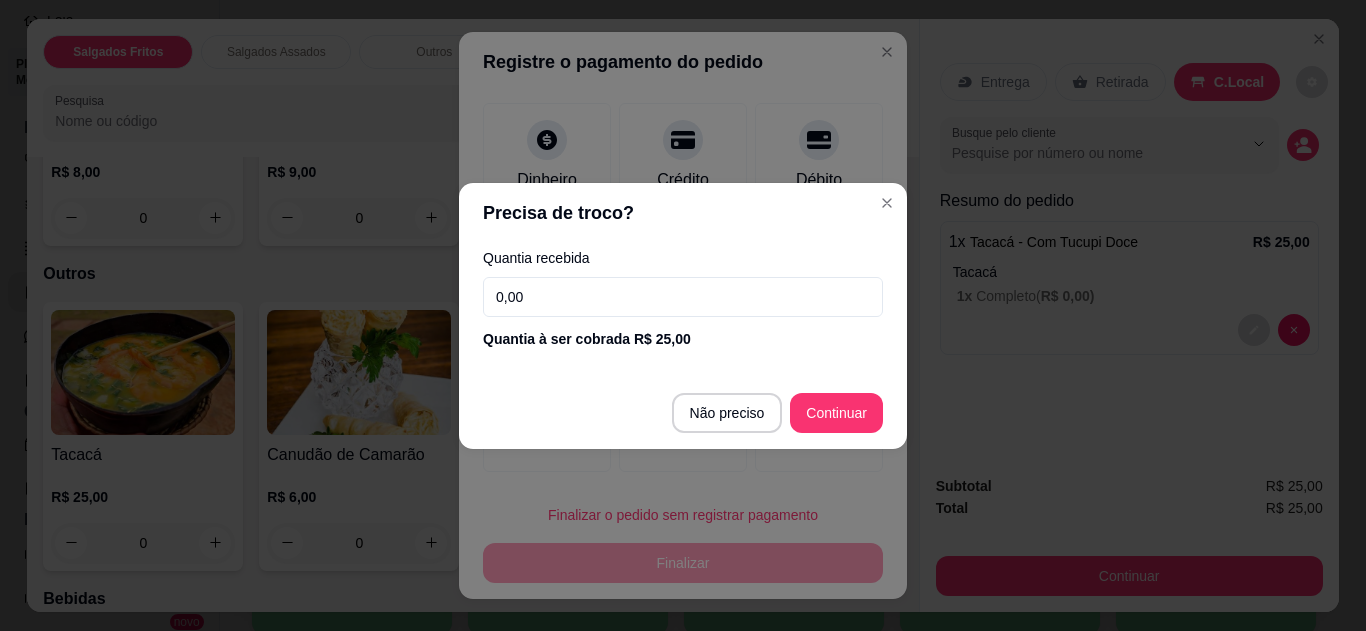 click on "0,00" at bounding box center [683, 297] 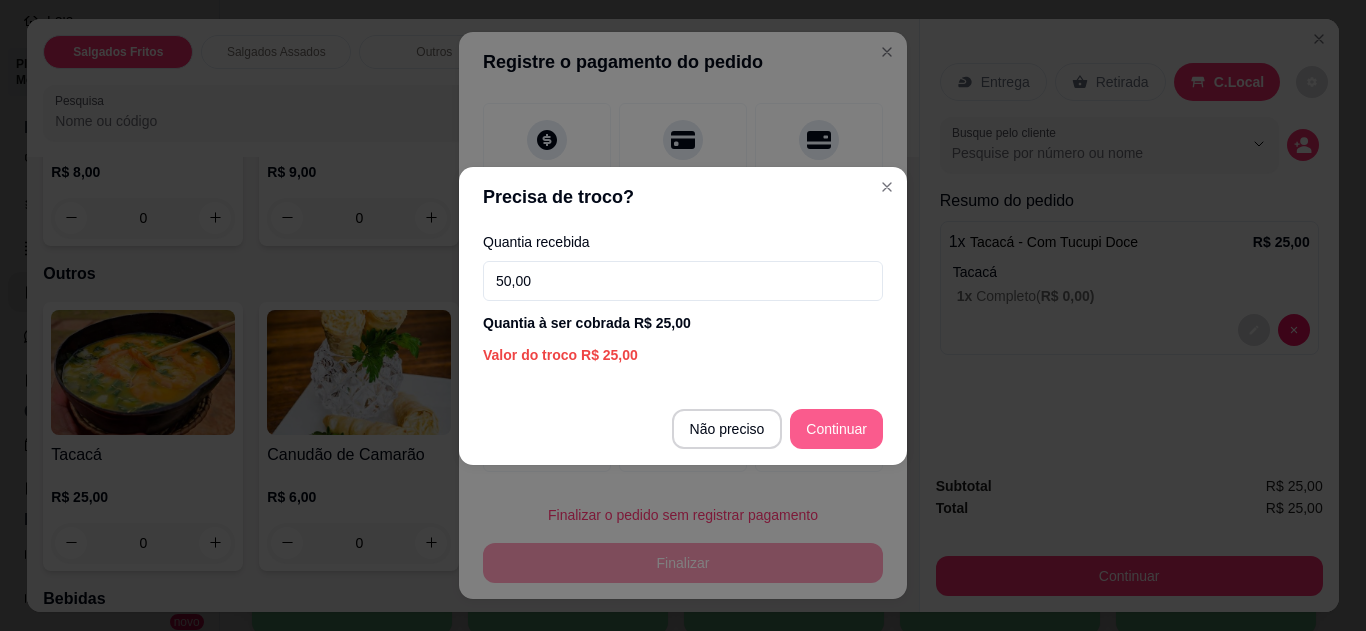 type on "50,00" 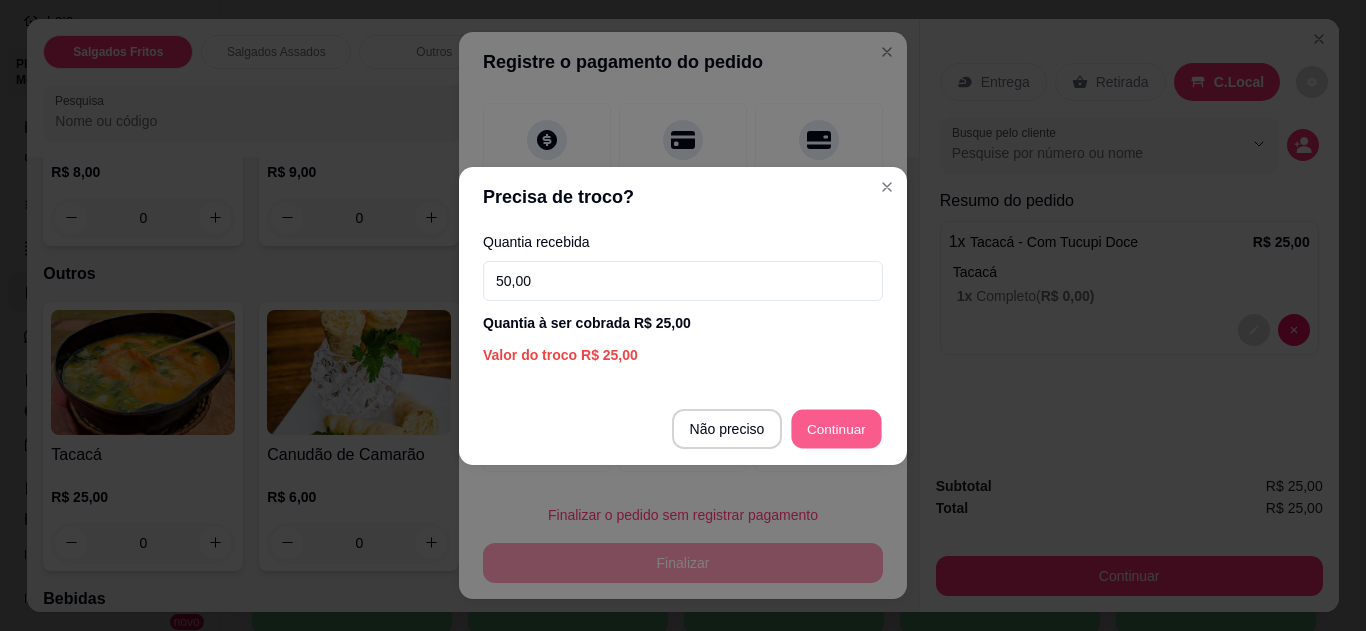 scroll, scrollTop: 89, scrollLeft: 0, axis: vertical 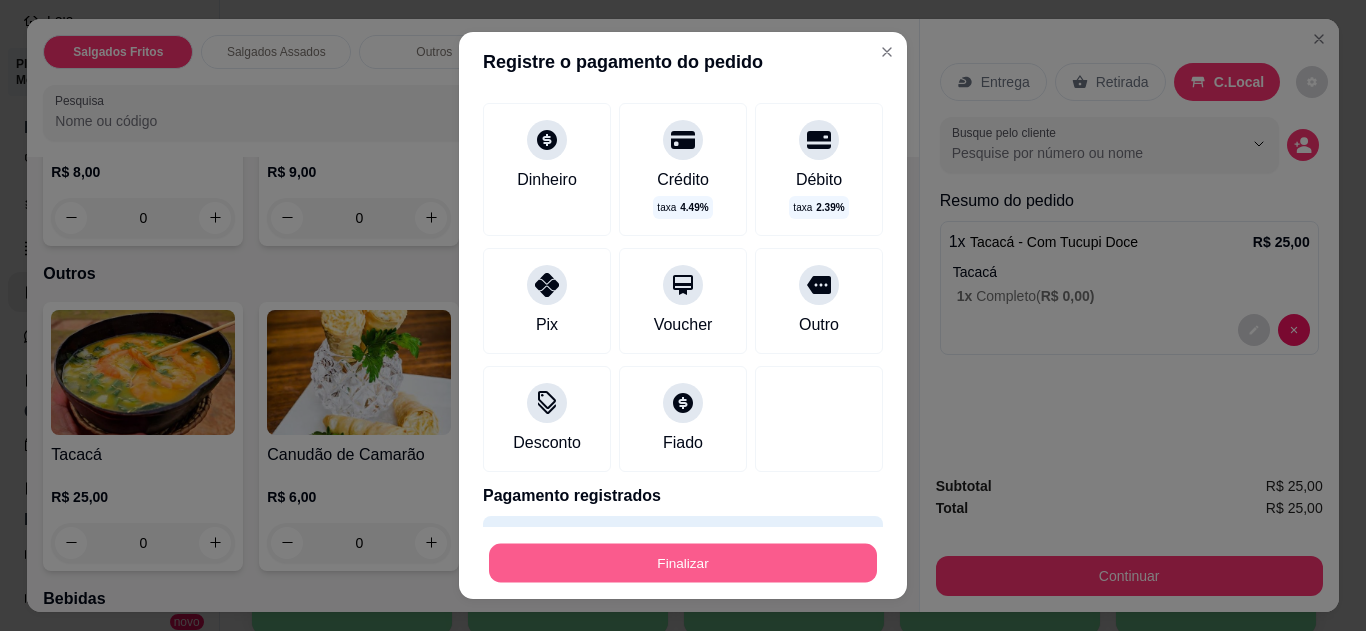 click on "Finalizar" at bounding box center (683, 563) 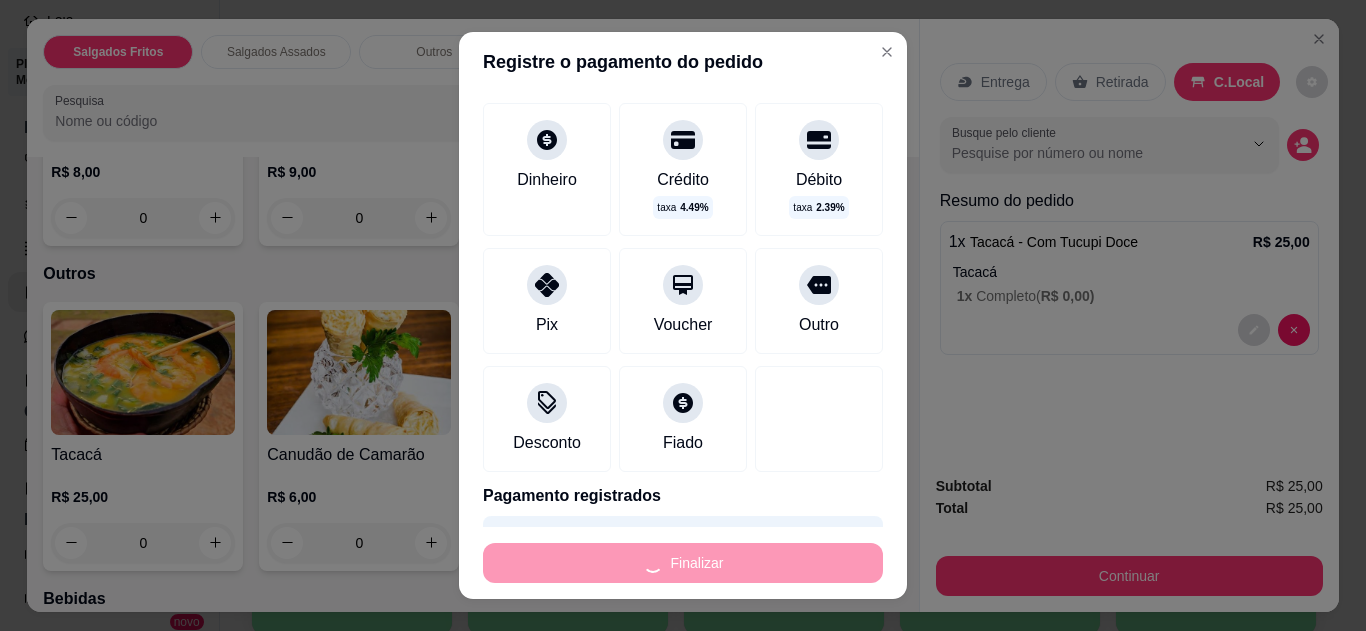 type on "-R$ 25,00" 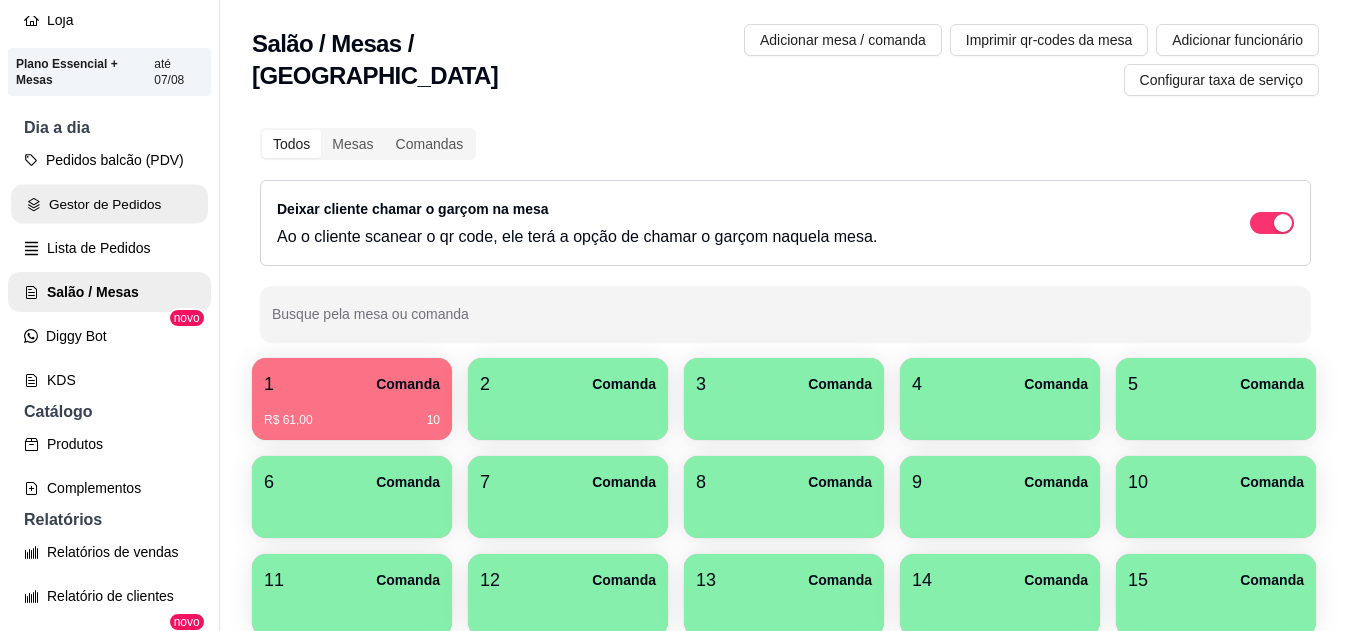click on "Gestor de Pedidos" at bounding box center (109, 204) 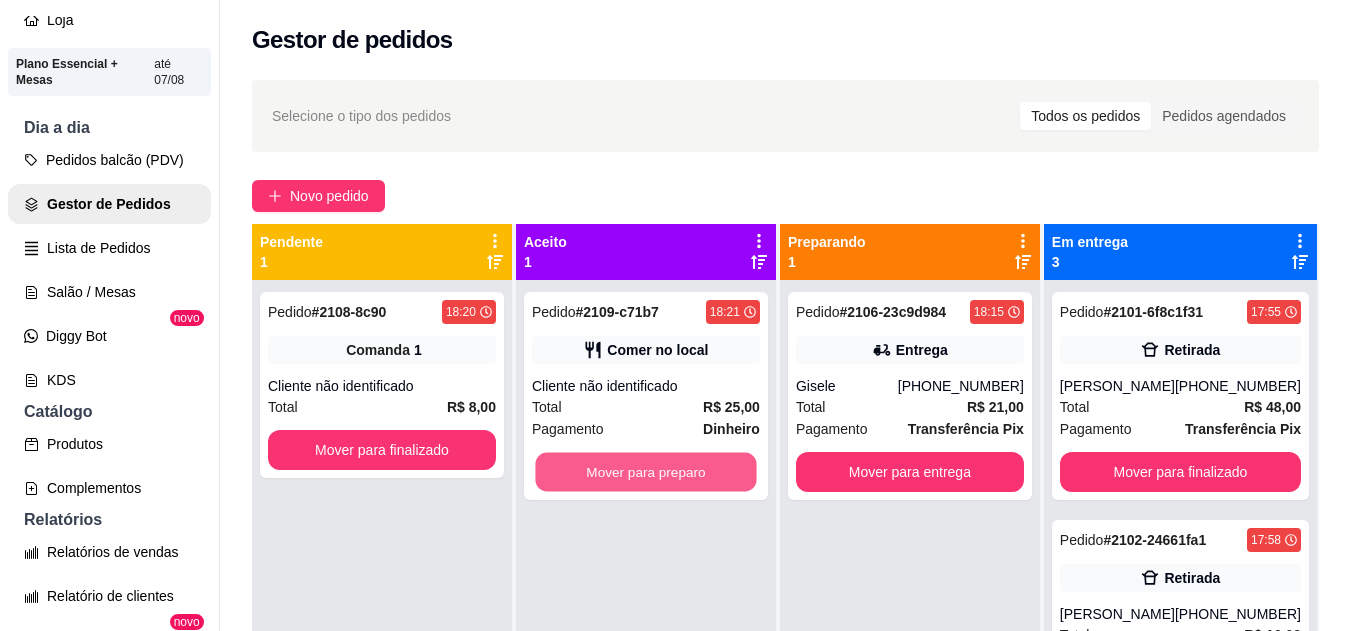 click on "Mover para preparo" at bounding box center (645, 472) 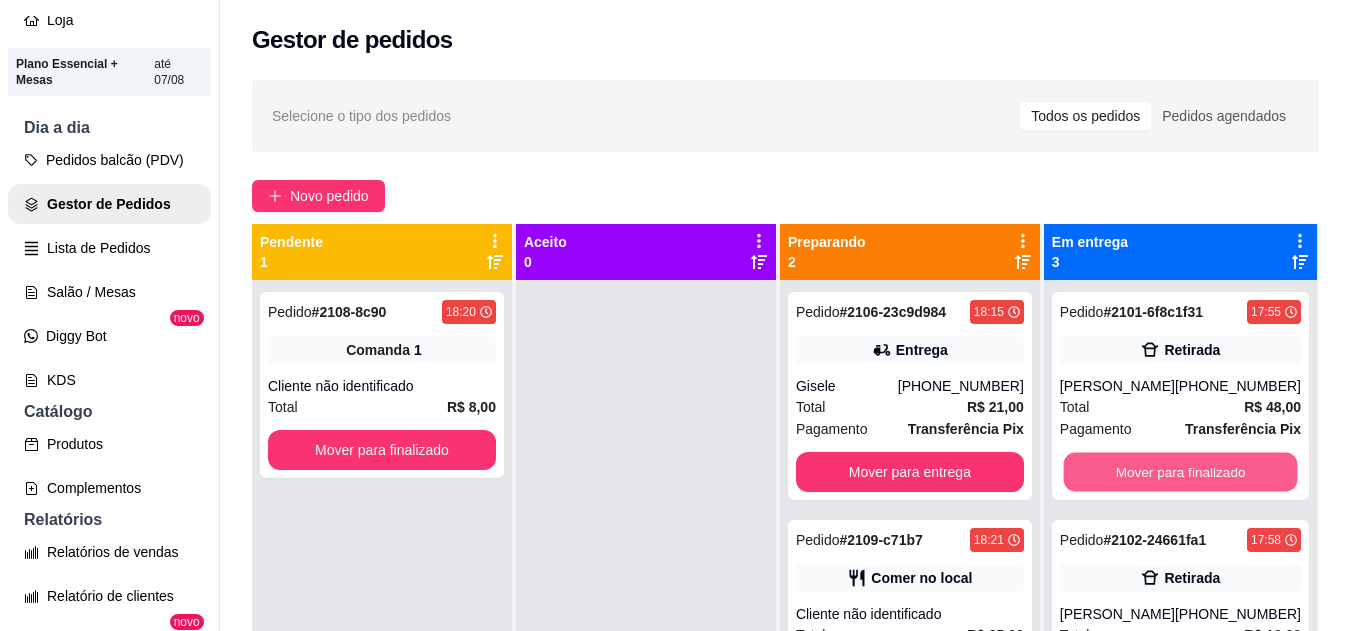 click on "Mover para finalizado" at bounding box center [1180, 472] 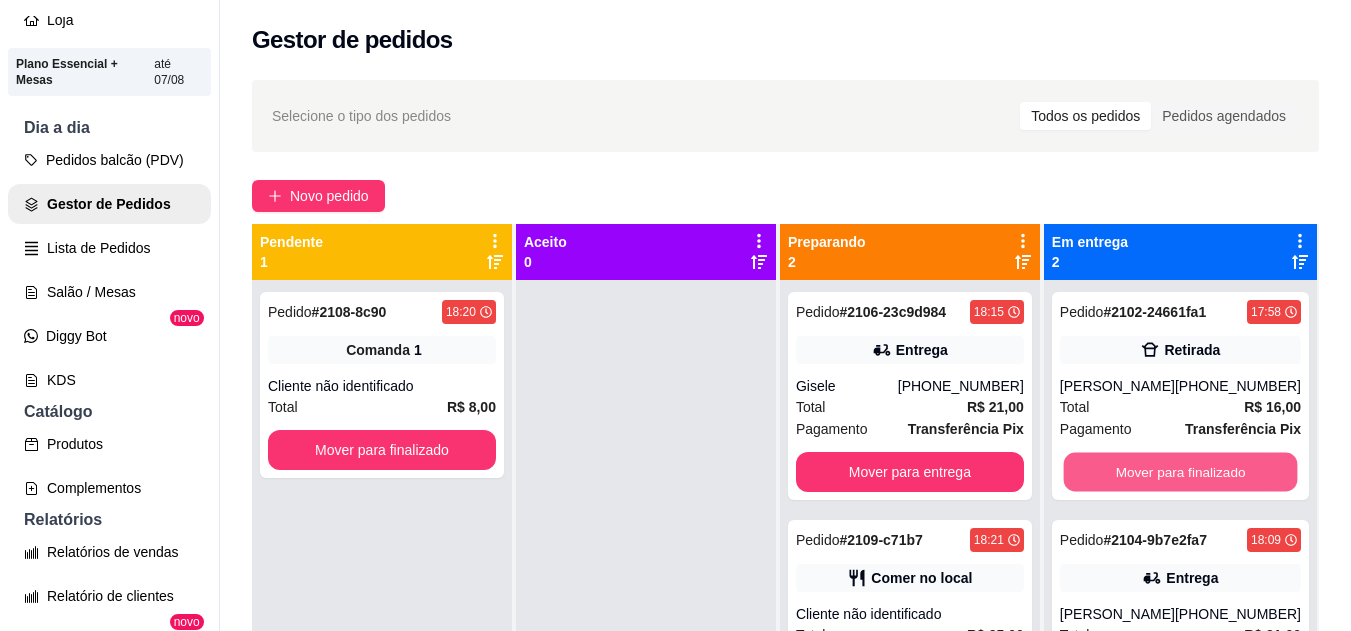 click on "Mover para finalizado" at bounding box center (1180, 472) 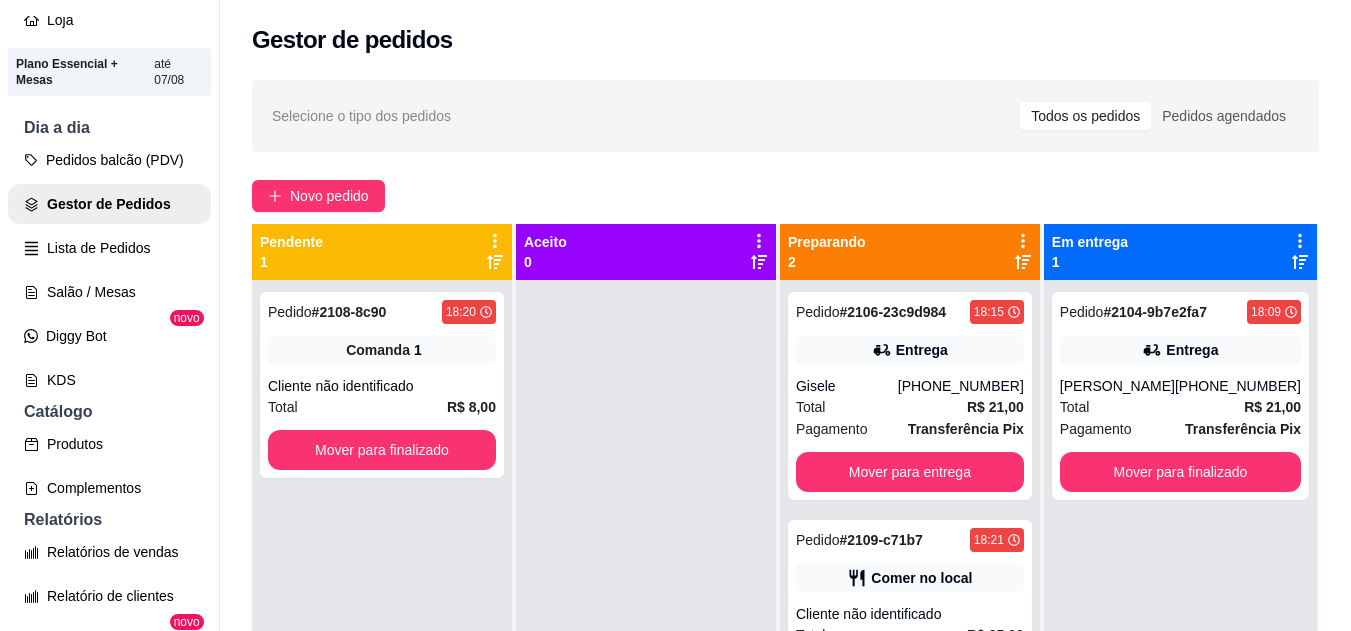 click on "Pedido  # 2109-c71b7 18:21 Comer no local Cliente não identificado Total R$ 25,00 Pagamento Dinheiro Mover para retirada disponível" at bounding box center (910, 624) 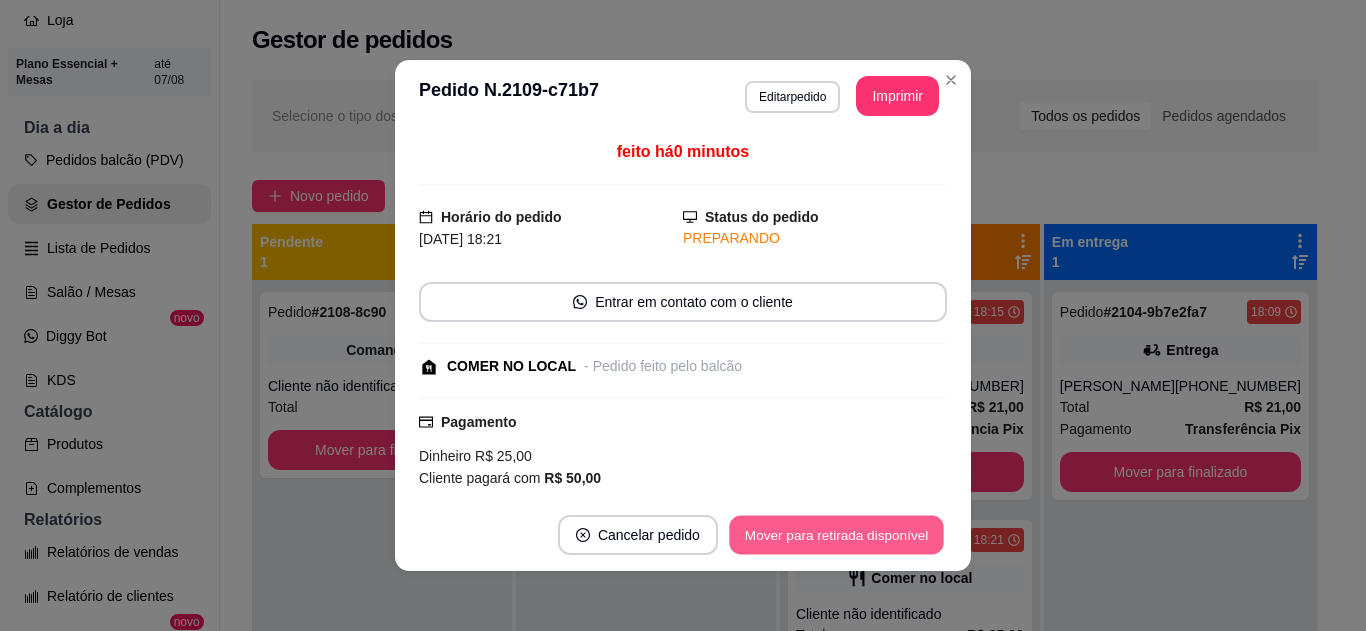 click on "Mover para retirada disponível" at bounding box center [836, 535] 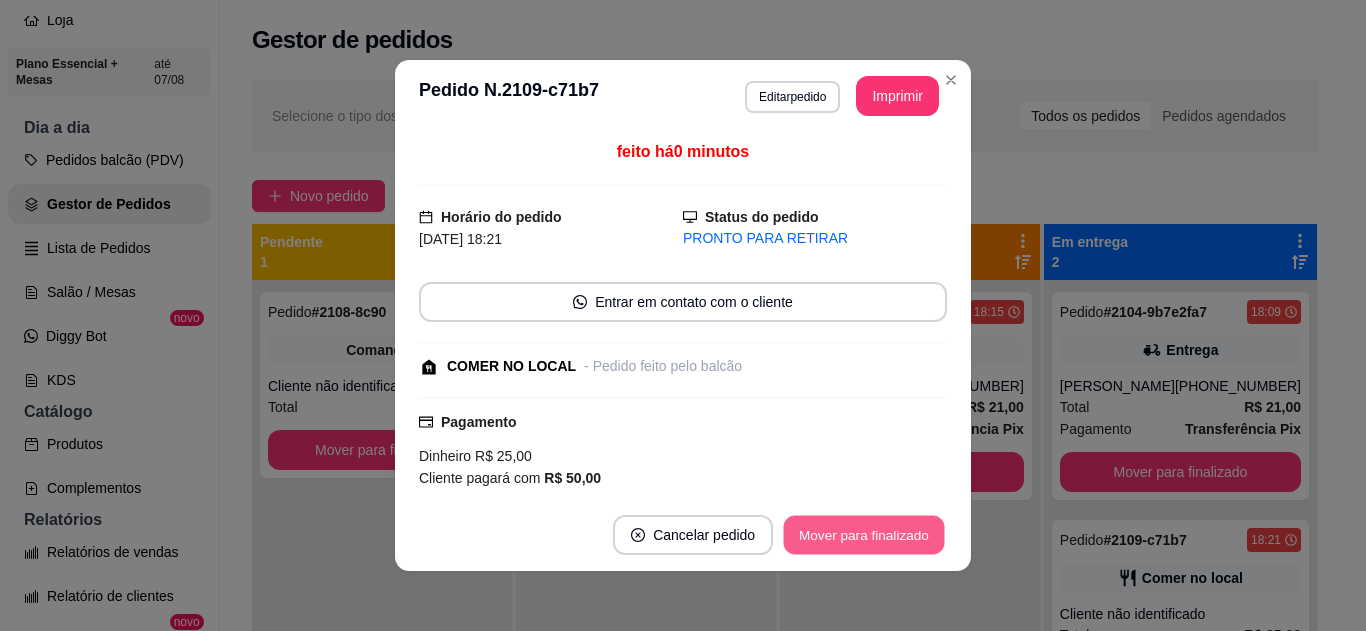 click on "Mover para finalizado" at bounding box center (864, 535) 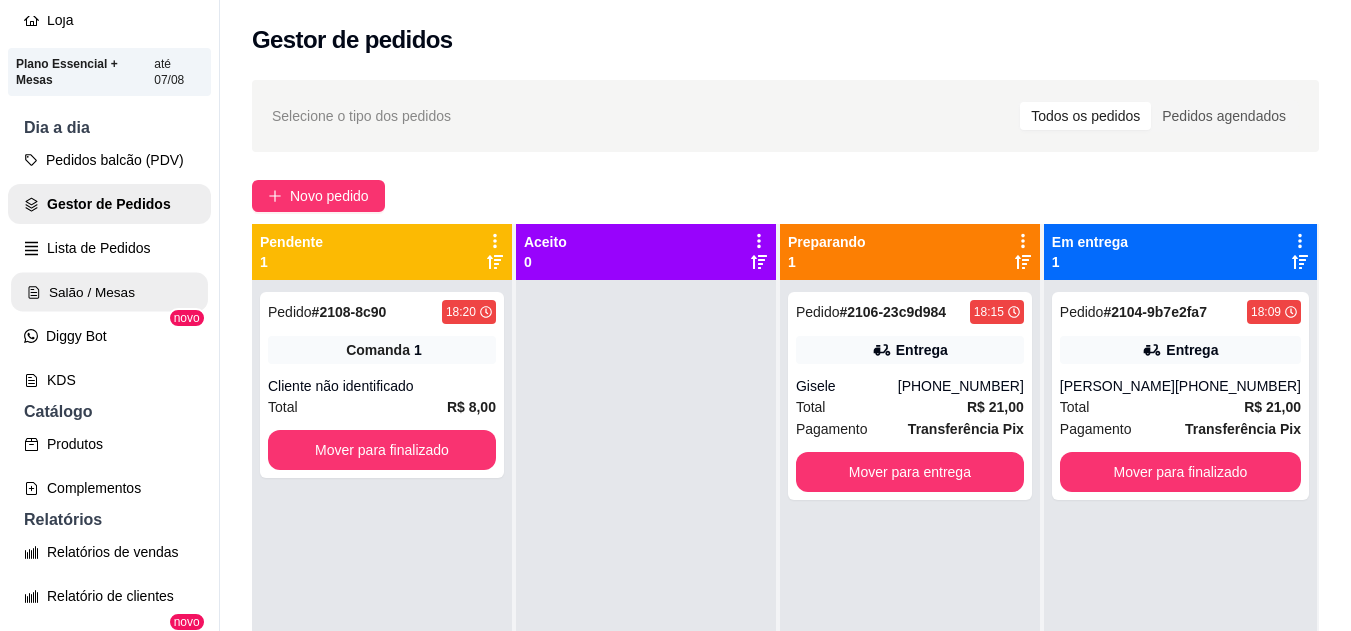 click on "Salão / Mesas" at bounding box center [109, 292] 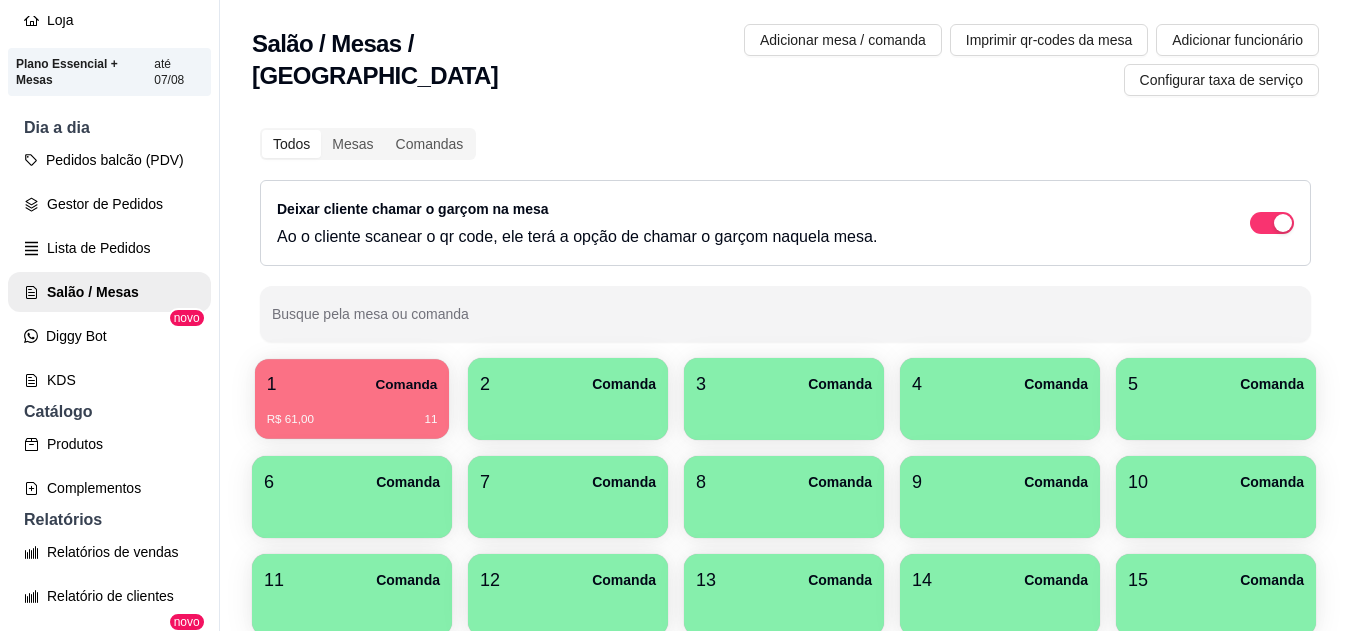 click on "1 Comanda" at bounding box center (352, 384) 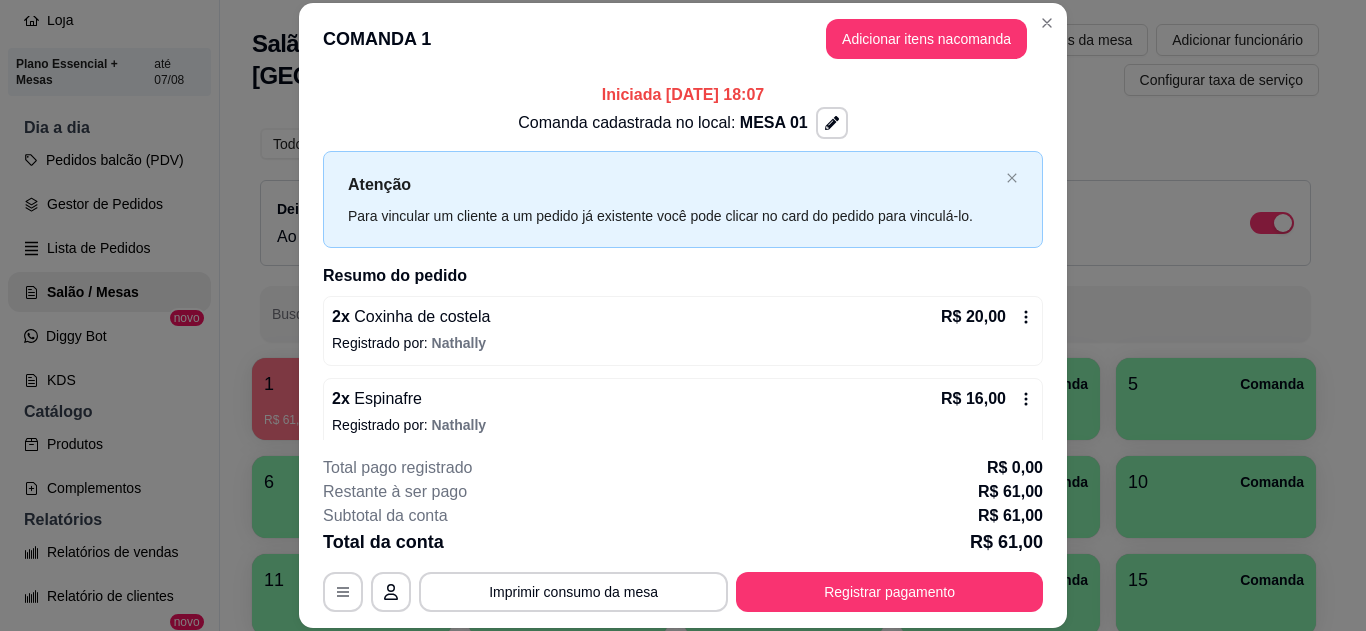 scroll, scrollTop: 40, scrollLeft: 0, axis: vertical 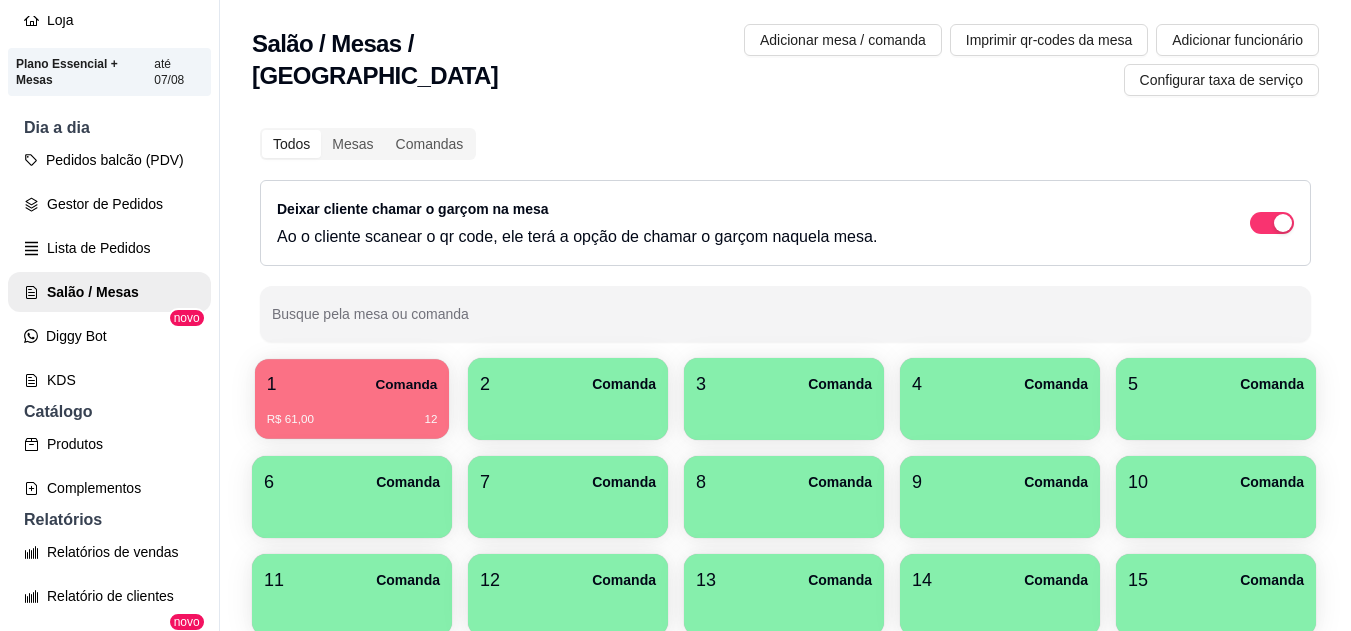 click on "1 Comanda R$ 61,00 12" at bounding box center [352, 399] 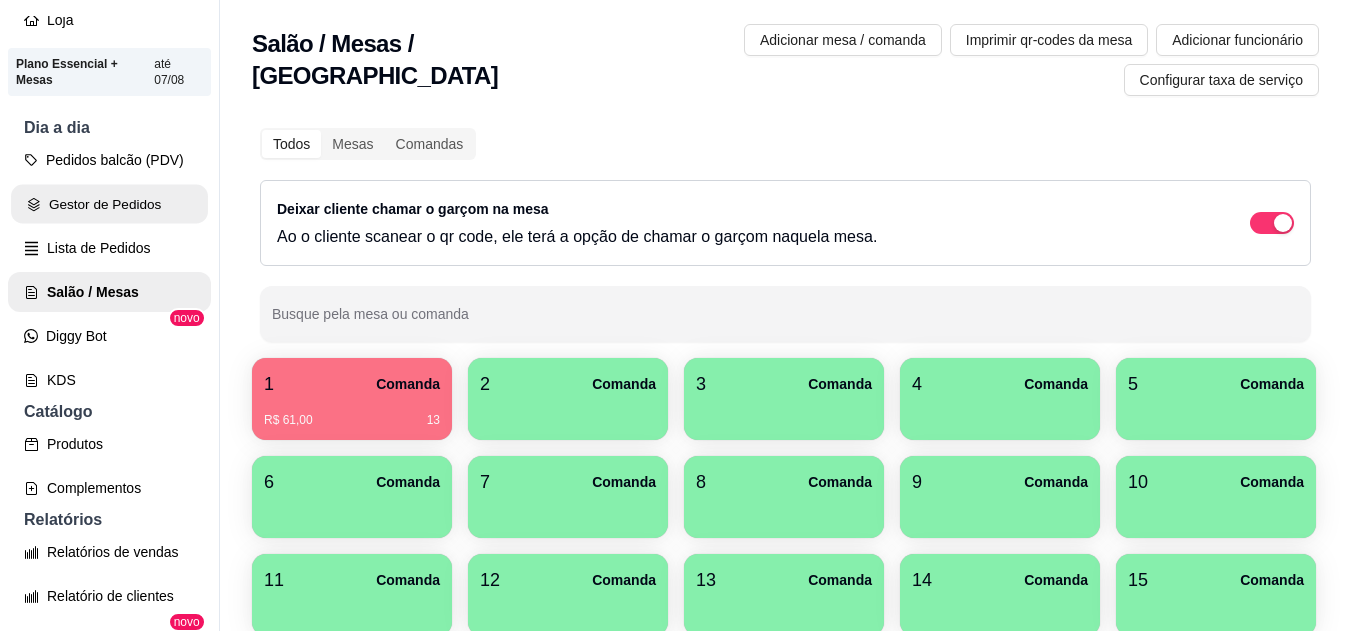 click on "Gestor de Pedidos" at bounding box center [109, 204] 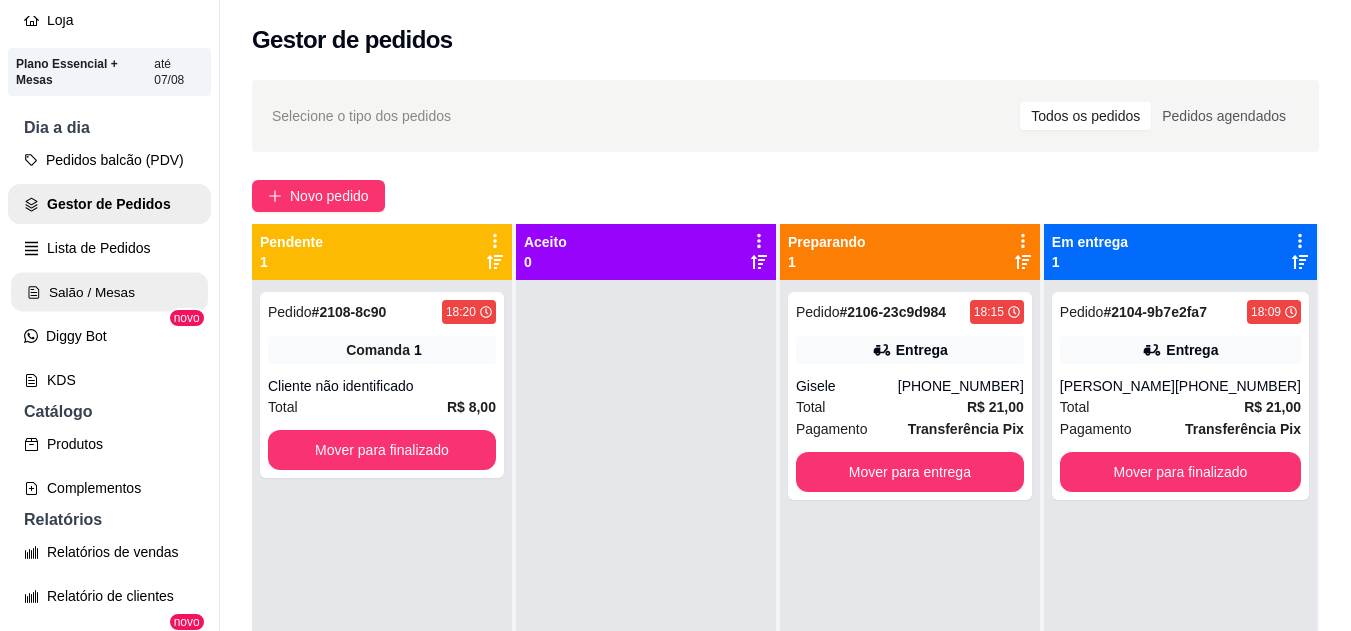 click on "Salão / Mesas" at bounding box center [109, 292] 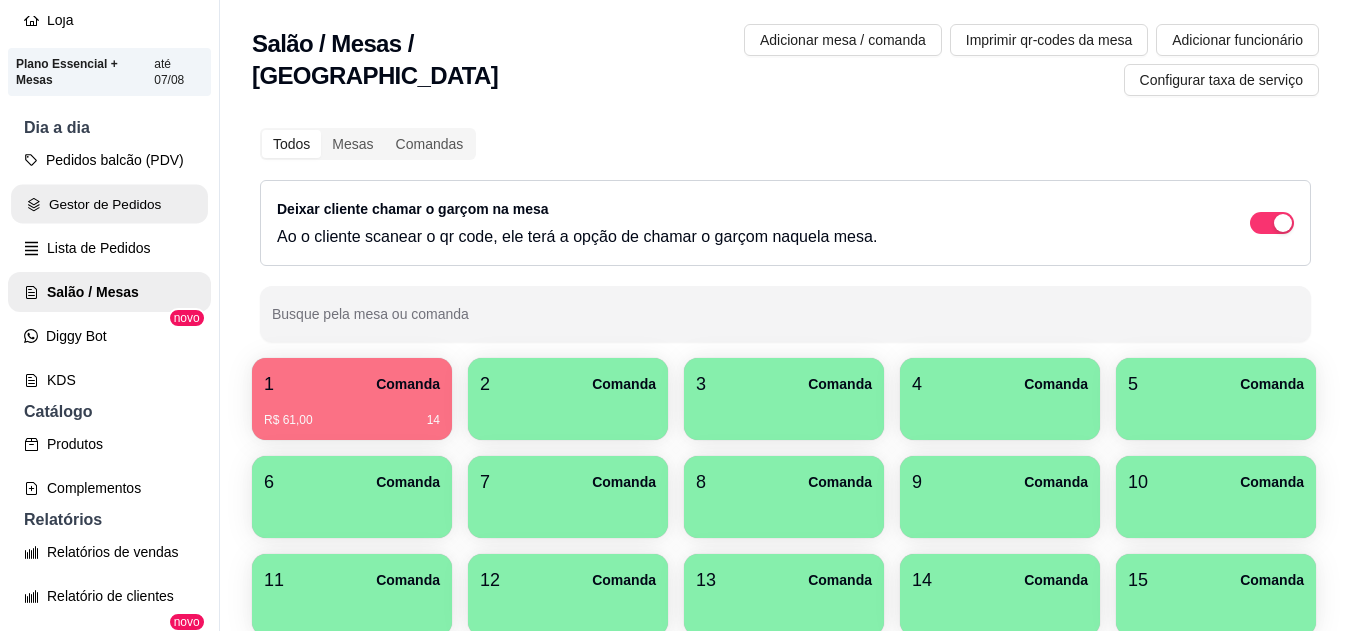 click on "Gestor de Pedidos" at bounding box center [109, 204] 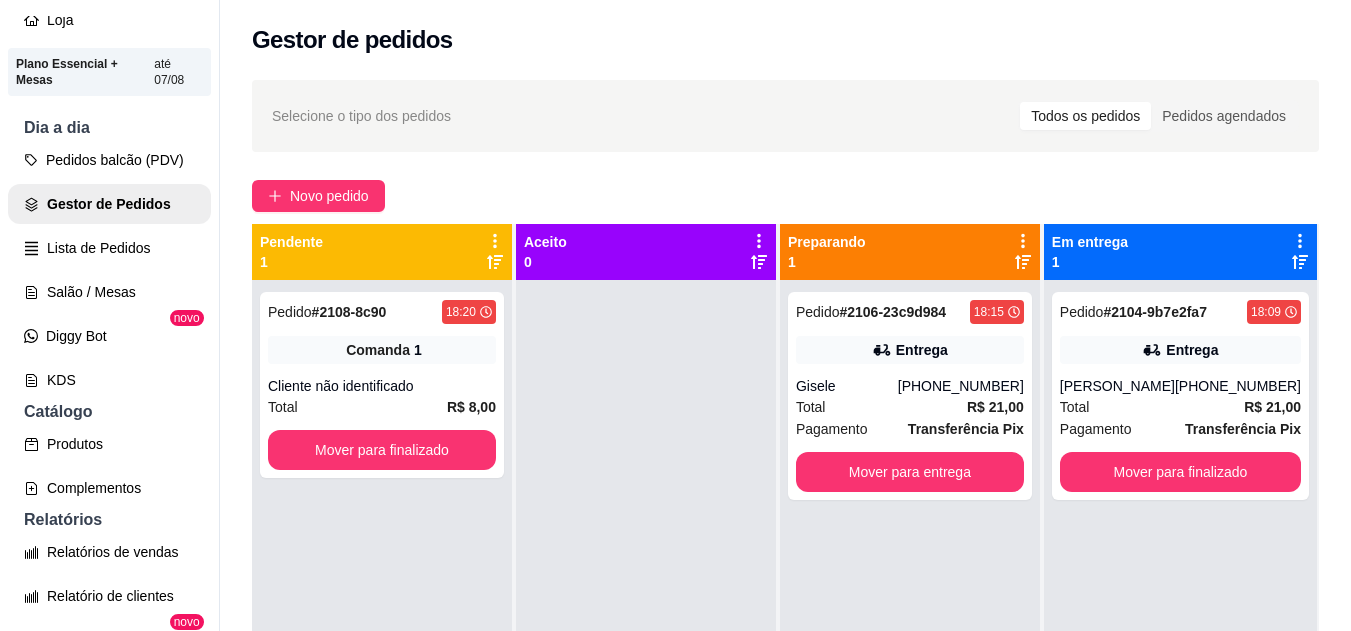click on "Entrega" at bounding box center [1180, 350] 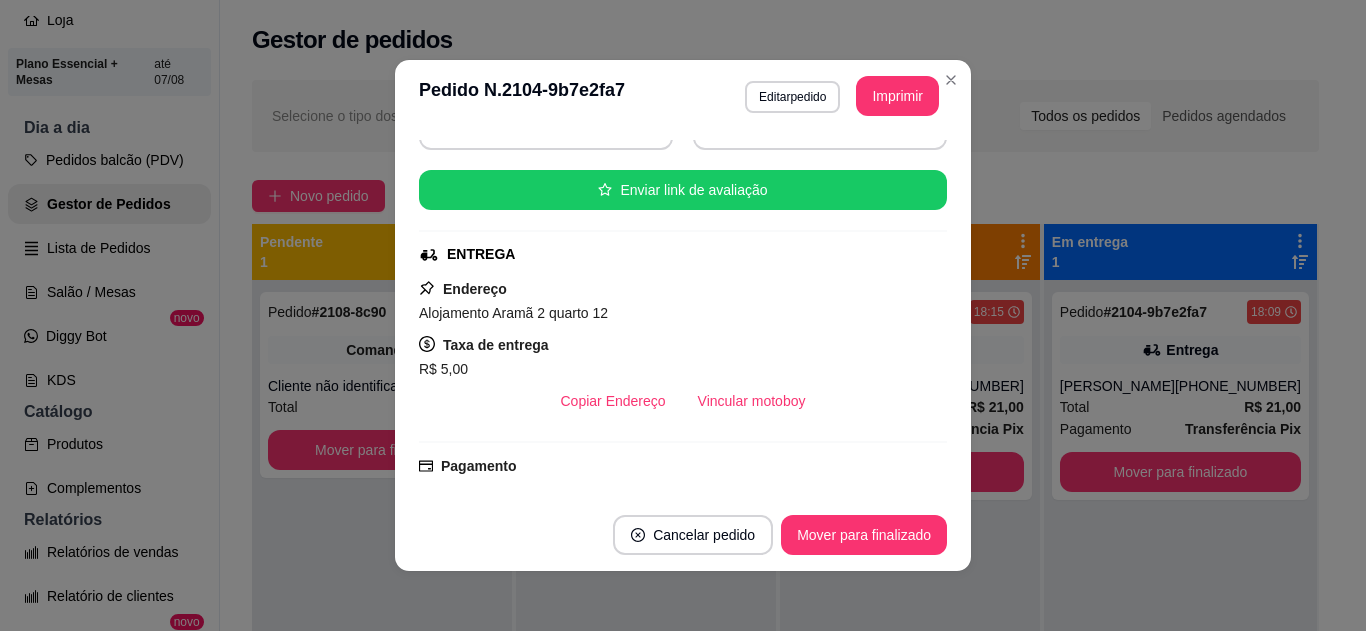 scroll, scrollTop: 219, scrollLeft: 0, axis: vertical 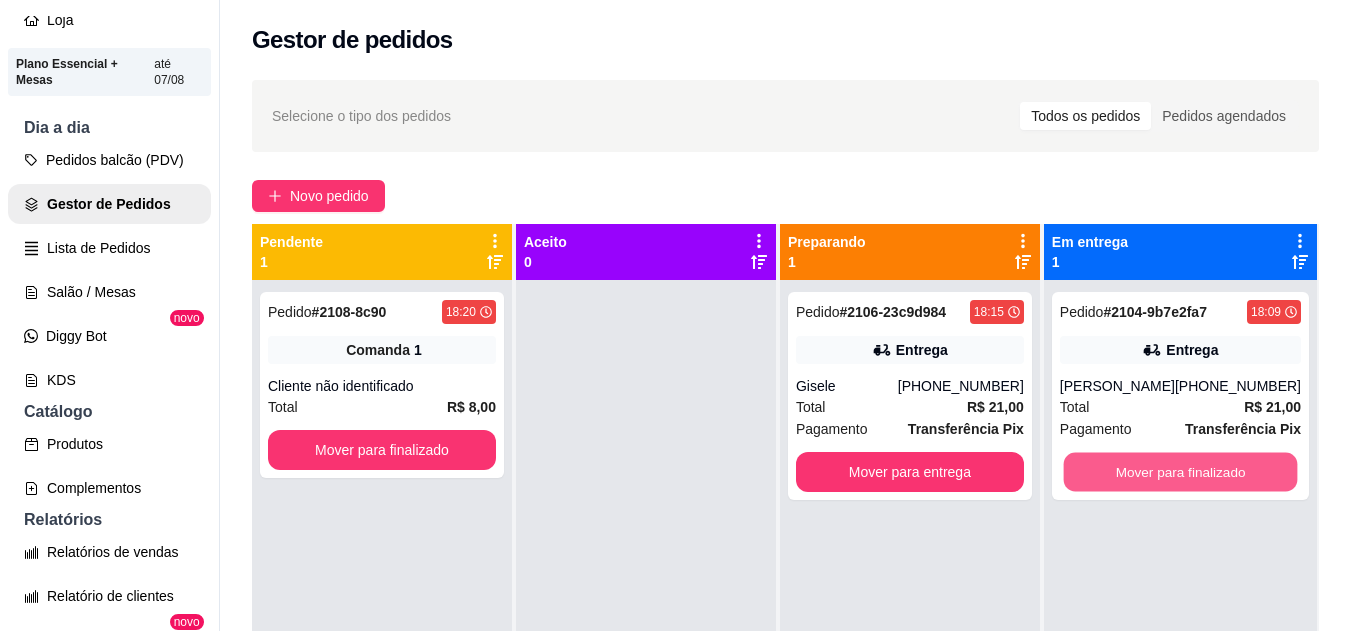 click on "Mover para finalizado" at bounding box center [1180, 472] 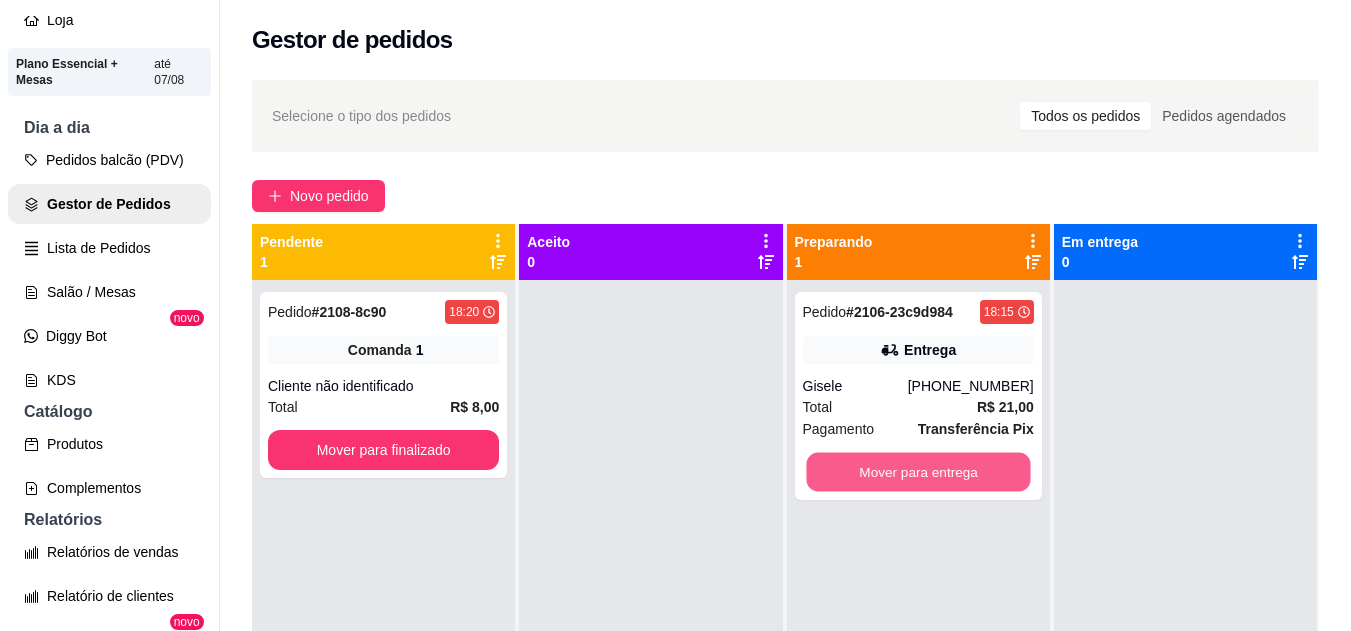 click on "Mover para entrega" at bounding box center (918, 472) 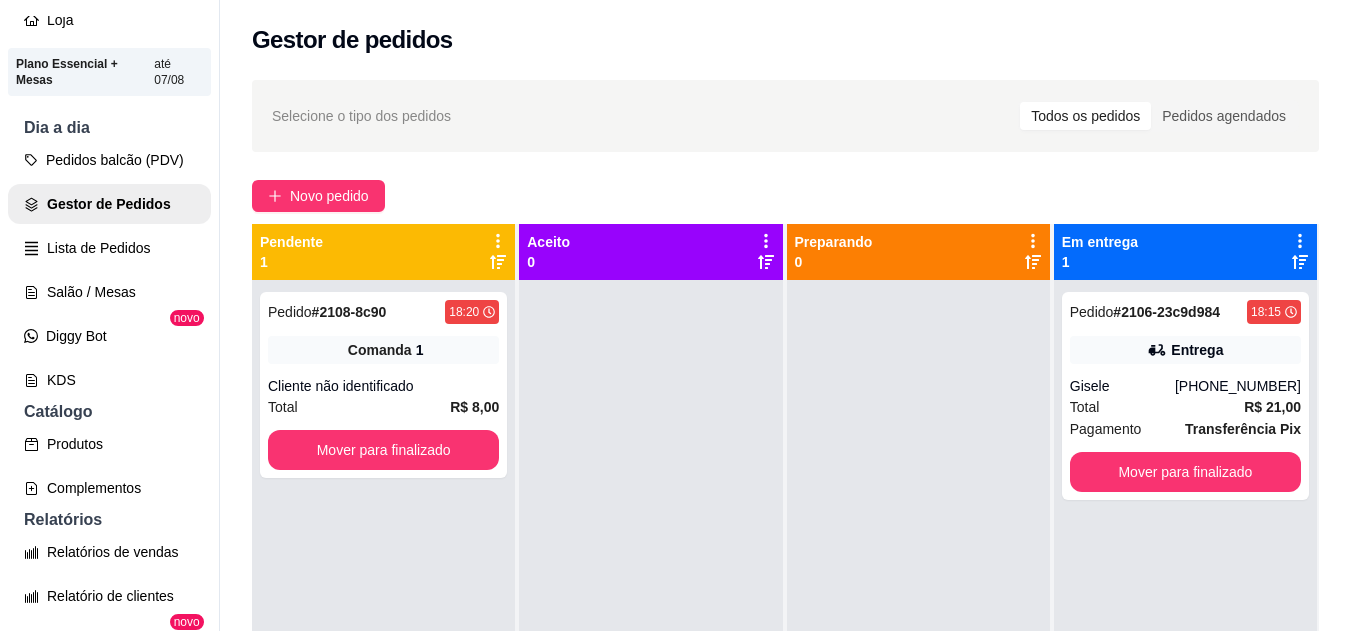 click on "Gisele" at bounding box center [1122, 386] 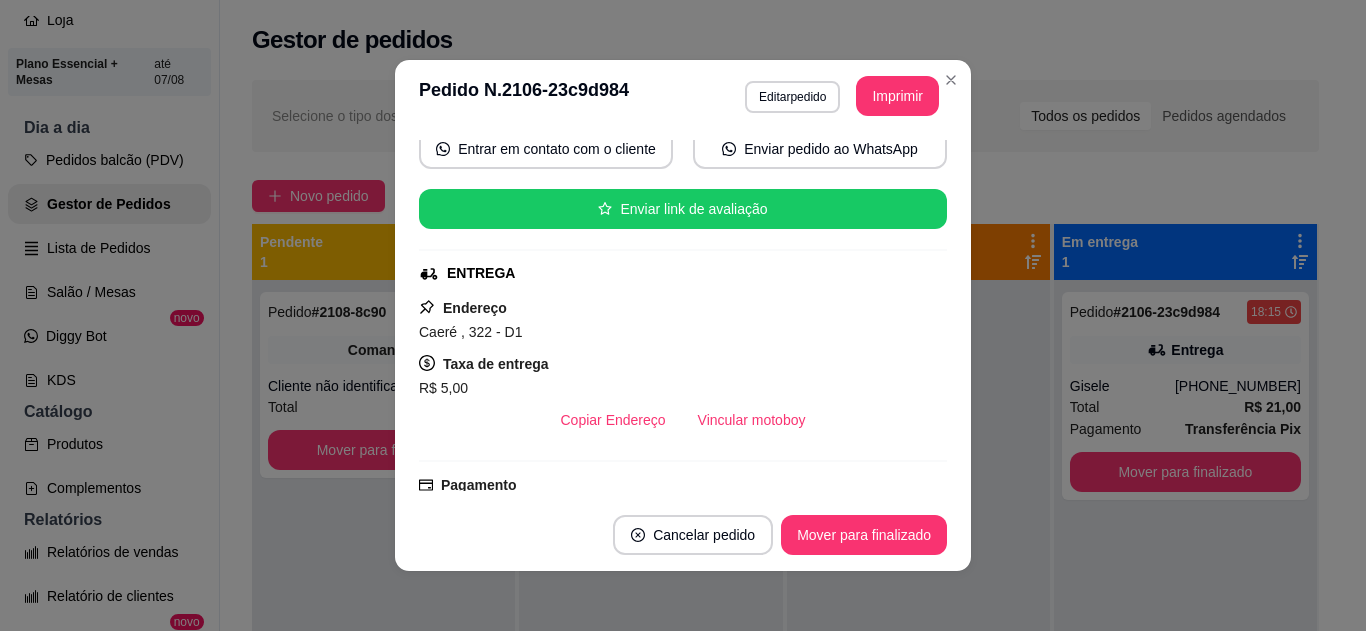 scroll, scrollTop: 203, scrollLeft: 0, axis: vertical 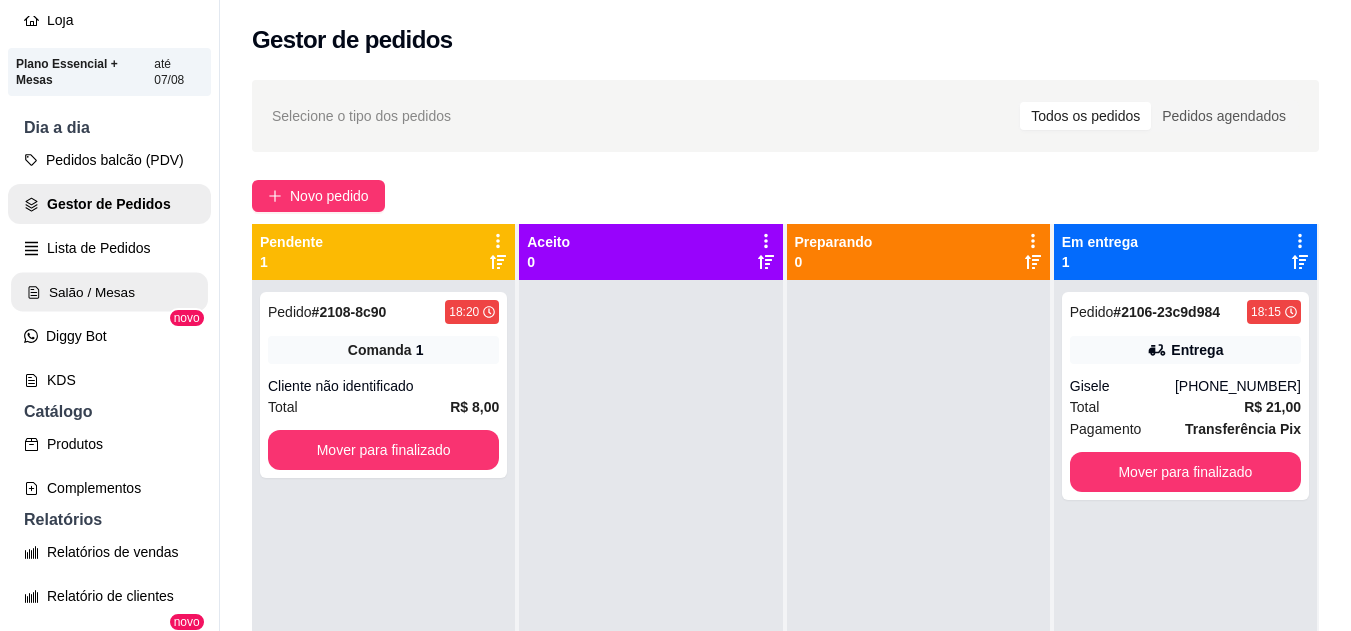 click on "Salão / Mesas" at bounding box center [109, 292] 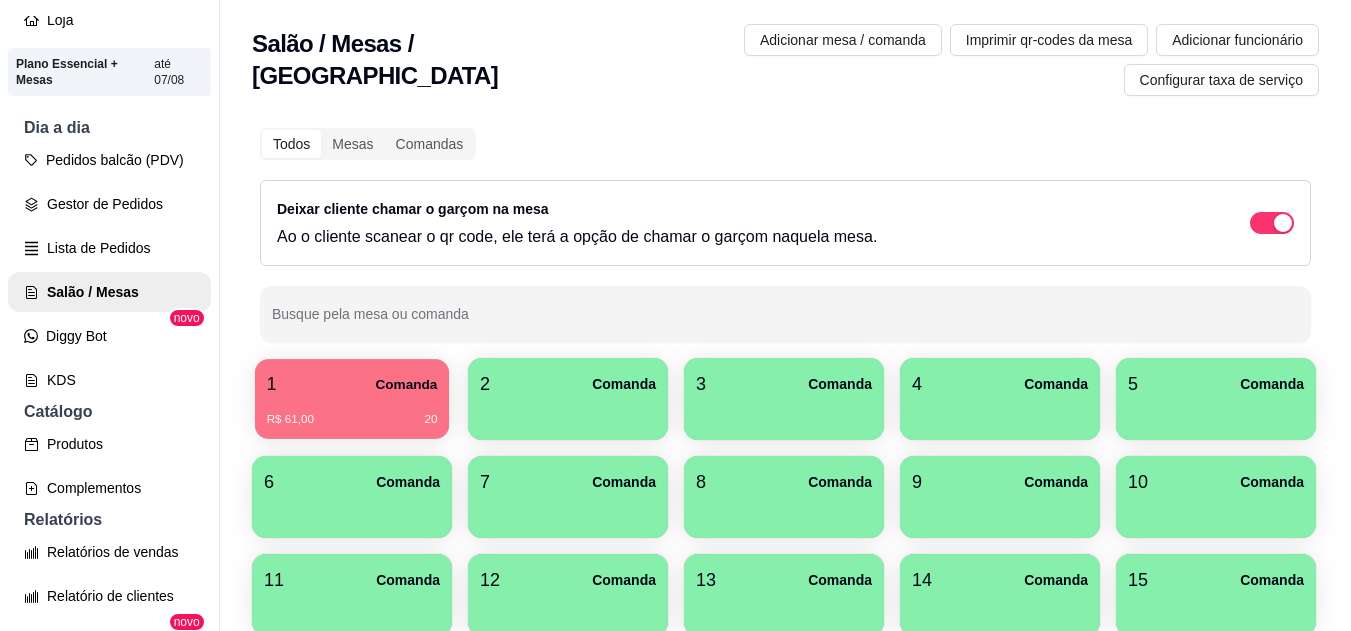 click on "1 Comanda" at bounding box center [352, 384] 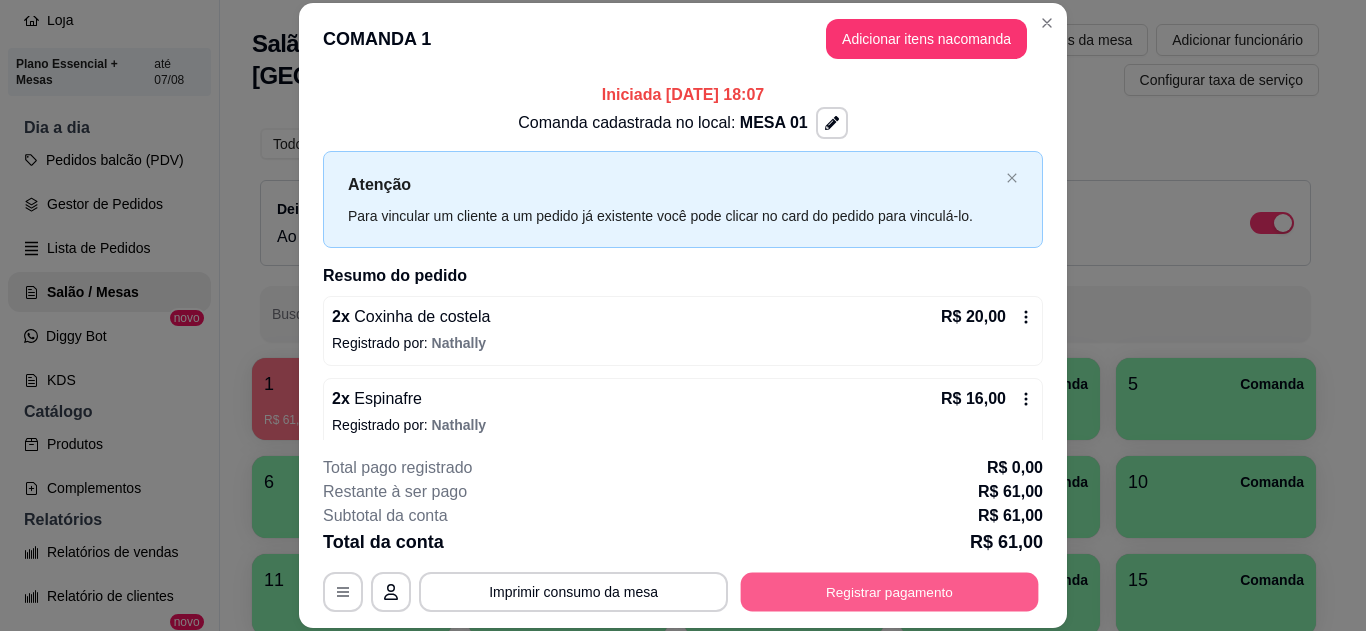 click on "Registrar pagamento" at bounding box center (890, 591) 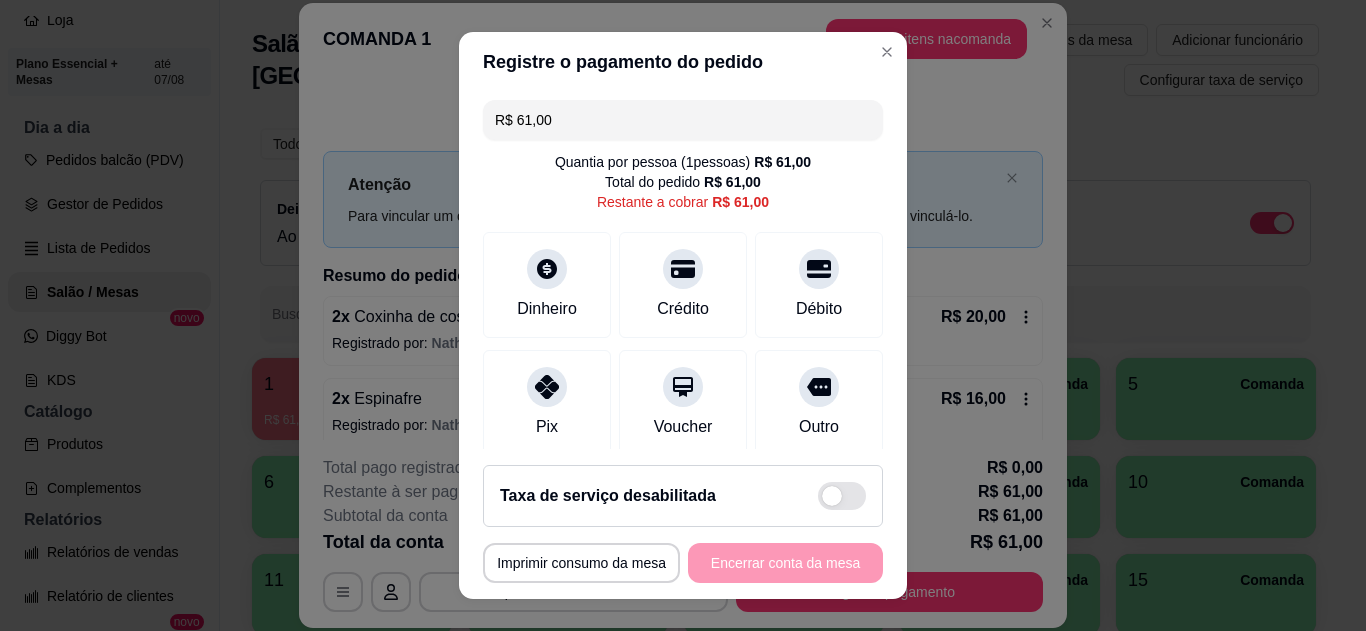 click on "Pix" at bounding box center (547, 403) 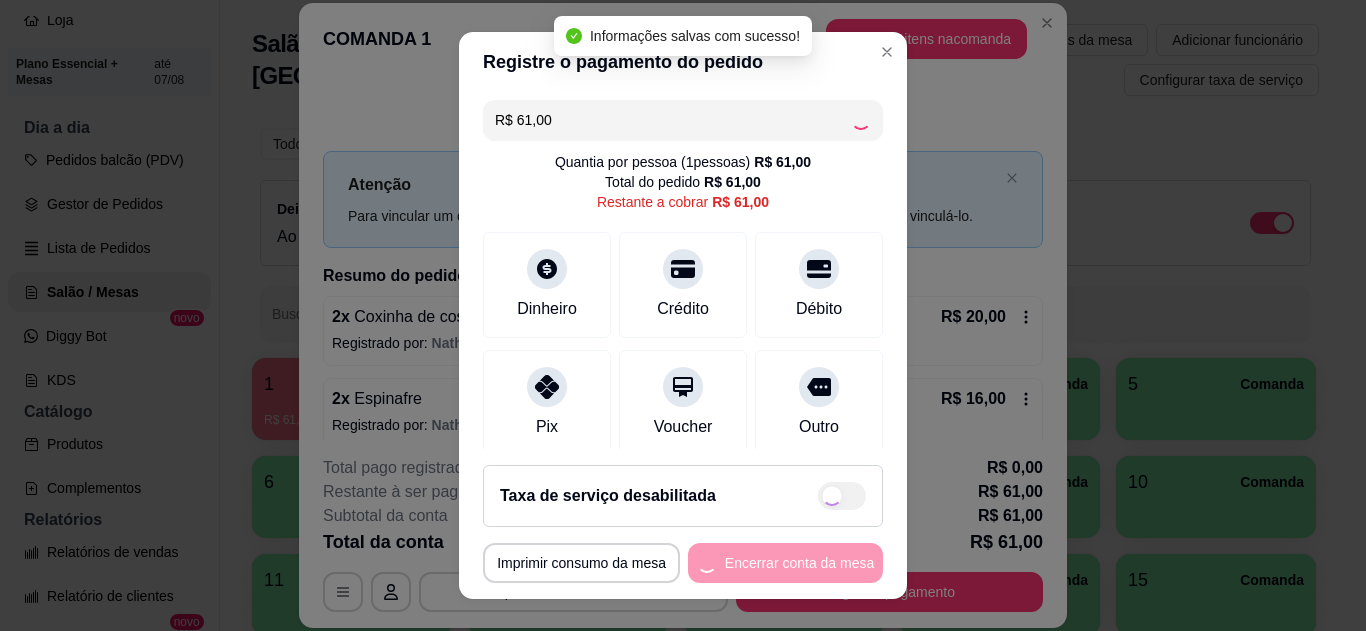 type on "R$ 0,00" 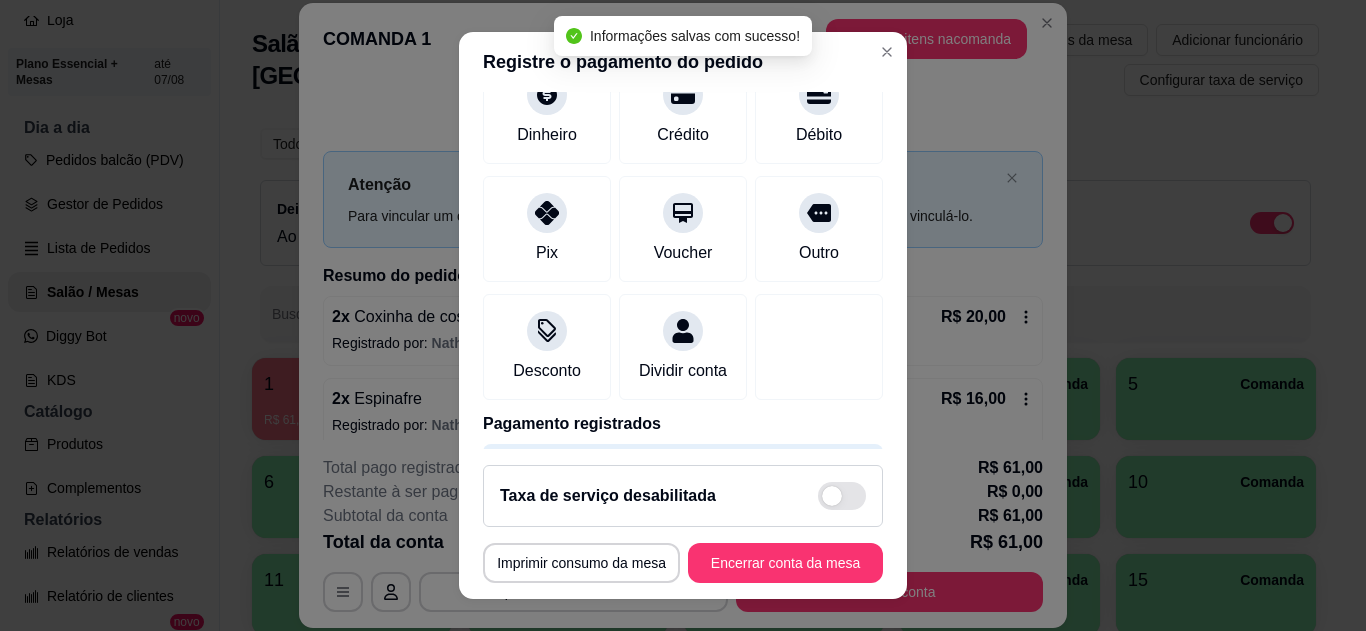 scroll, scrollTop: 160, scrollLeft: 0, axis: vertical 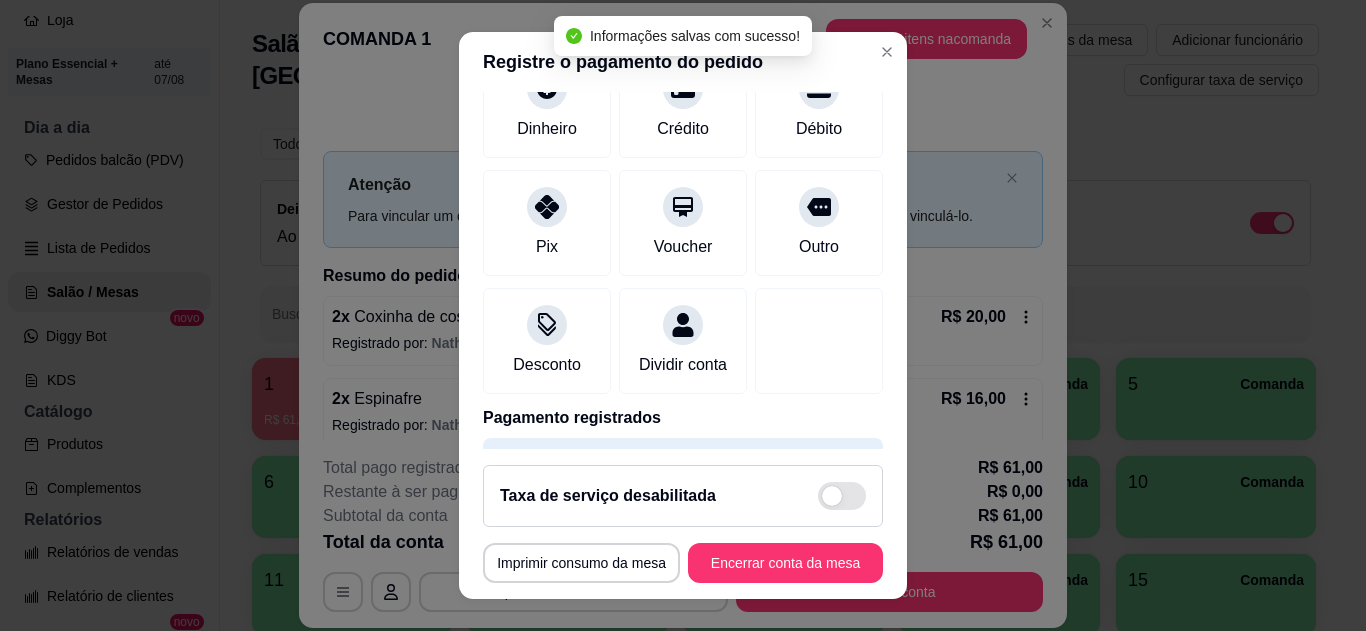 click on "Dividir conta" at bounding box center [683, 365] 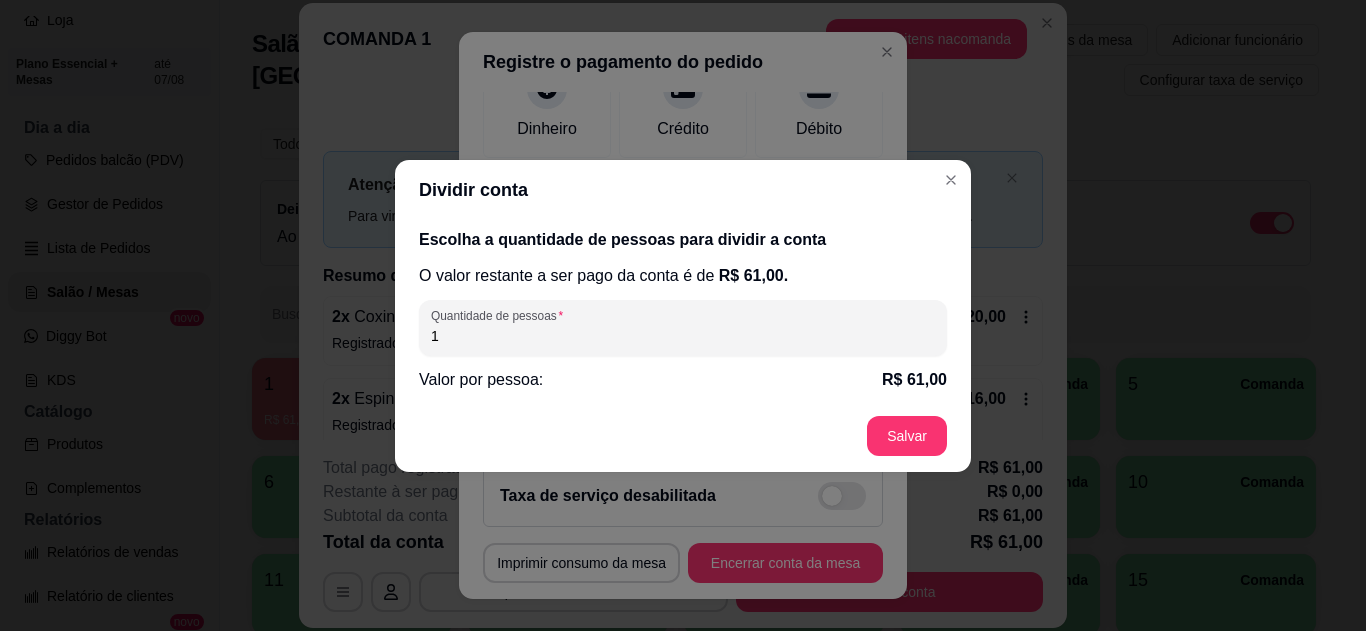 click on "1" at bounding box center [683, 336] 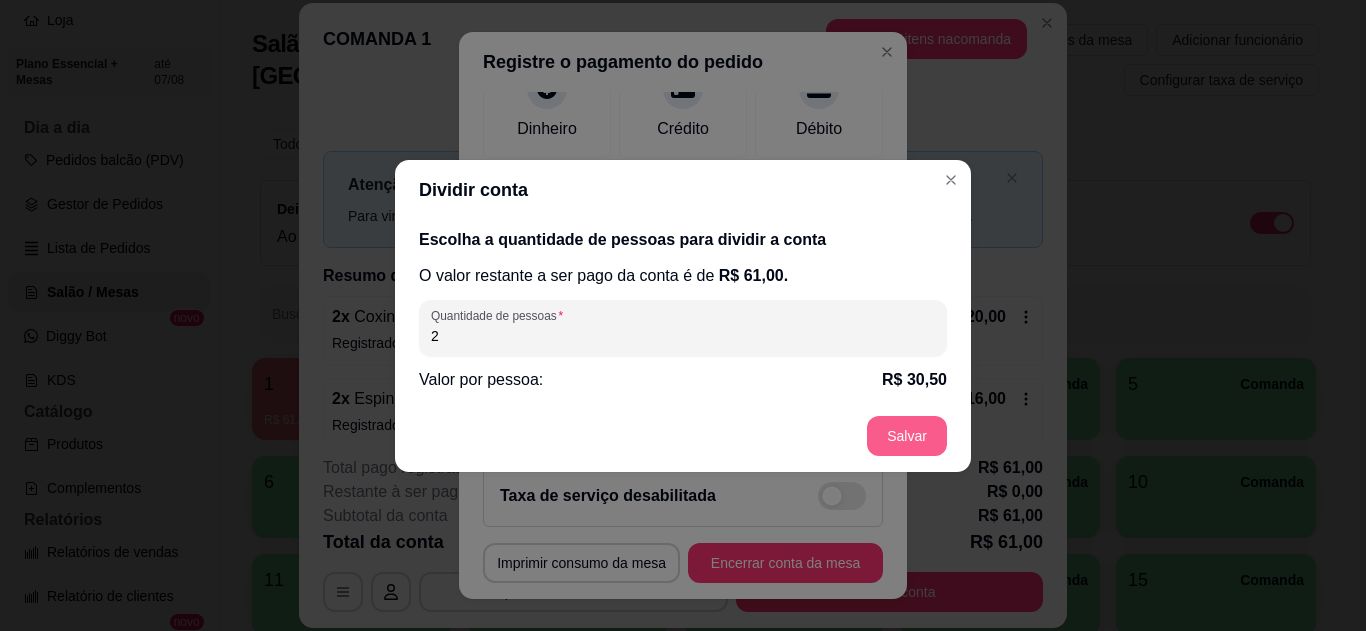type on "2" 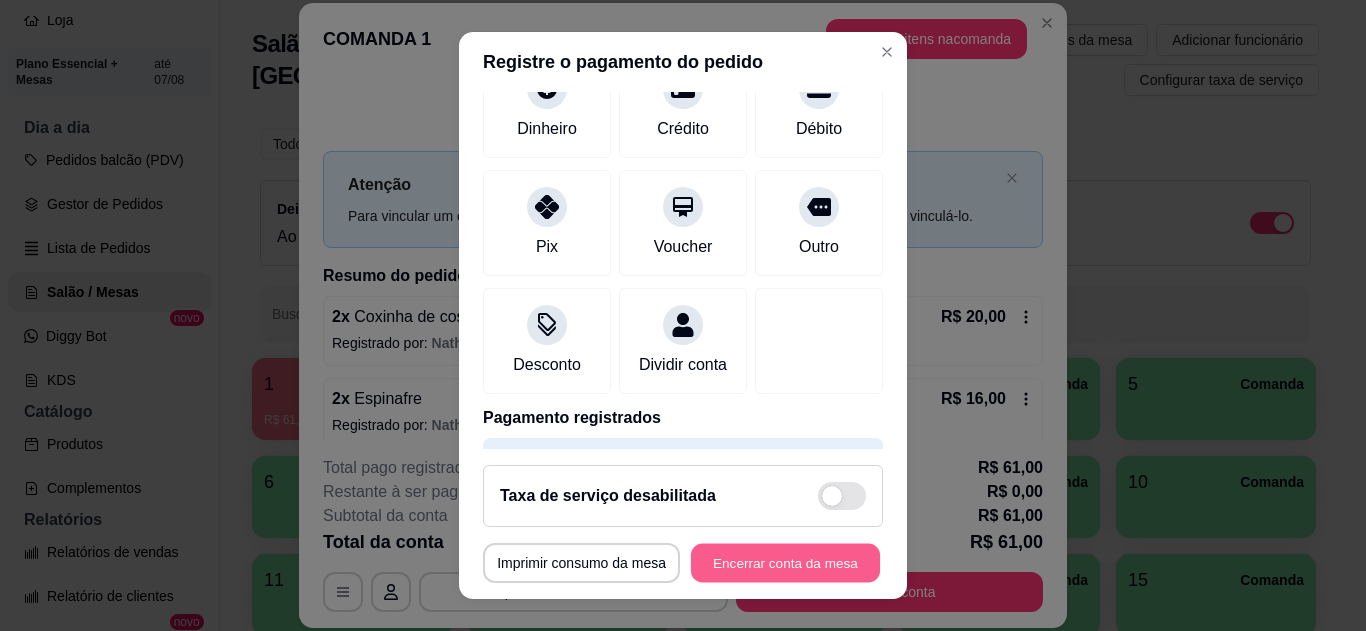 click on "Encerrar conta da mesa" at bounding box center [785, 563] 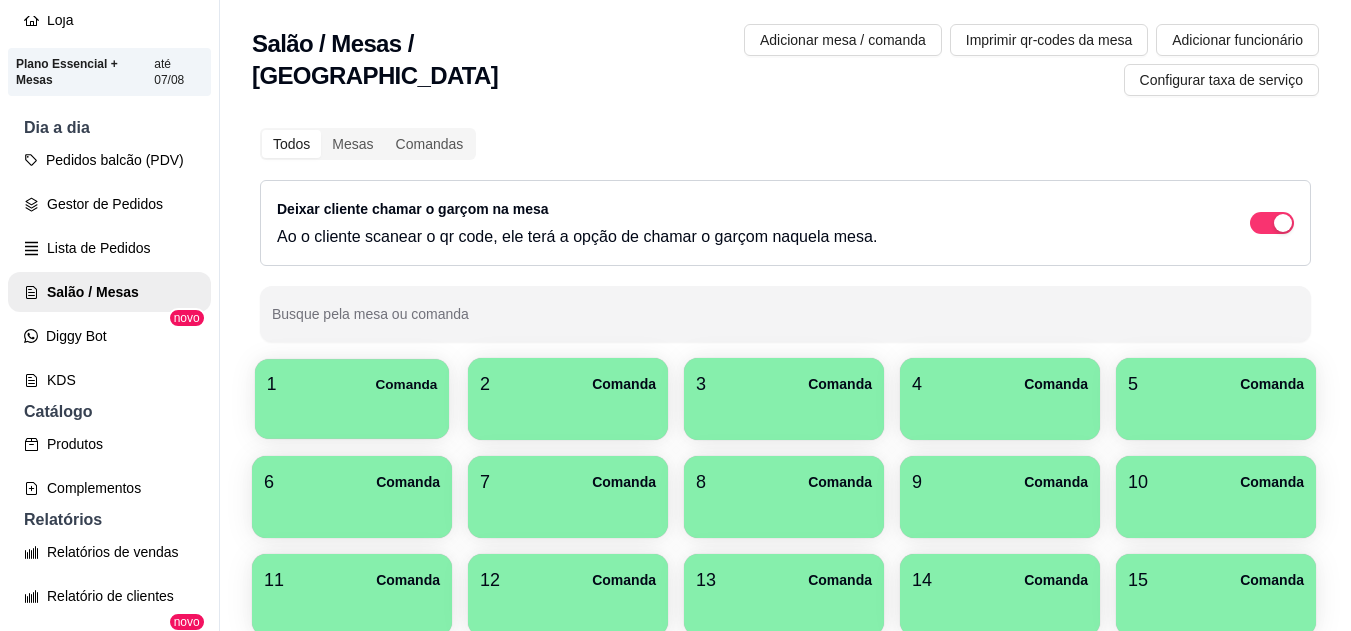 click at bounding box center (352, 412) 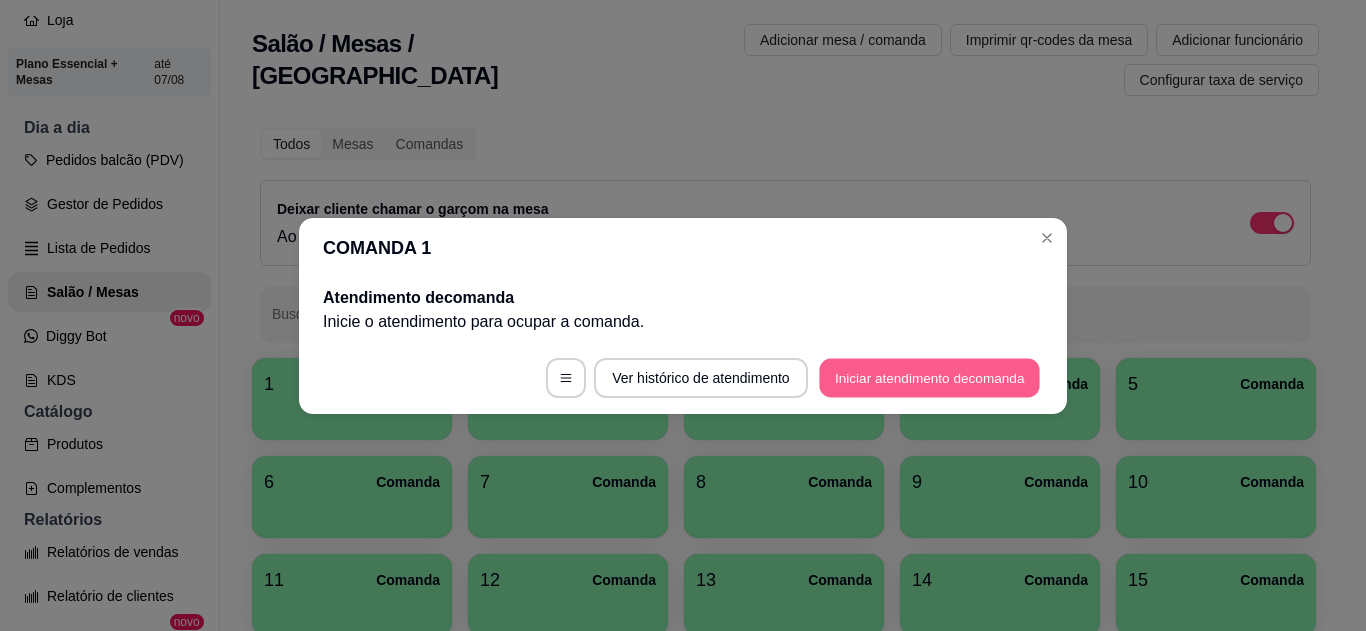 click on "Iniciar atendimento de  comanda" at bounding box center [929, 377] 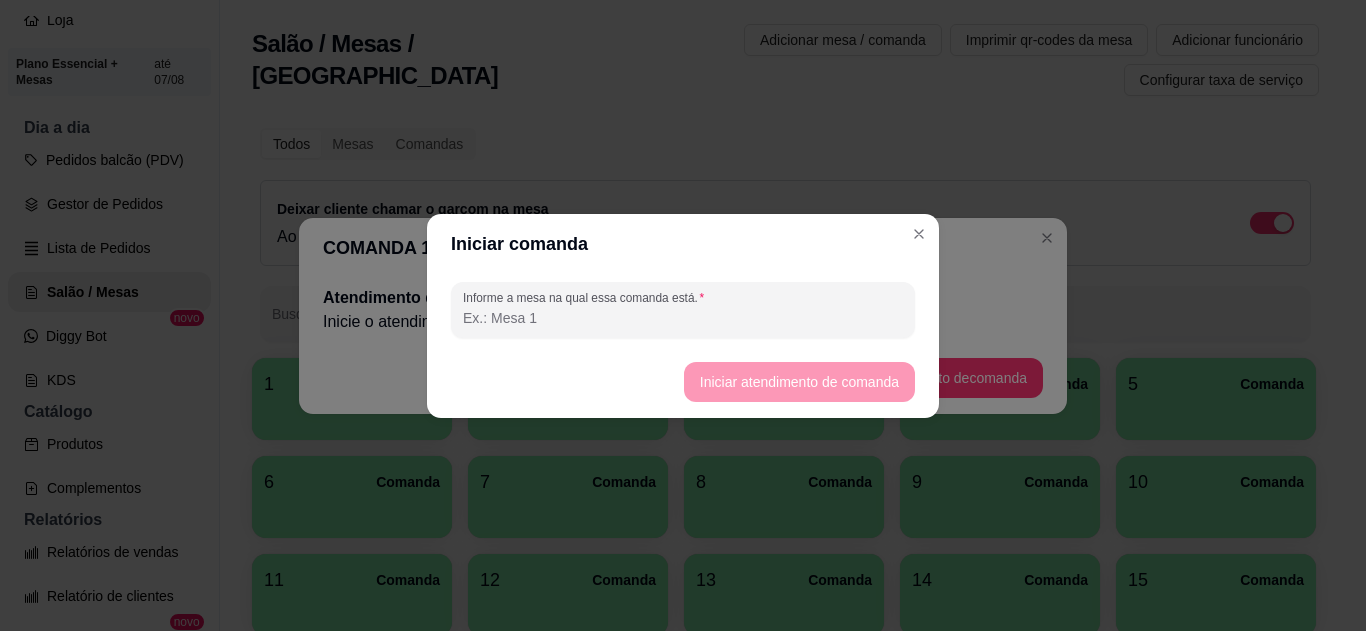 click on "Informe a mesa na qual essa comanda está." at bounding box center (683, 318) 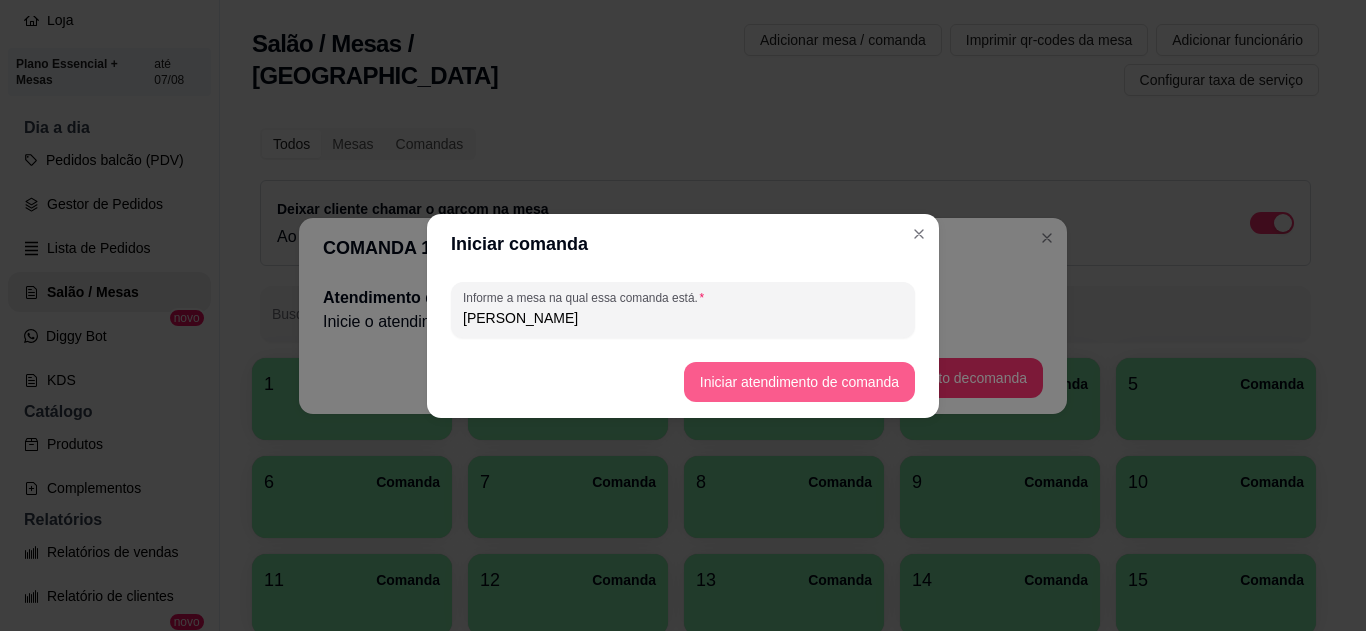 type on "[PERSON_NAME]" 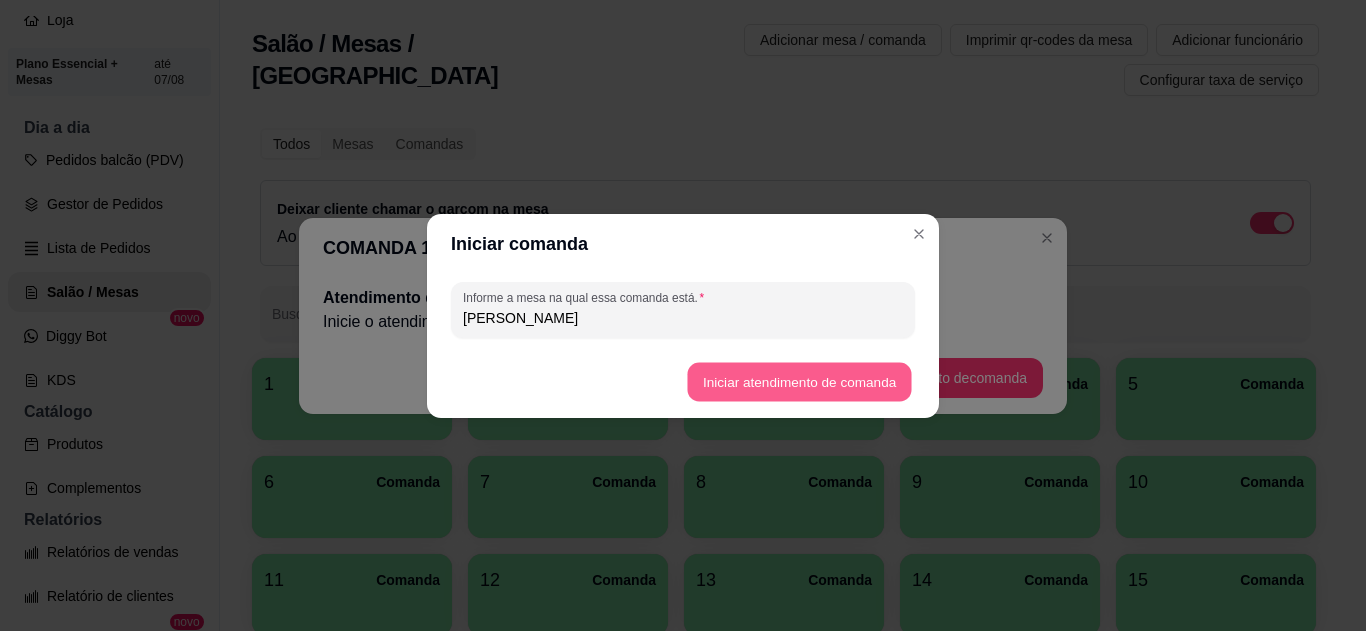click on "Iniciar atendimento de comanda" at bounding box center [799, 381] 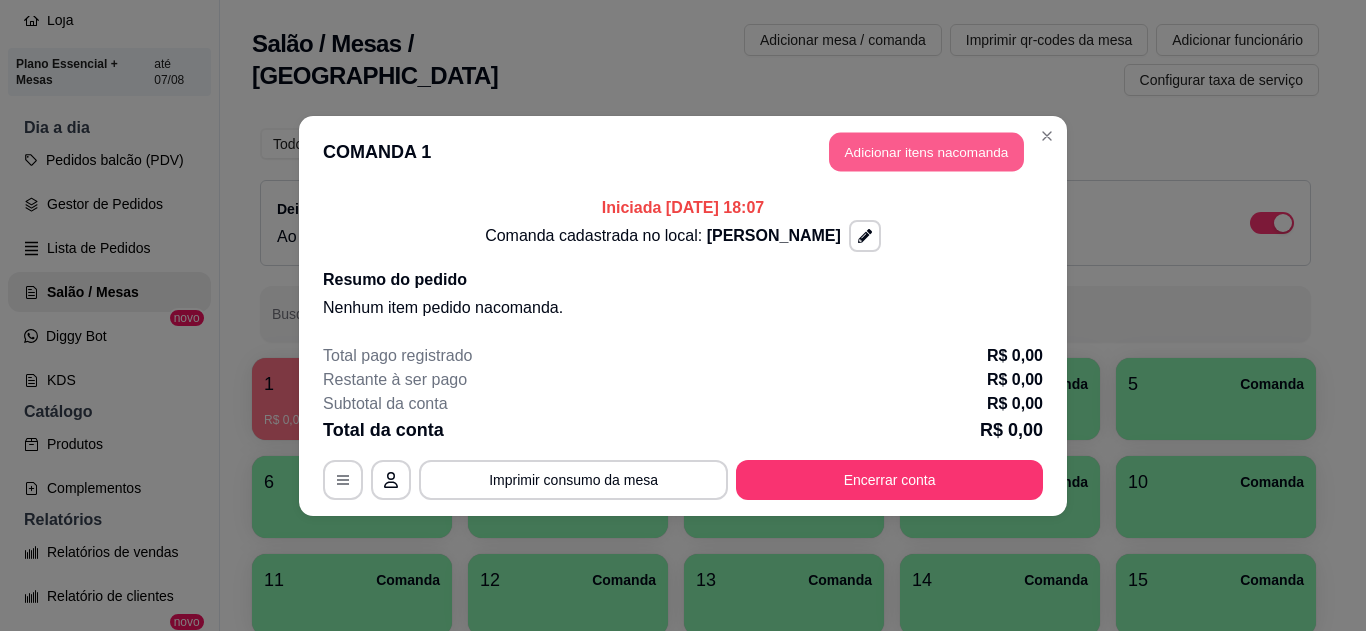 click on "Adicionar itens na  comanda" at bounding box center (926, 151) 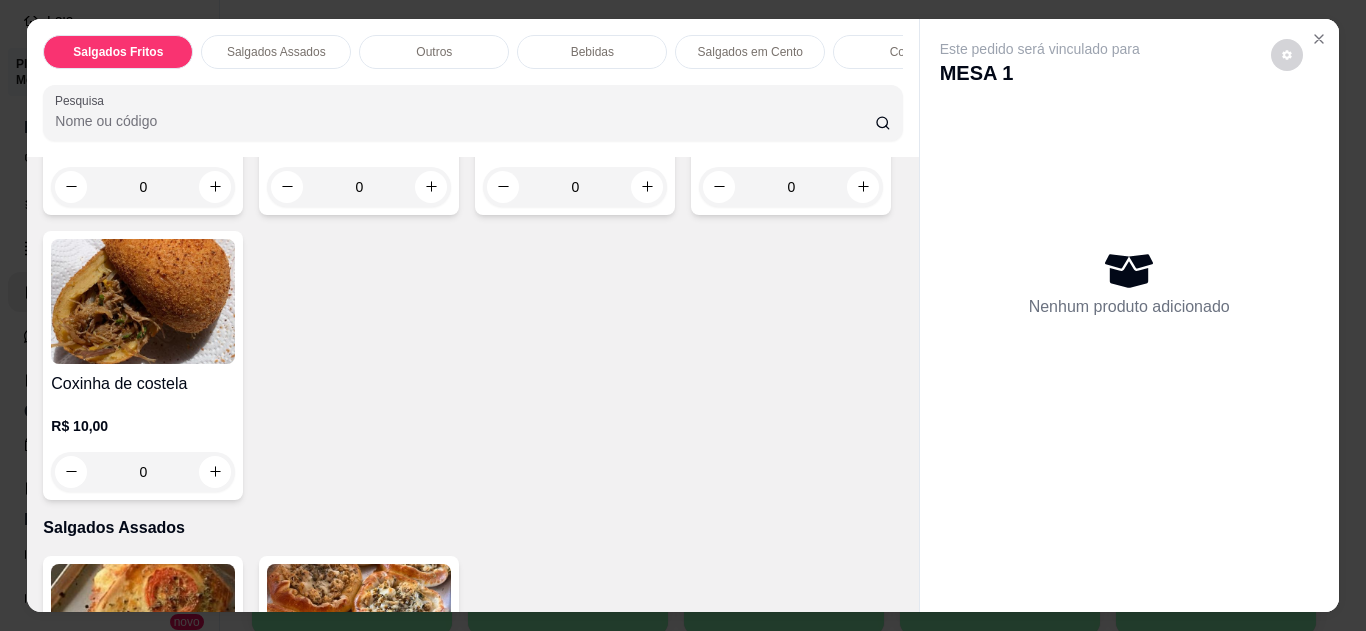 scroll, scrollTop: 360, scrollLeft: 0, axis: vertical 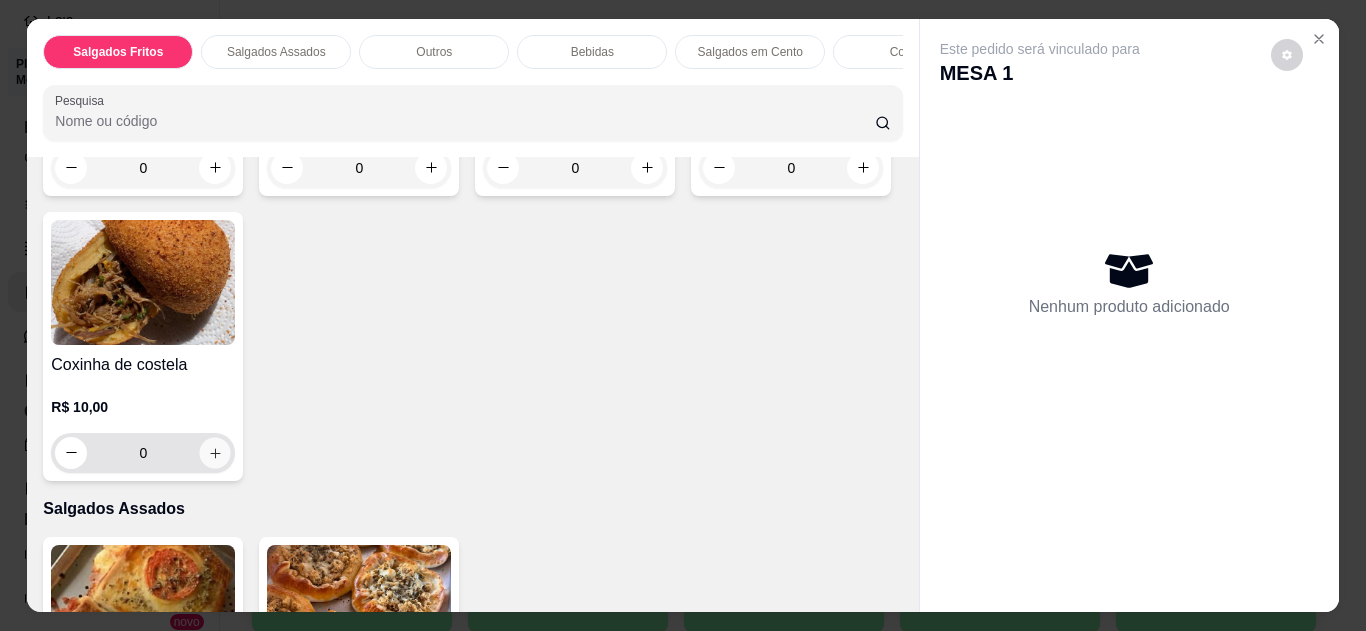 click at bounding box center [215, 452] 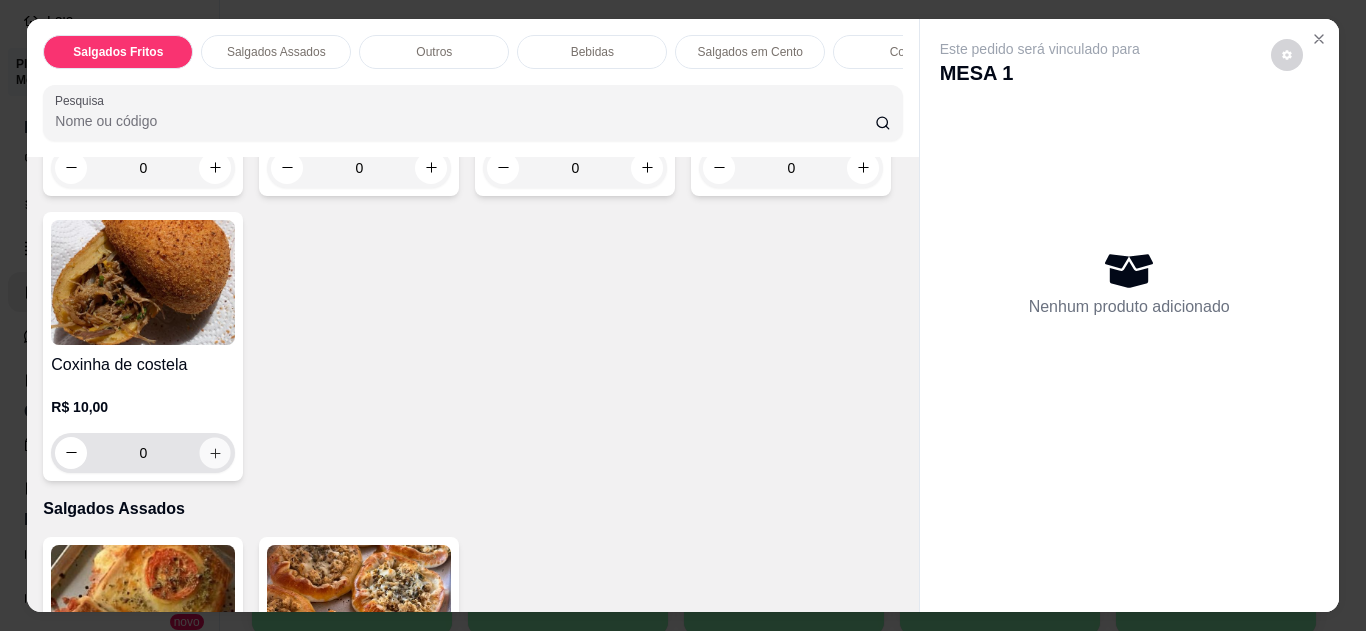 type on "1" 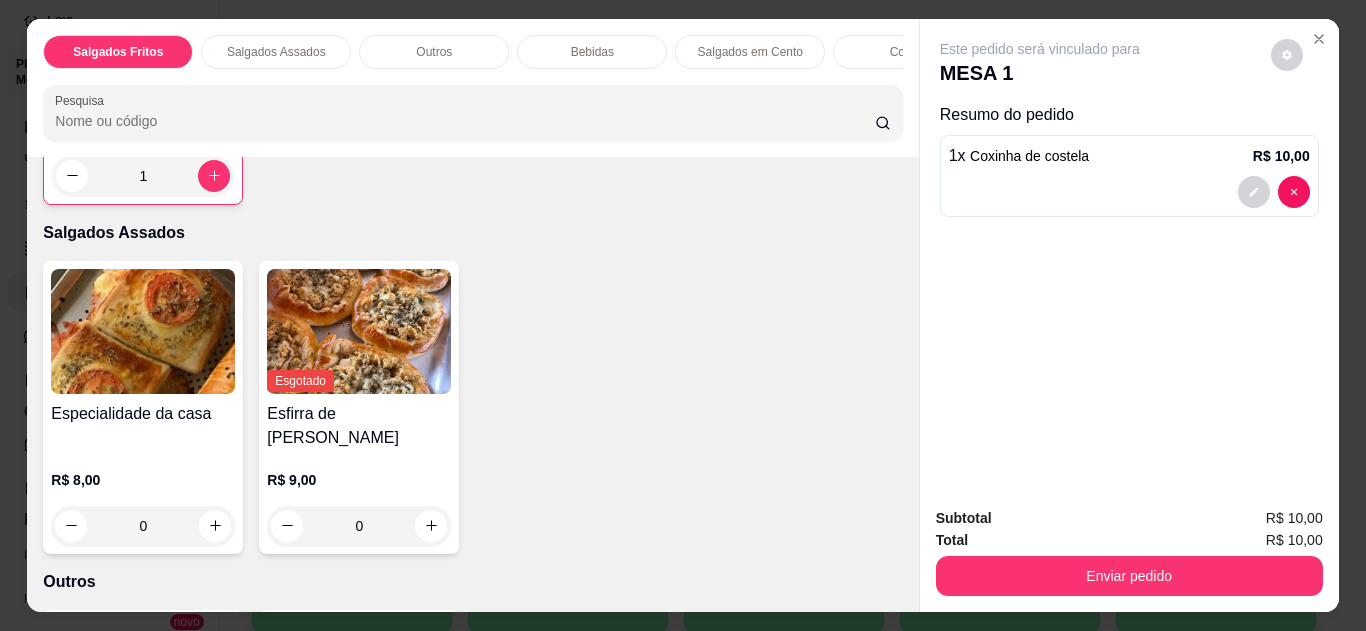 scroll, scrollTop: 640, scrollLeft: 0, axis: vertical 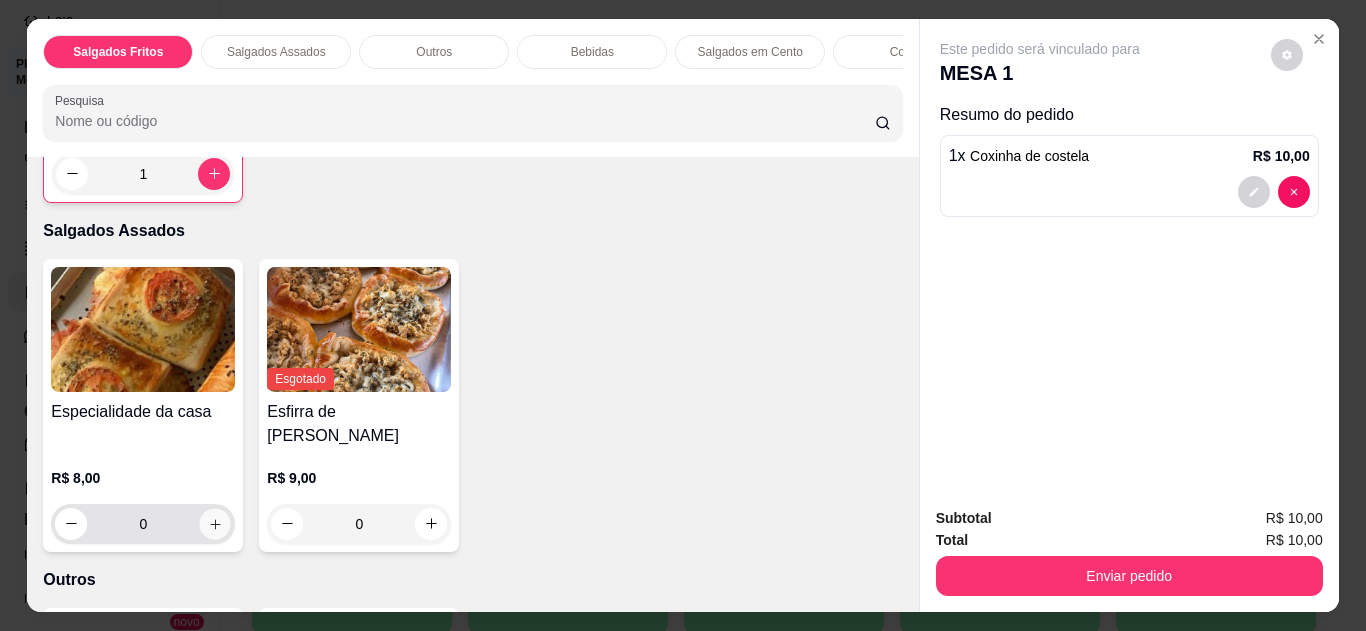 click at bounding box center [215, 523] 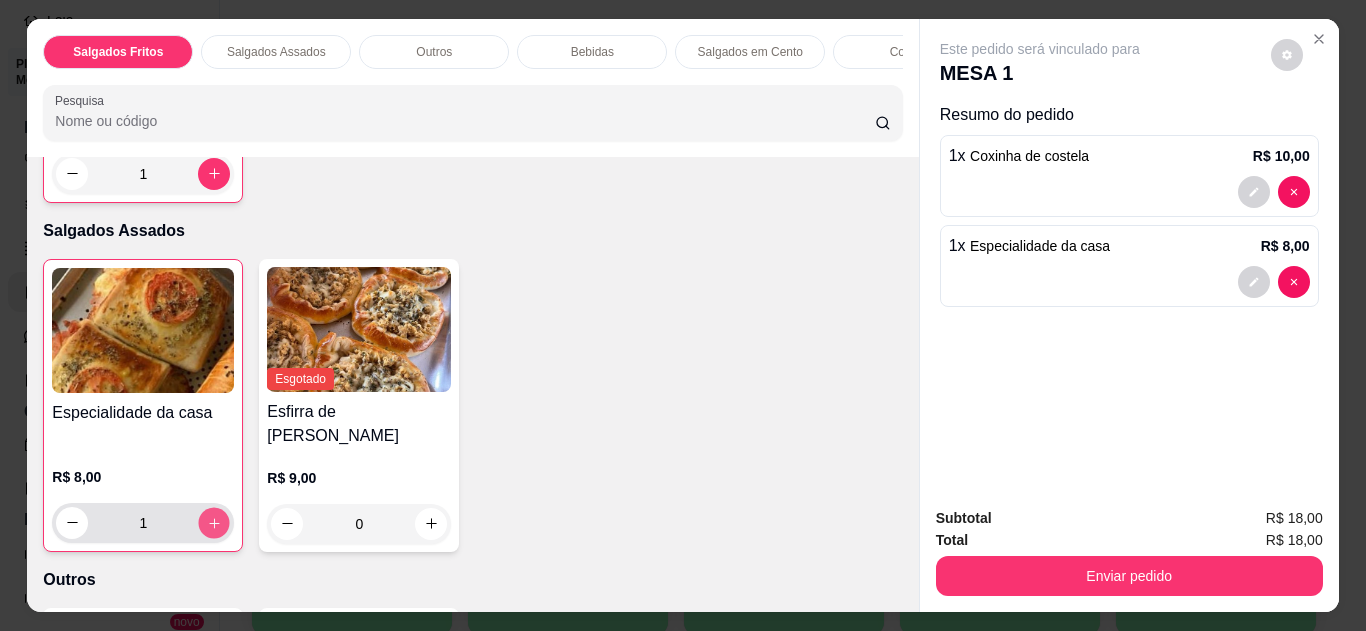 click at bounding box center [214, 522] 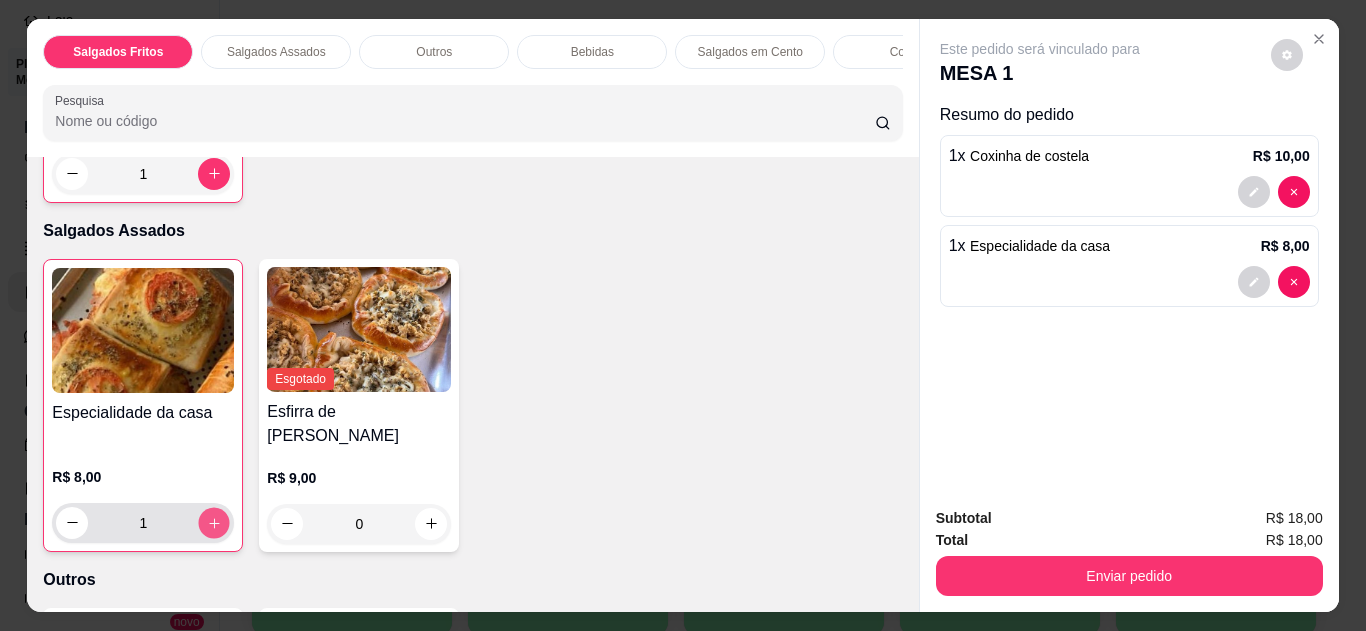 type on "2" 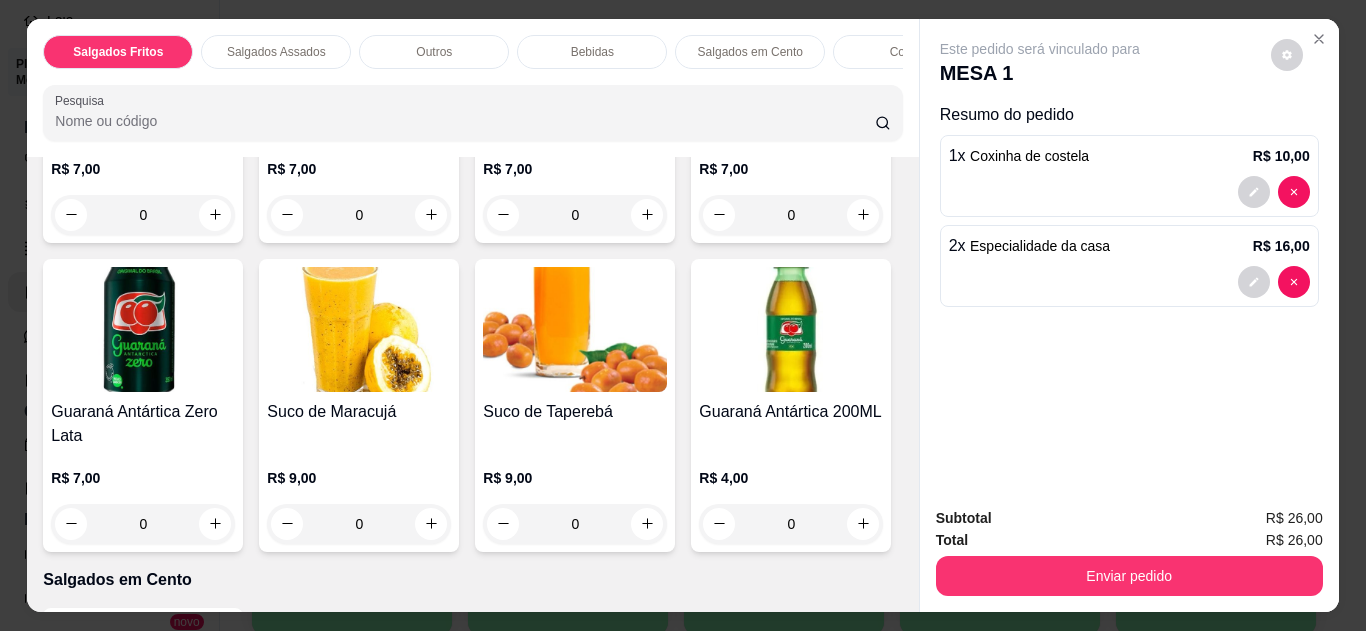 scroll, scrollTop: 1600, scrollLeft: 0, axis: vertical 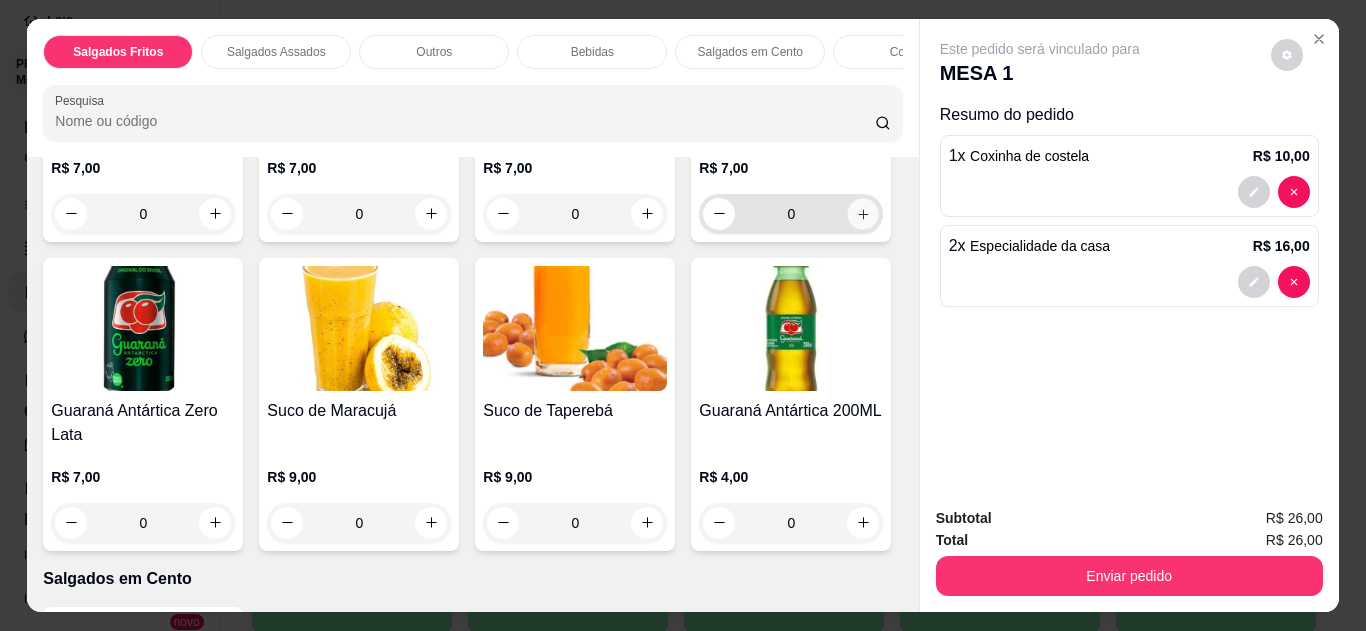 click 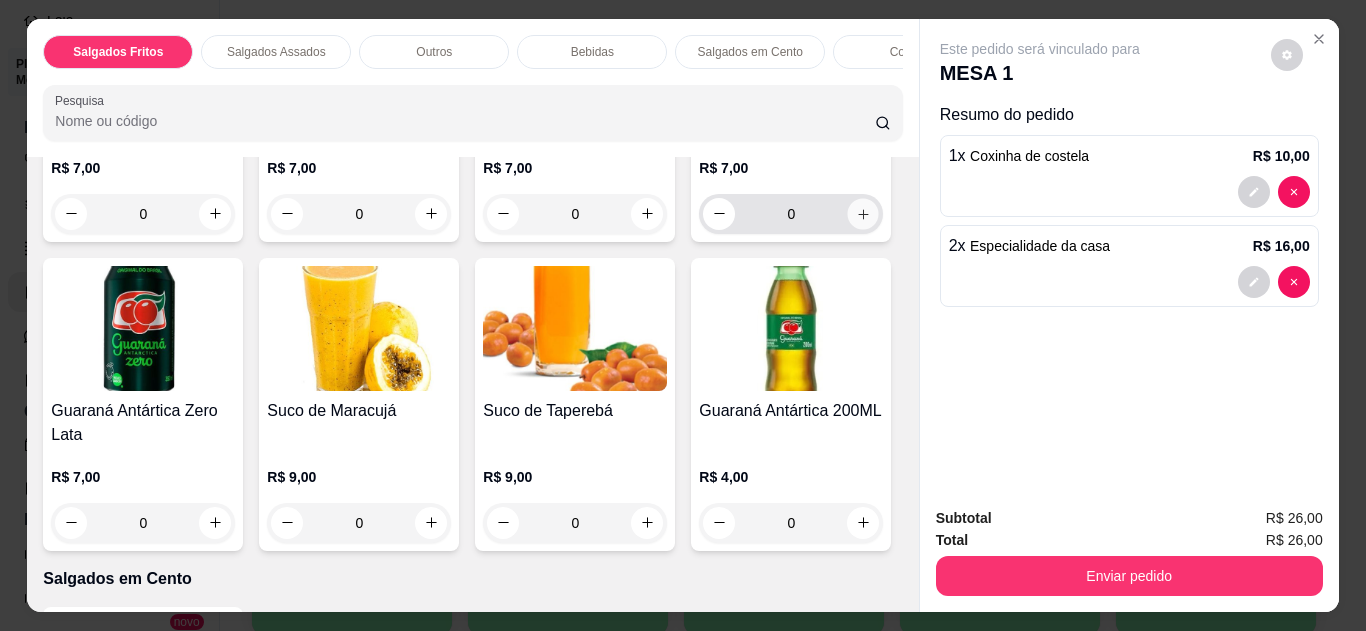 type on "1" 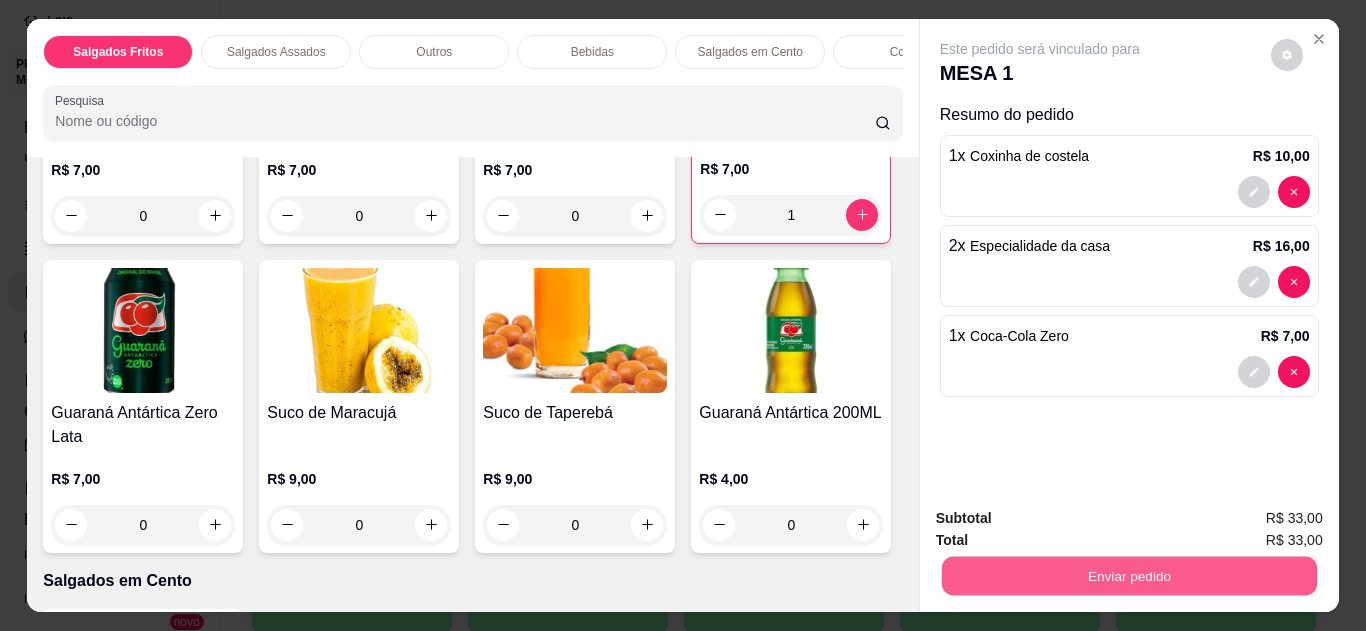 click on "Enviar pedido" at bounding box center (1128, 576) 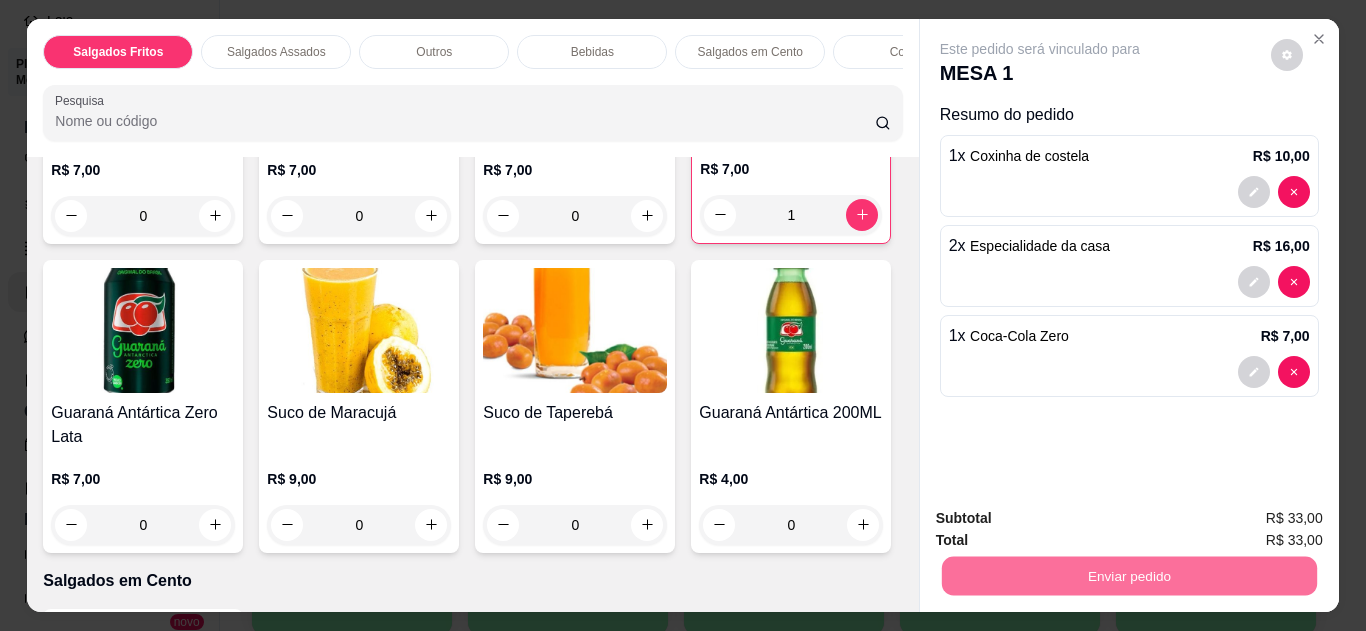 click on "Não registrar e enviar pedido" at bounding box center (1063, 519) 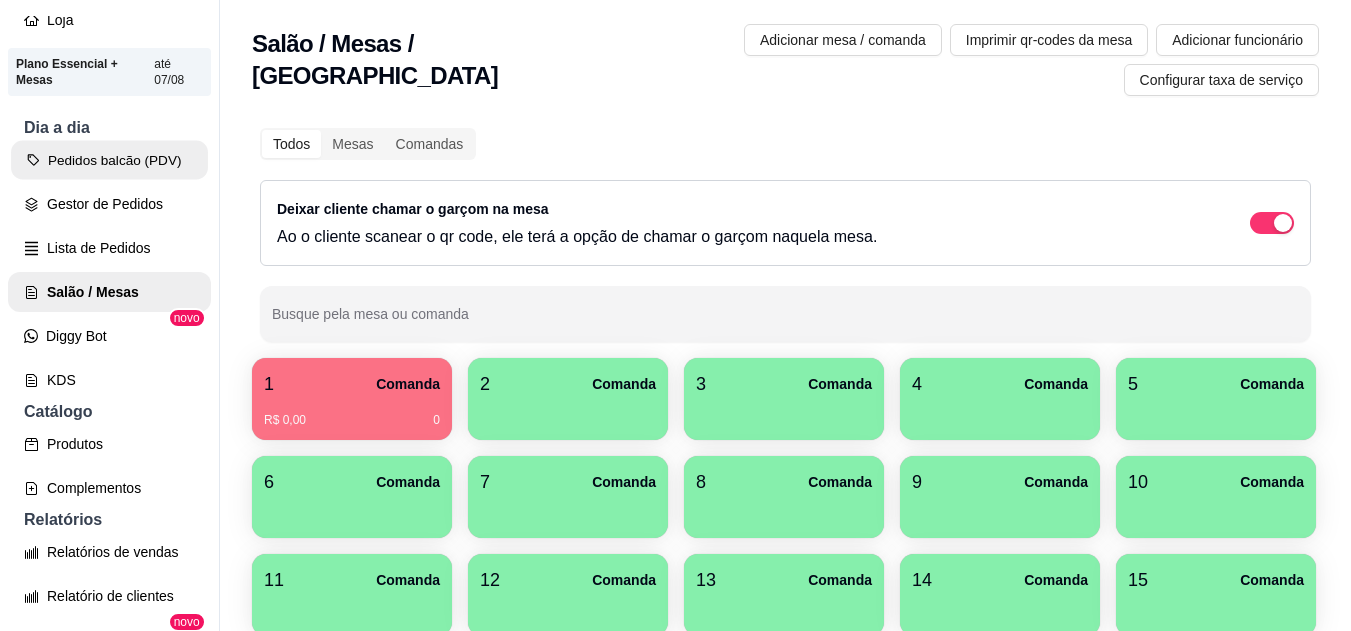 click on "Pedidos balcão (PDV)" at bounding box center (109, 160) 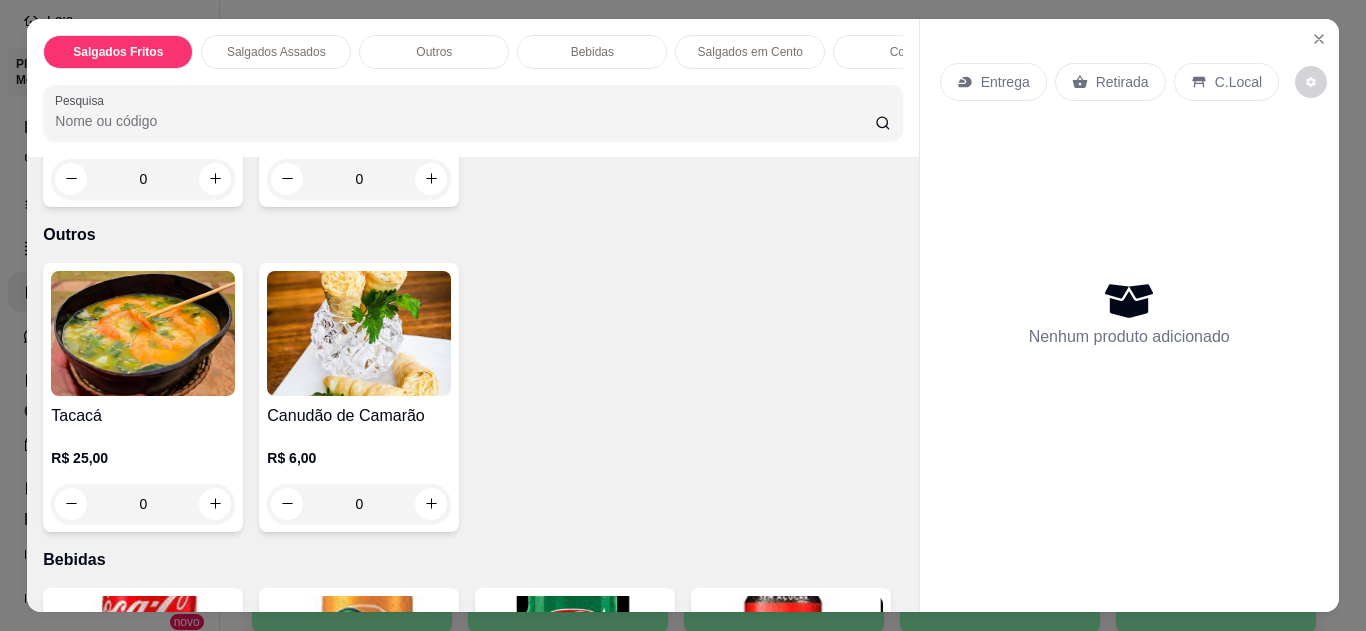 scroll, scrollTop: 1040, scrollLeft: 0, axis: vertical 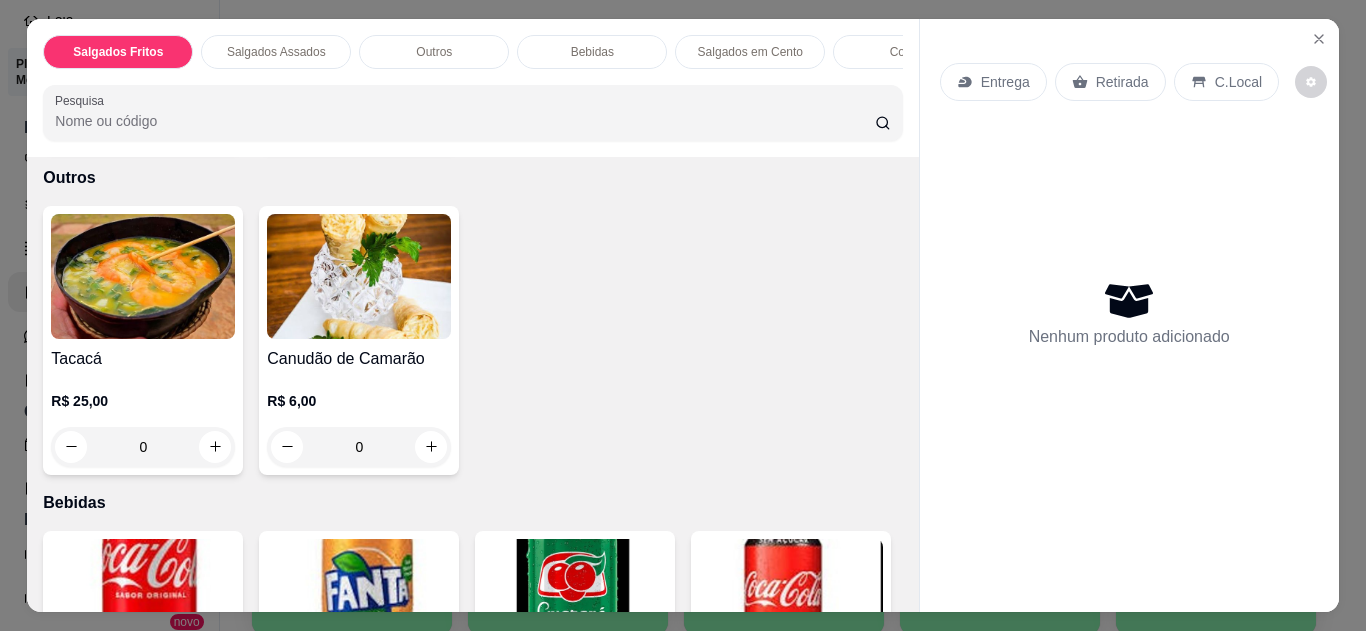 click on "0" at bounding box center (143, 447) 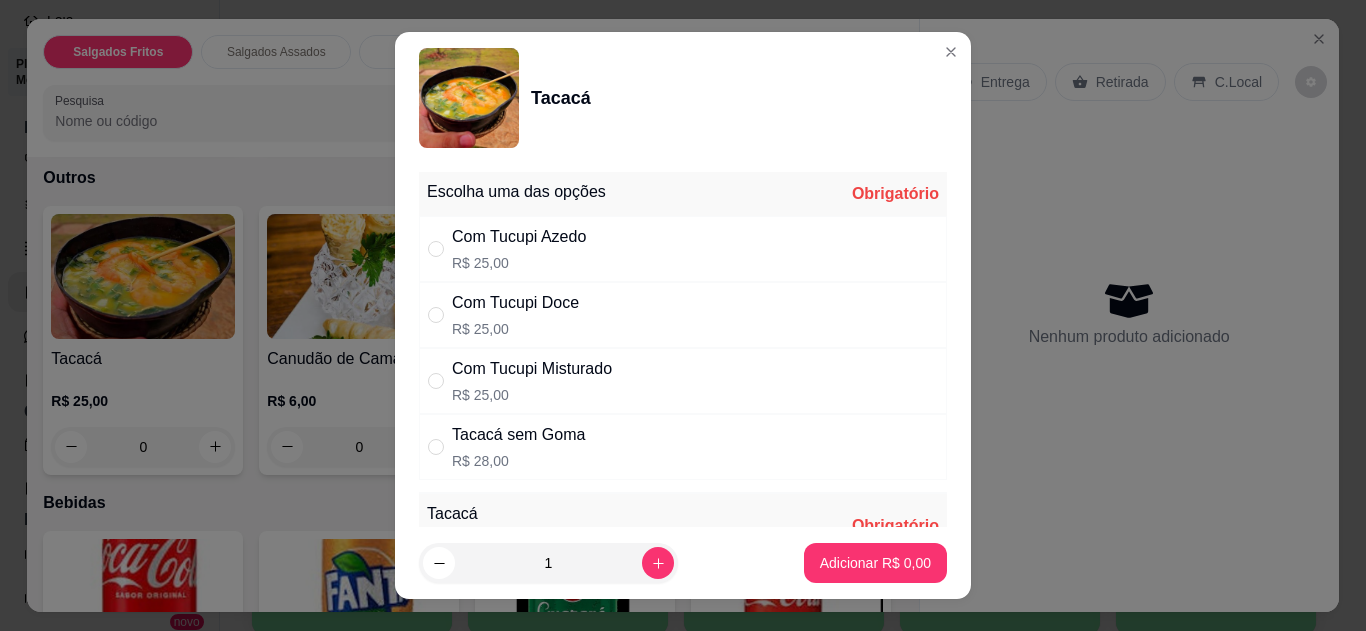 click on "Com Tucupi Azedo R$ 25,00" at bounding box center (683, 249) 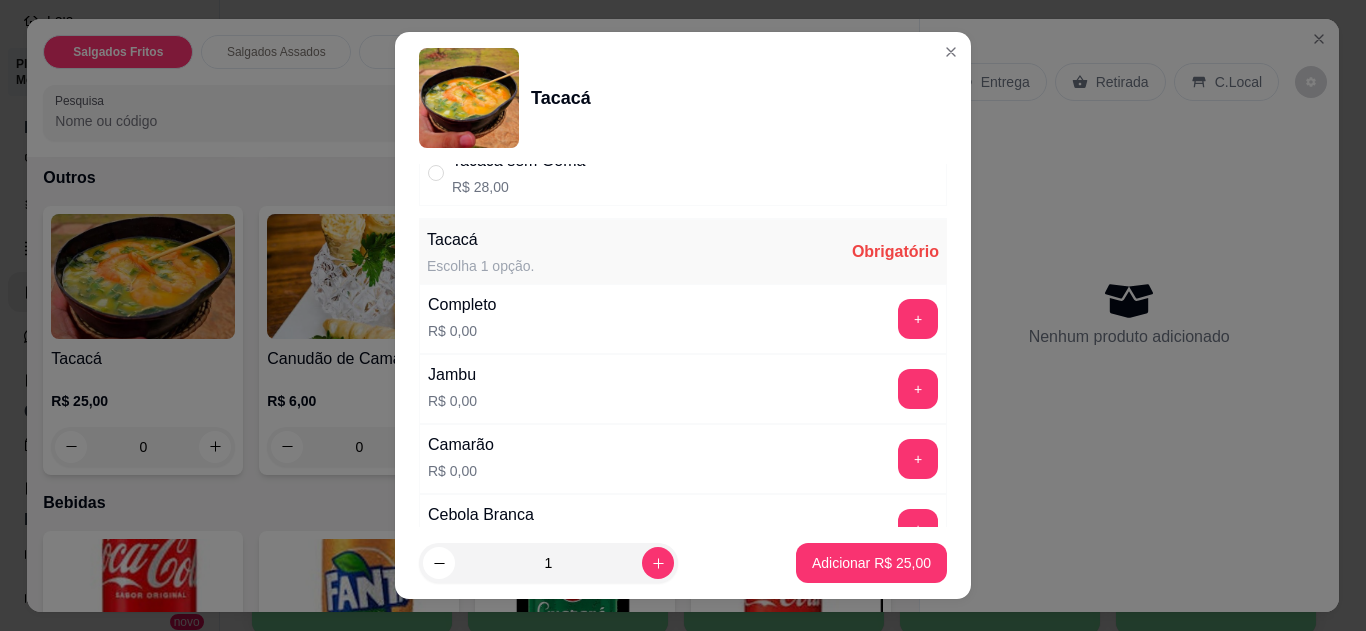 scroll, scrollTop: 280, scrollLeft: 0, axis: vertical 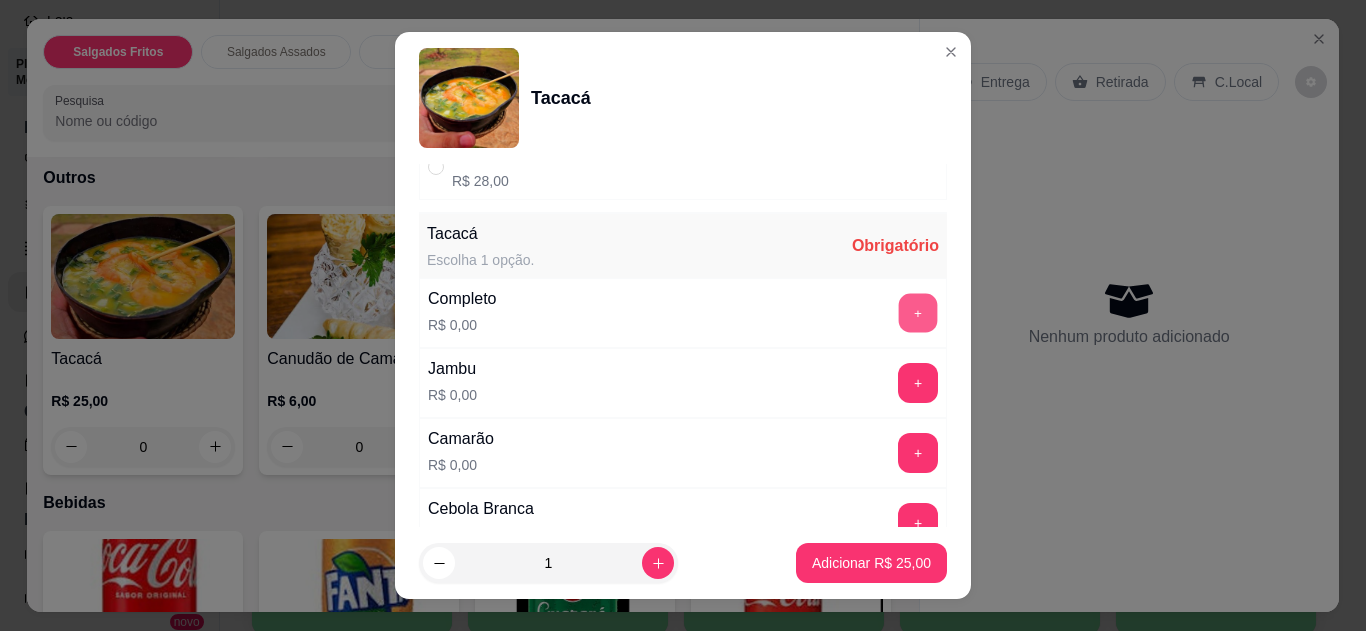 click on "+" at bounding box center [918, 312] 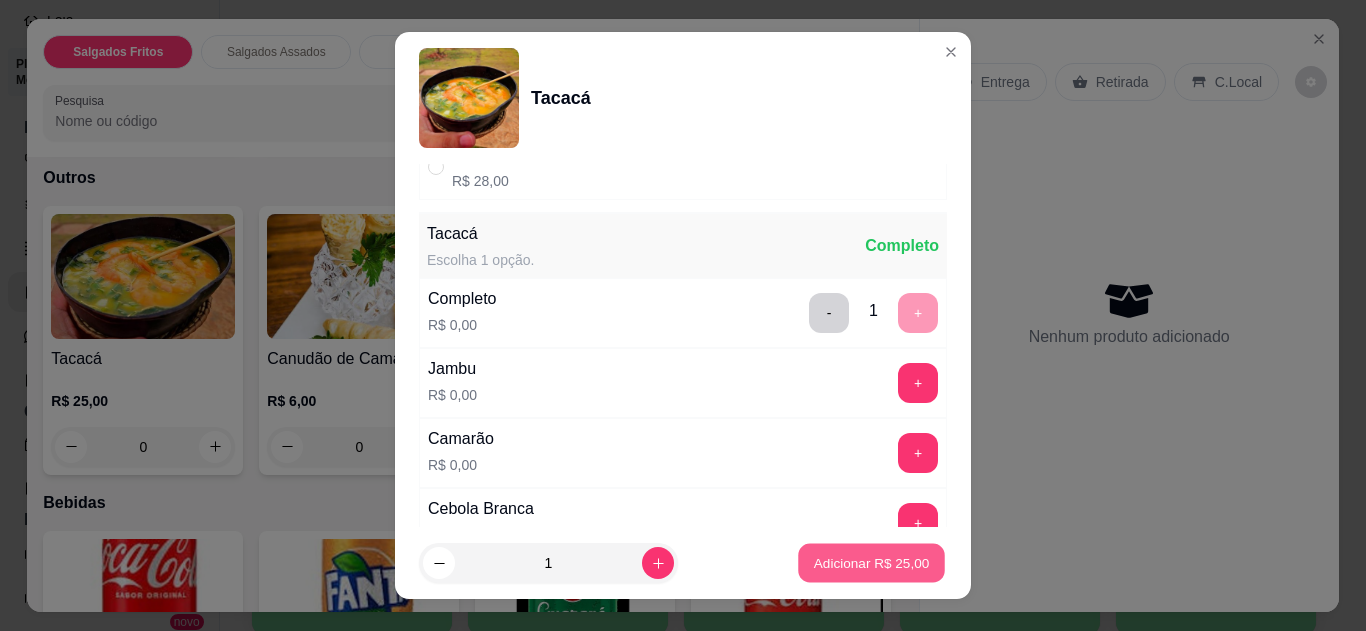 click on "Adicionar   R$ 25,00" at bounding box center [872, 563] 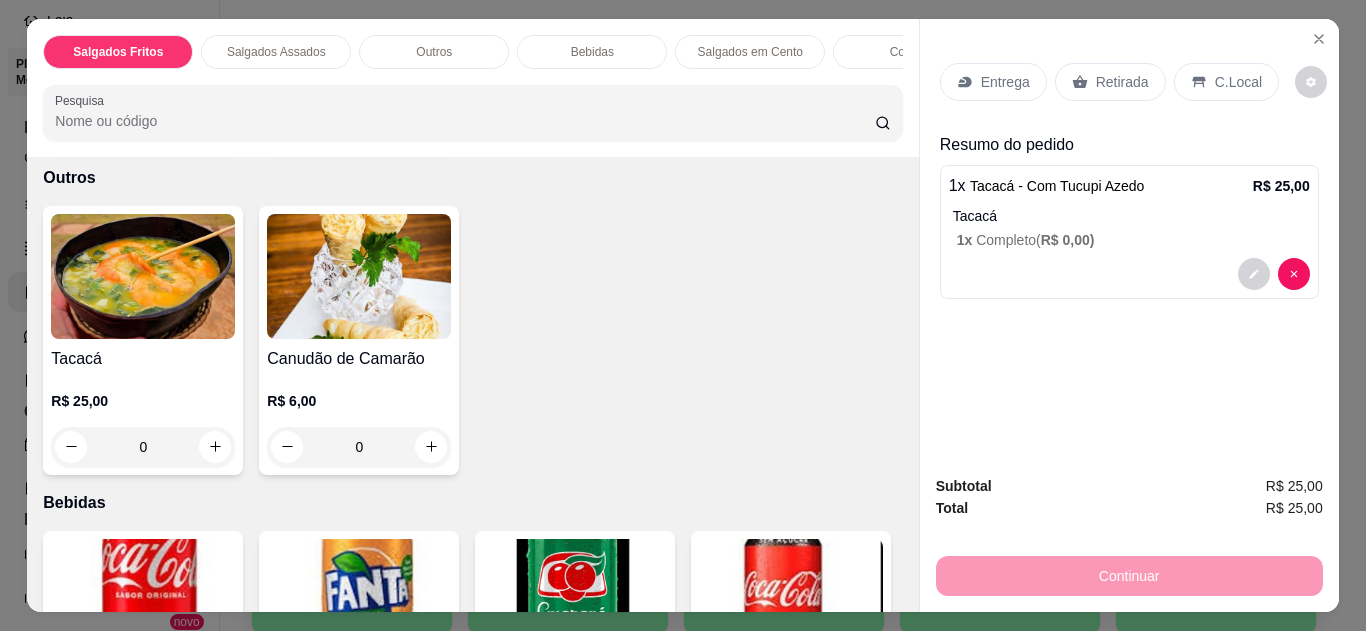 click 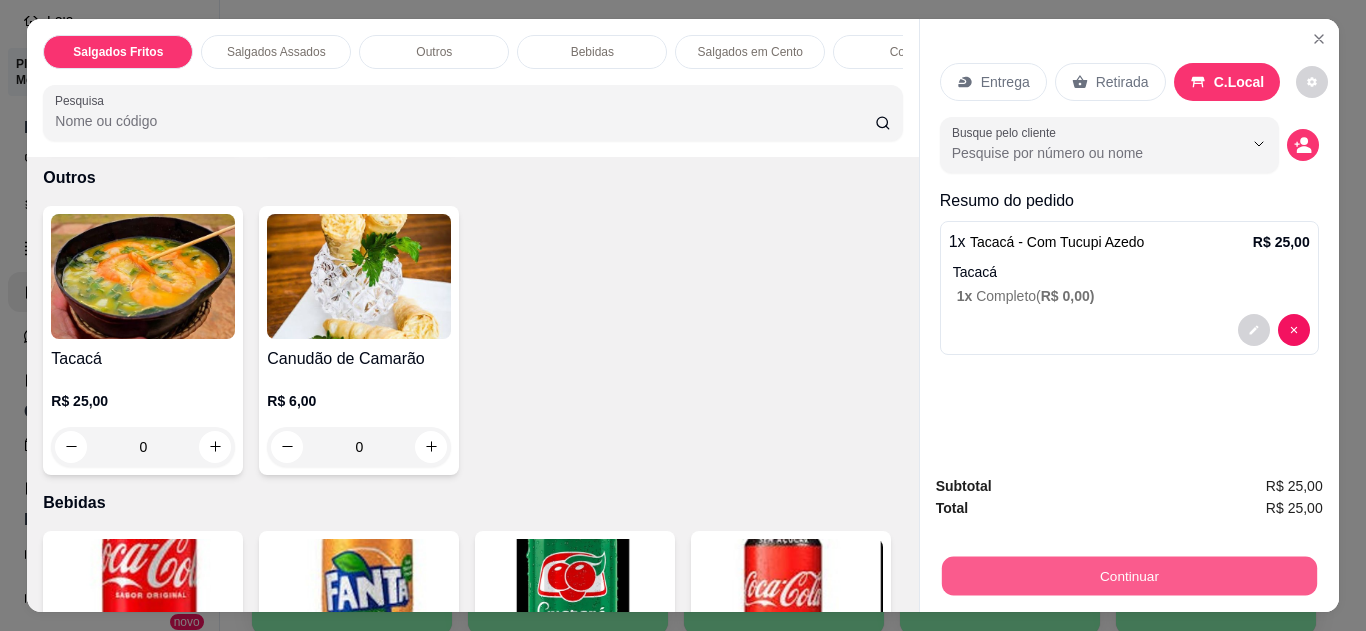click on "Continuar" at bounding box center (1128, 576) 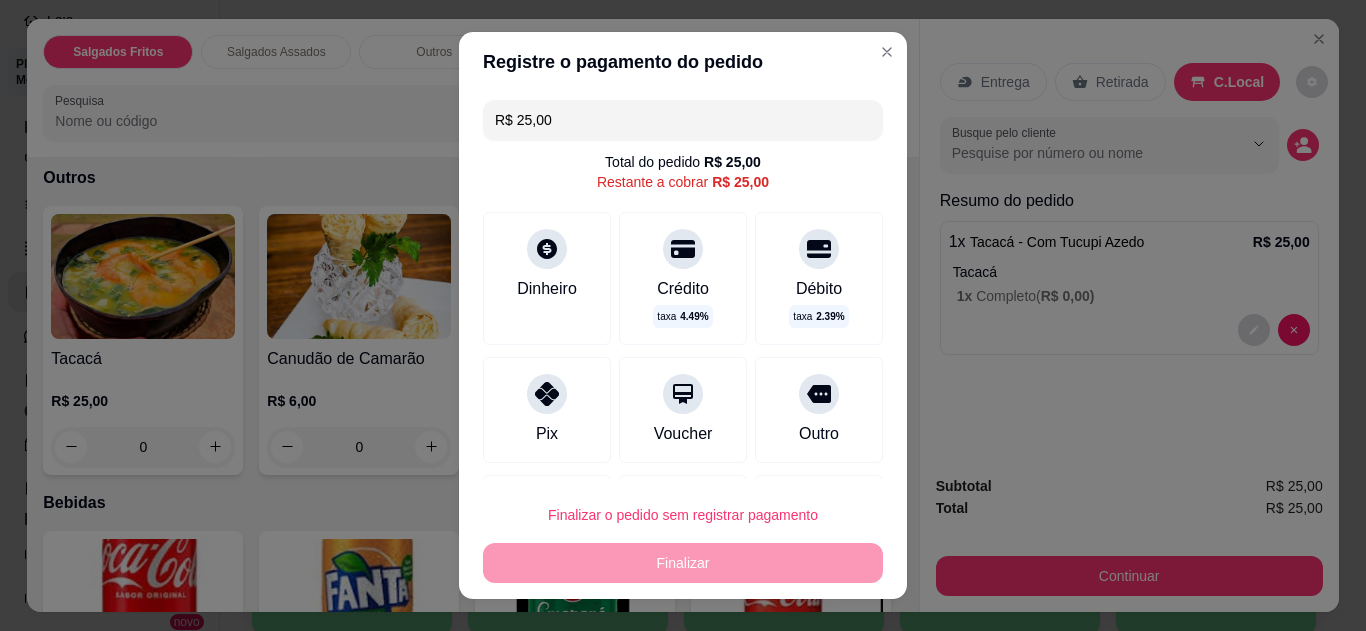 click on "Pix" at bounding box center [547, 410] 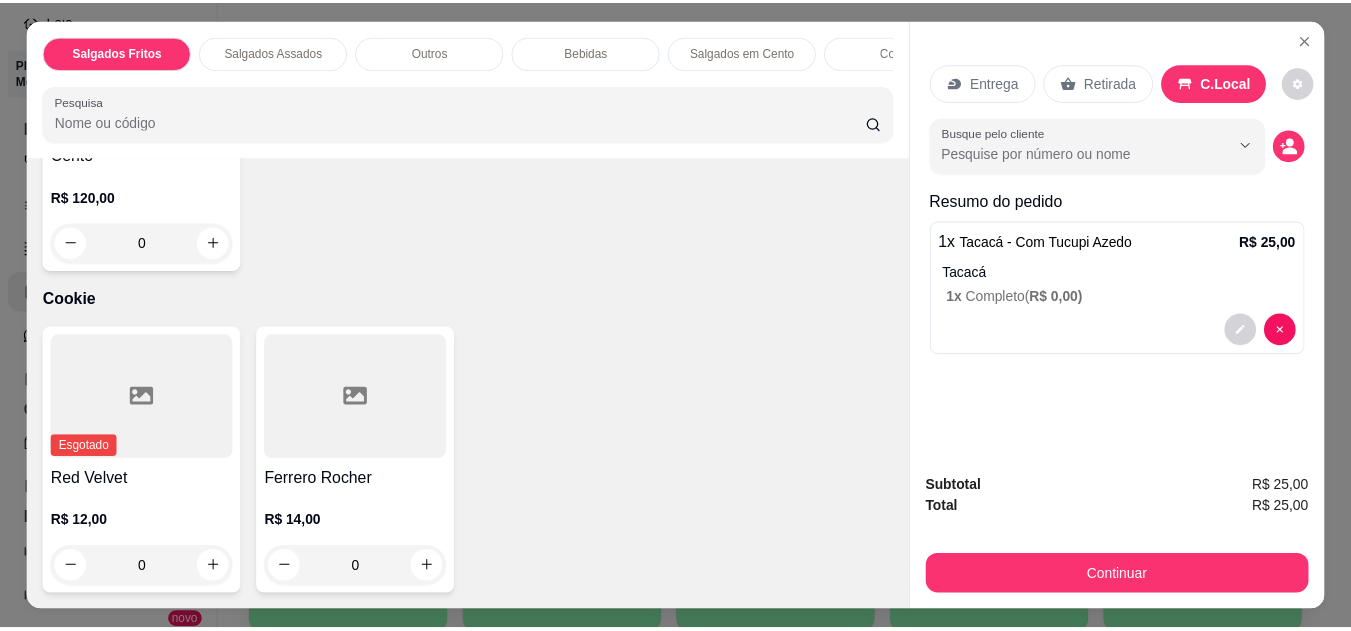 scroll, scrollTop: 2502, scrollLeft: 0, axis: vertical 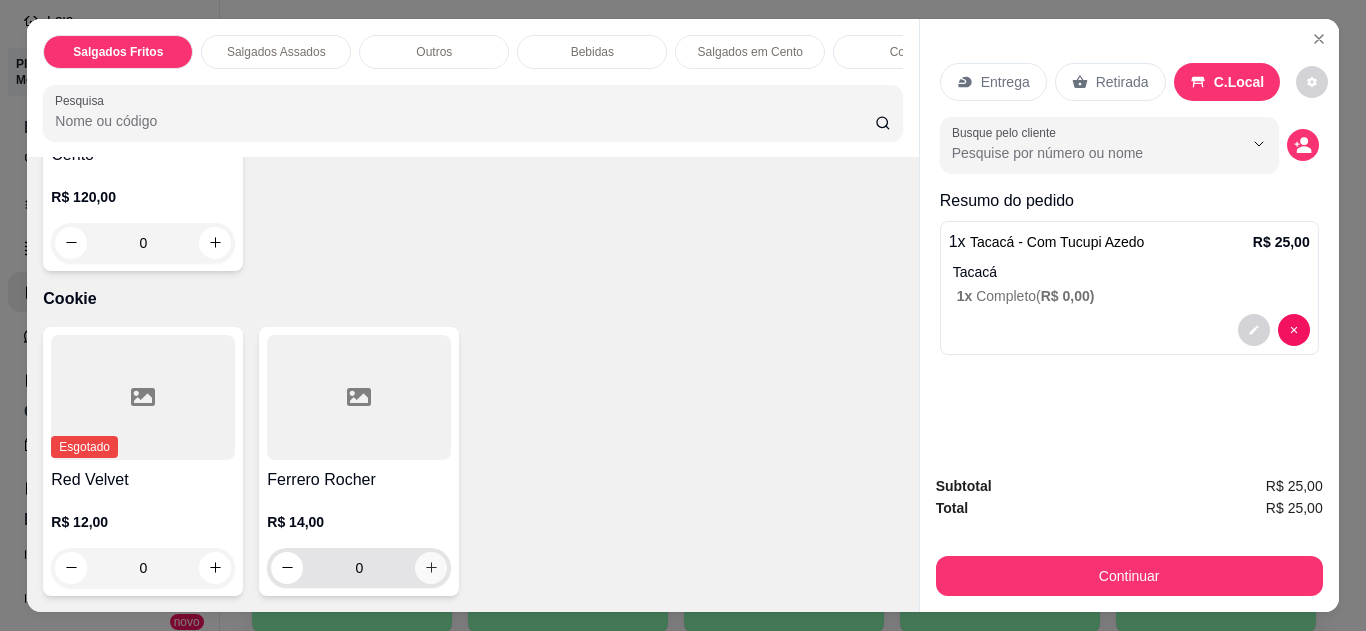 click 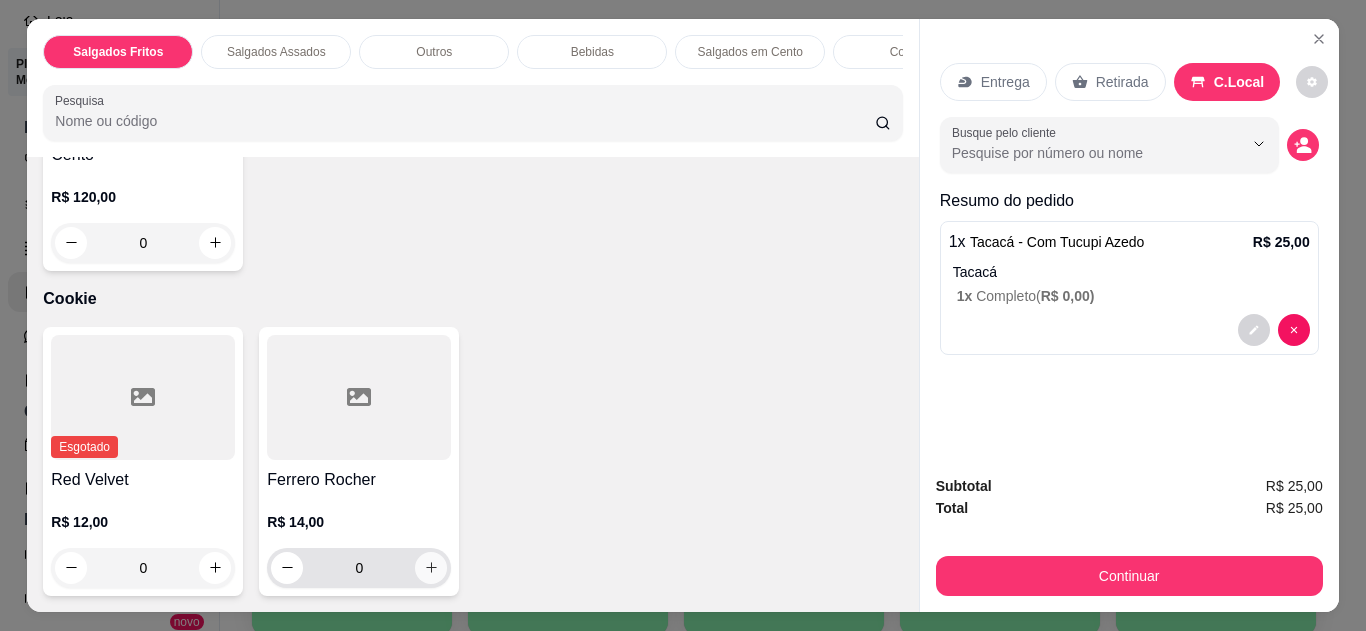 type on "1" 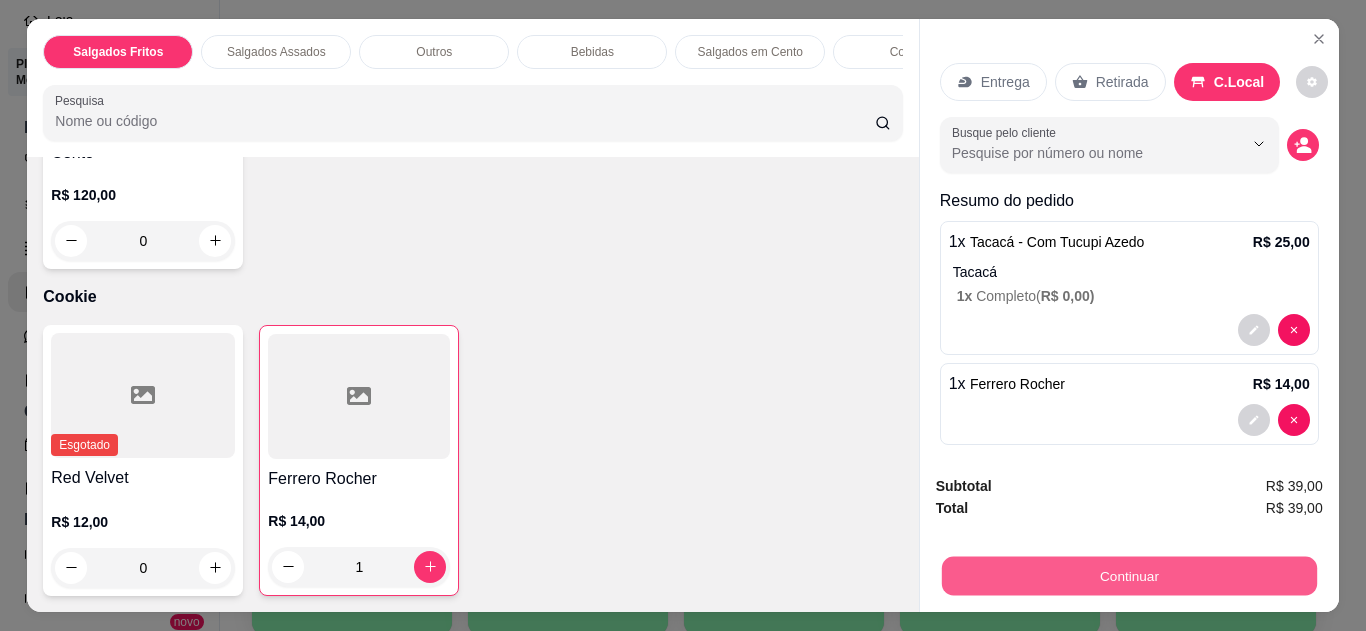 click on "Continuar" at bounding box center (1128, 576) 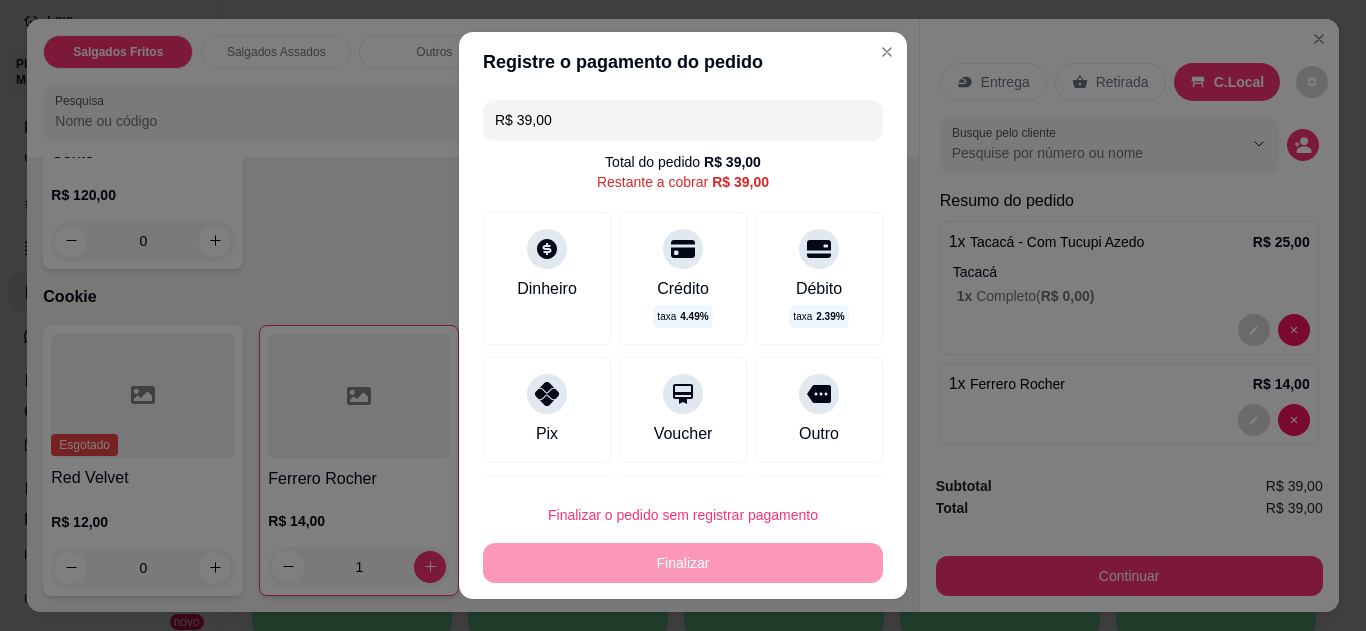 click 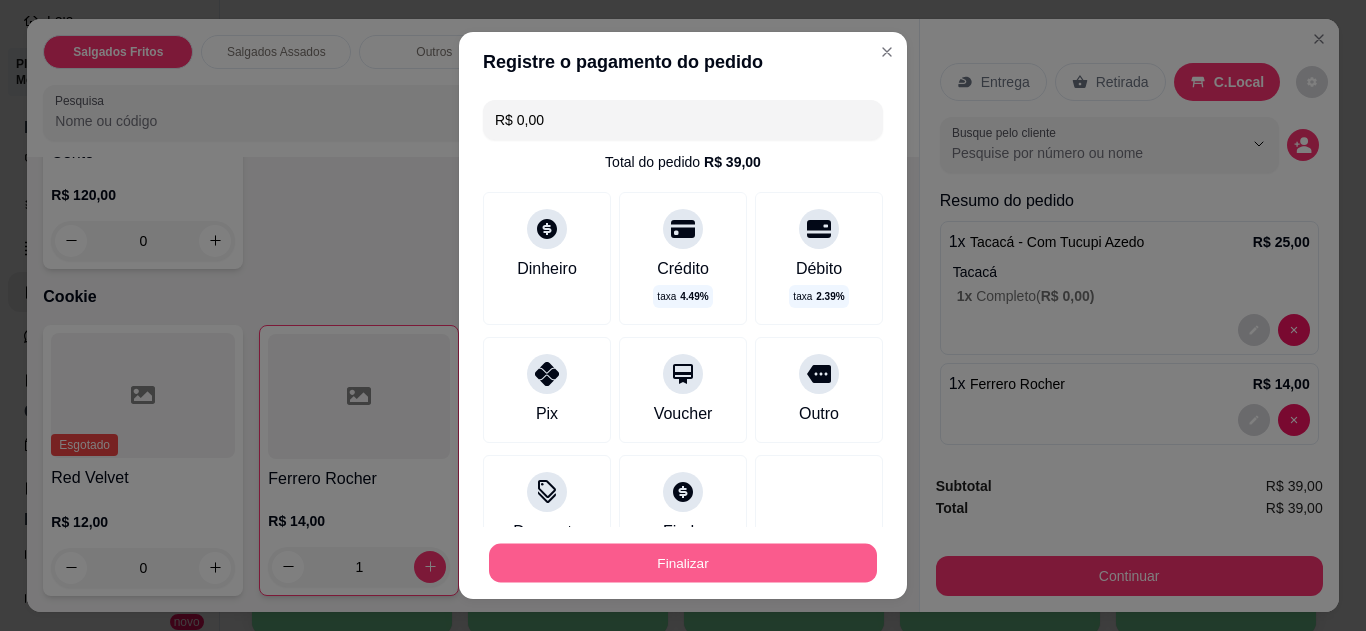 click on "Finalizar" at bounding box center (683, 563) 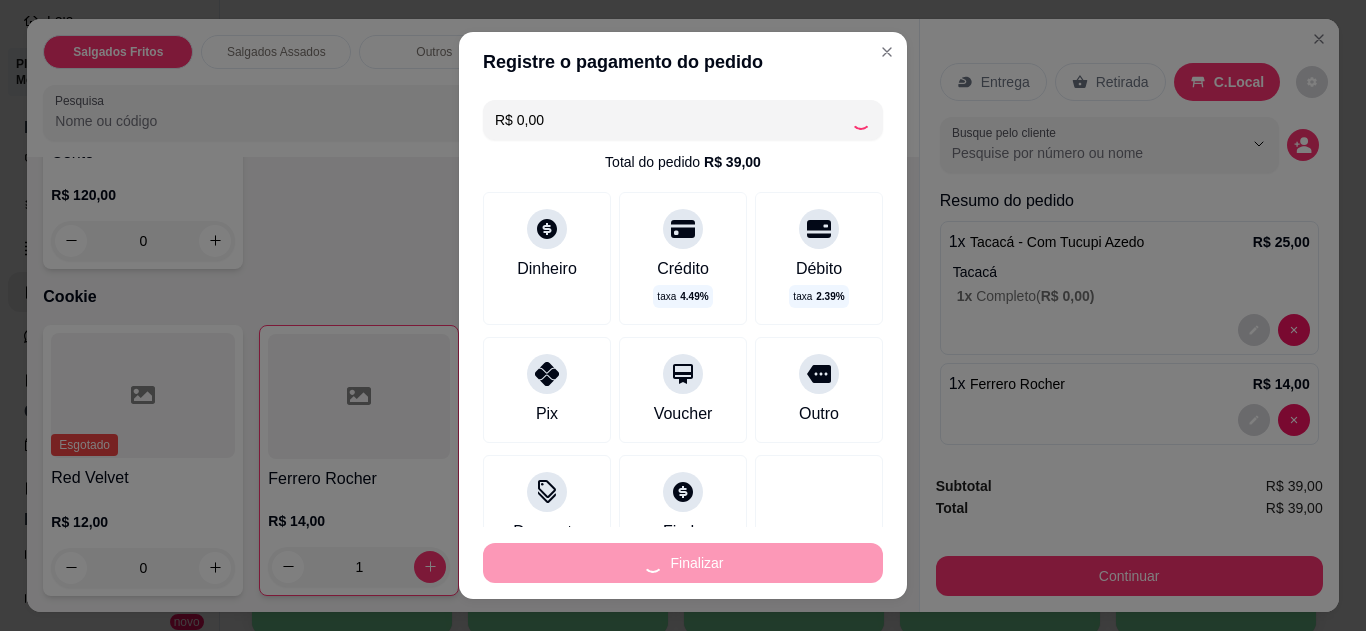 type on "0" 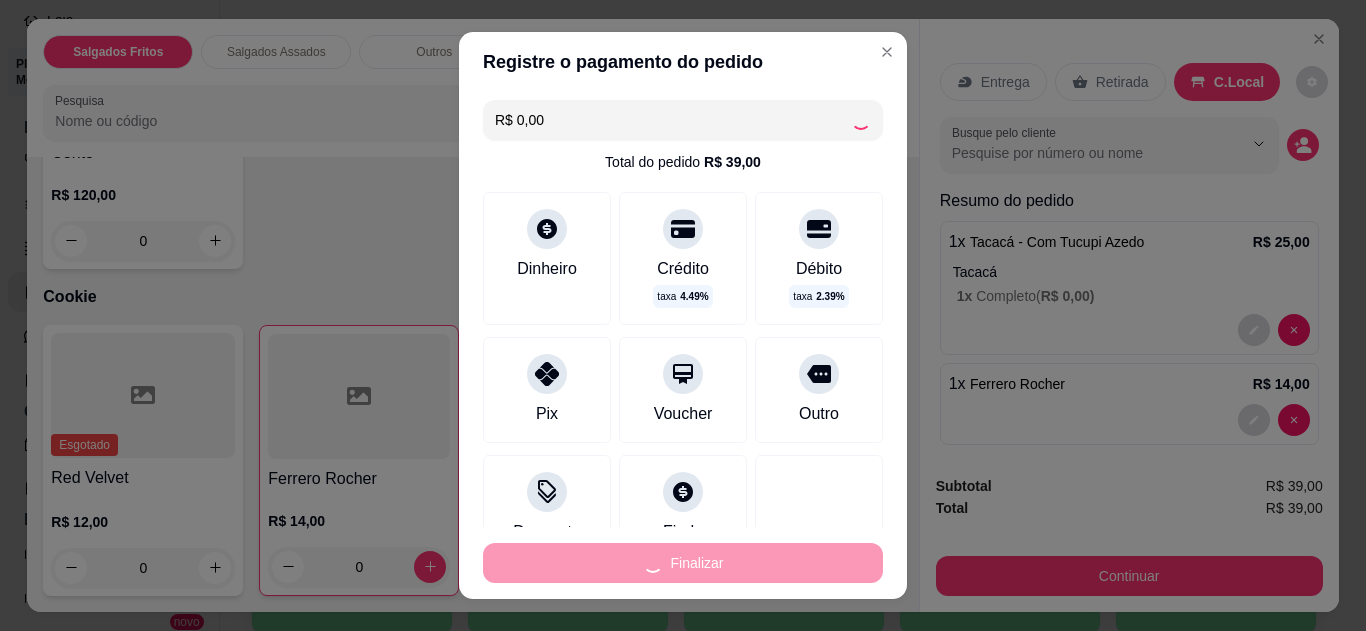 type on "-R$ 39,00" 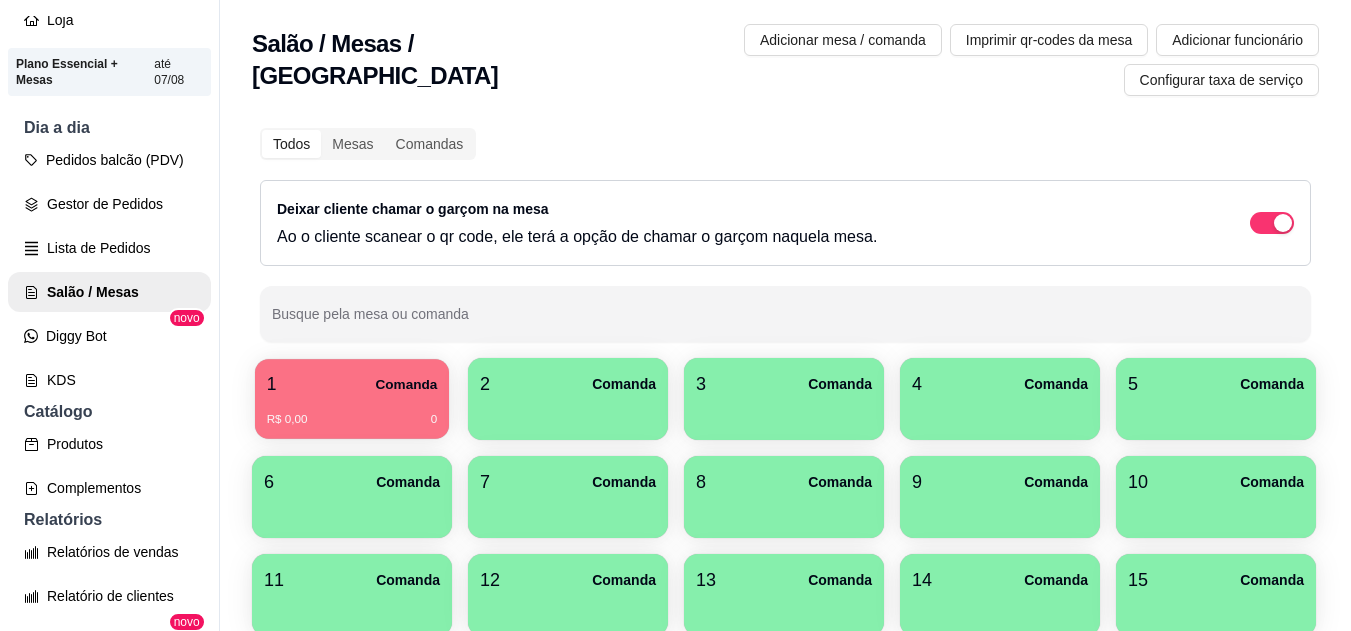 click on "1 Comanda" at bounding box center [352, 384] 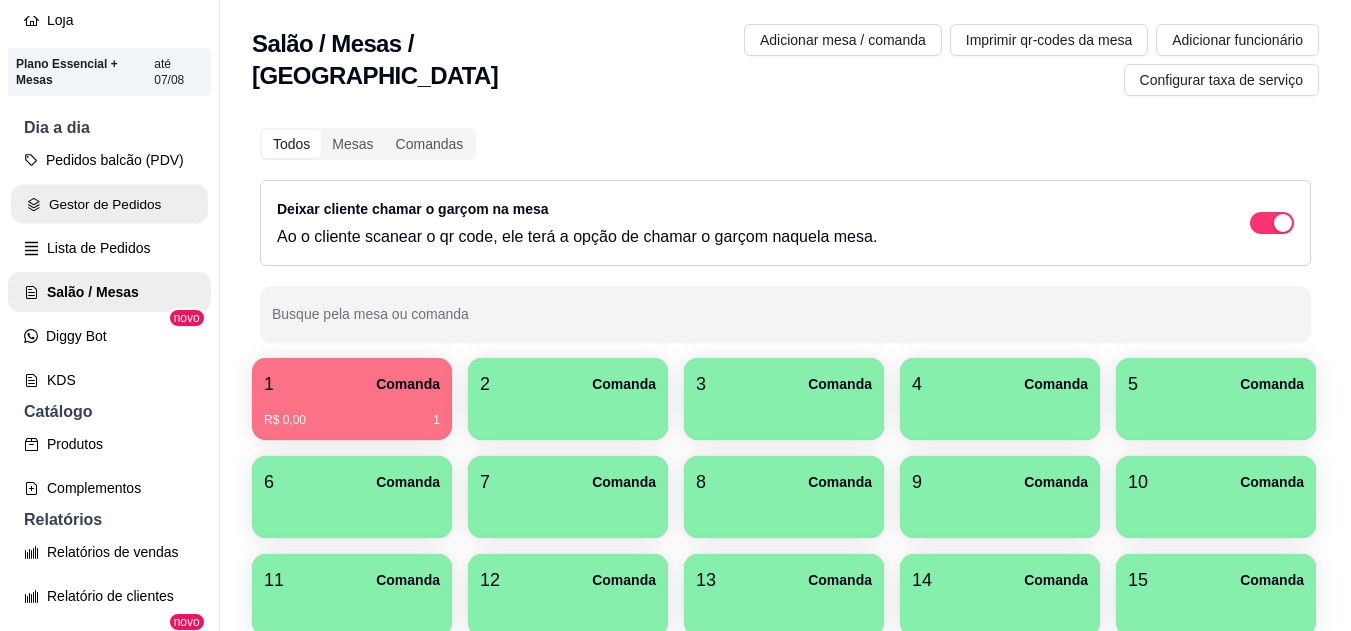 click on "Gestor de Pedidos" at bounding box center [109, 204] 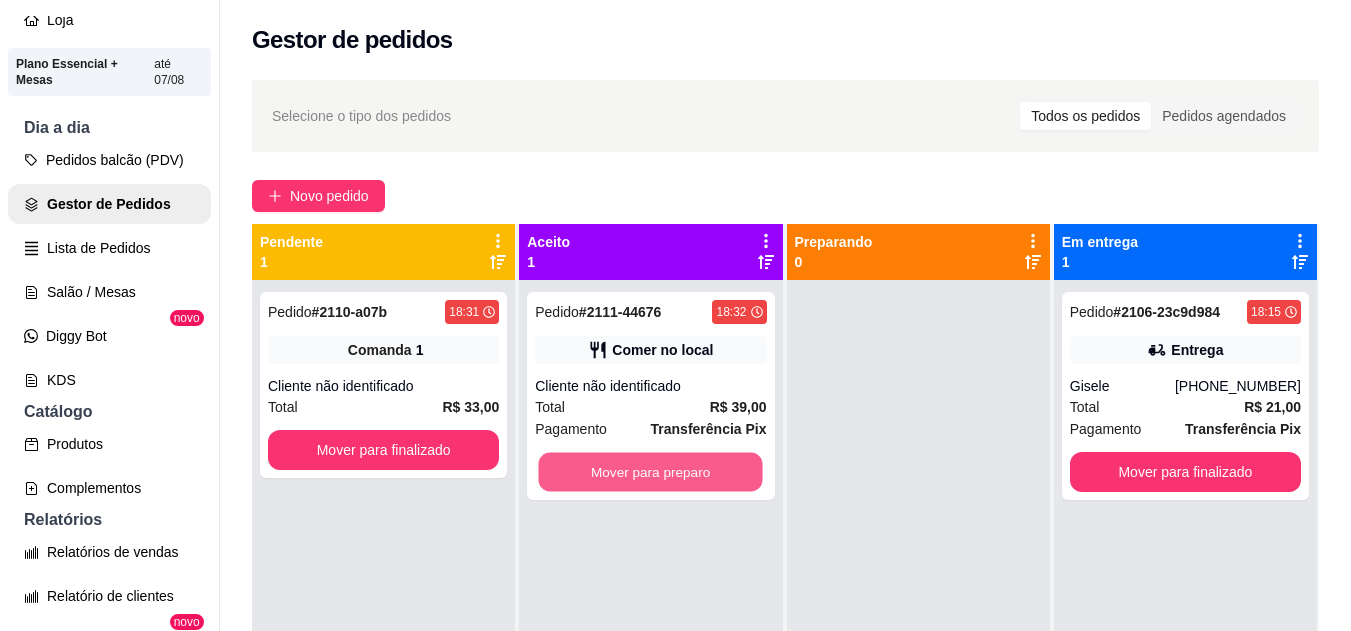 click on "Mover para preparo" at bounding box center [651, 472] 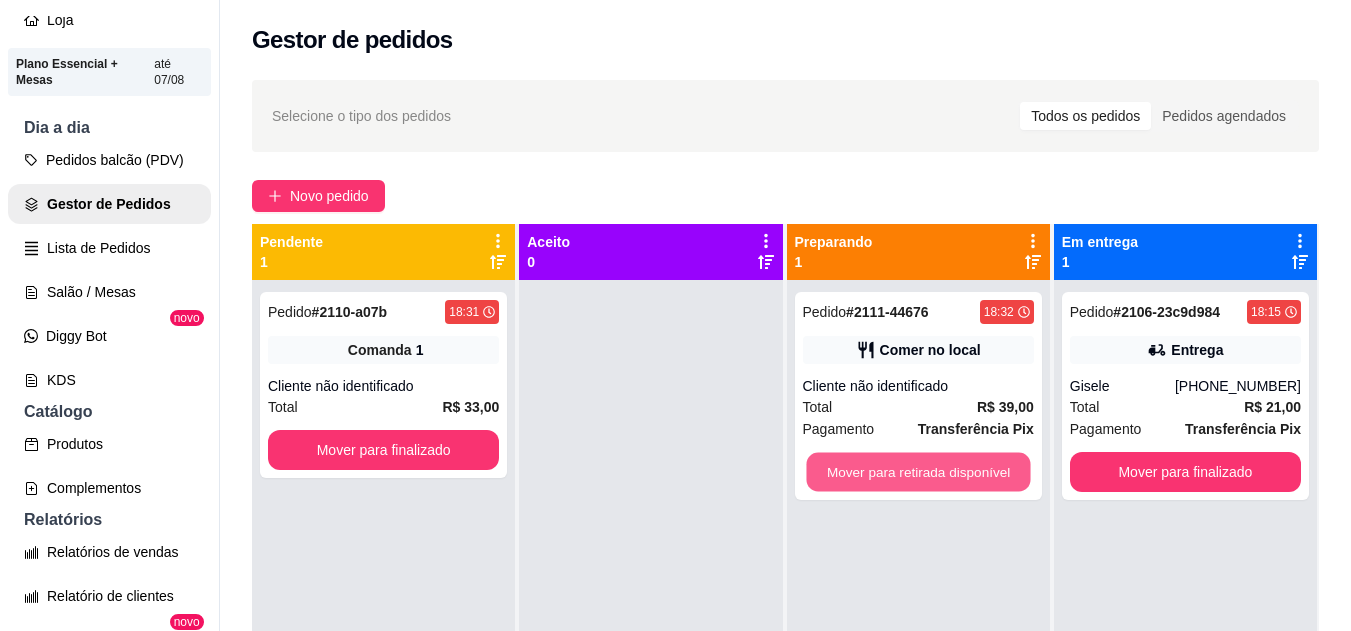 click on "Mover para retirada disponível" at bounding box center [918, 472] 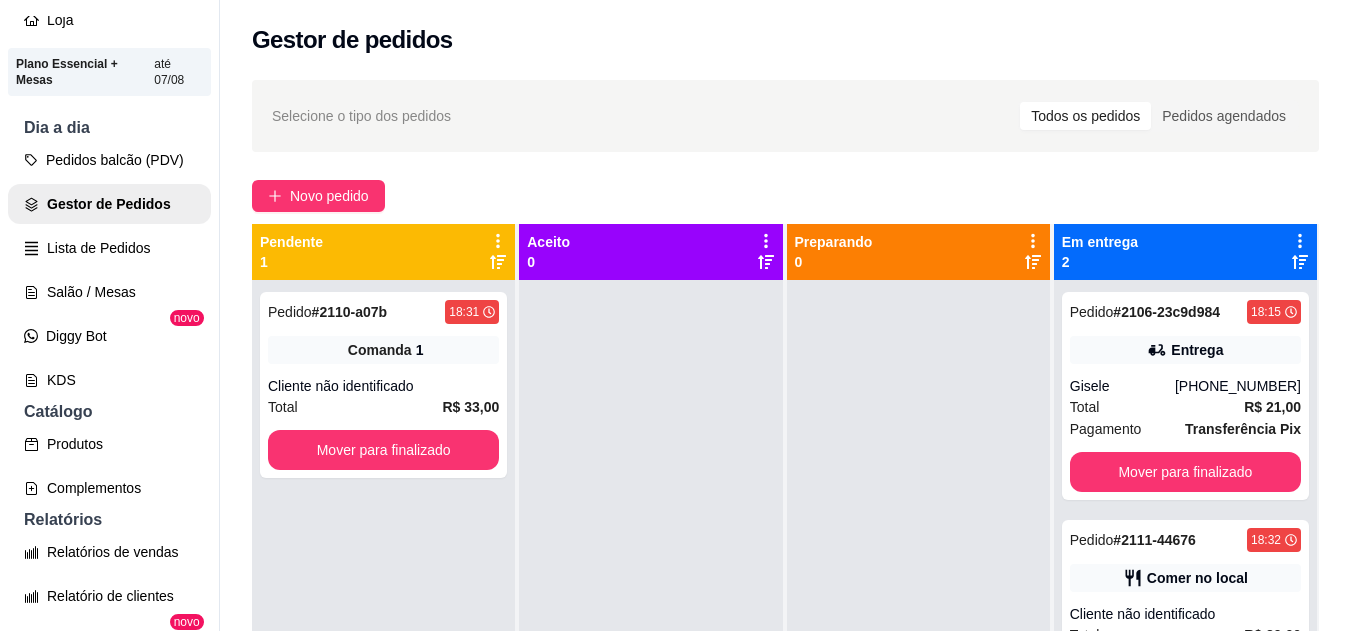 click 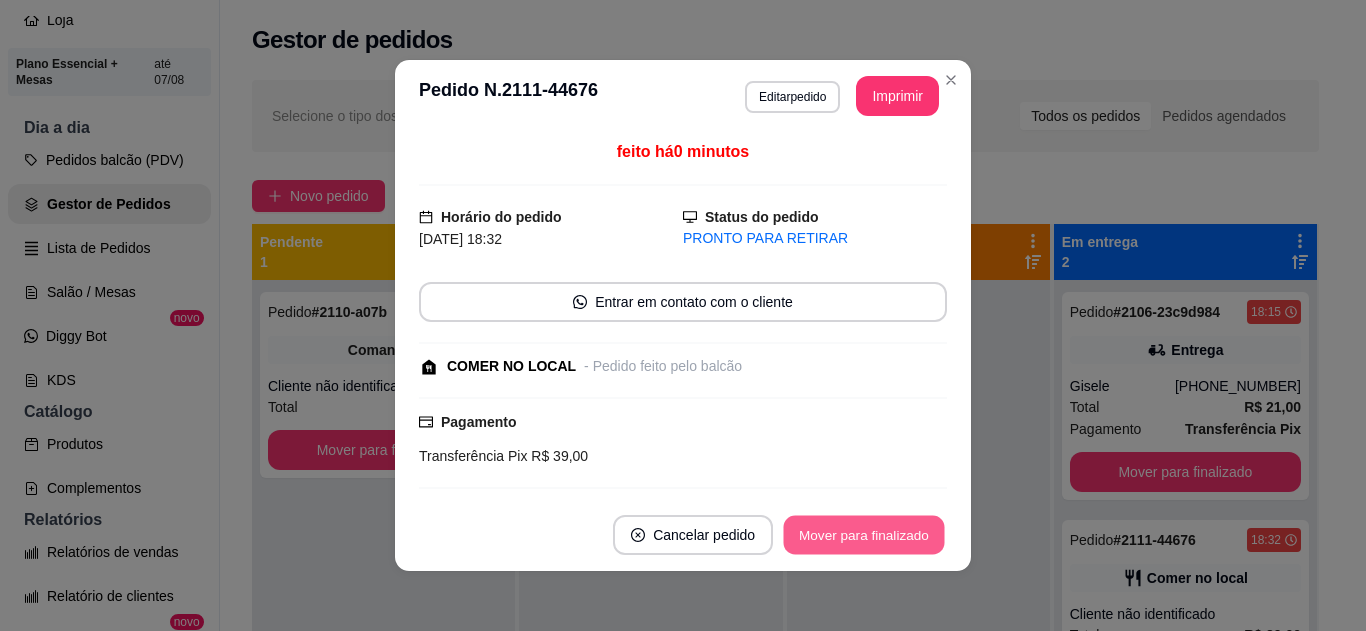 click on "Mover para finalizado" at bounding box center (864, 535) 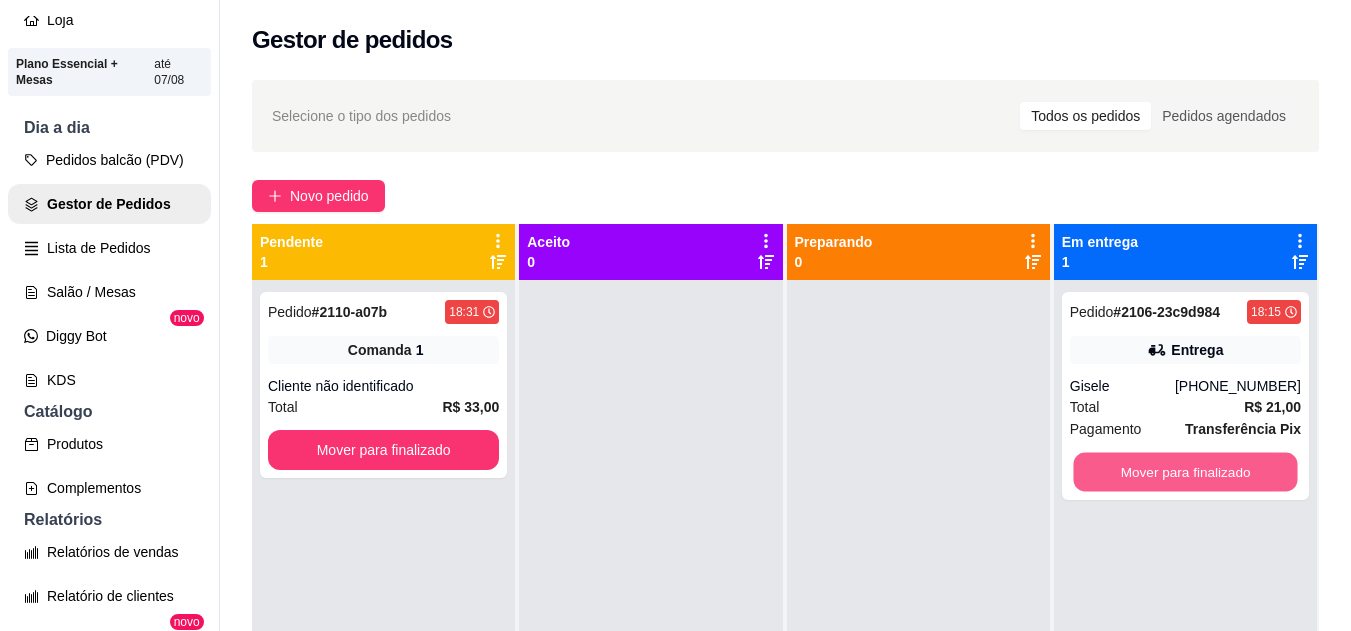 click on "Mover para finalizado" at bounding box center (1185, 472) 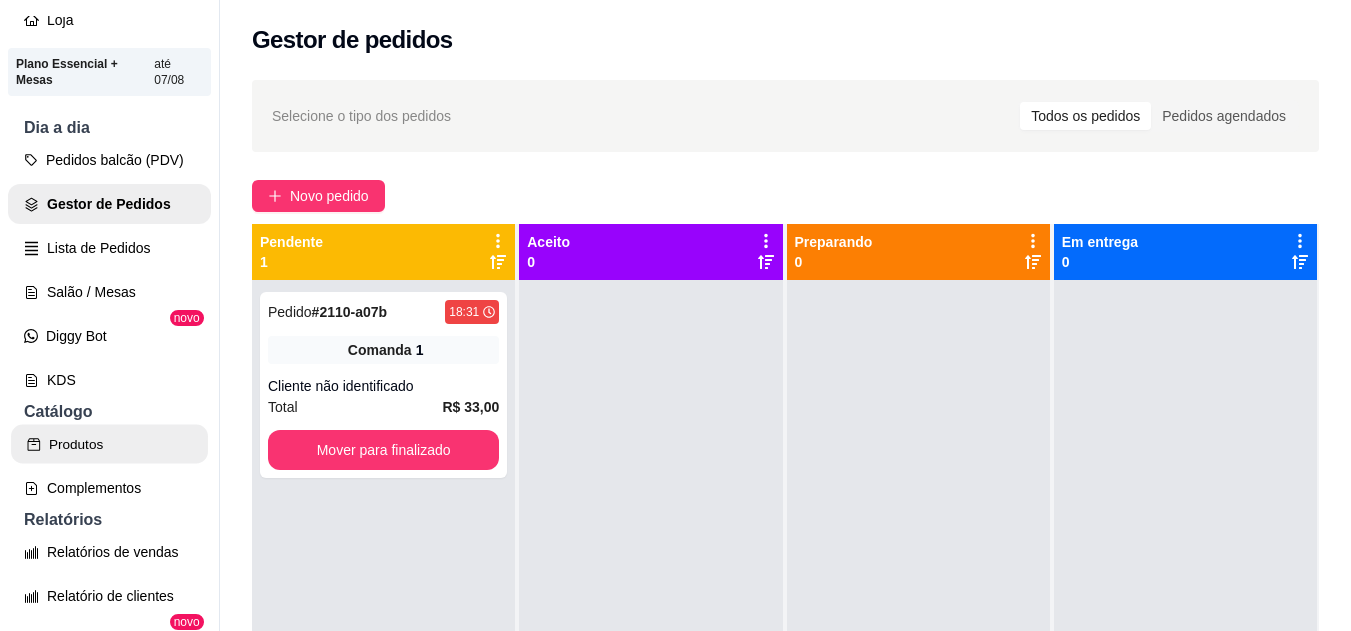 click on "Produtos" at bounding box center [109, 444] 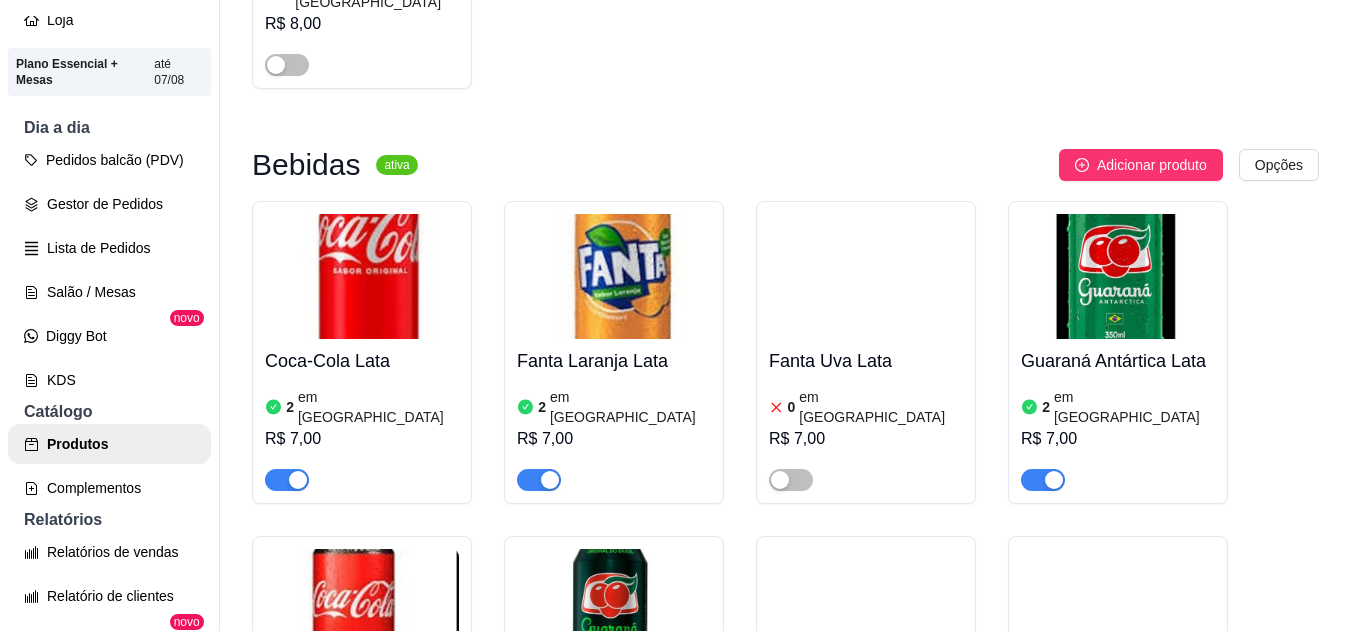 scroll, scrollTop: 6964, scrollLeft: 0, axis: vertical 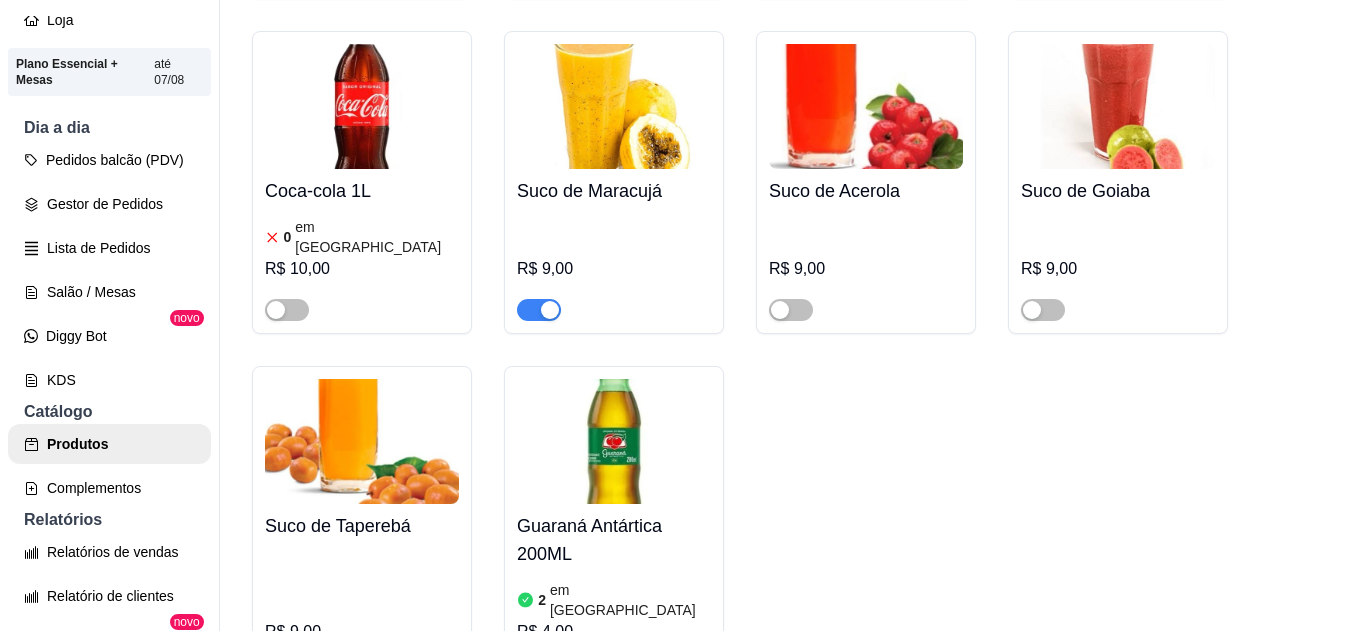click at bounding box center [550, 673] 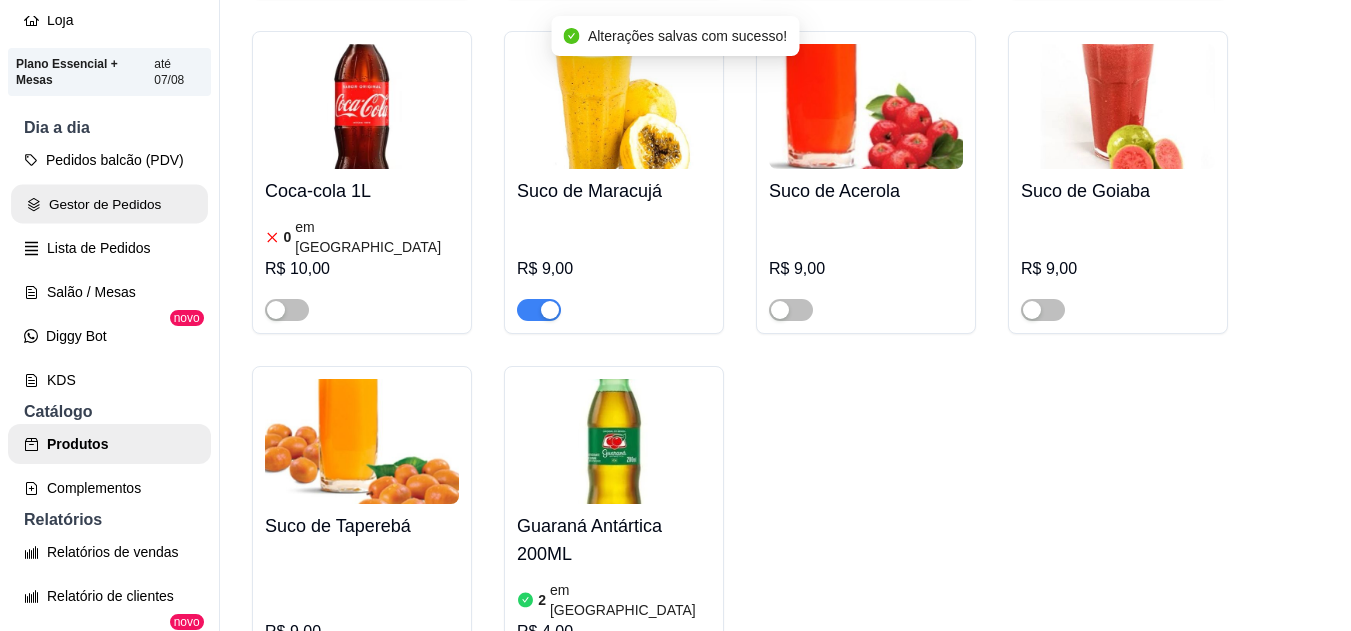 click on "Gestor de Pedidos" at bounding box center (109, 204) 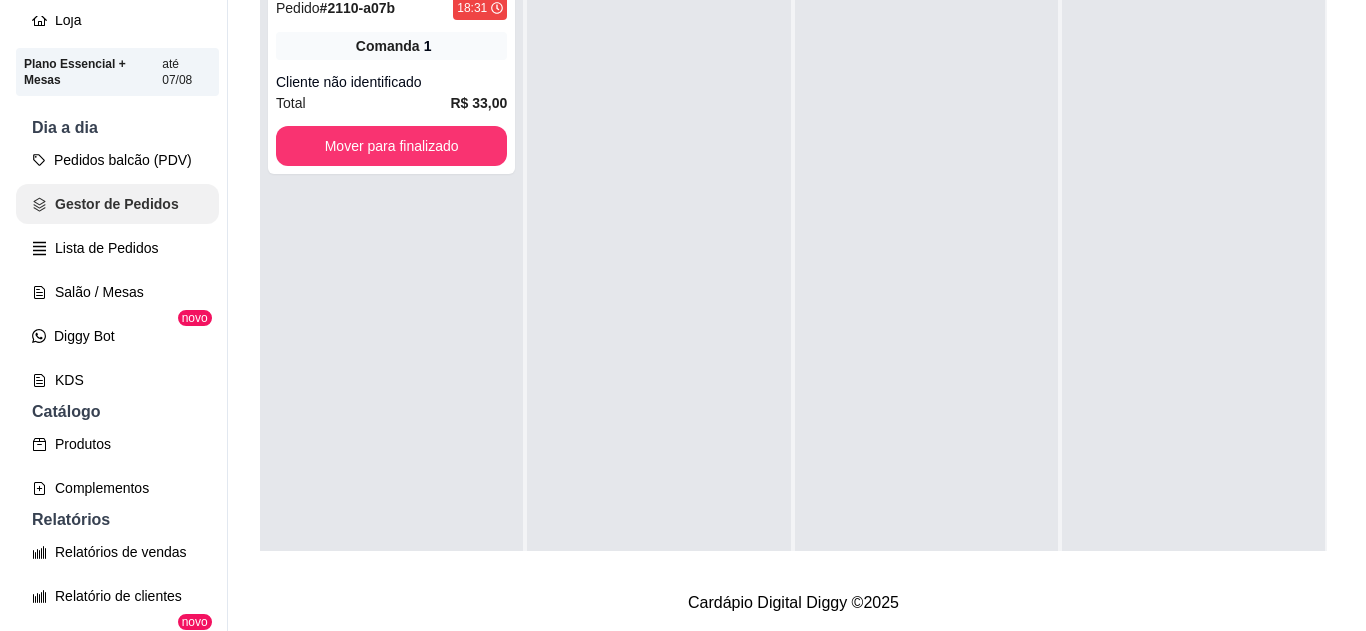 scroll, scrollTop: 0, scrollLeft: 0, axis: both 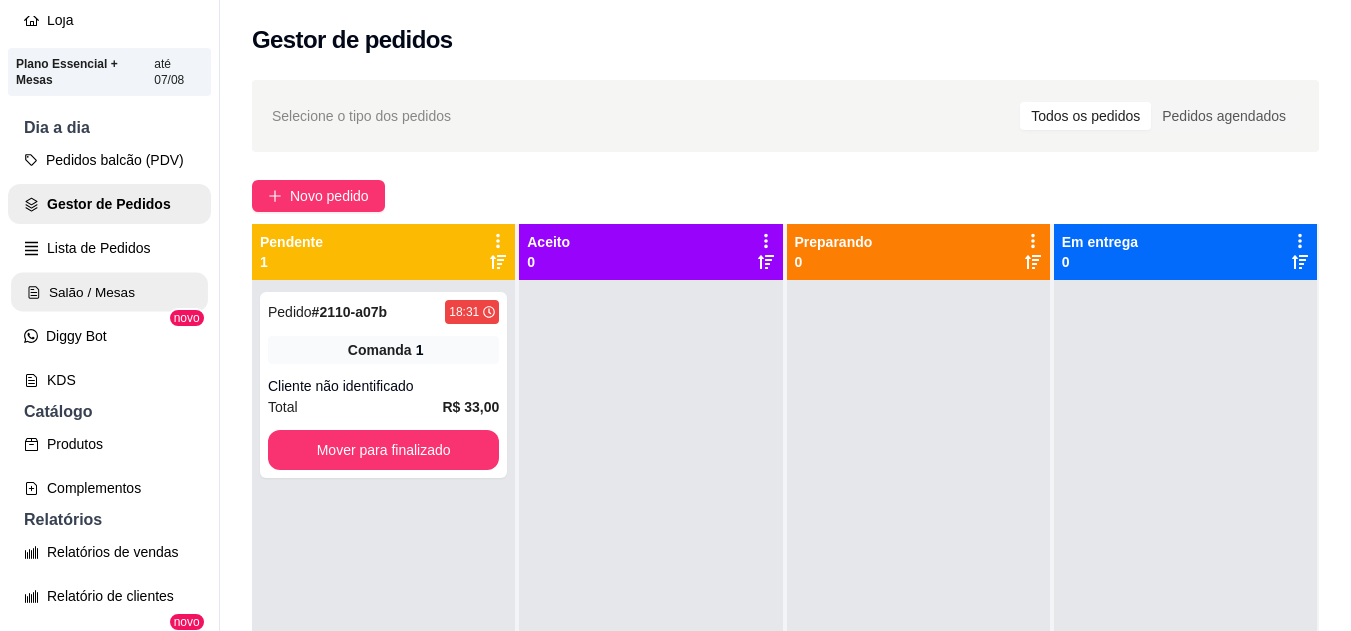 click on "Salão / Mesas" at bounding box center (109, 292) 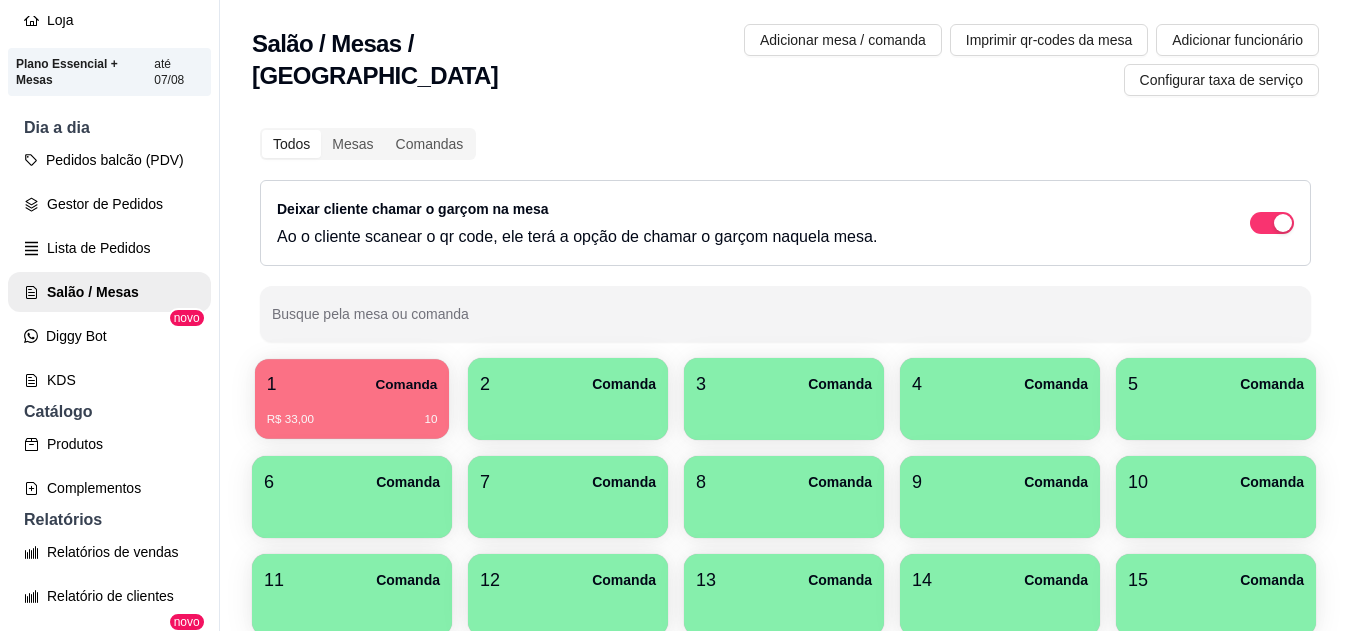 click on "R$ 33,00 10" at bounding box center (352, 412) 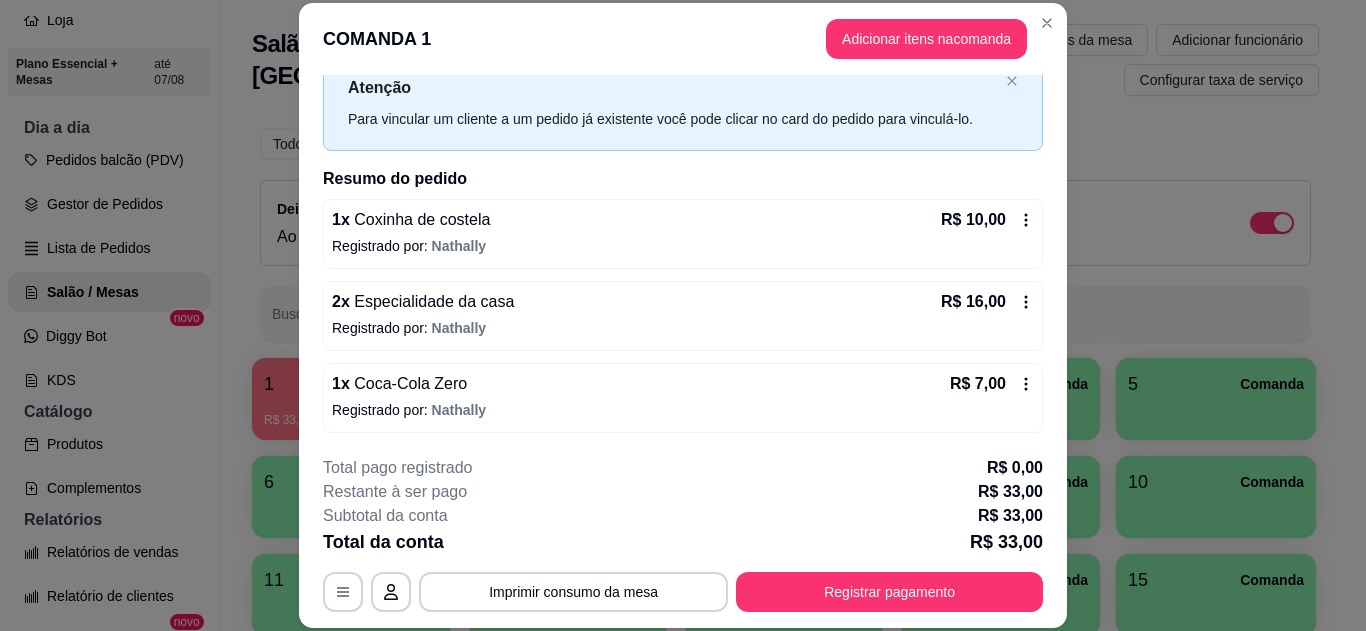 scroll, scrollTop: 98, scrollLeft: 0, axis: vertical 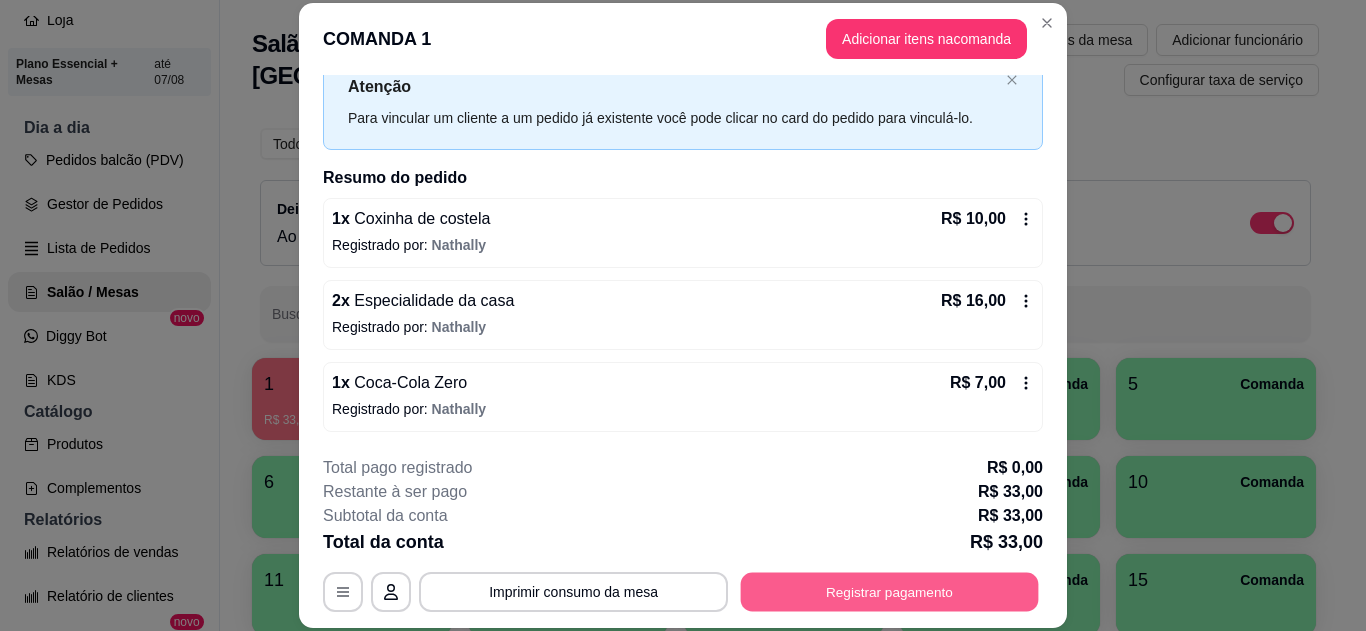 click on "Registrar pagamento" at bounding box center (890, 591) 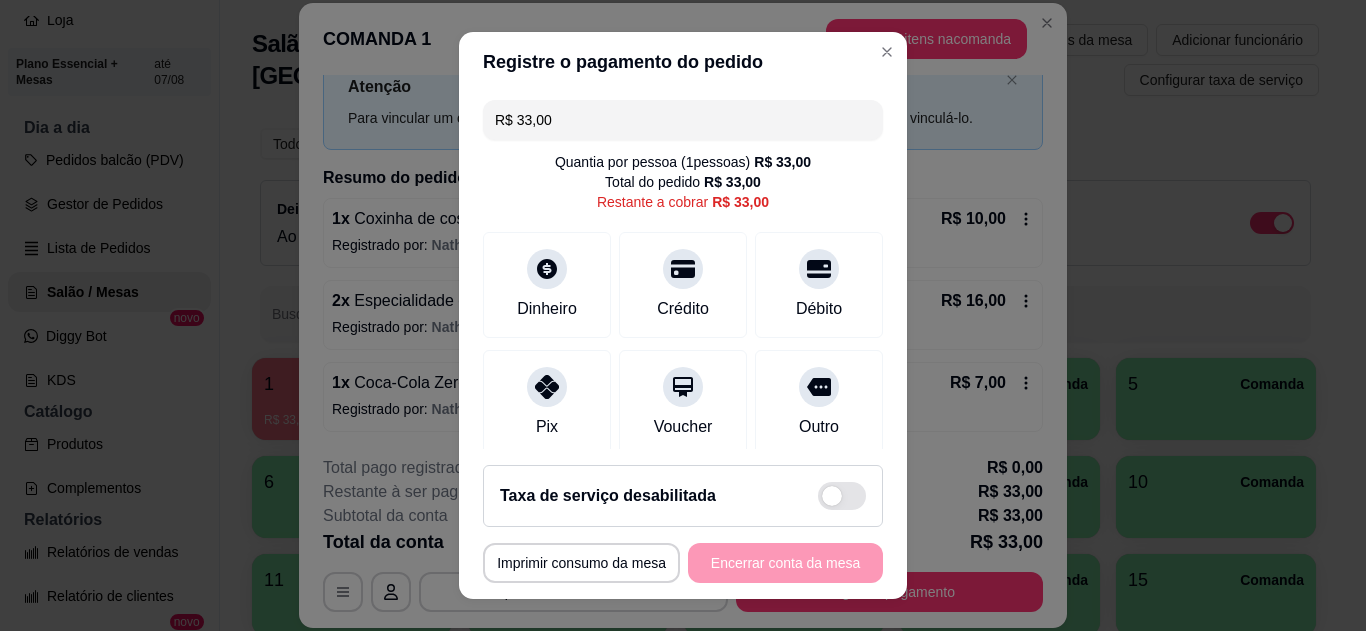 click on "Pix" at bounding box center (547, 403) 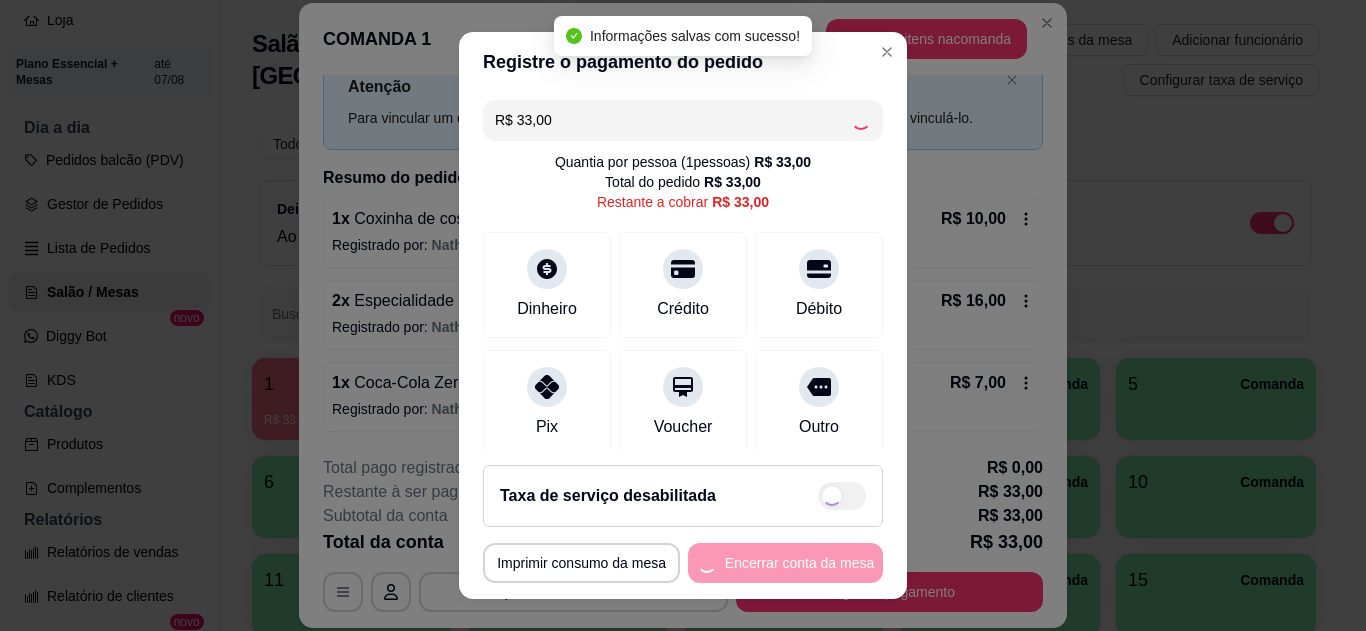 type on "R$ 0,00" 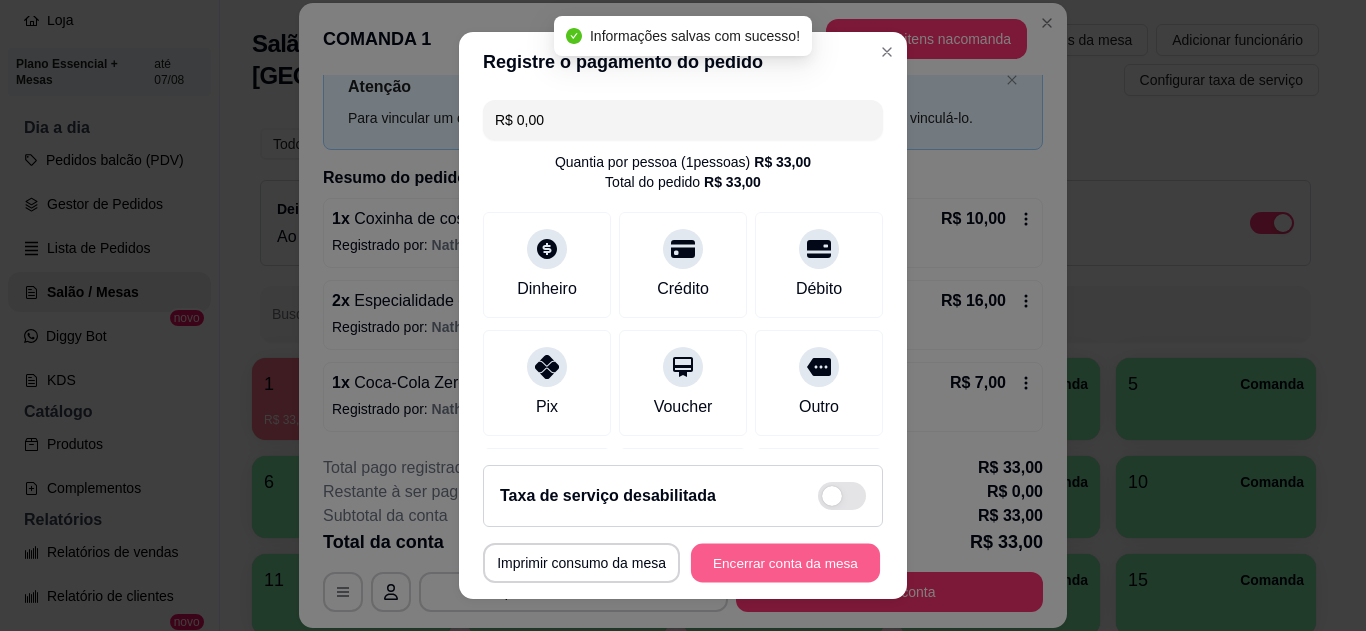 click on "Encerrar conta da mesa" at bounding box center (785, 563) 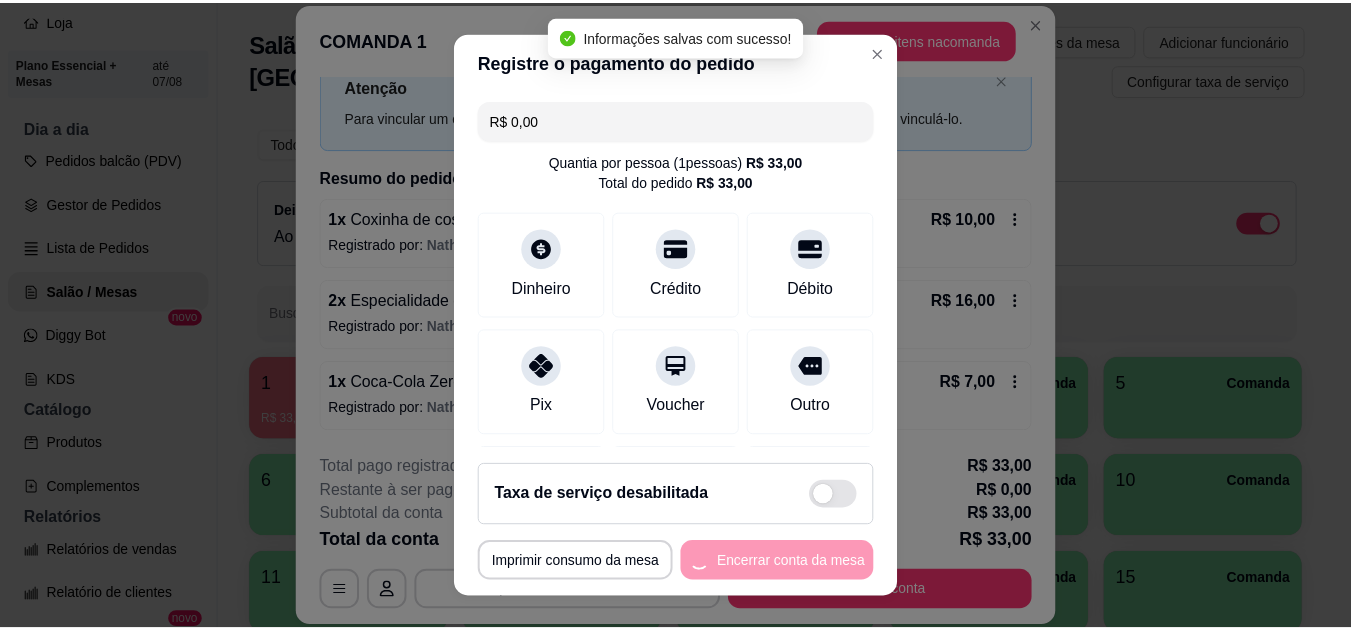 scroll, scrollTop: 0, scrollLeft: 0, axis: both 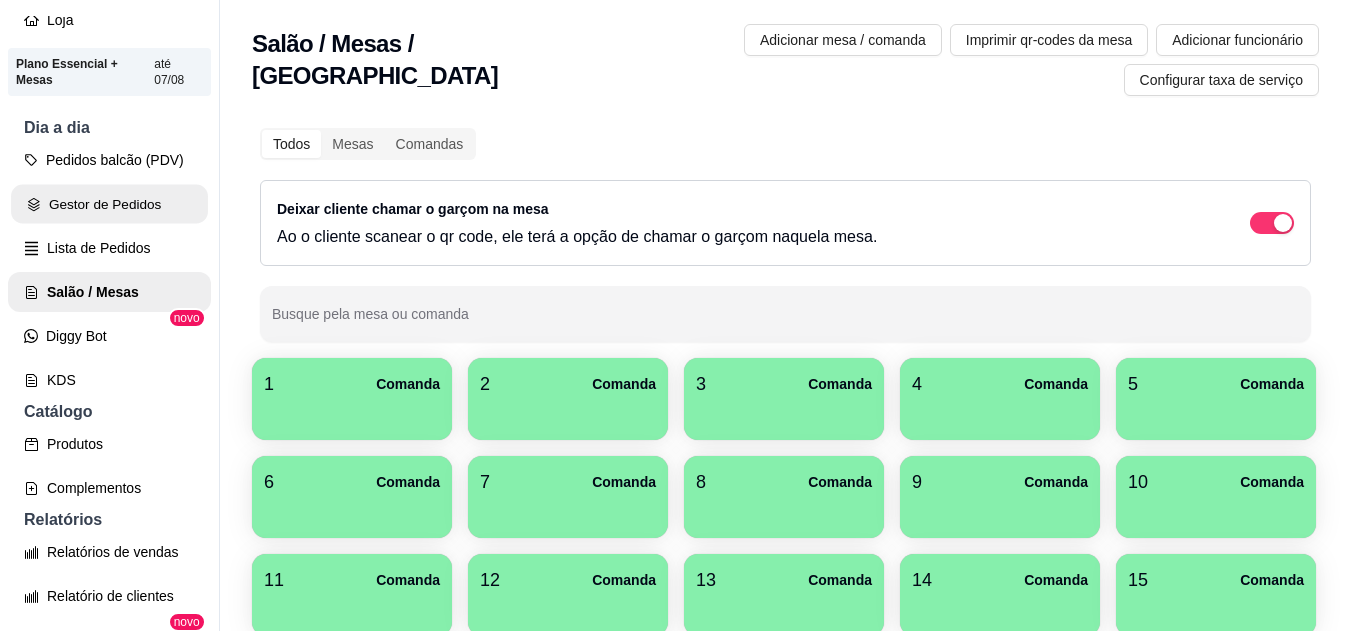 click on "Gestor de Pedidos" at bounding box center [109, 204] 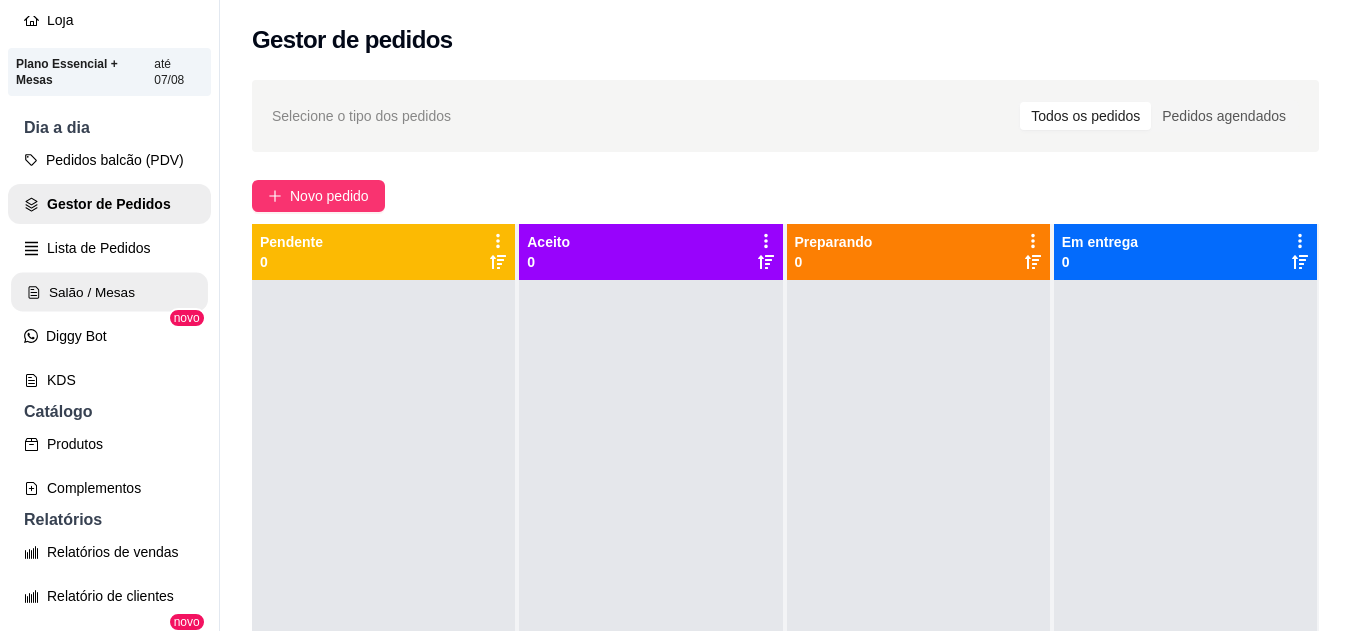 click on "Salão / Mesas" at bounding box center [109, 292] 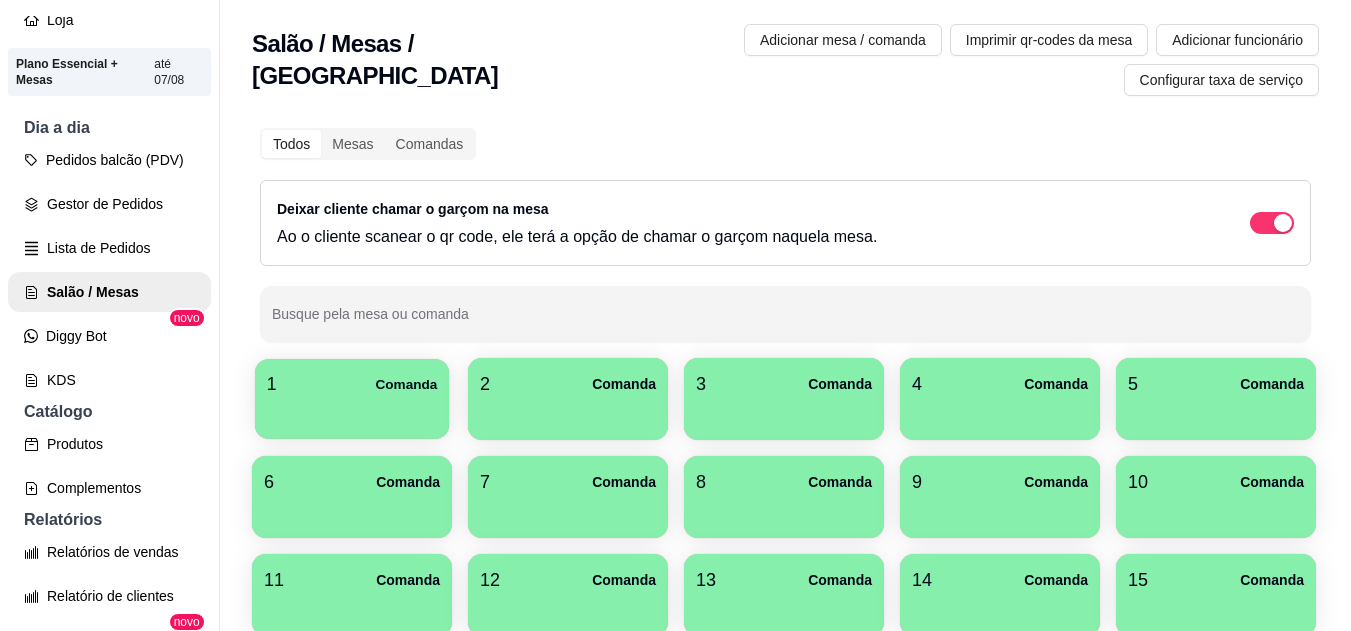 click on "1 Comanda" at bounding box center (352, 384) 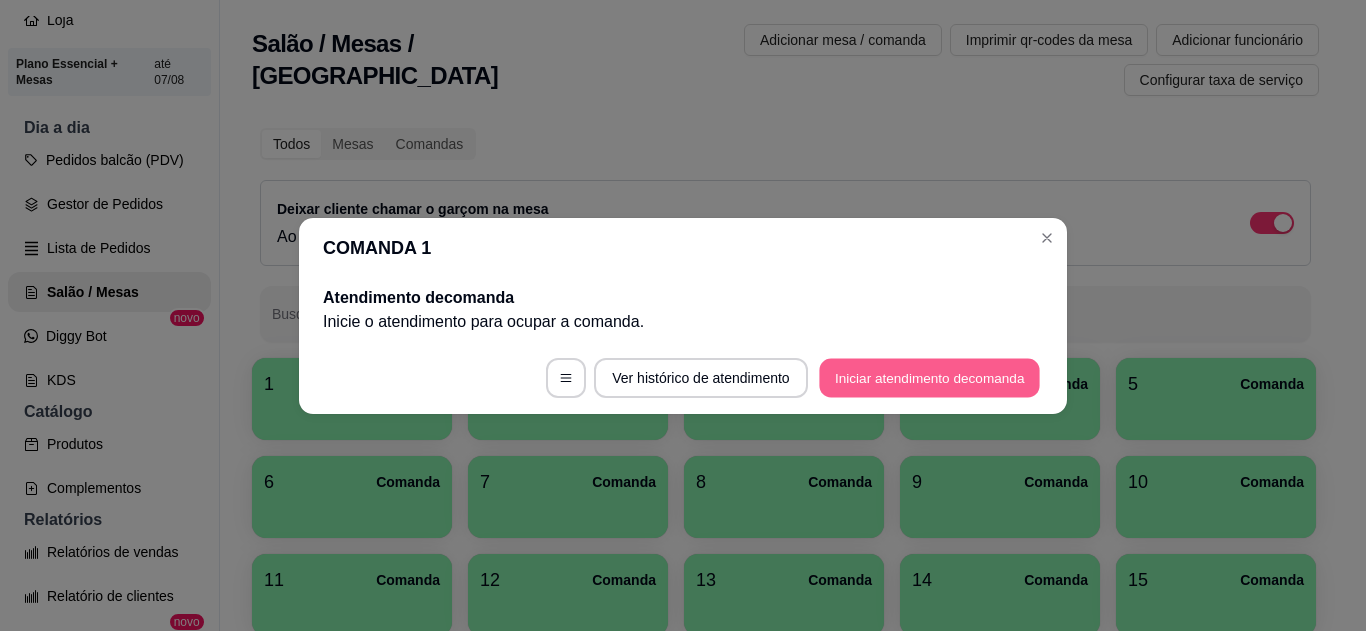 click on "Iniciar atendimento de  comanda" at bounding box center (929, 377) 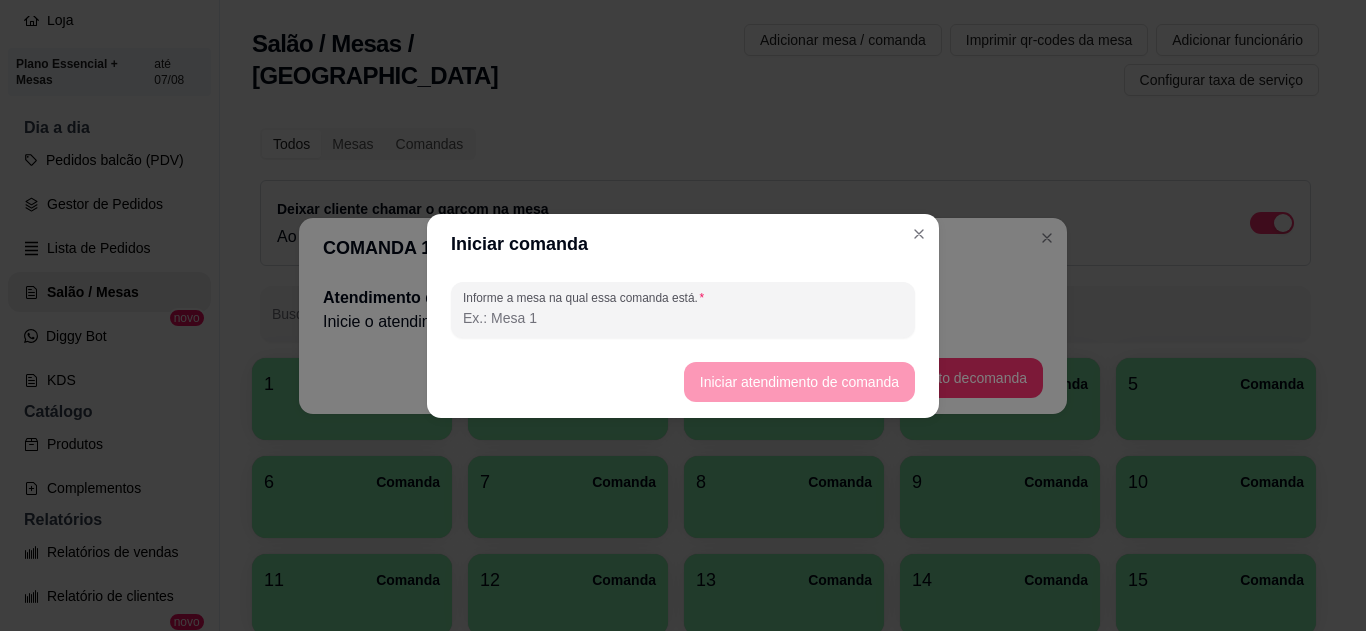 click on "Informe a mesa na qual essa comanda está." at bounding box center (683, 318) 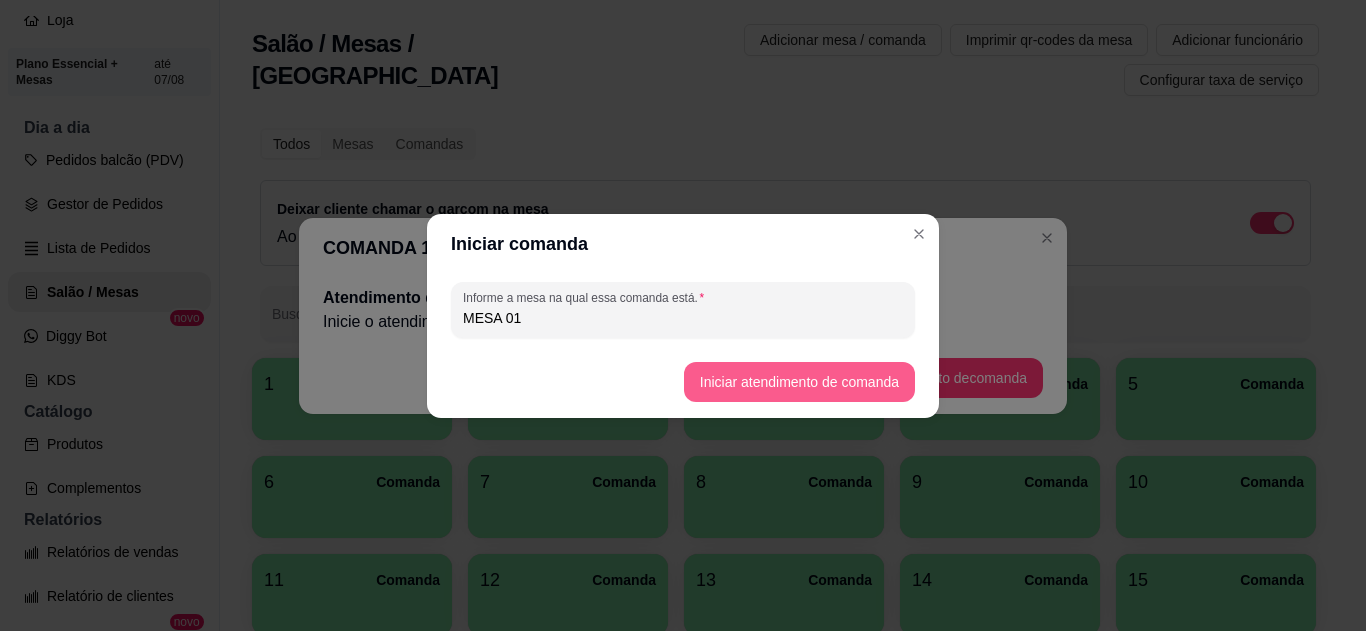 type on "MESA 01" 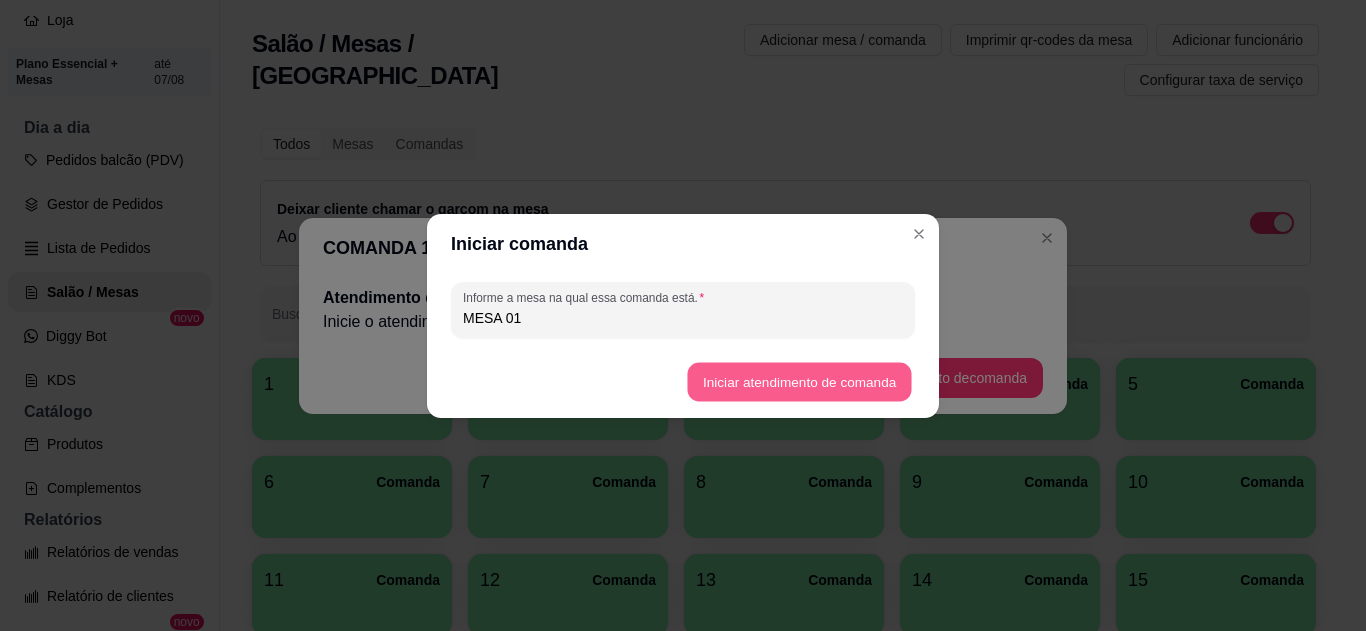 click on "Iniciar atendimento de comanda" at bounding box center (799, 381) 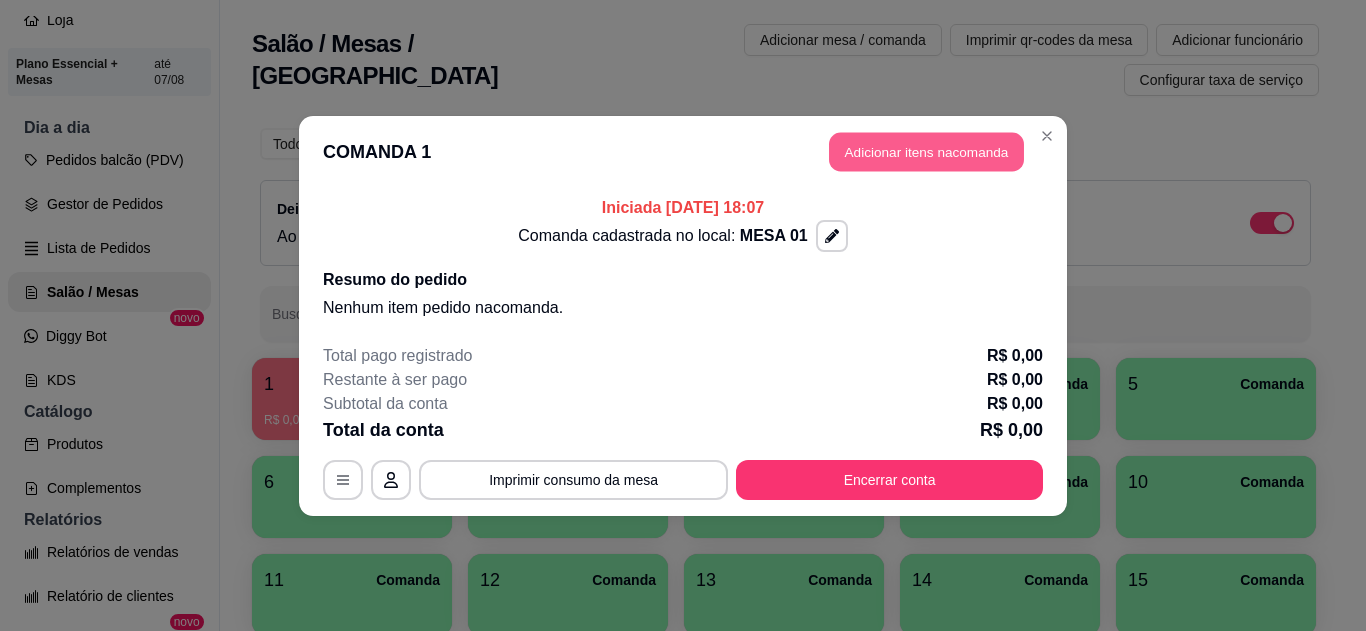 click on "Adicionar itens na  comanda" at bounding box center [926, 151] 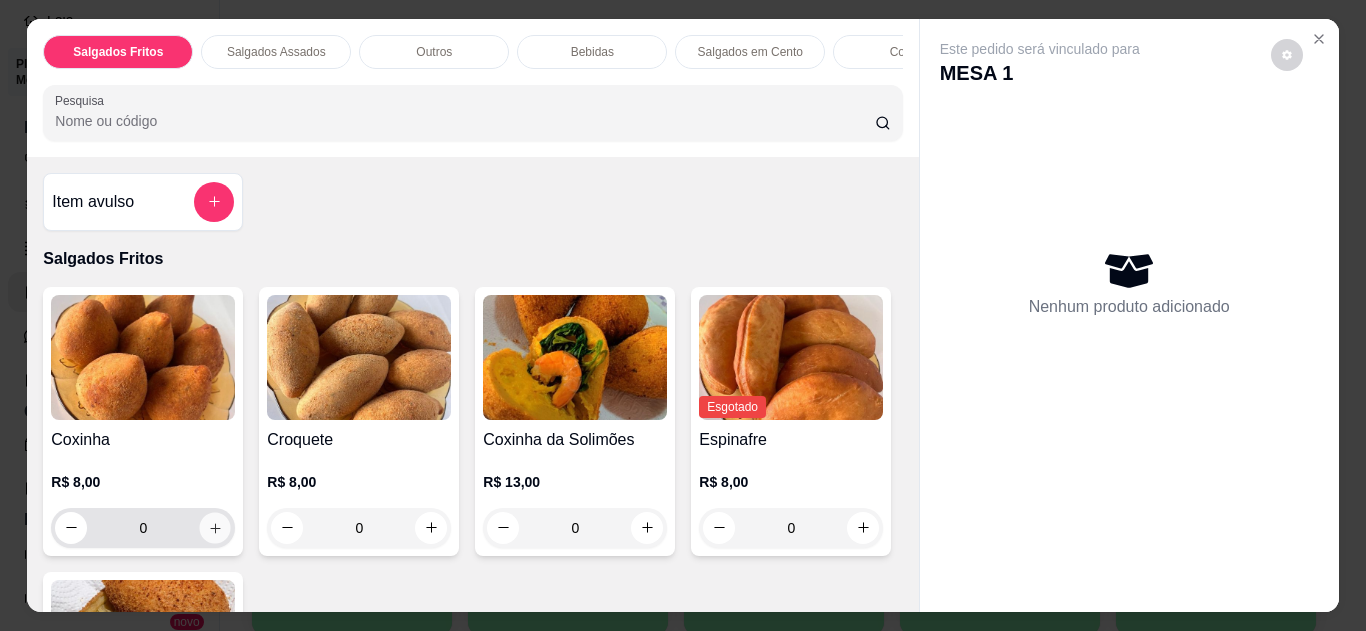 click 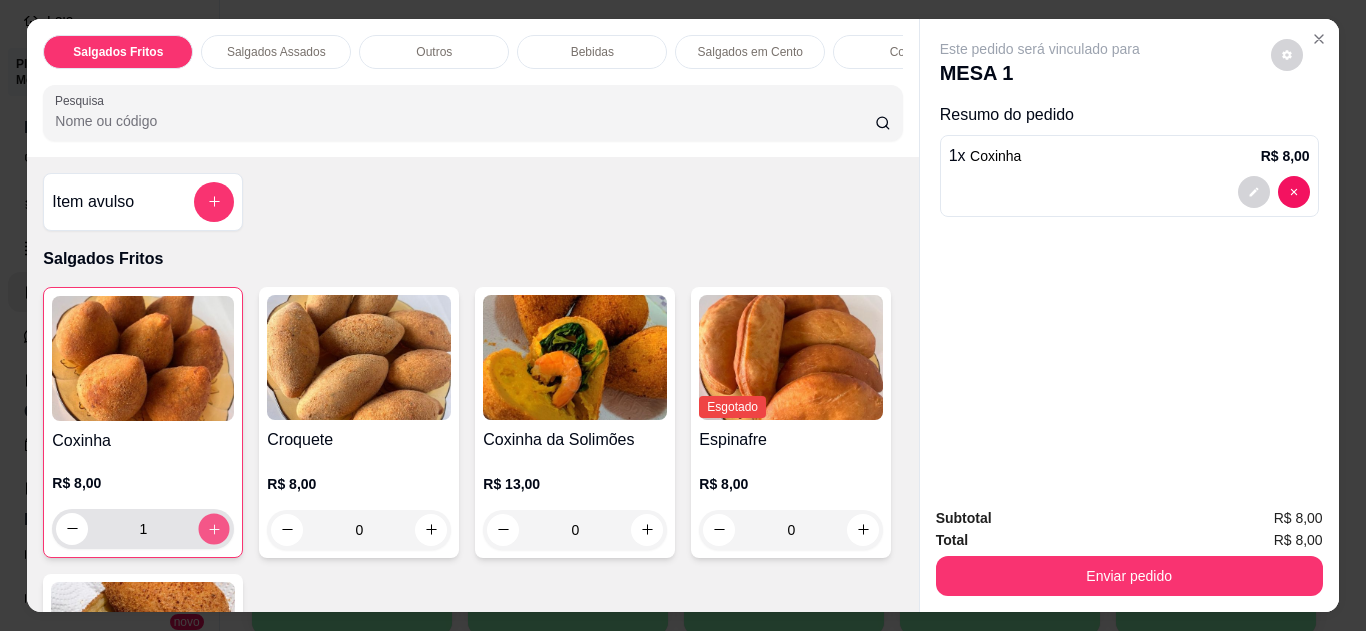 click 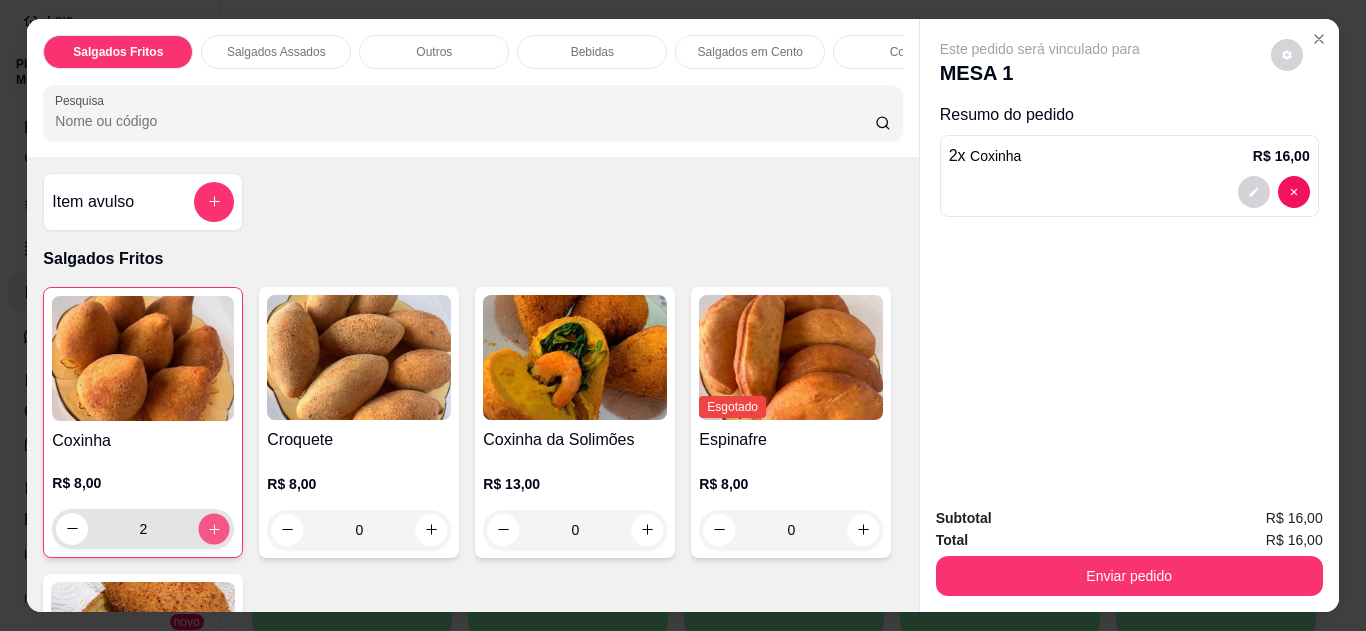 click 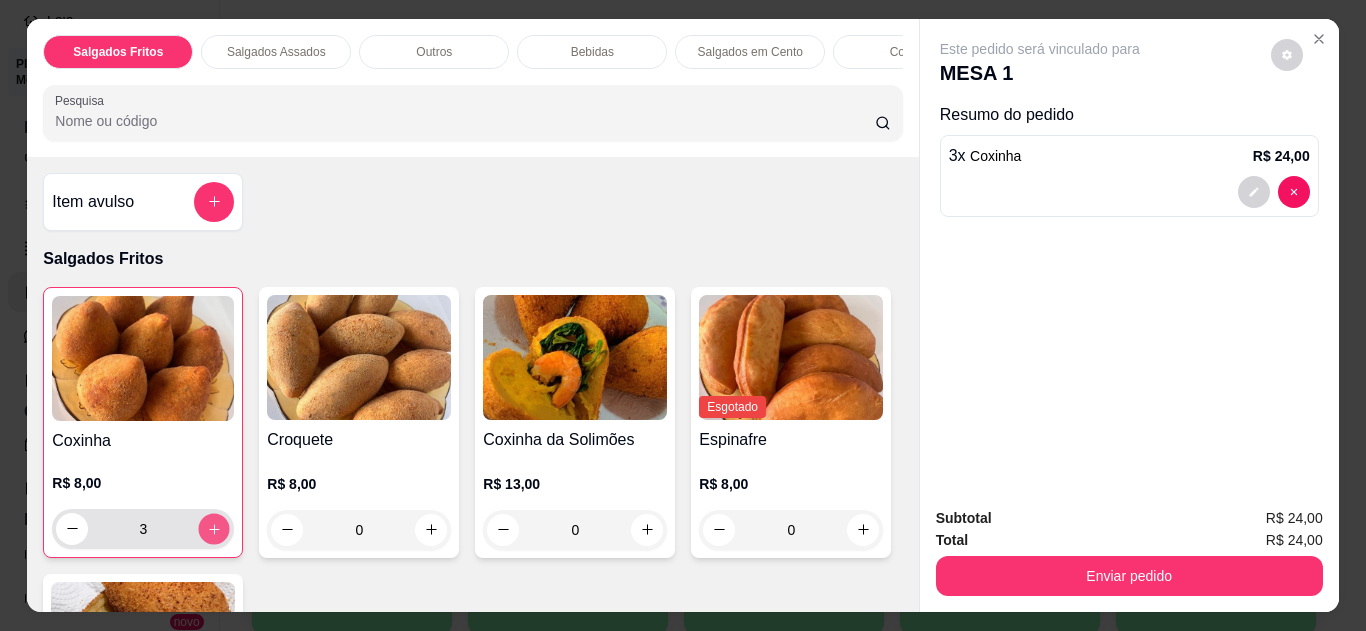 click 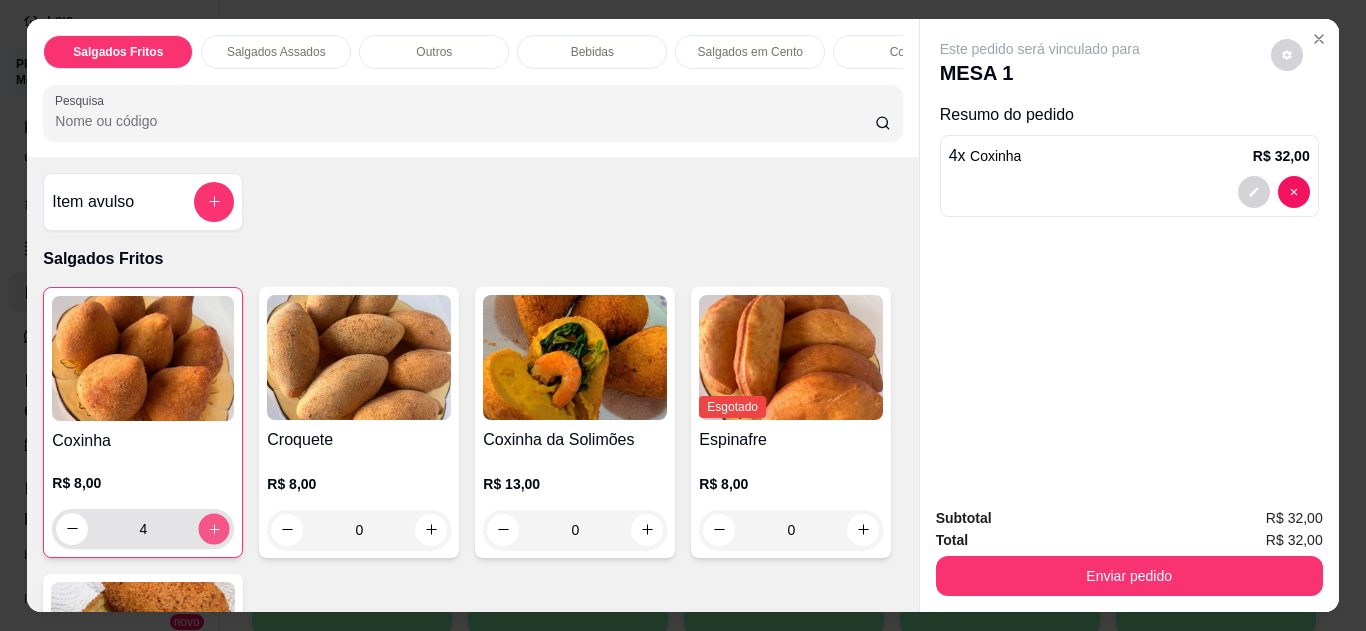 click 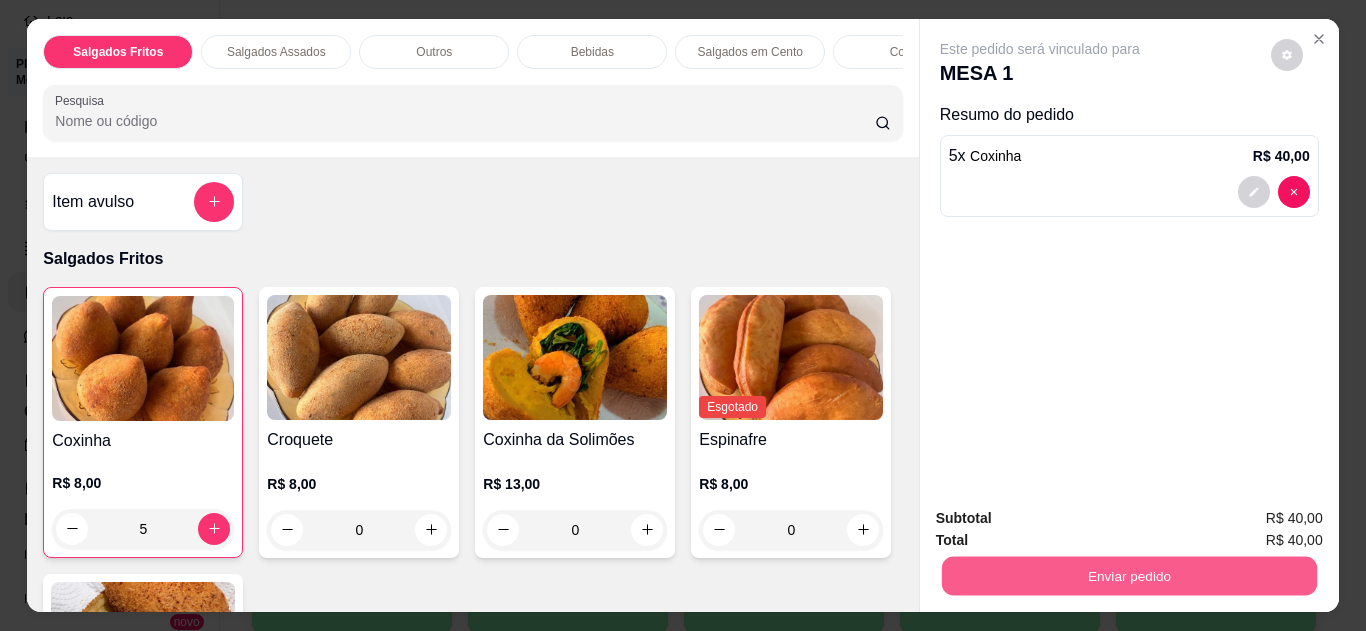 click on "Enviar pedido" at bounding box center (1128, 576) 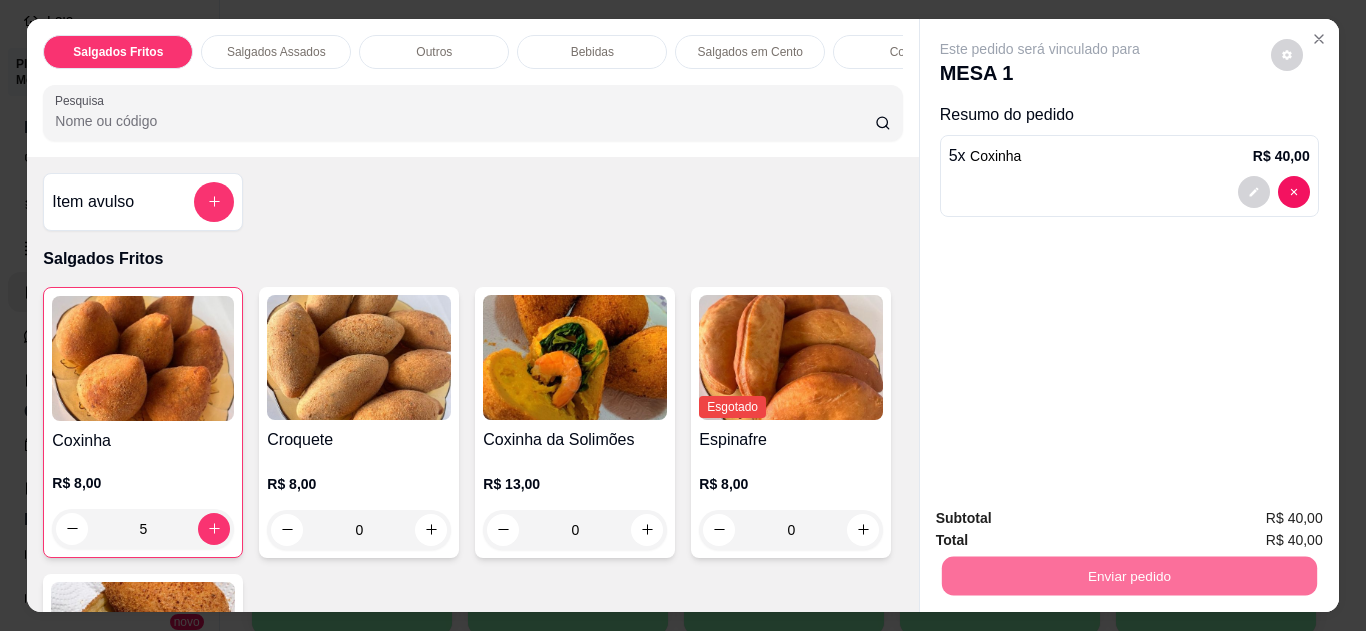 click on "Não registrar e enviar pedido" at bounding box center [1063, 519] 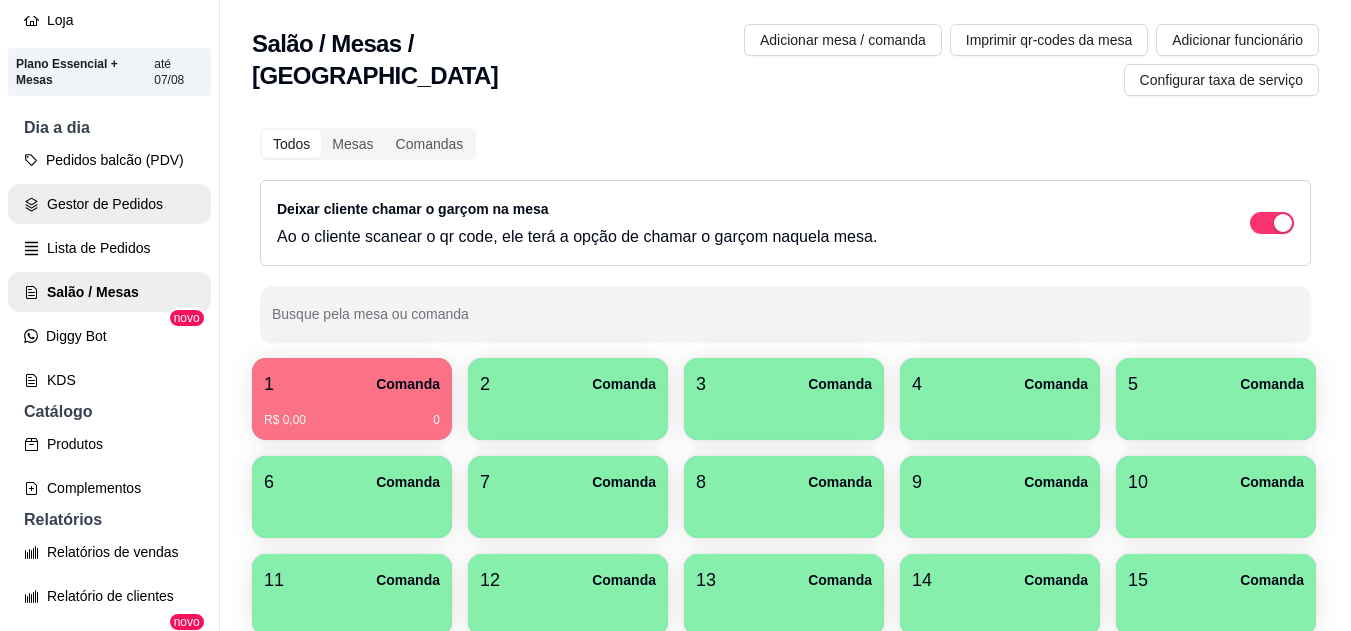 click on "Gestor de Pedidos" at bounding box center [109, 204] 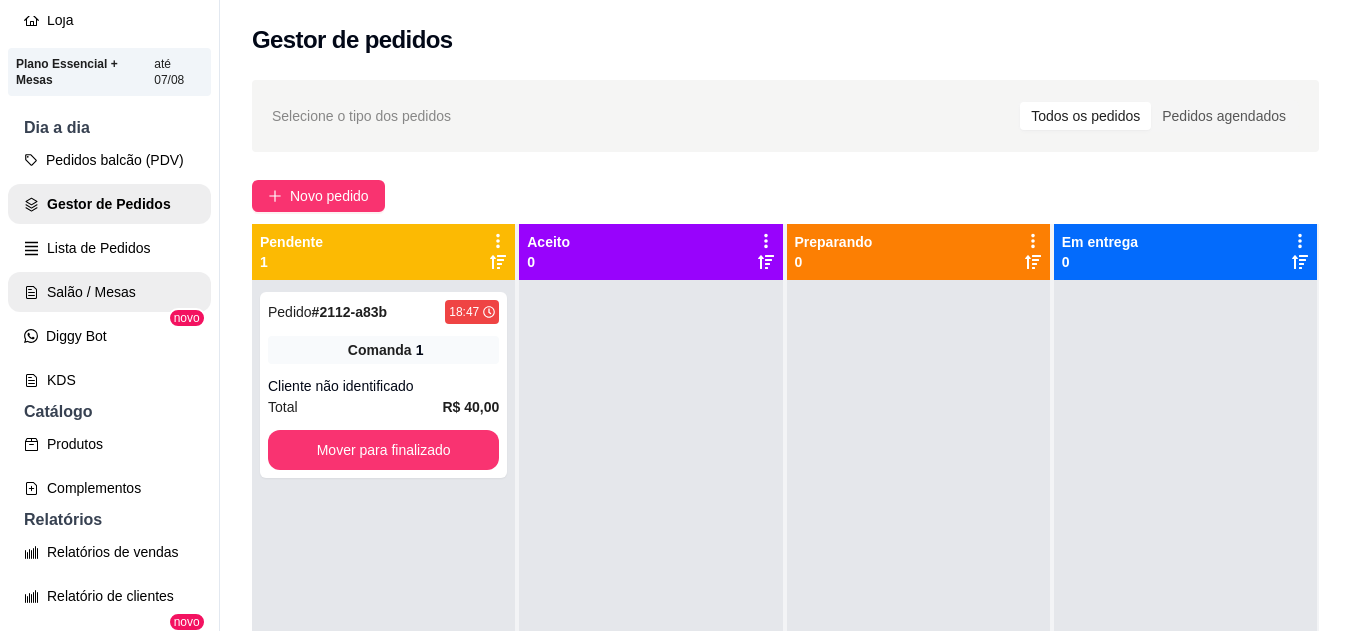 click on "Salão / Mesas" at bounding box center [109, 292] 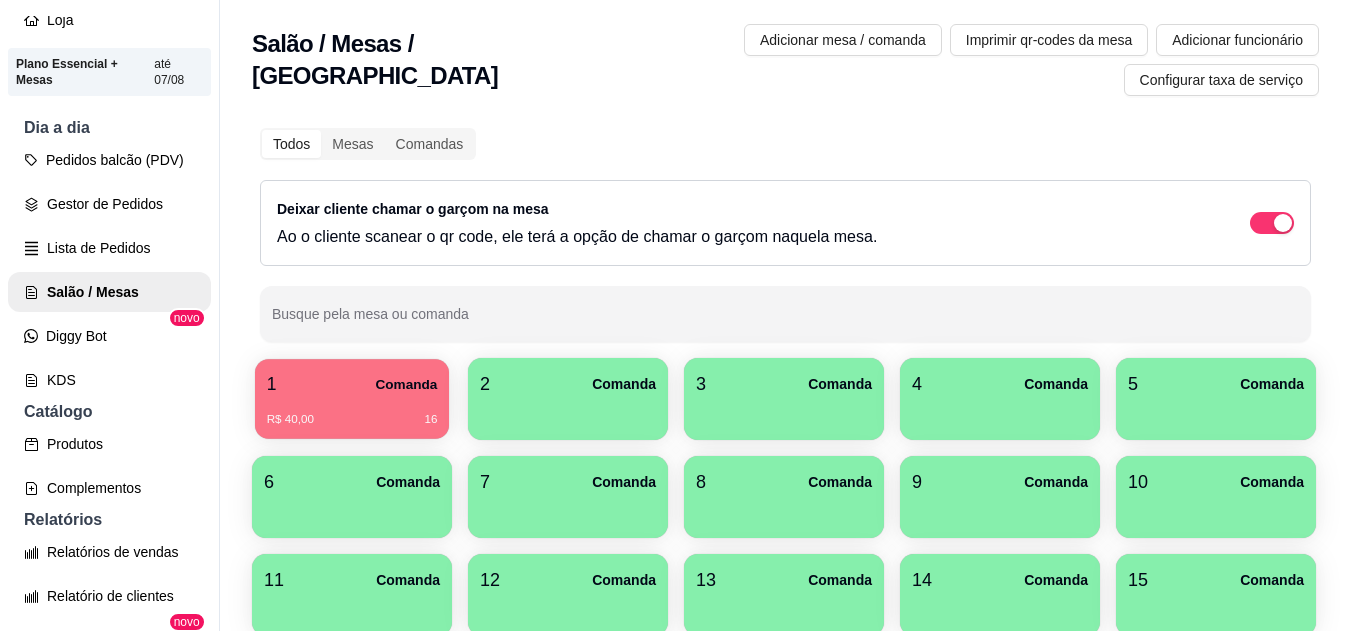 click on "R$ 40,00 16" at bounding box center (352, 412) 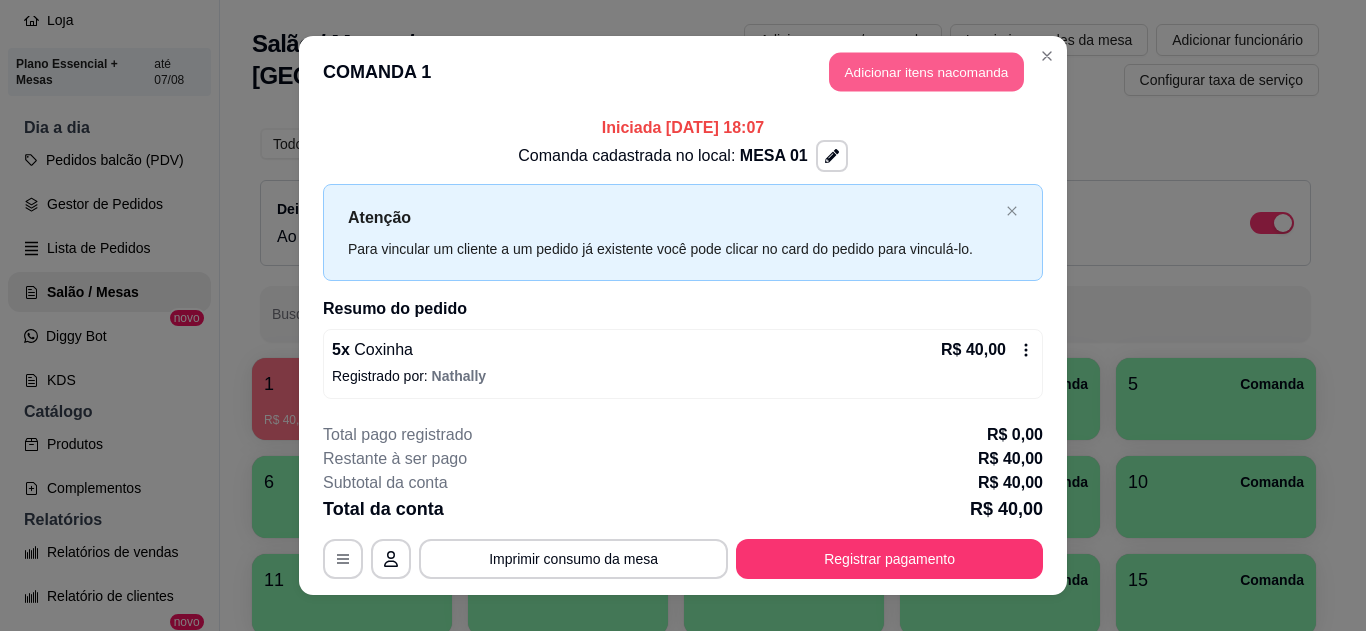 click on "Adicionar itens na  comanda" at bounding box center (926, 72) 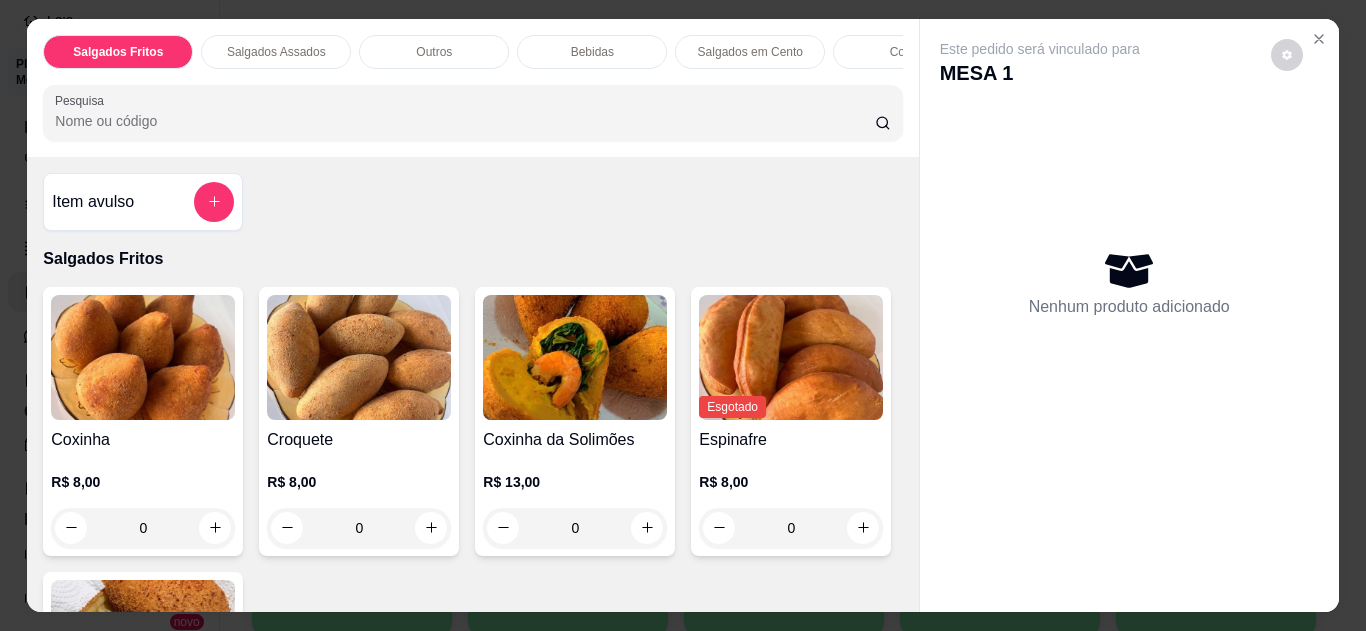 click 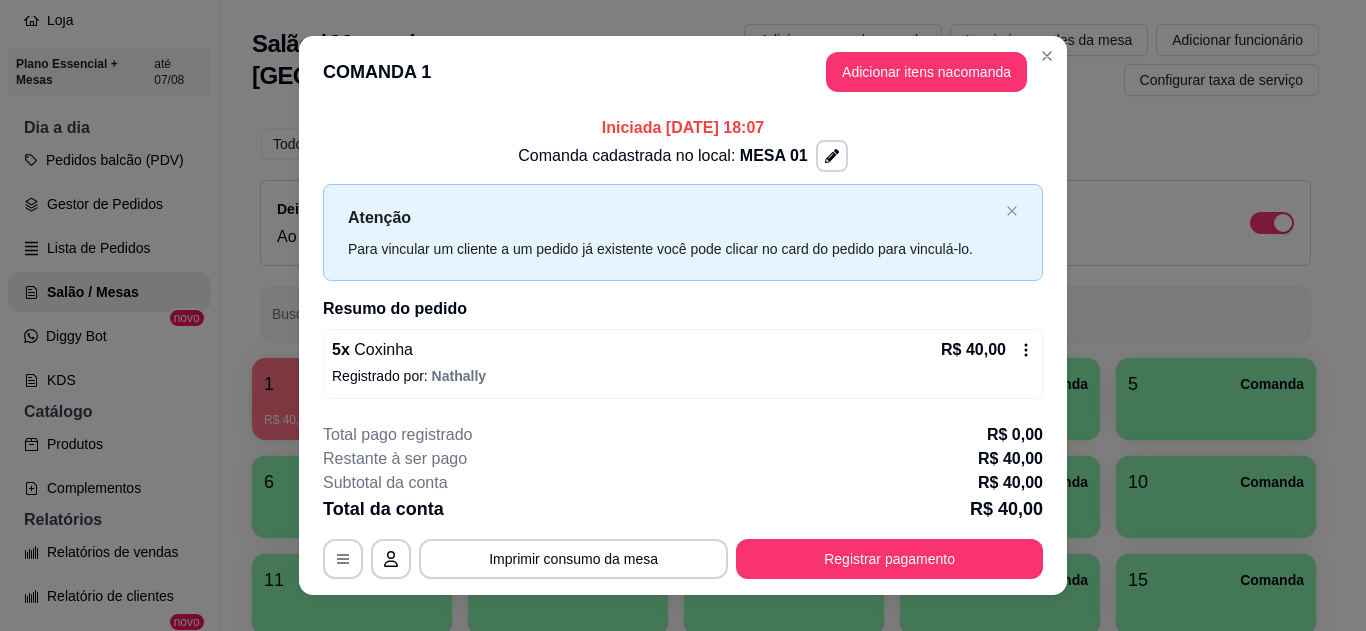 click on "5 x   Coxinha  R$ 40,00" at bounding box center [683, 350] 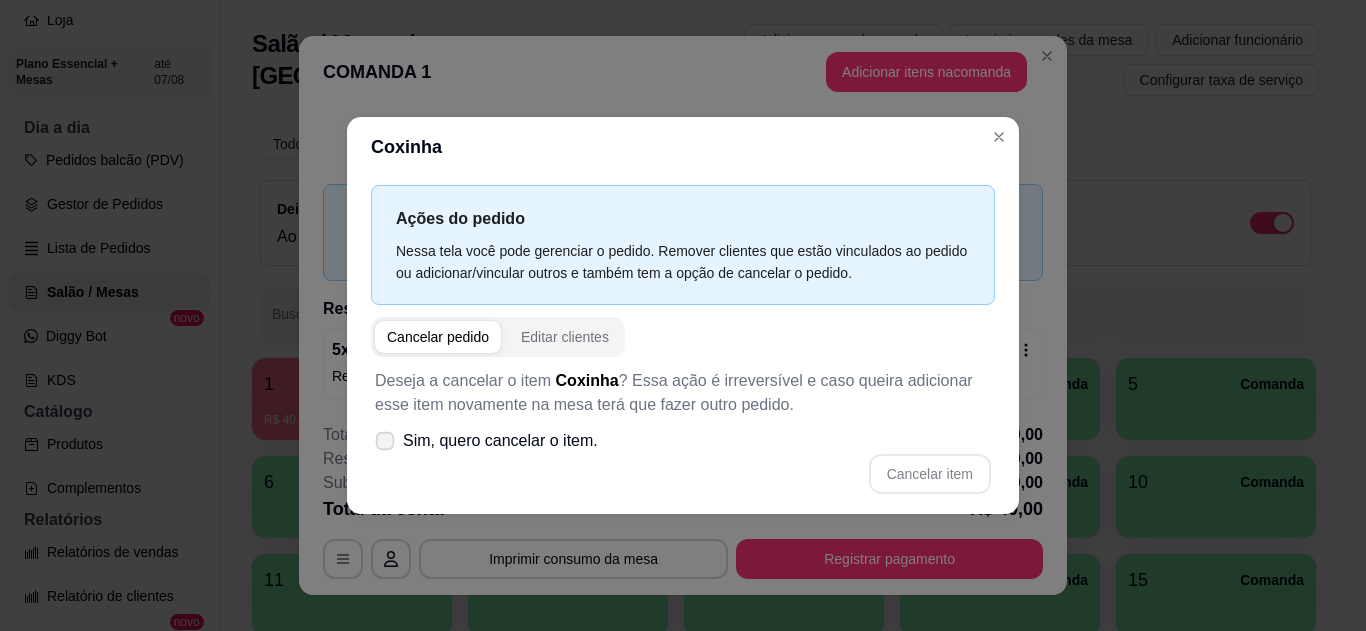 click on "Sim, quero cancelar o item." at bounding box center (500, 441) 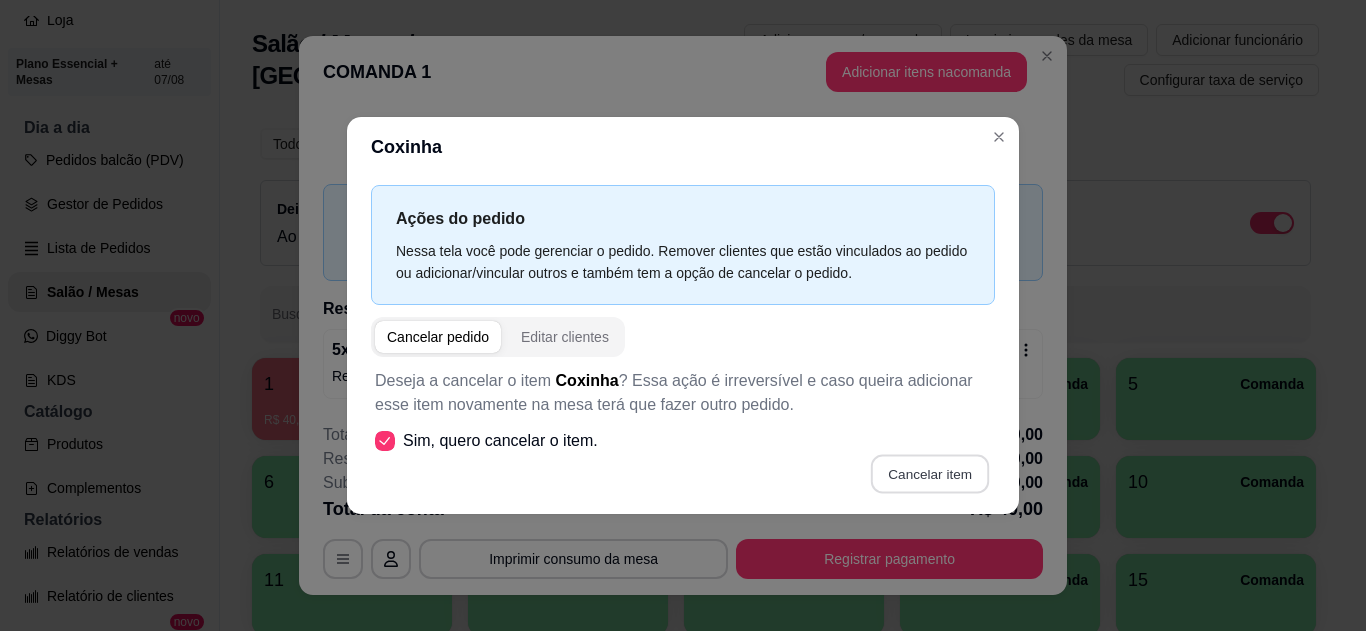 click on "Cancelar item" at bounding box center [929, 473] 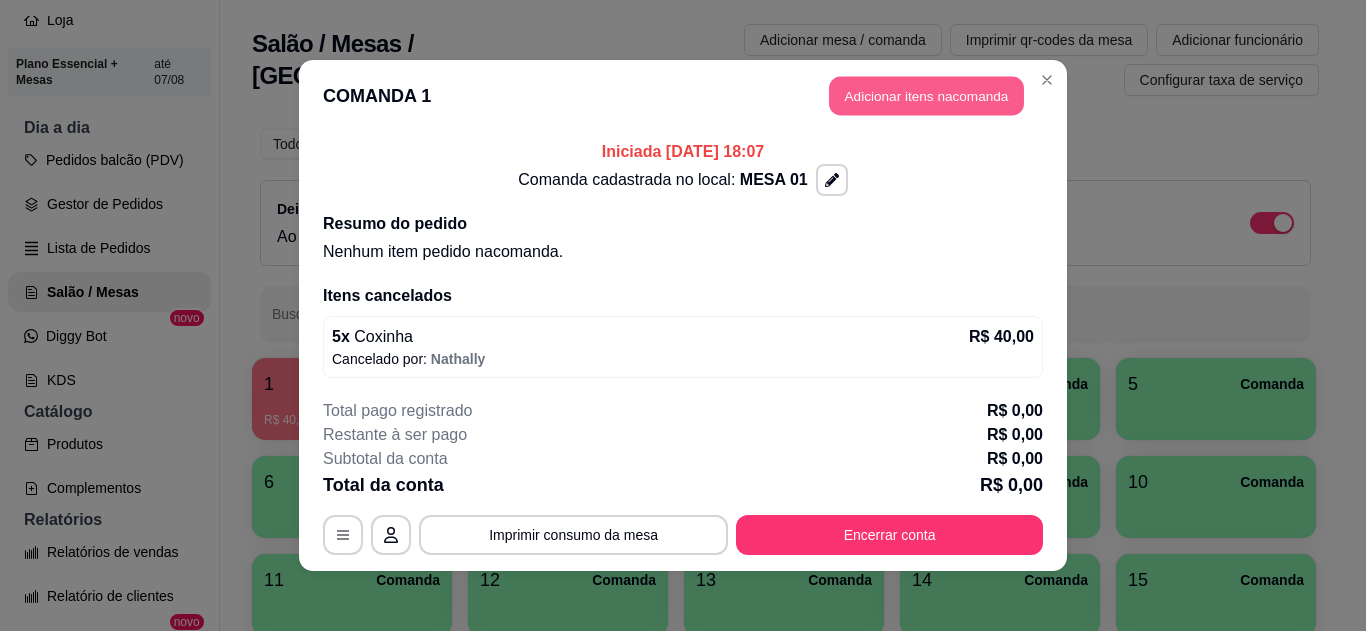click on "Adicionar itens na  comanda" at bounding box center [926, 96] 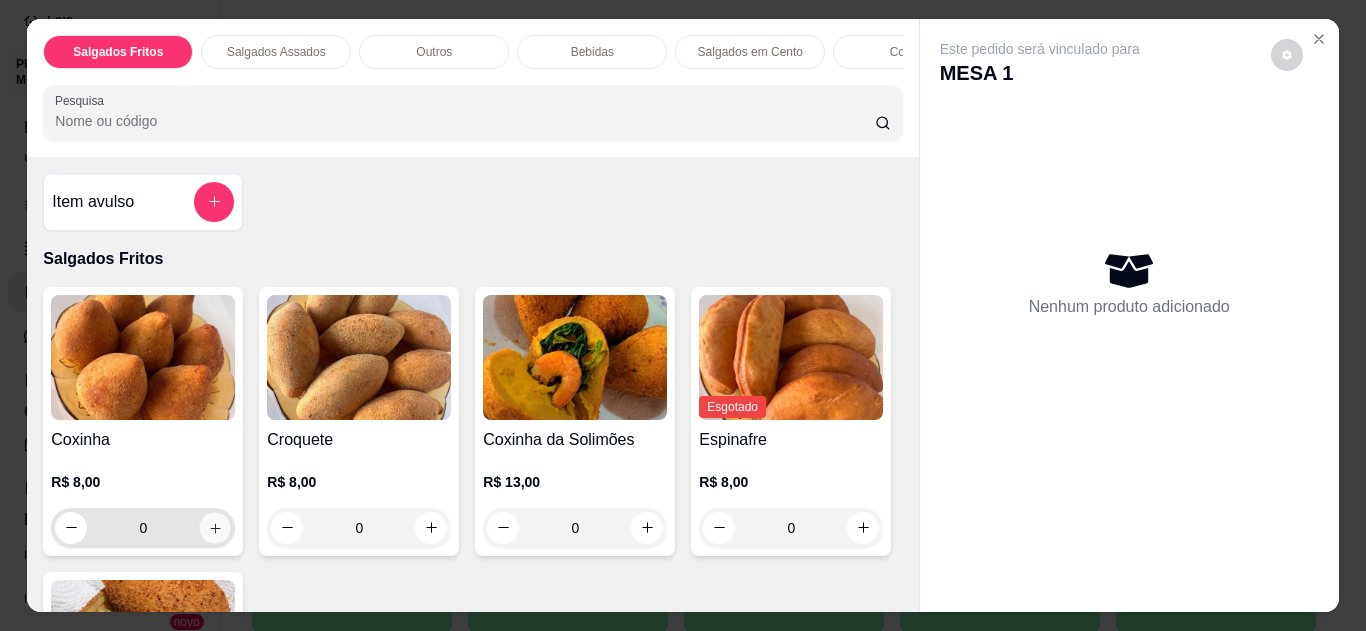 click 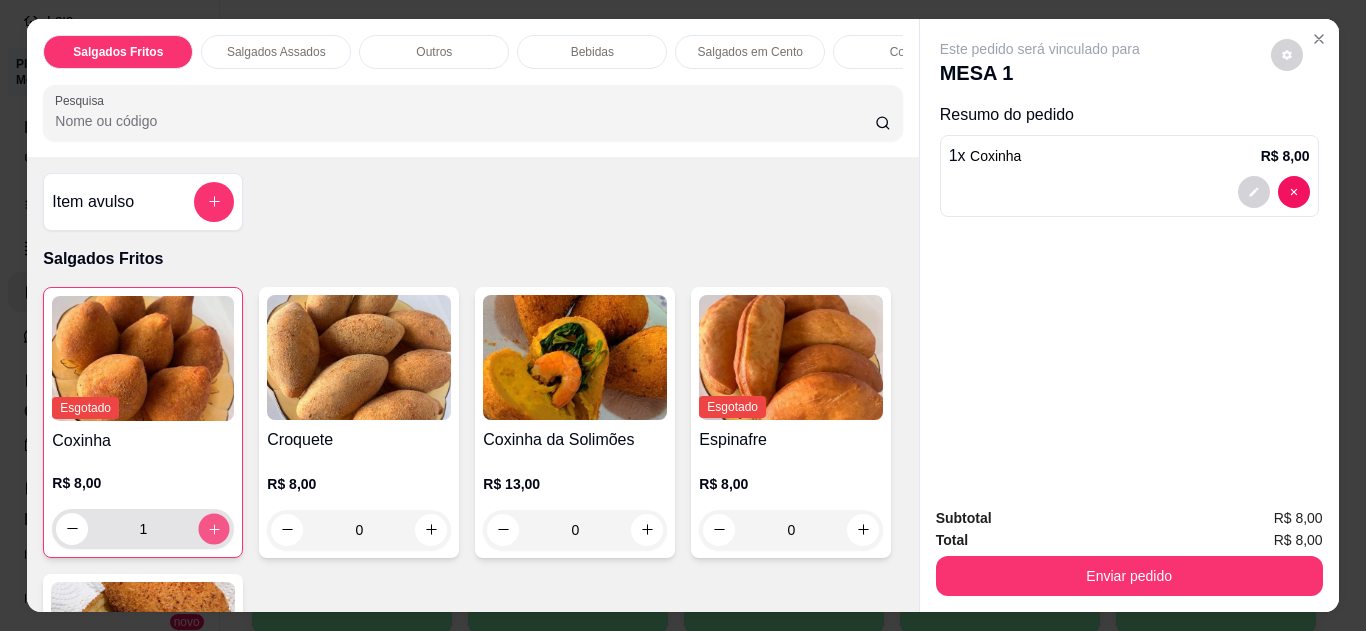 click 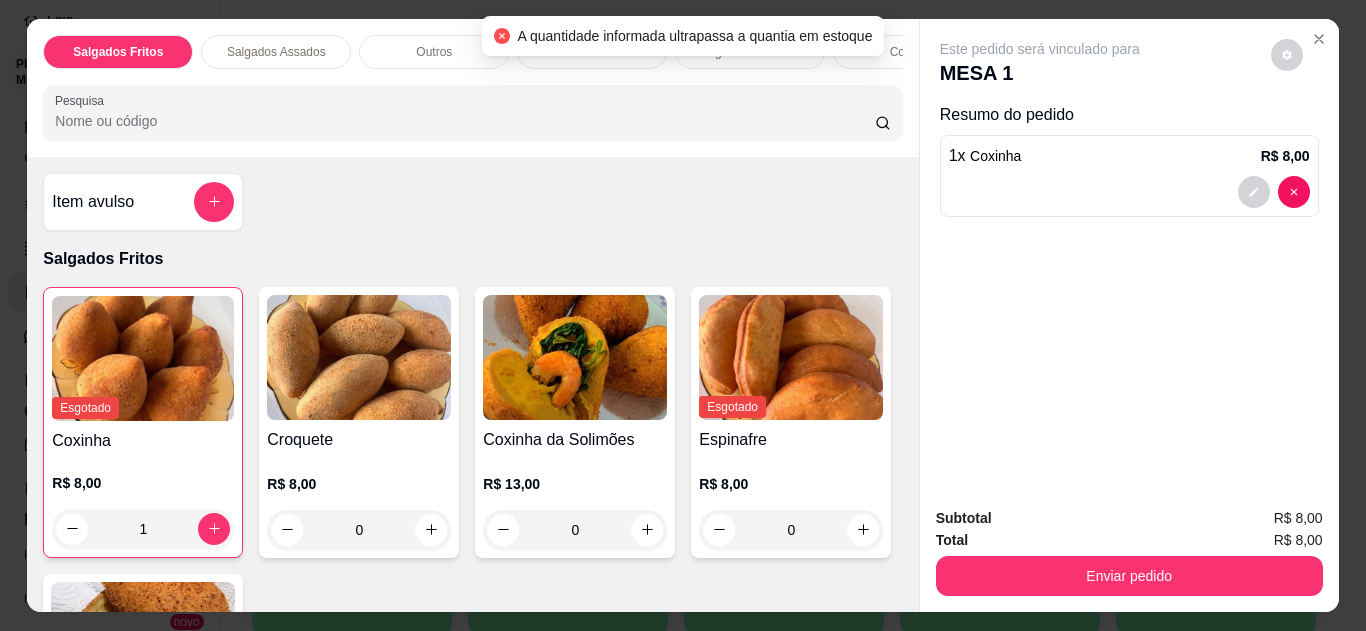 click 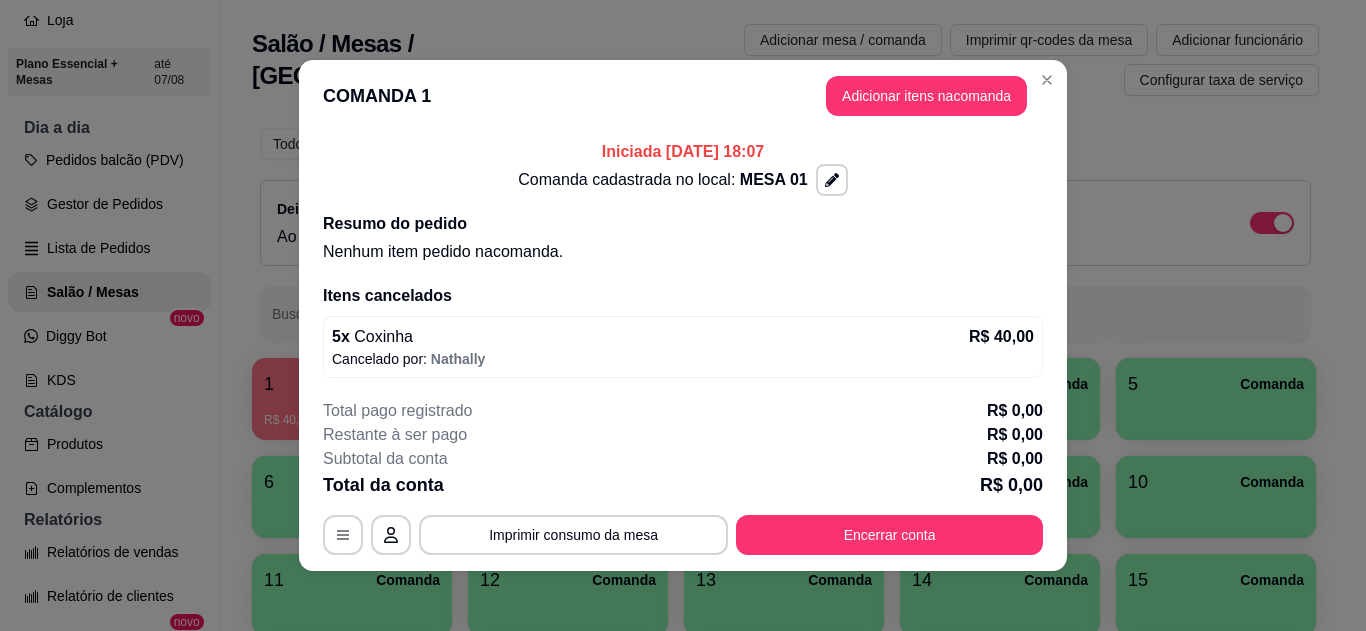 click on "5 x   Coxinha  R$ 40,00" at bounding box center [683, 337] 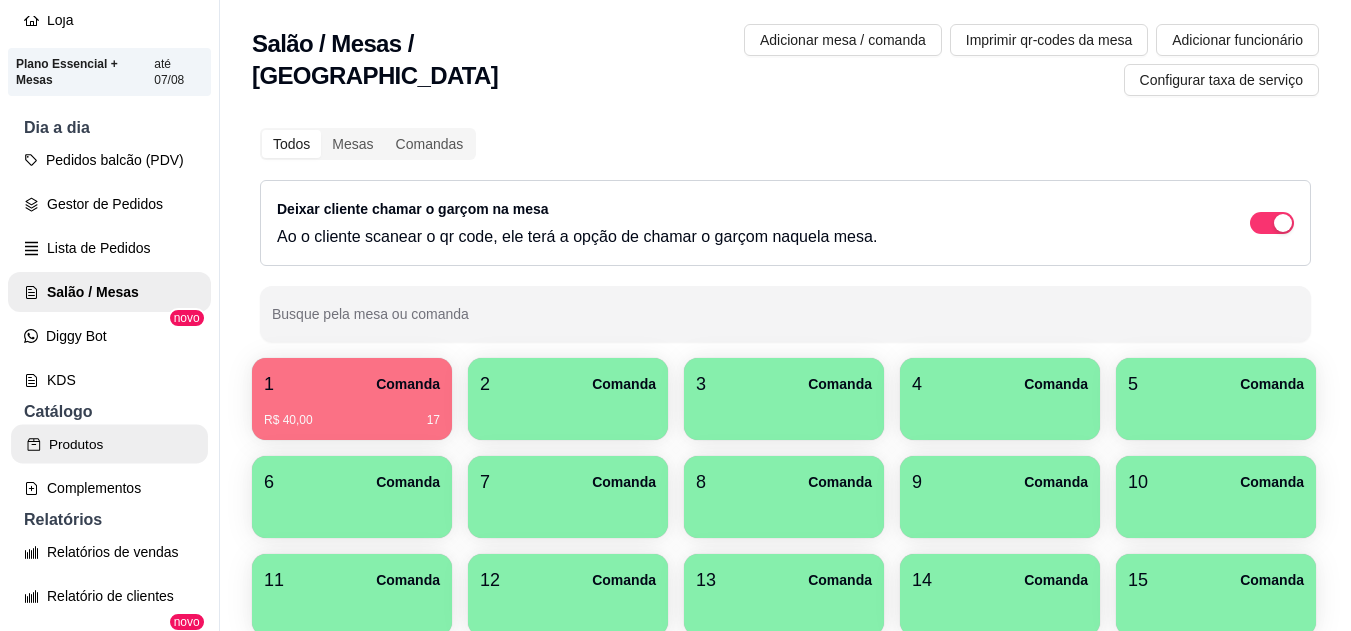 click on "Produtos" at bounding box center [109, 444] 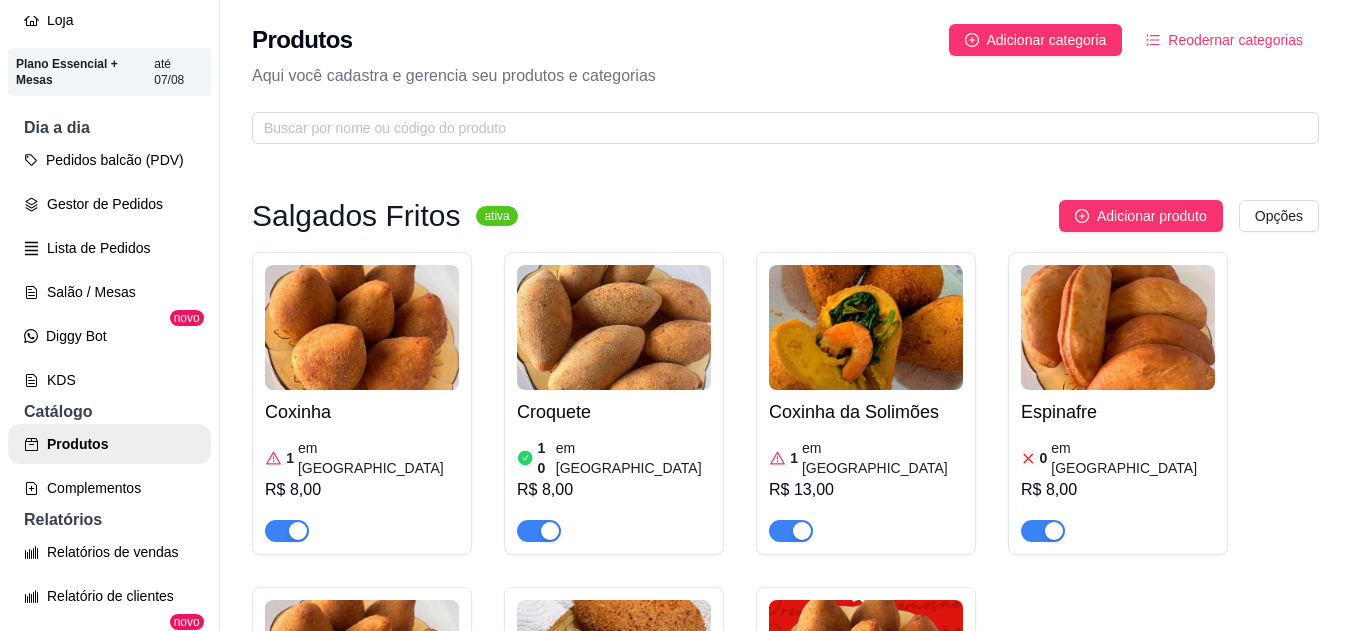 click on "Coxinha" at bounding box center [362, 412] 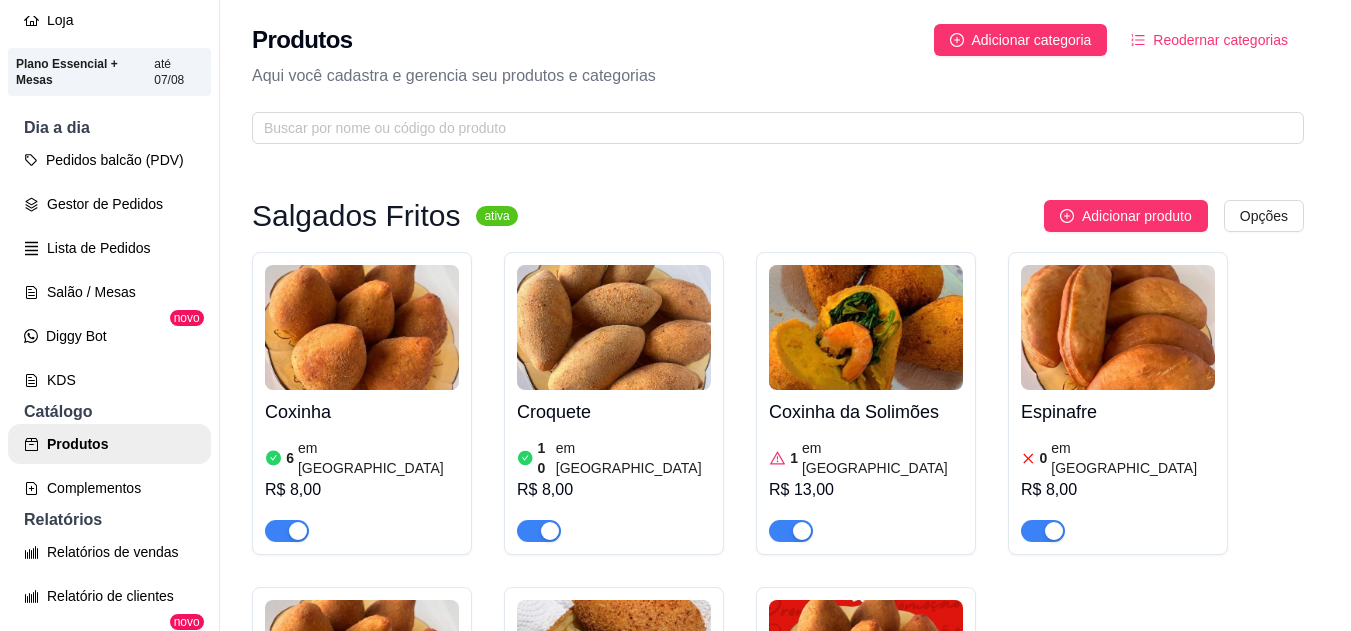 type 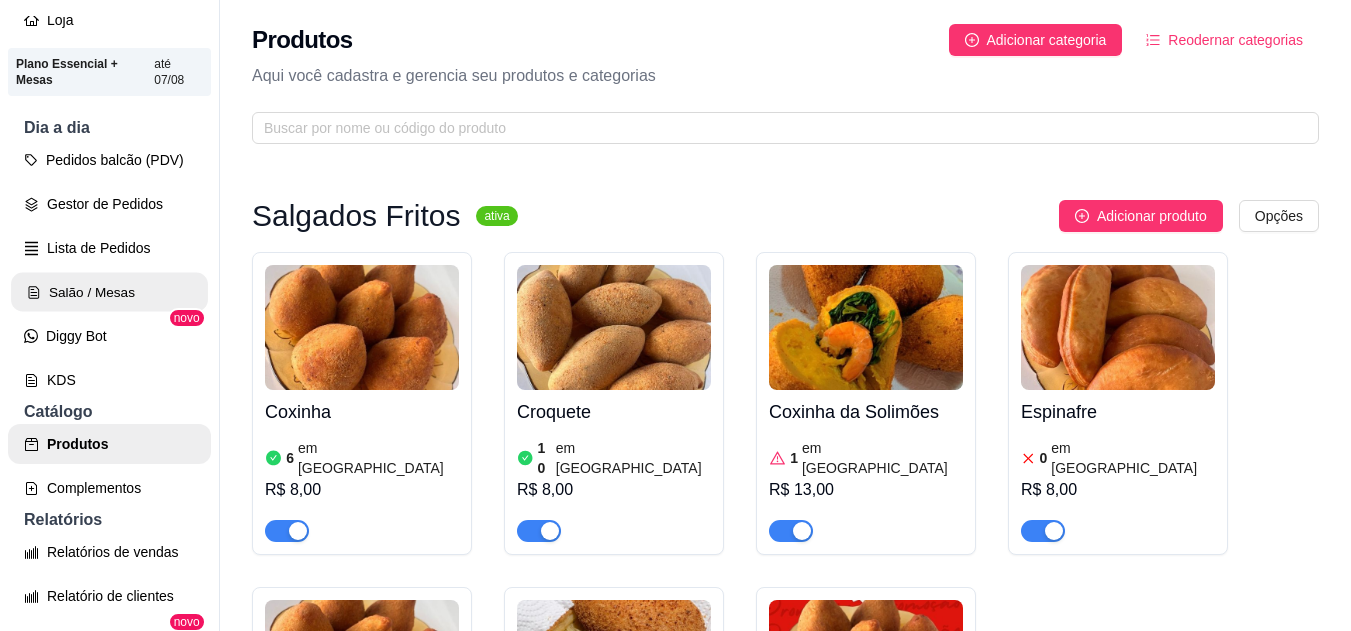 click on "Salão / Mesas" at bounding box center (109, 292) 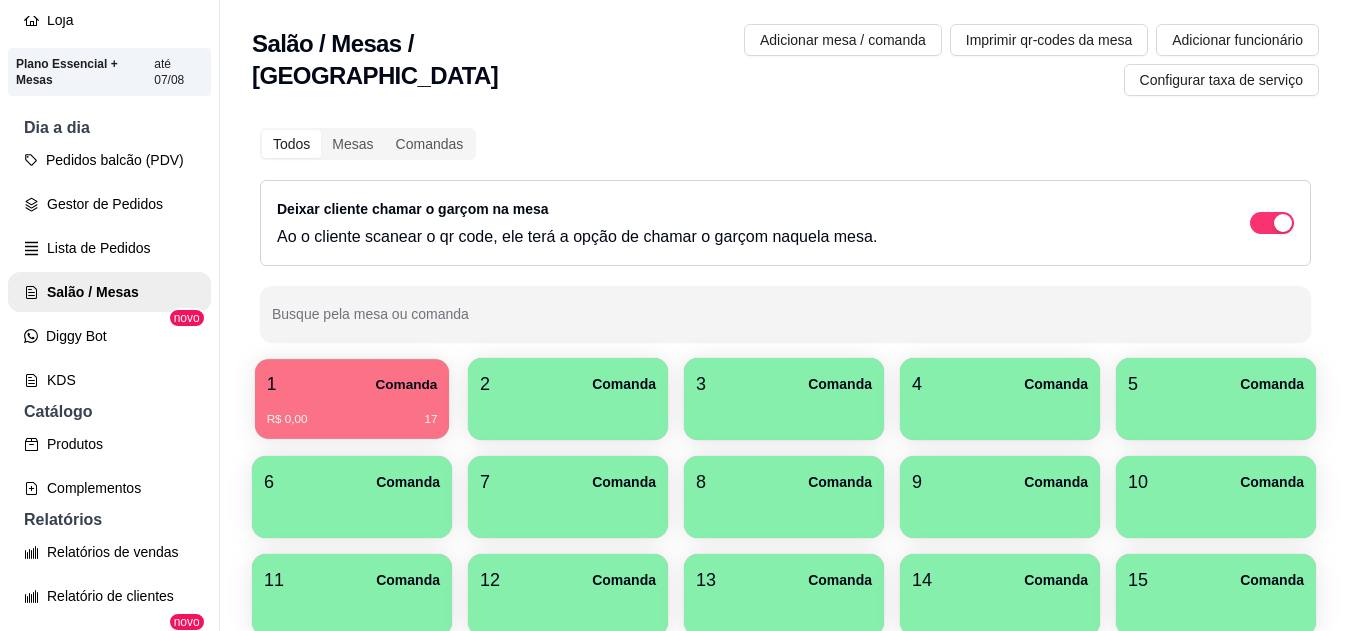 click on "R$ 0,00 17" at bounding box center (352, 412) 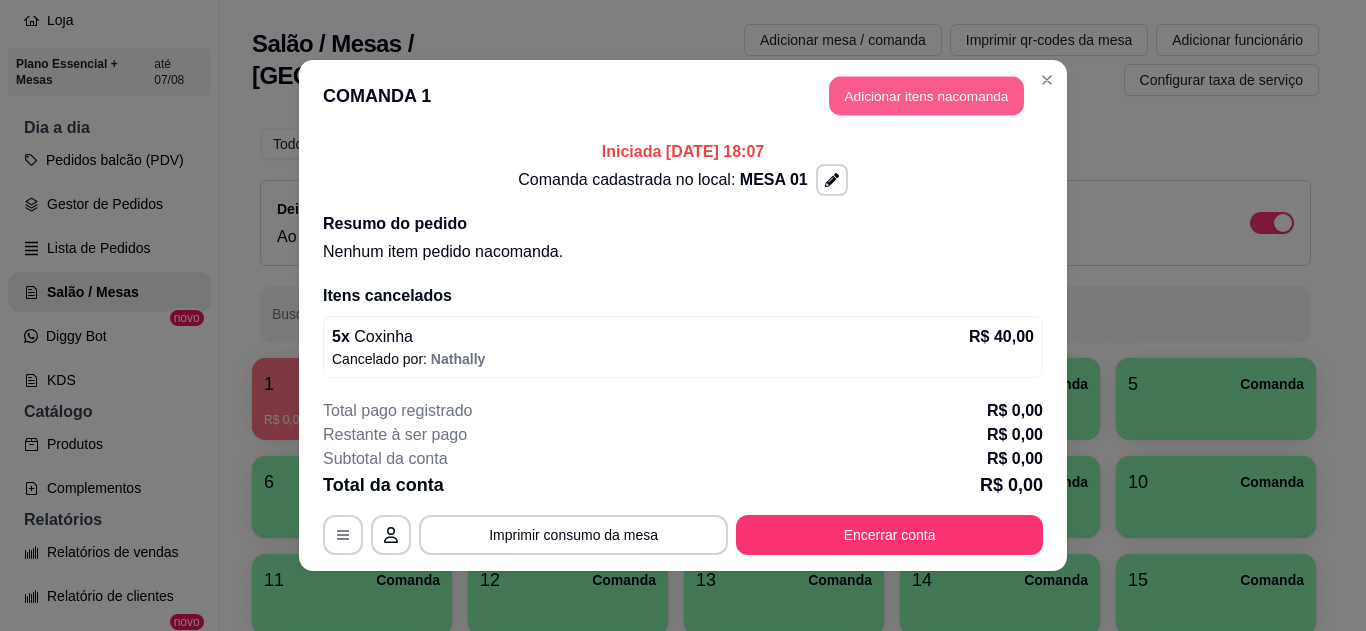 click on "Adicionar itens na  comanda" at bounding box center (926, 96) 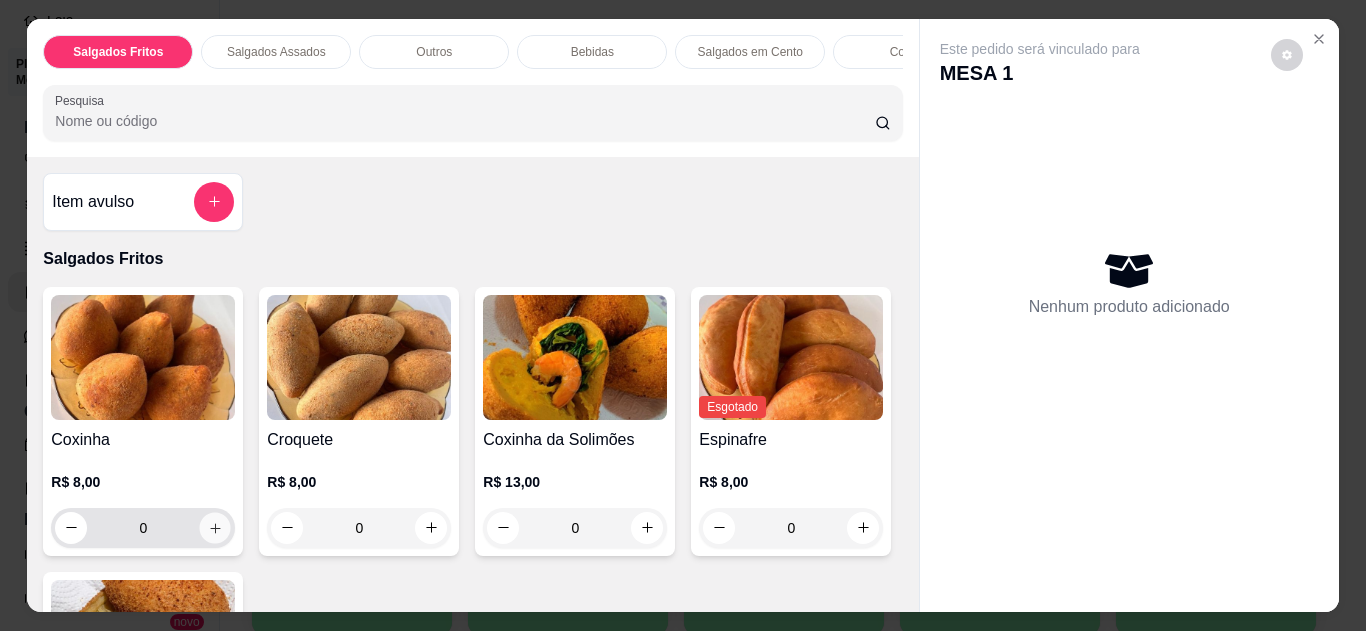 click at bounding box center [215, 527] 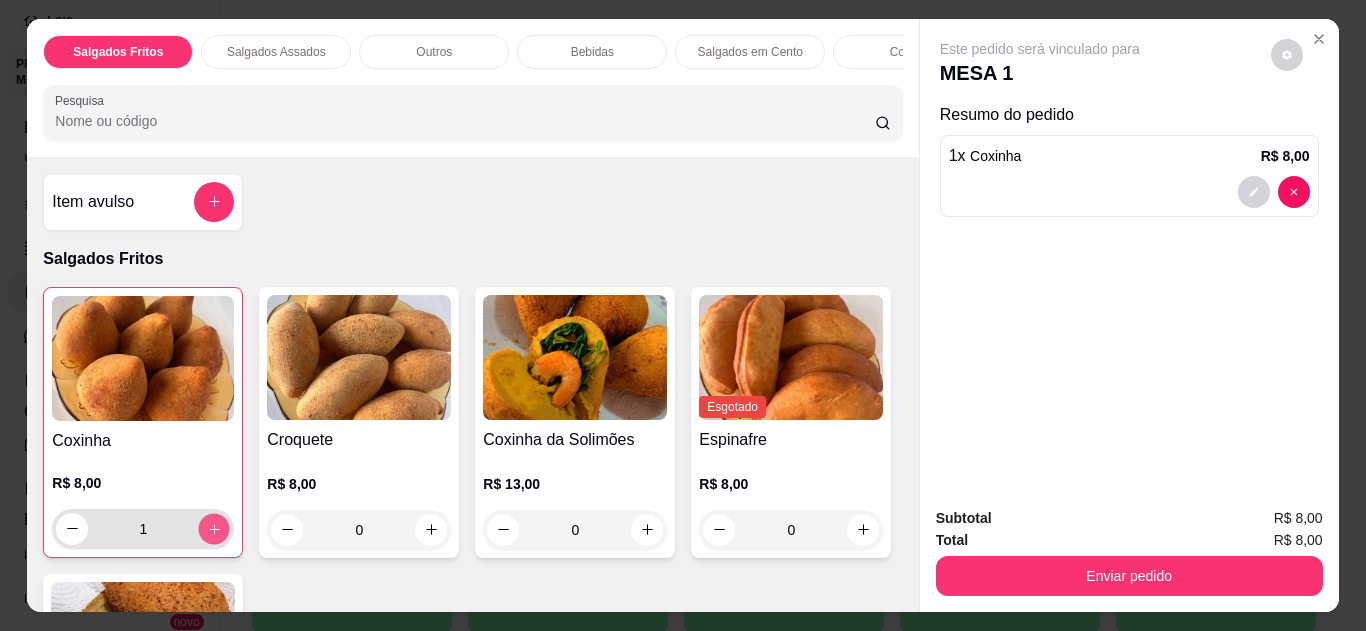 click 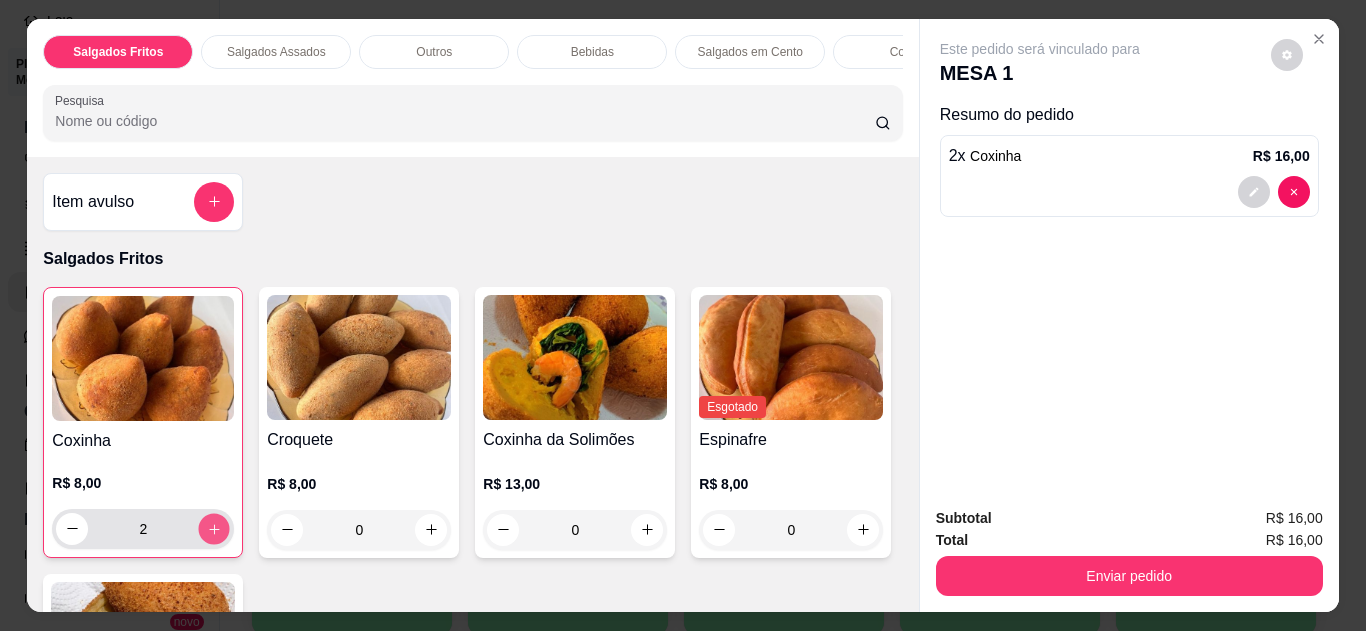 click 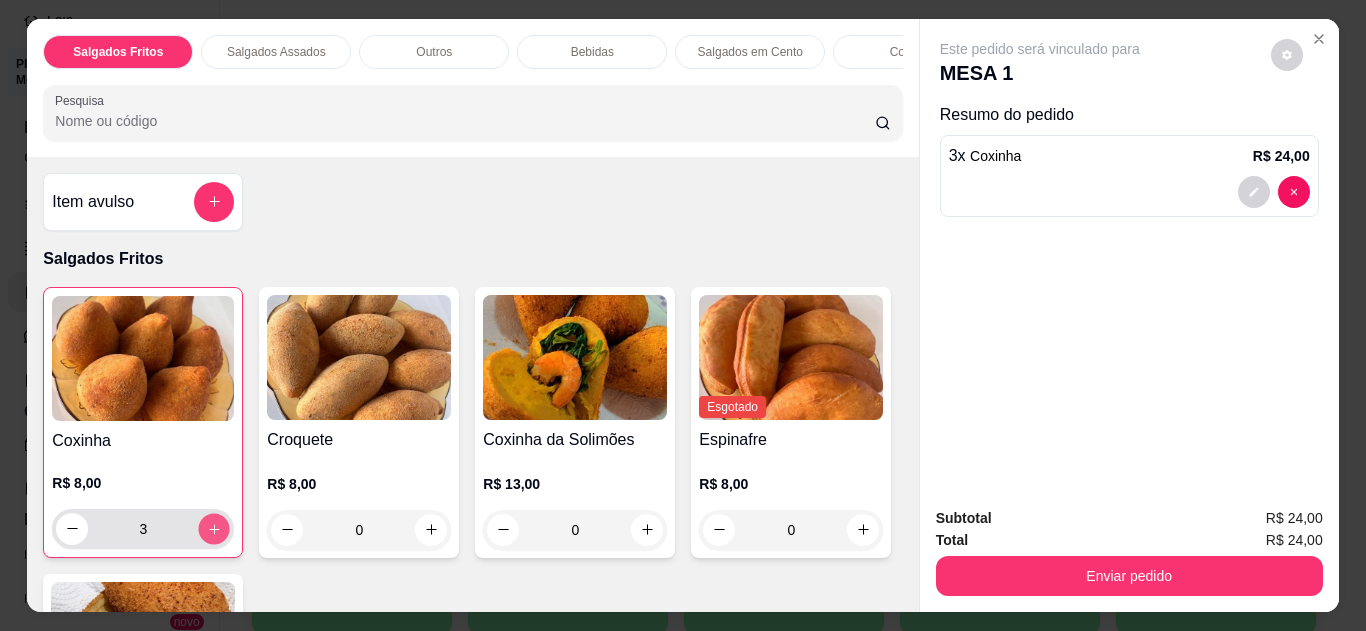 click at bounding box center [214, 528] 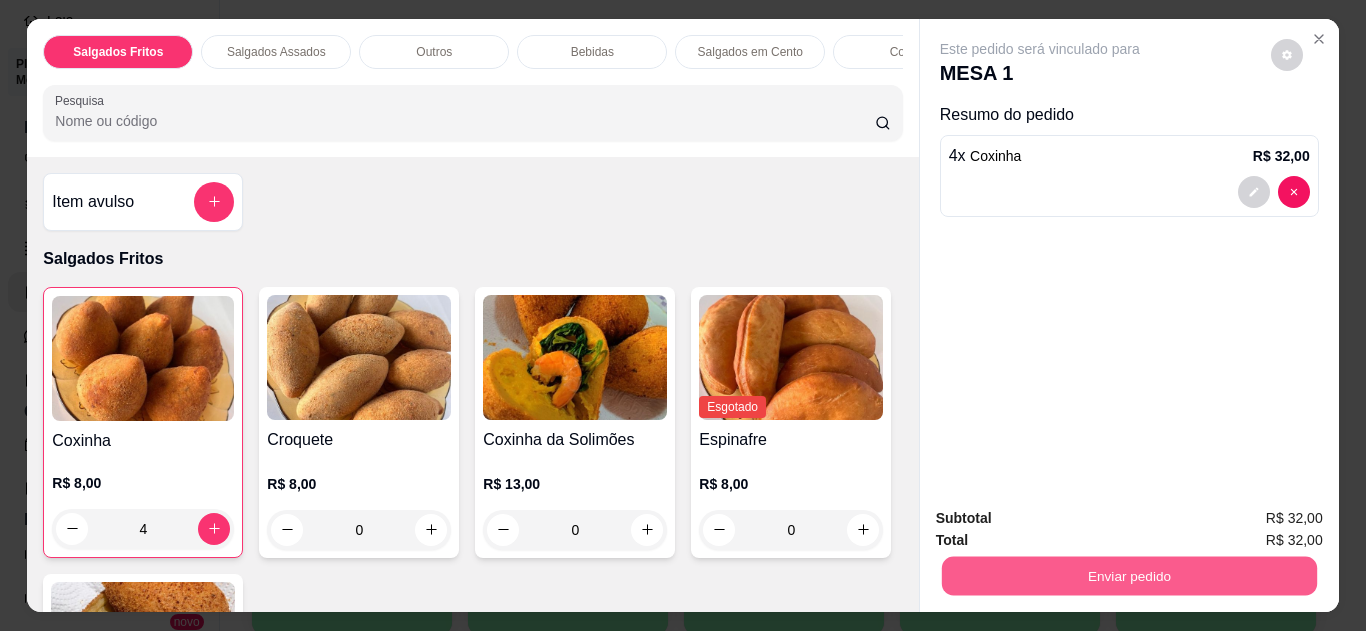 click on "Enviar pedido" at bounding box center [1128, 576] 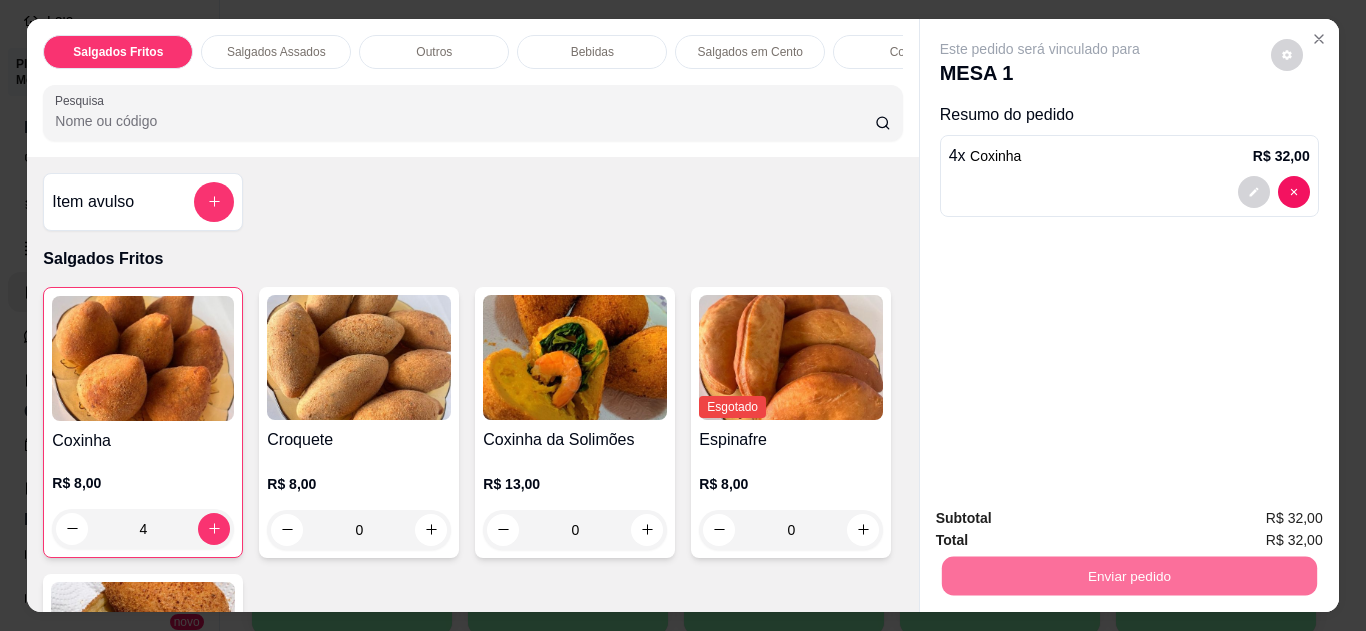 click on "Não registrar e enviar pedido" at bounding box center [1063, 519] 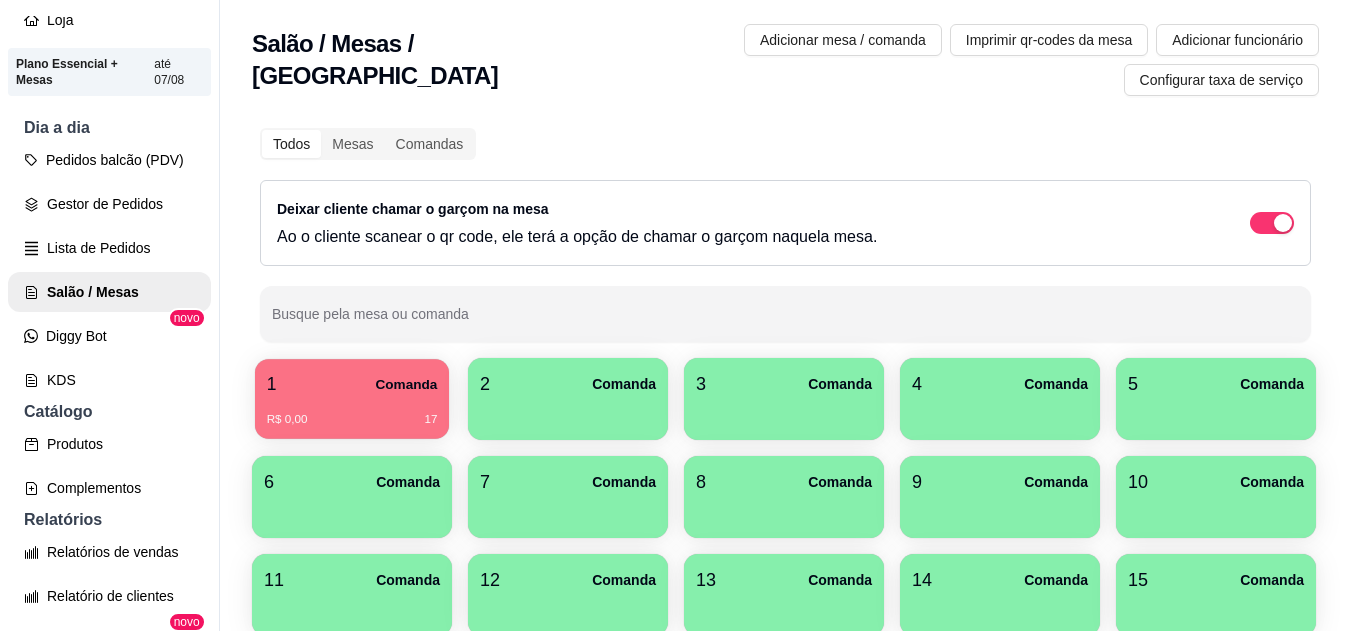 click on "Comanda" at bounding box center (406, 384) 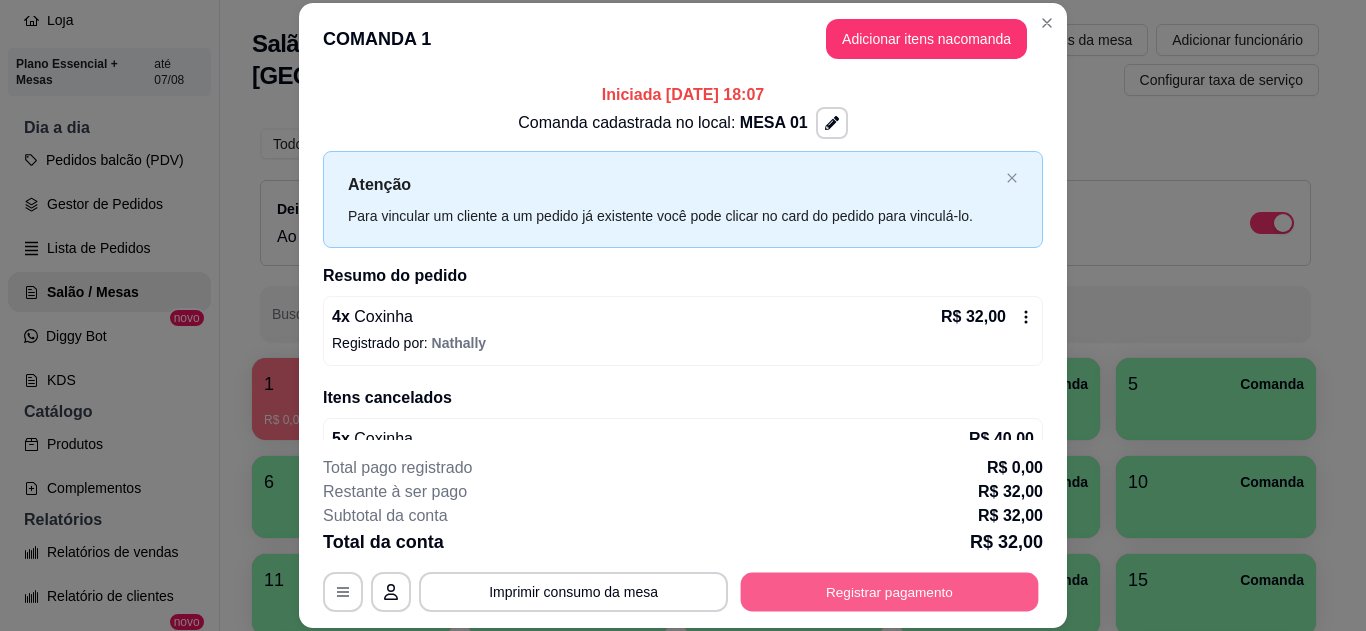click on "Registrar pagamento" at bounding box center (890, 591) 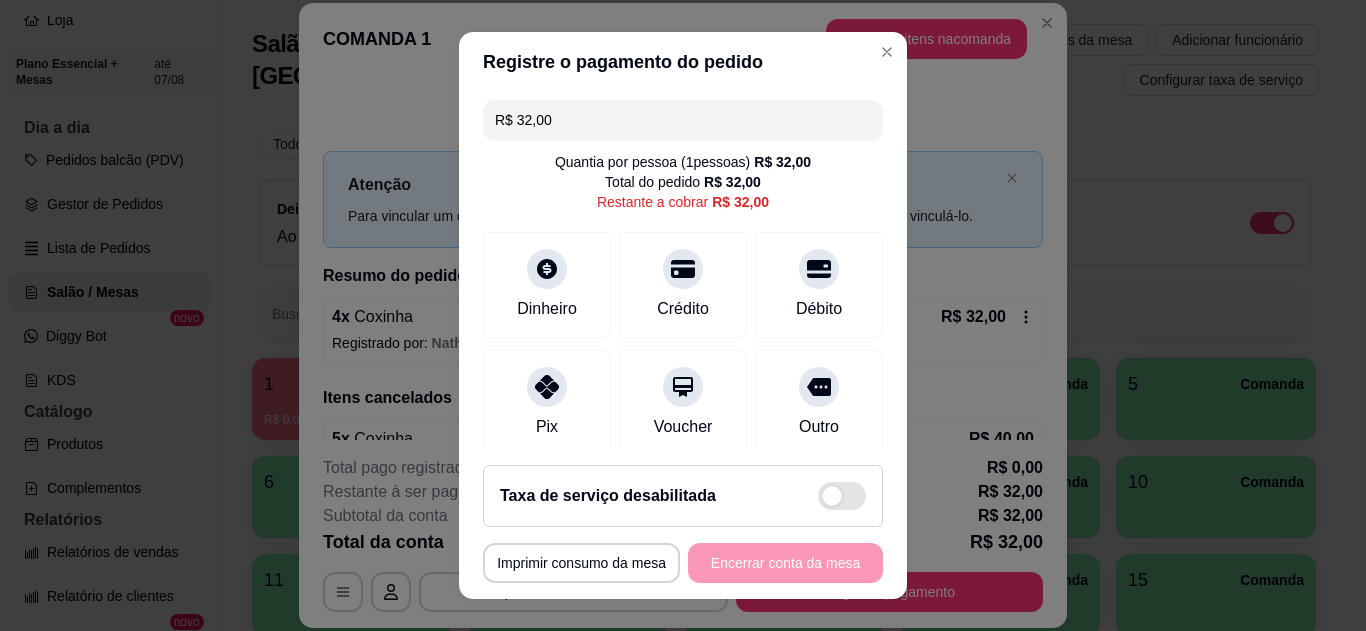 click on "Débito" at bounding box center (819, 309) 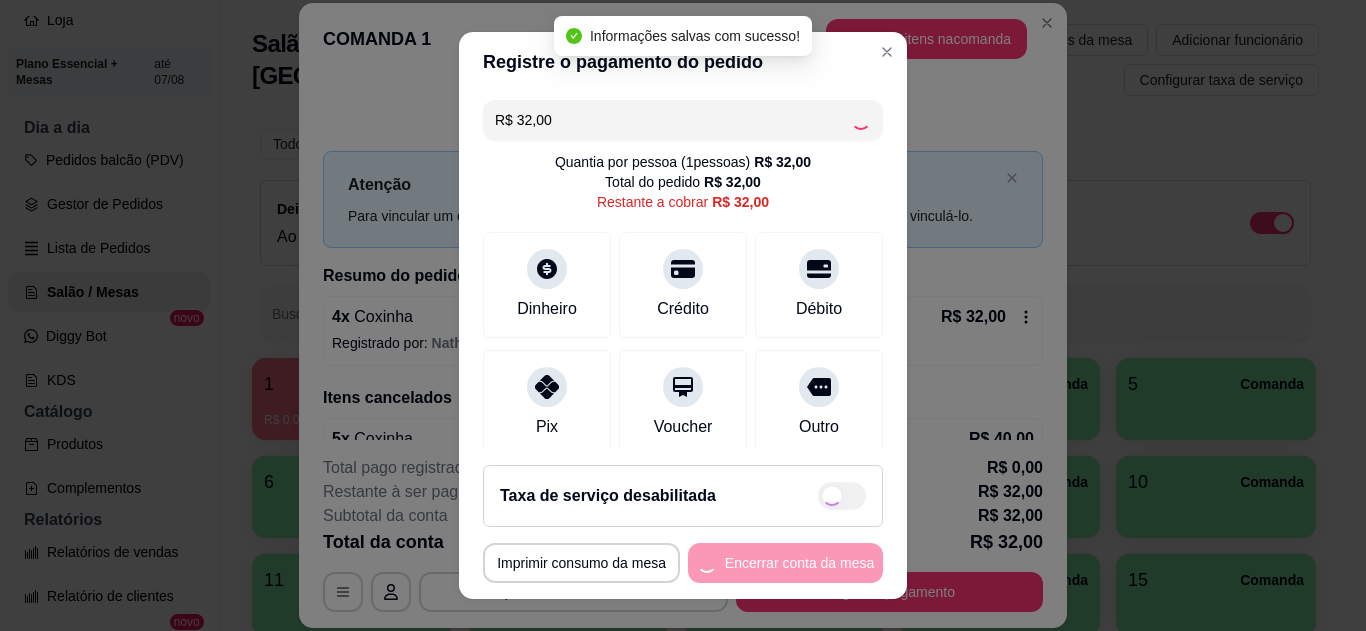 type on "R$ 0,00" 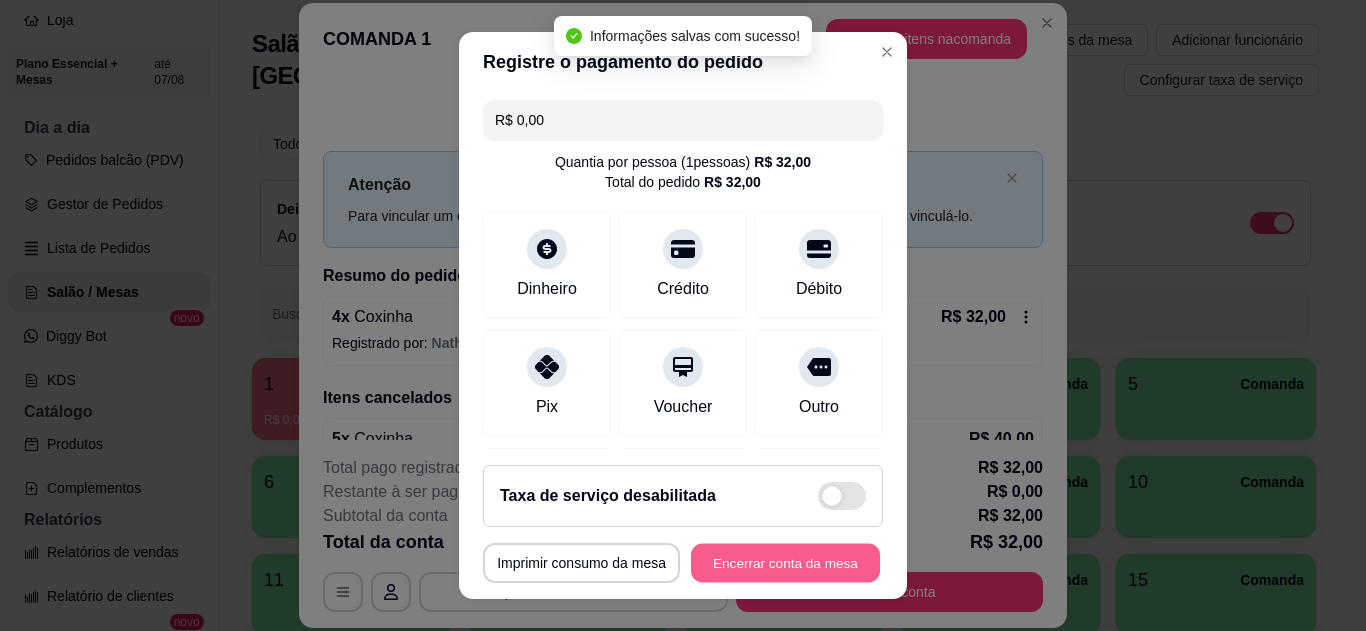 click on "Encerrar conta da mesa" at bounding box center [785, 563] 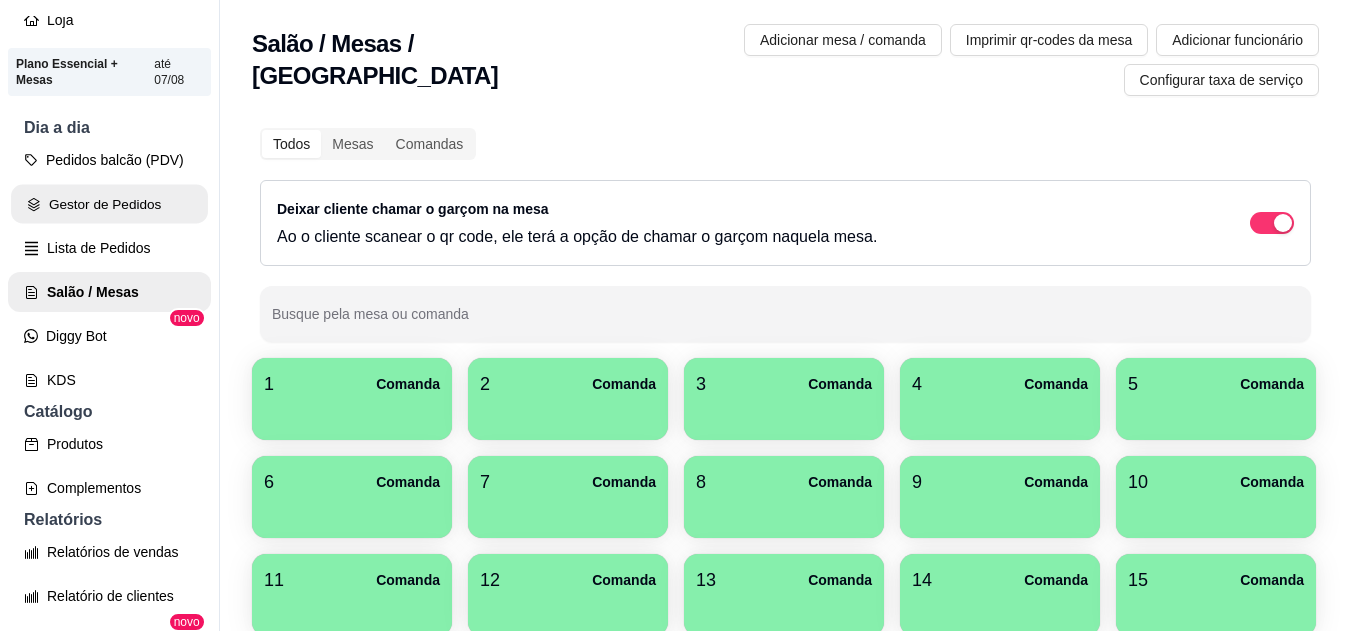 click on "Gestor de Pedidos" at bounding box center (109, 204) 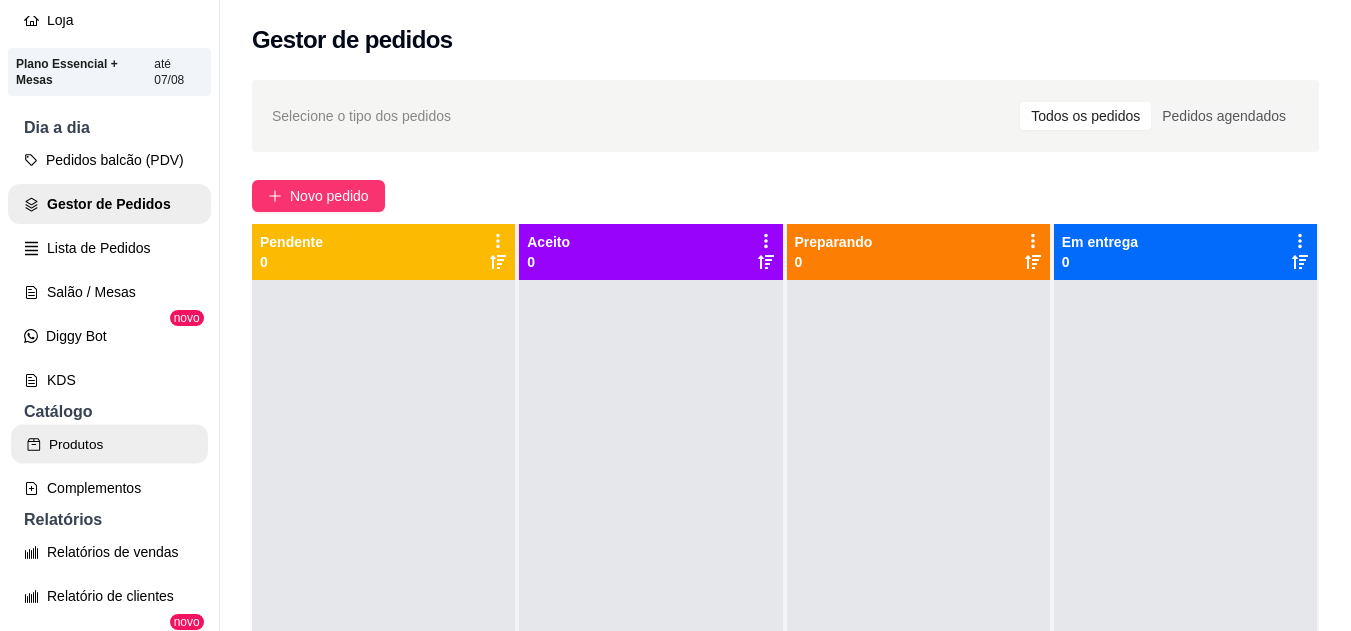 click on "Produtos" at bounding box center [109, 444] 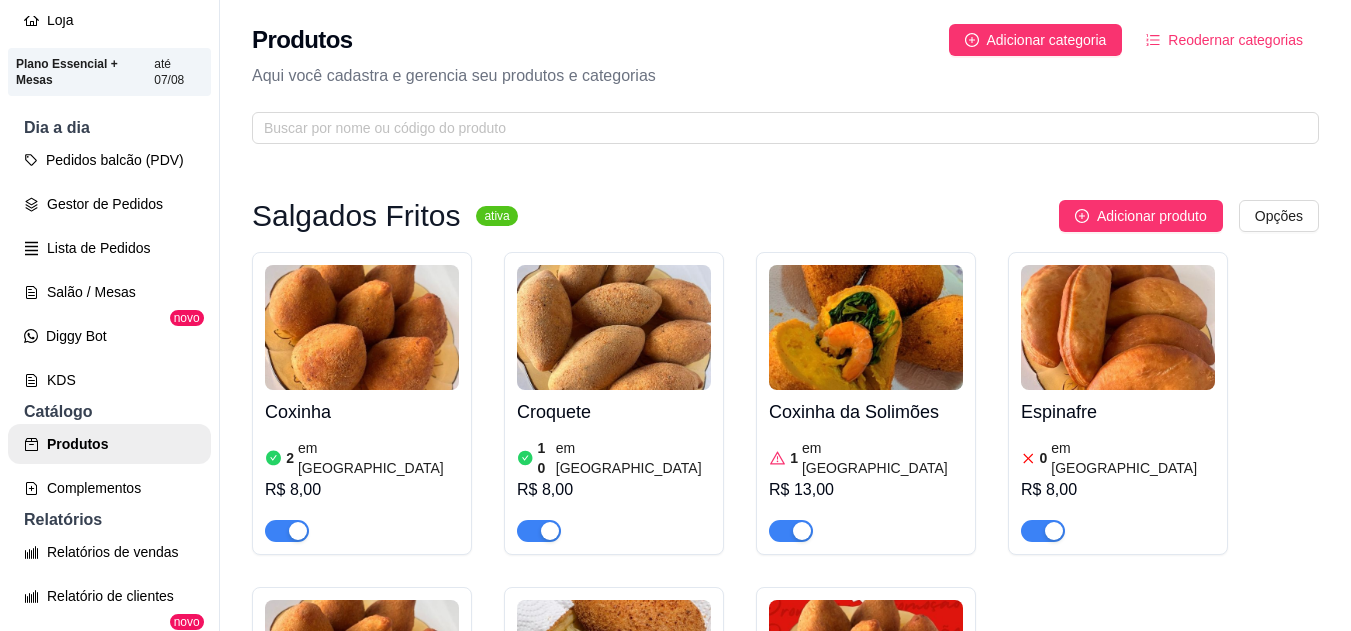click at bounding box center [362, 327] 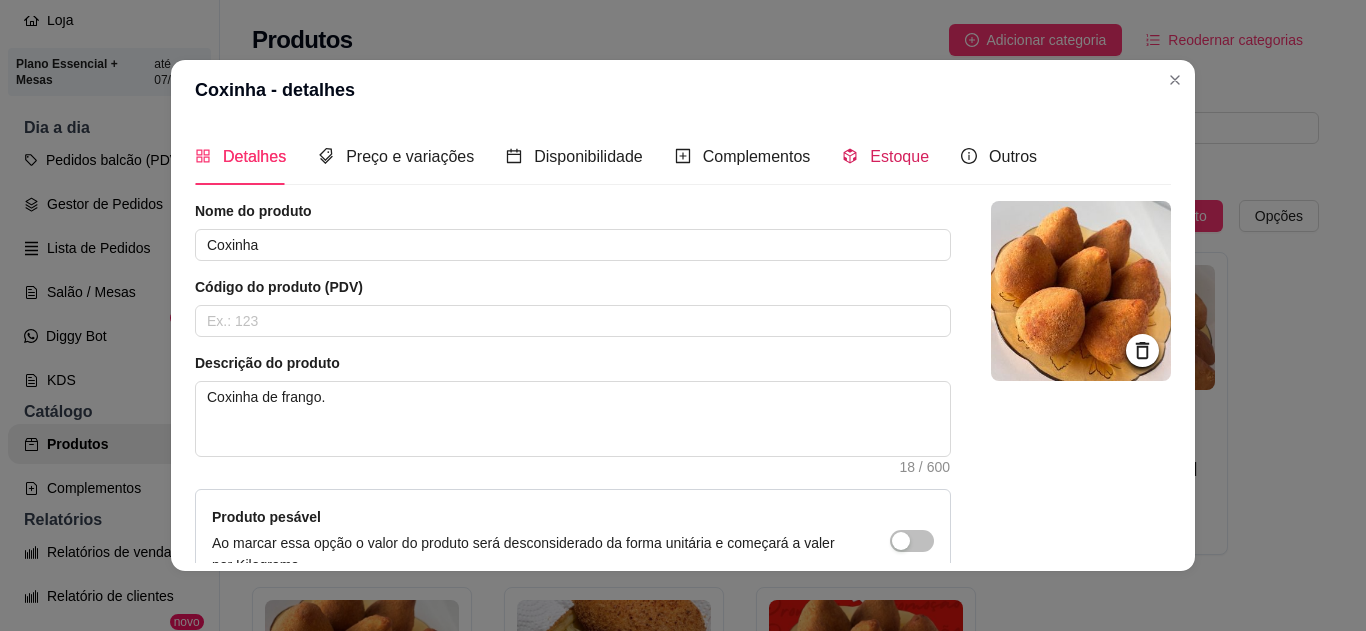 click on "Estoque" at bounding box center (899, 156) 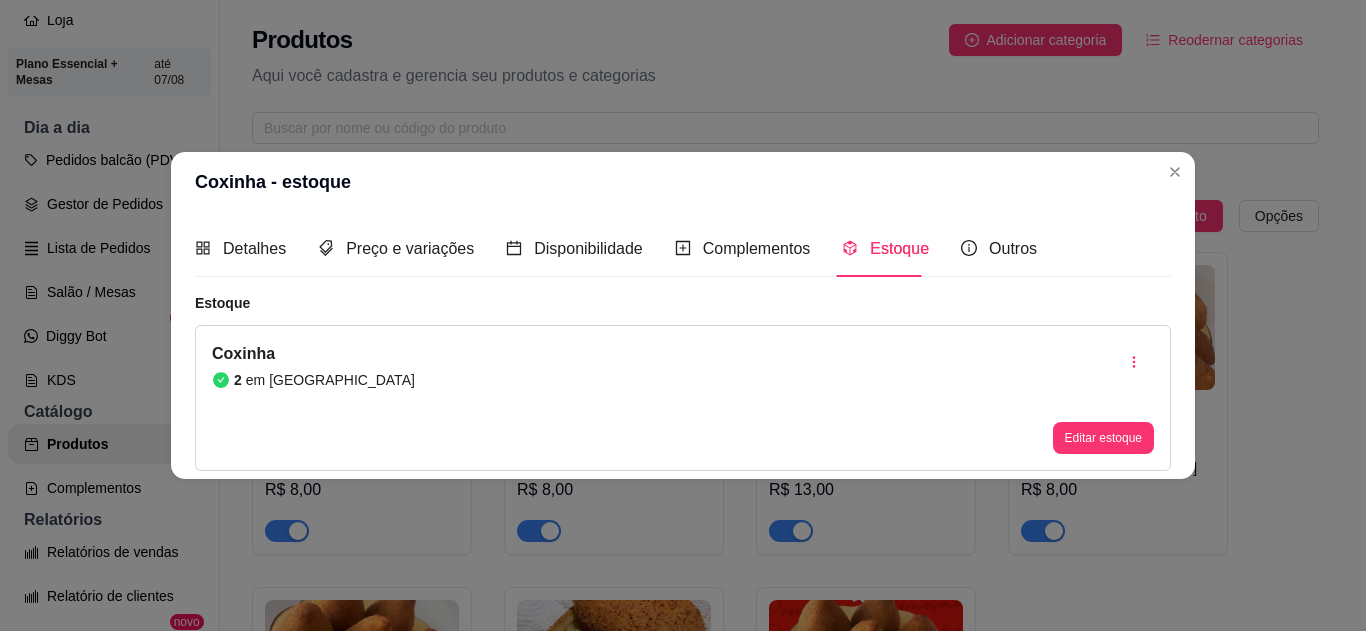 type 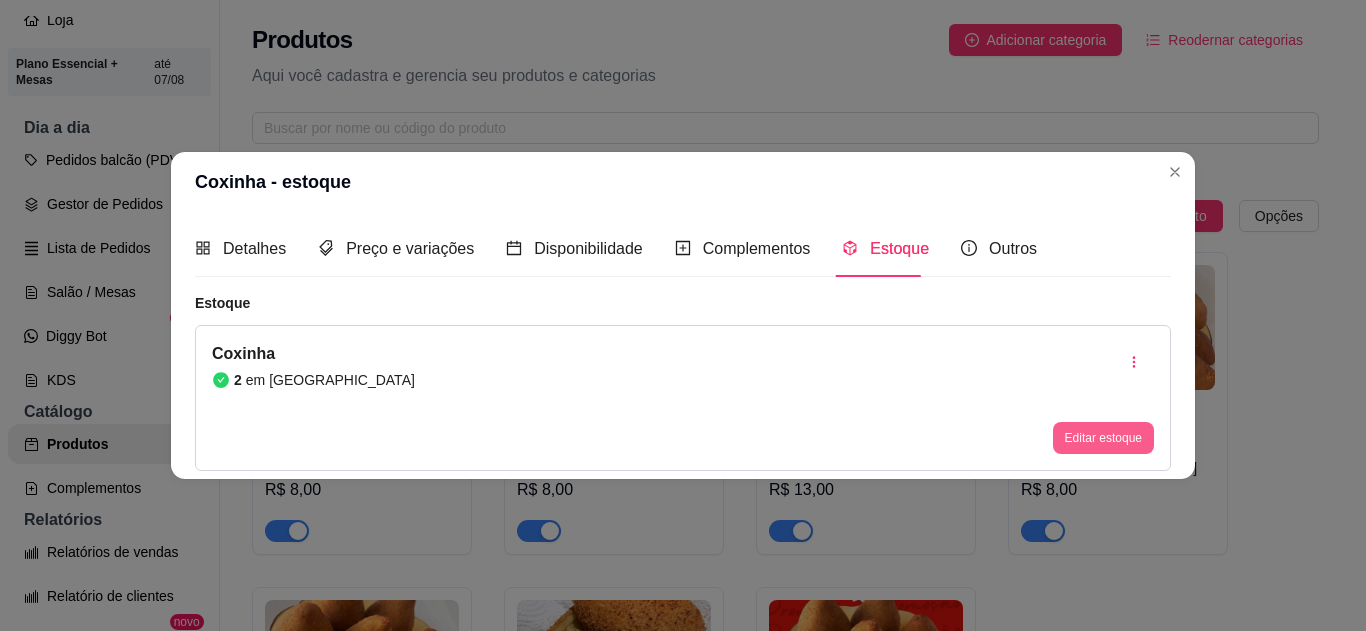 click on "Editar estoque" at bounding box center [1103, 438] 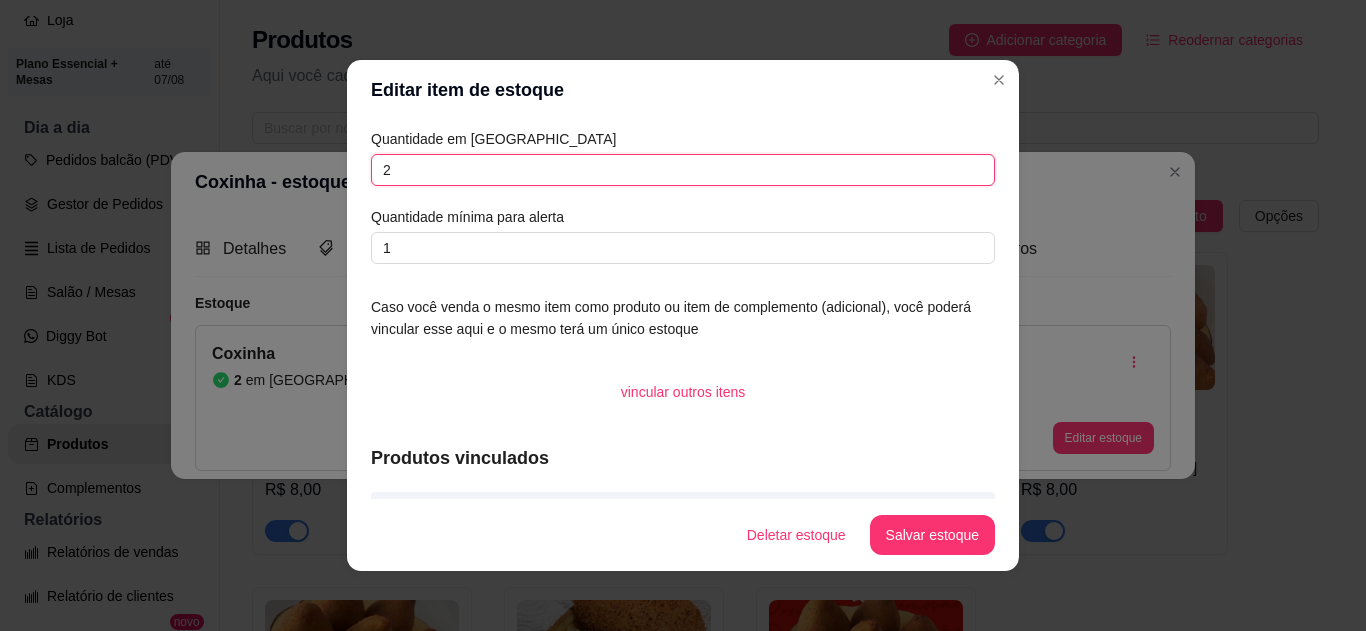 click on "2" at bounding box center [683, 170] 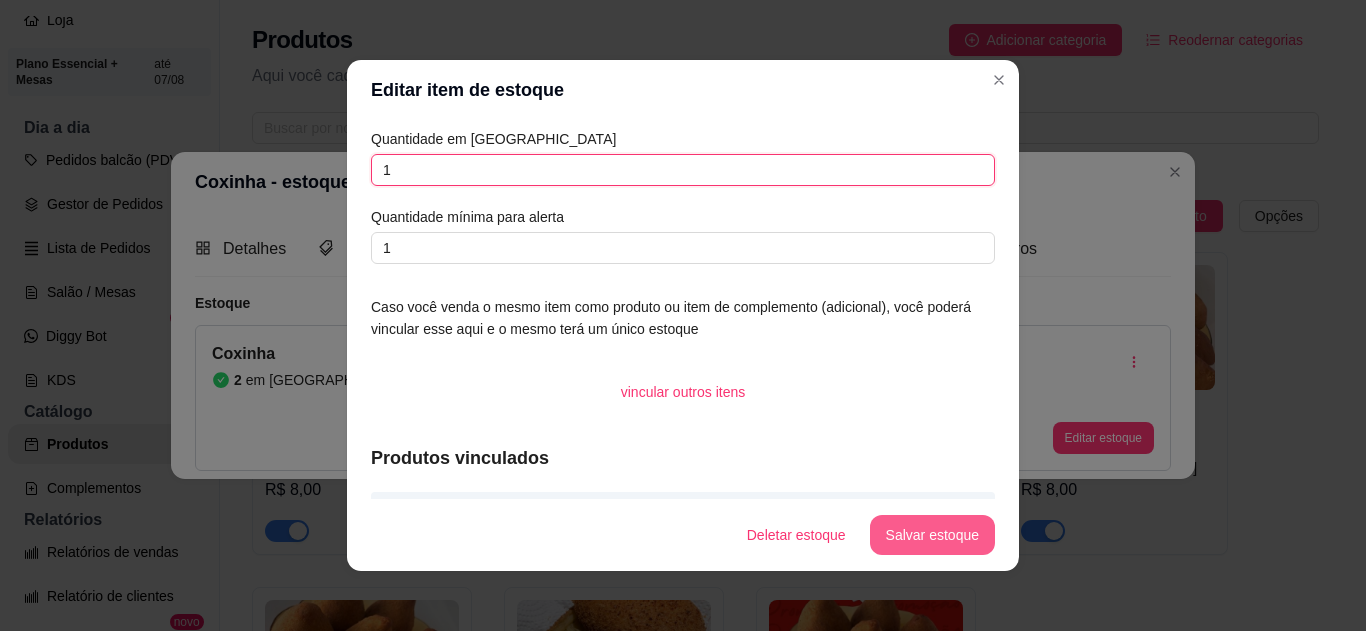 type on "1" 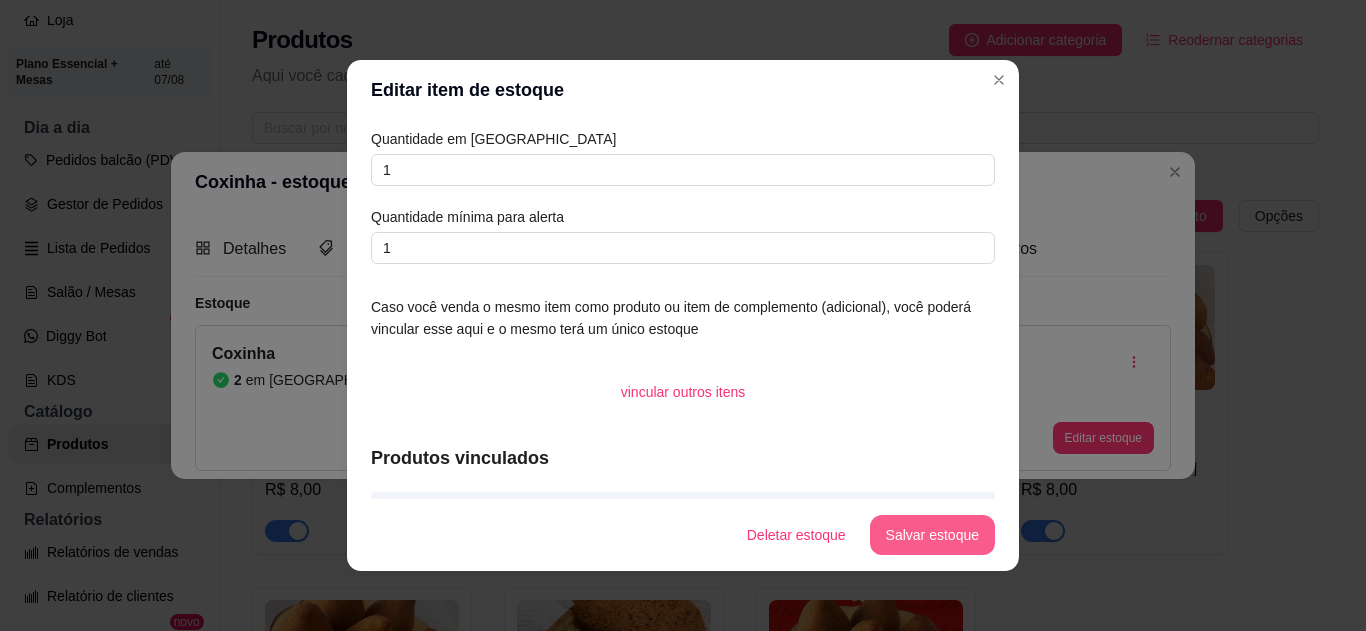 click on "Salvar estoque" at bounding box center [932, 535] 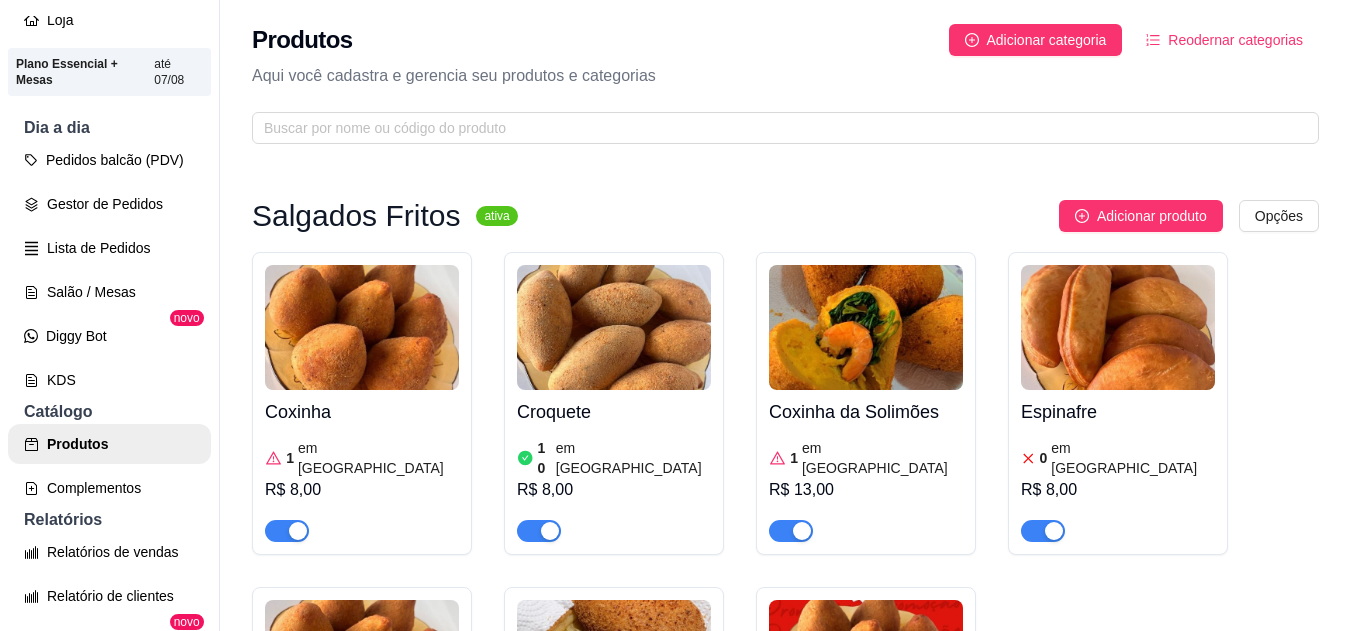 click at bounding box center (614, 662) 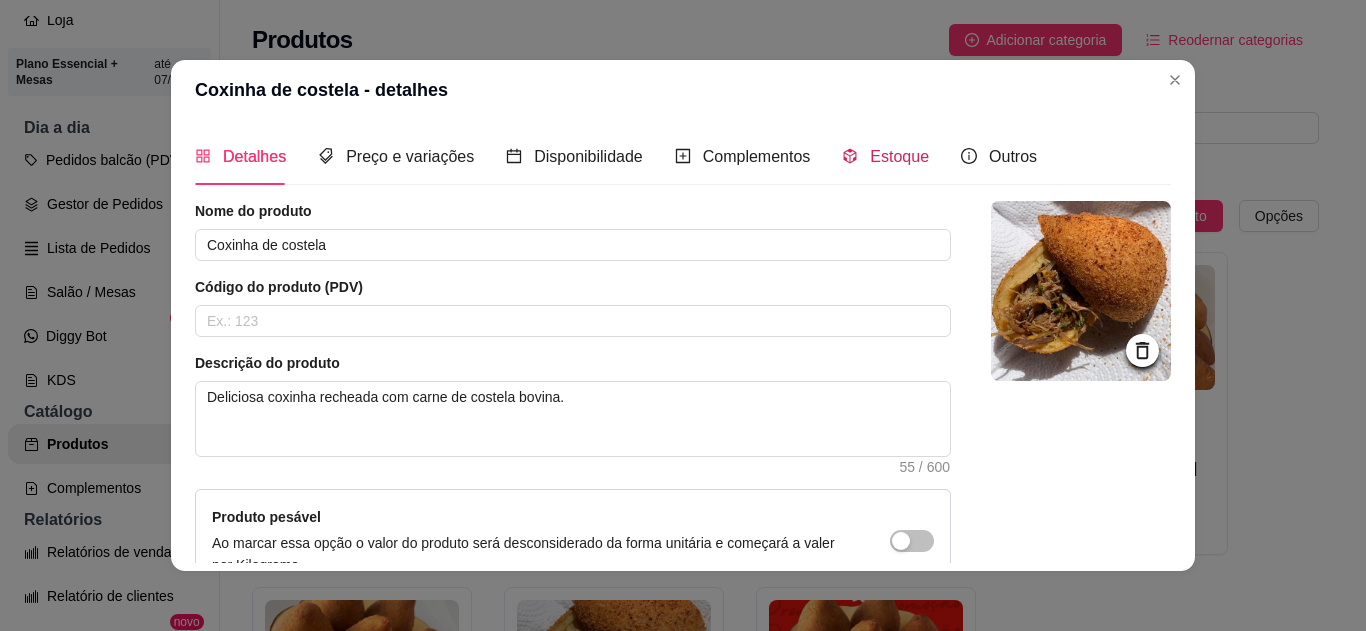 click on "Estoque" at bounding box center (899, 156) 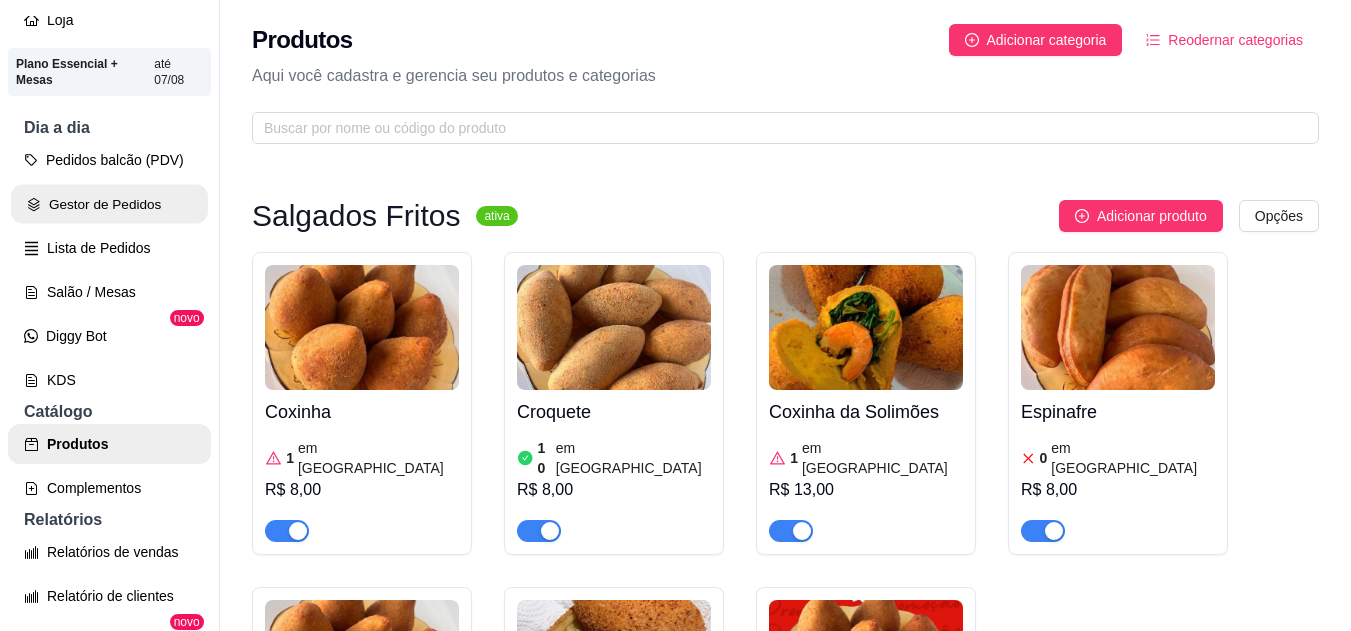 click on "Gestor de Pedidos" at bounding box center (109, 204) 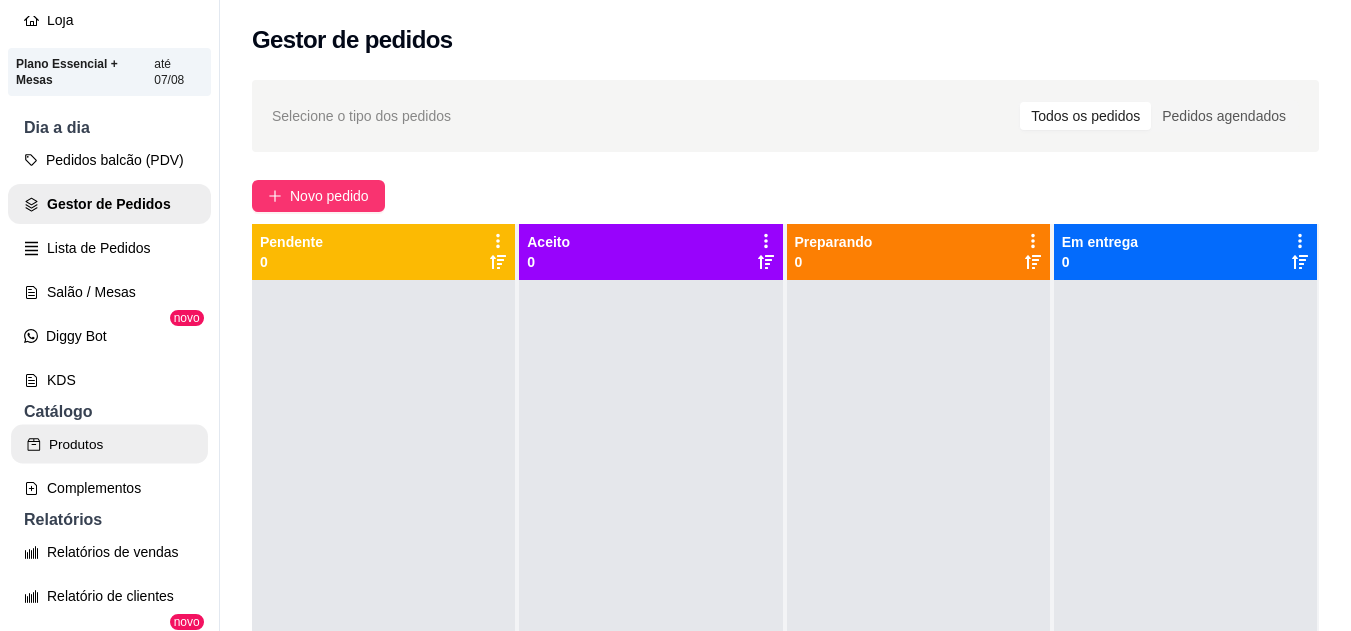 click on "Produtos" at bounding box center (109, 444) 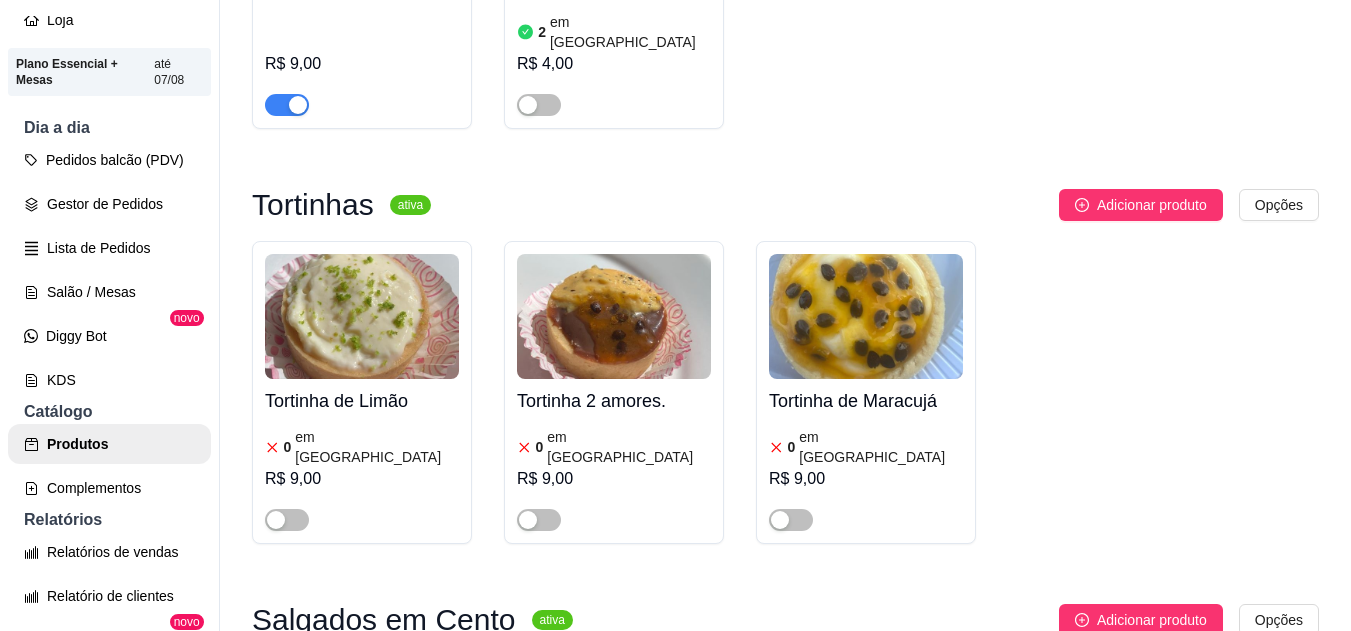 scroll, scrollTop: 6964, scrollLeft: 0, axis: vertical 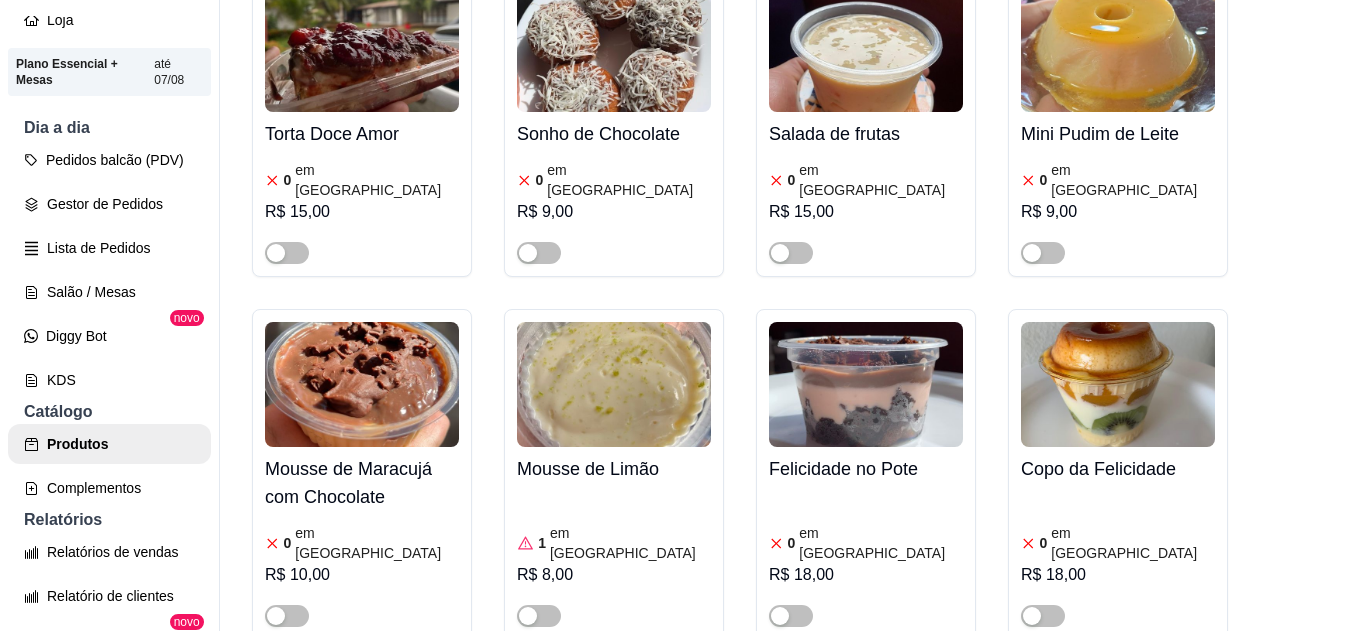 click at bounding box center [780, 253] 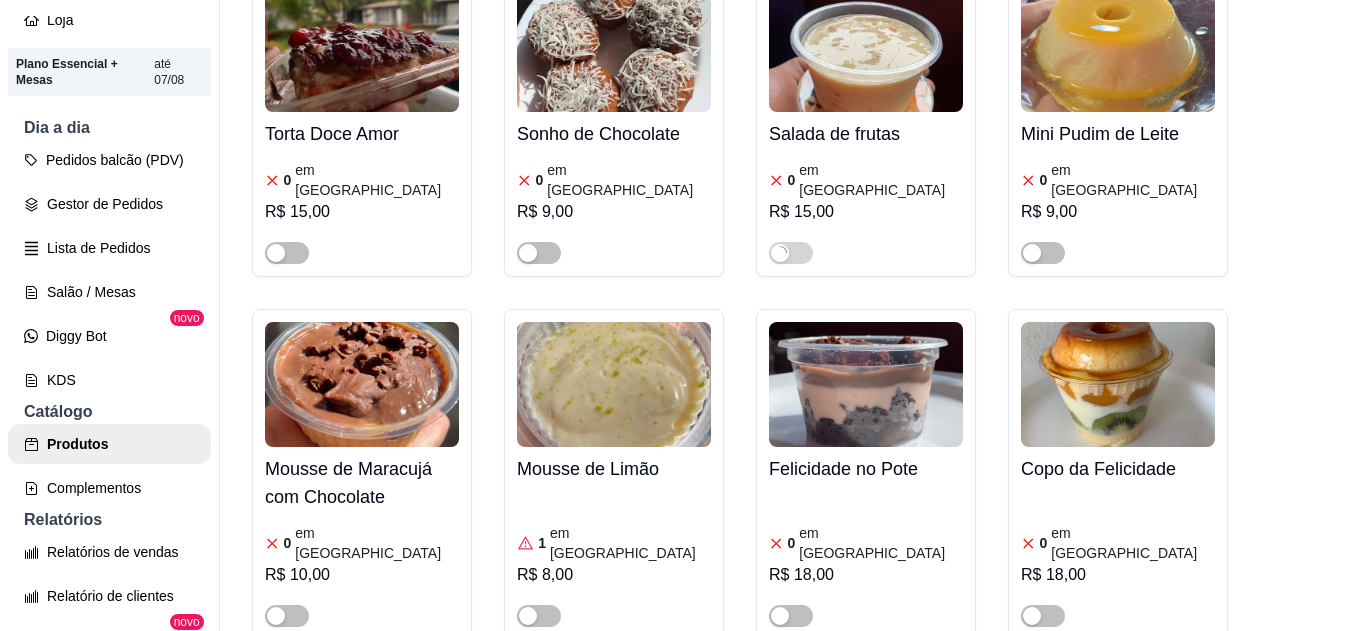 click at bounding box center [614, 384] 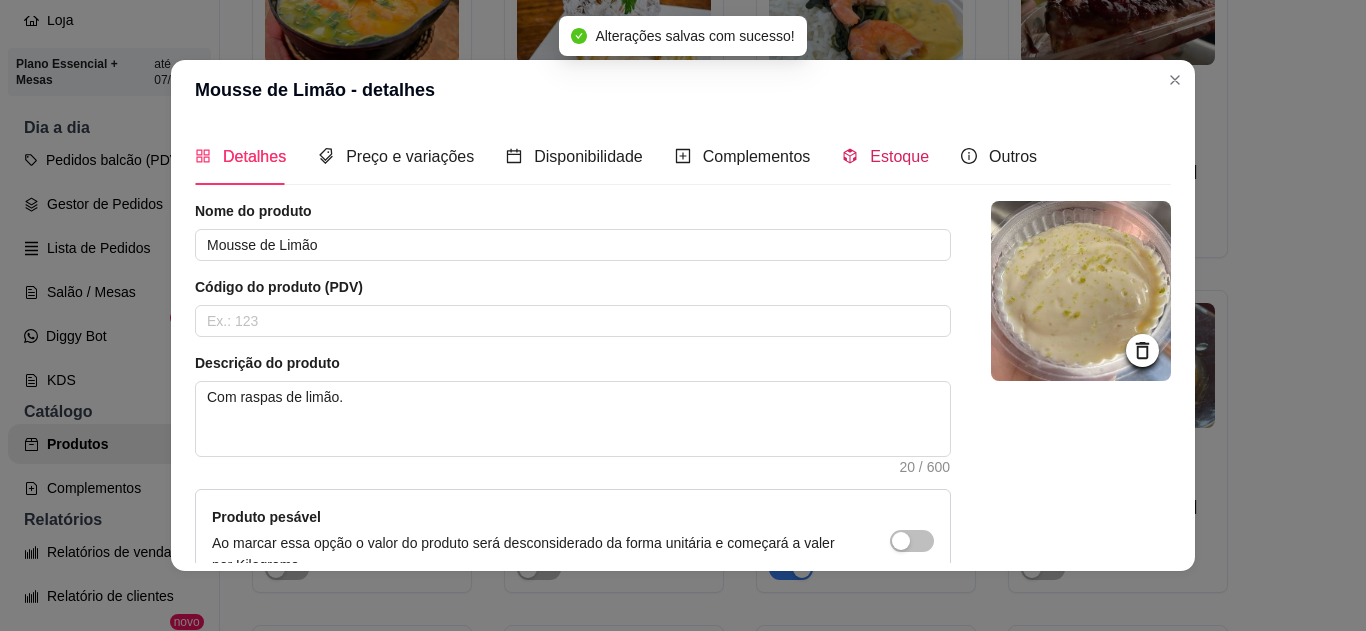 click on "Estoque" at bounding box center (899, 156) 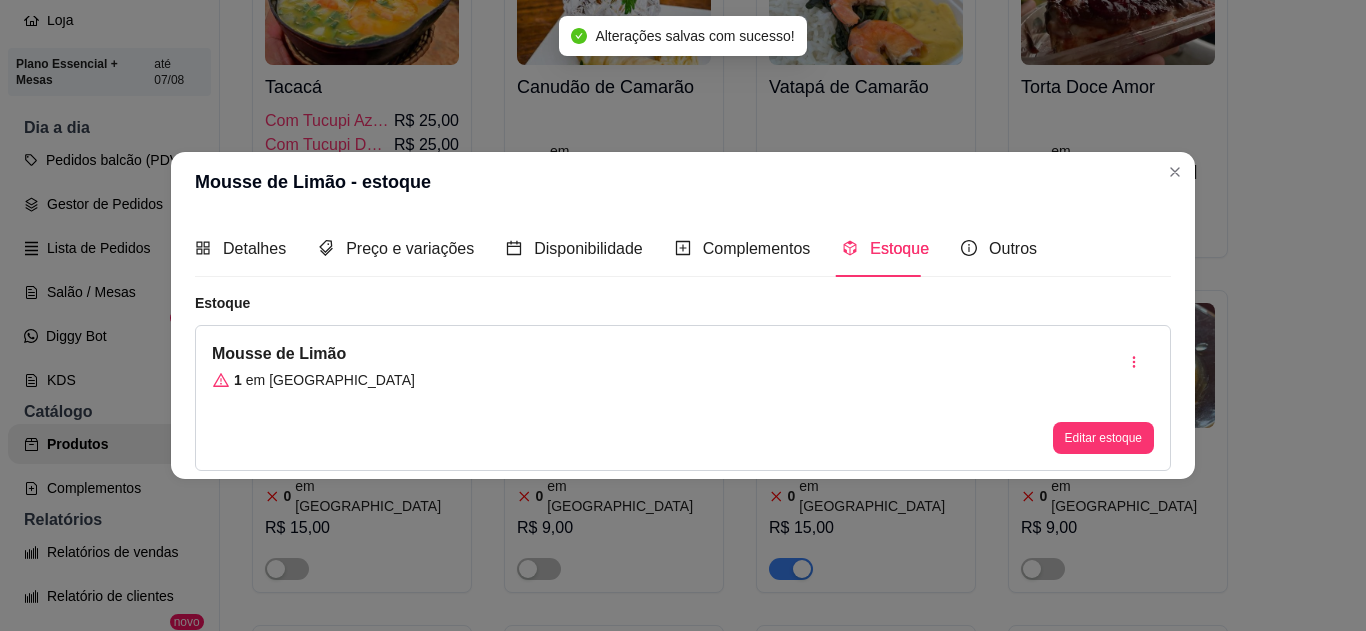type 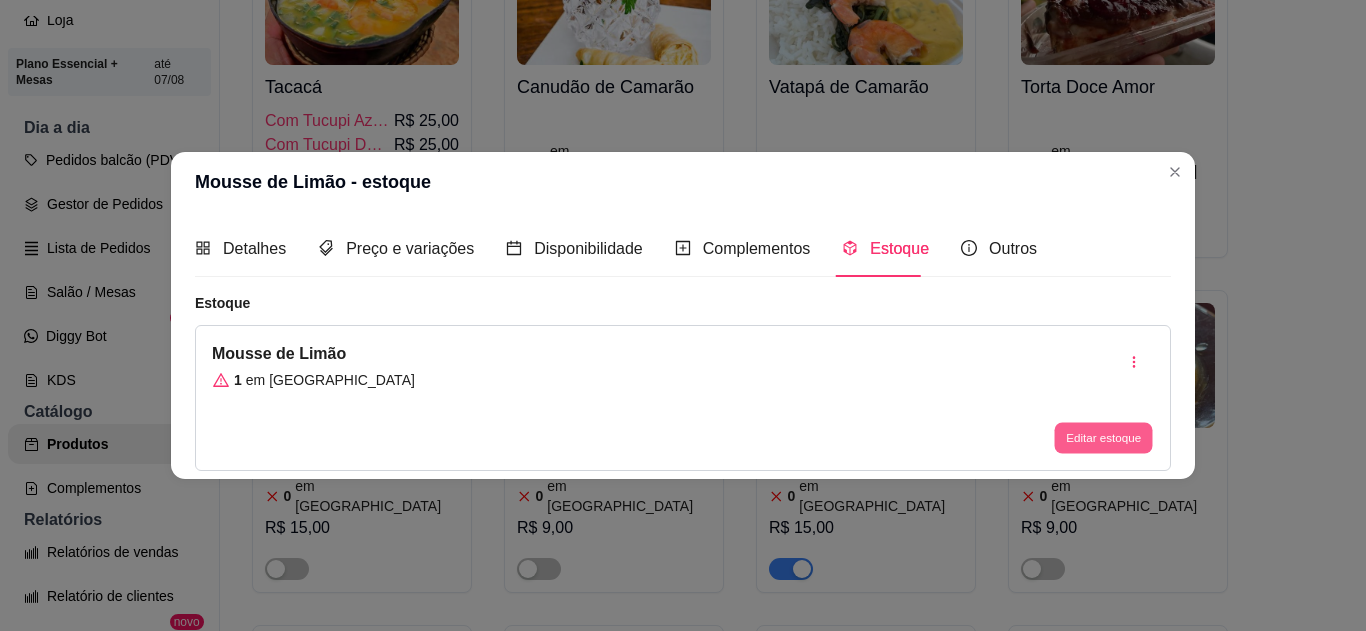click on "Editar estoque" at bounding box center [1103, 438] 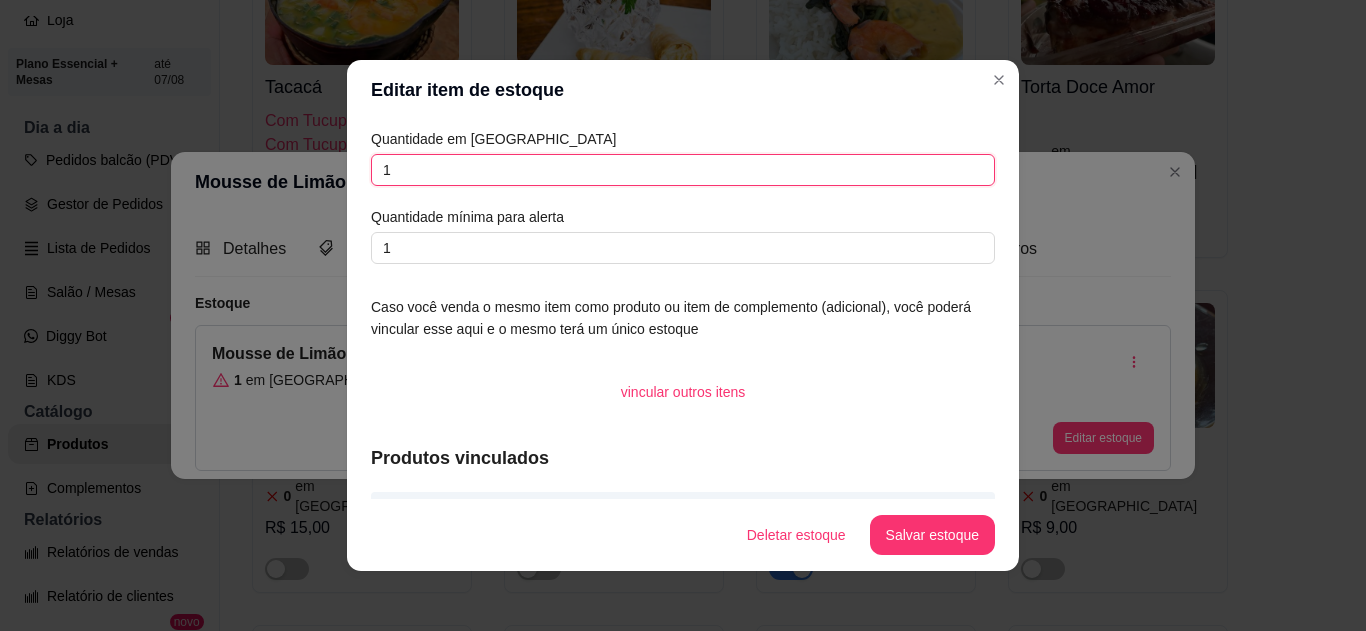 click on "1" at bounding box center (683, 170) 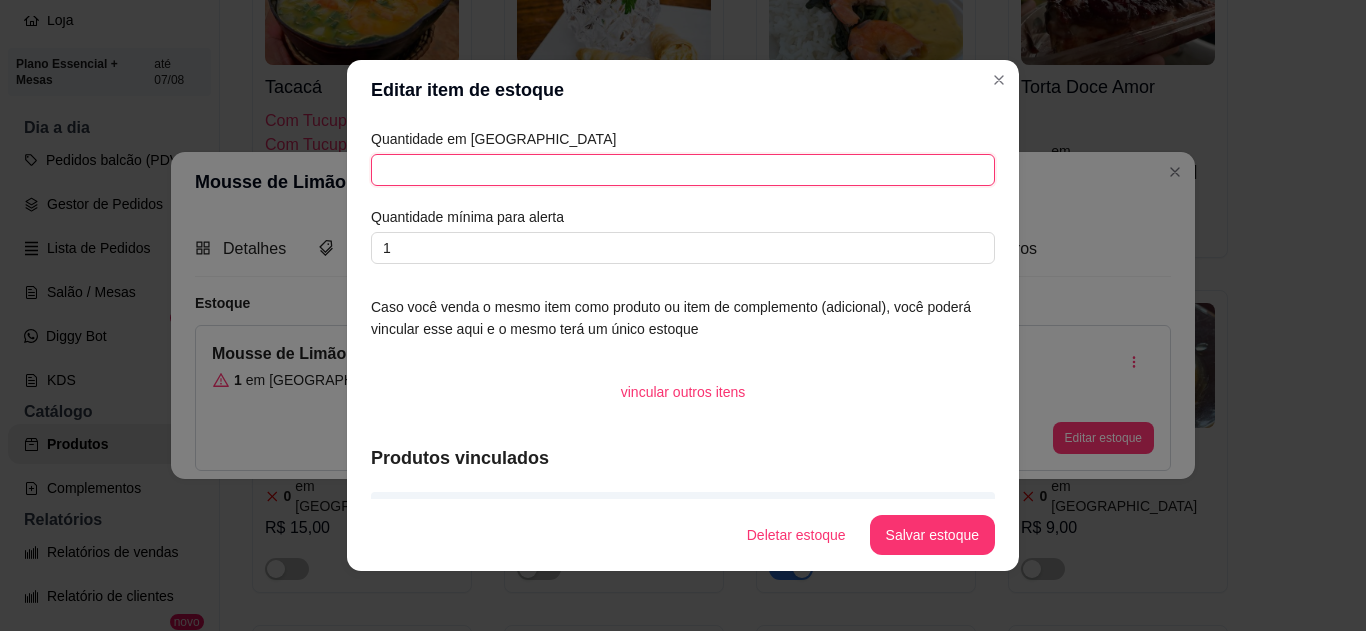 type on "0" 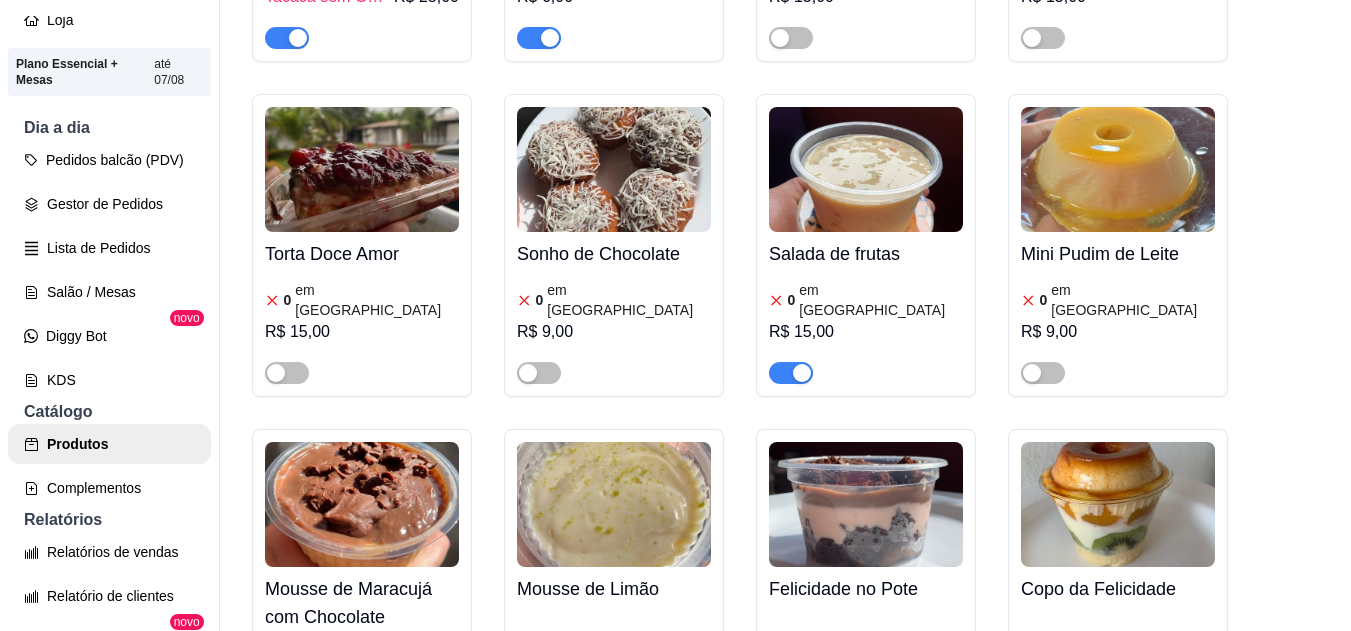scroll, scrollTop: 3302, scrollLeft: 0, axis: vertical 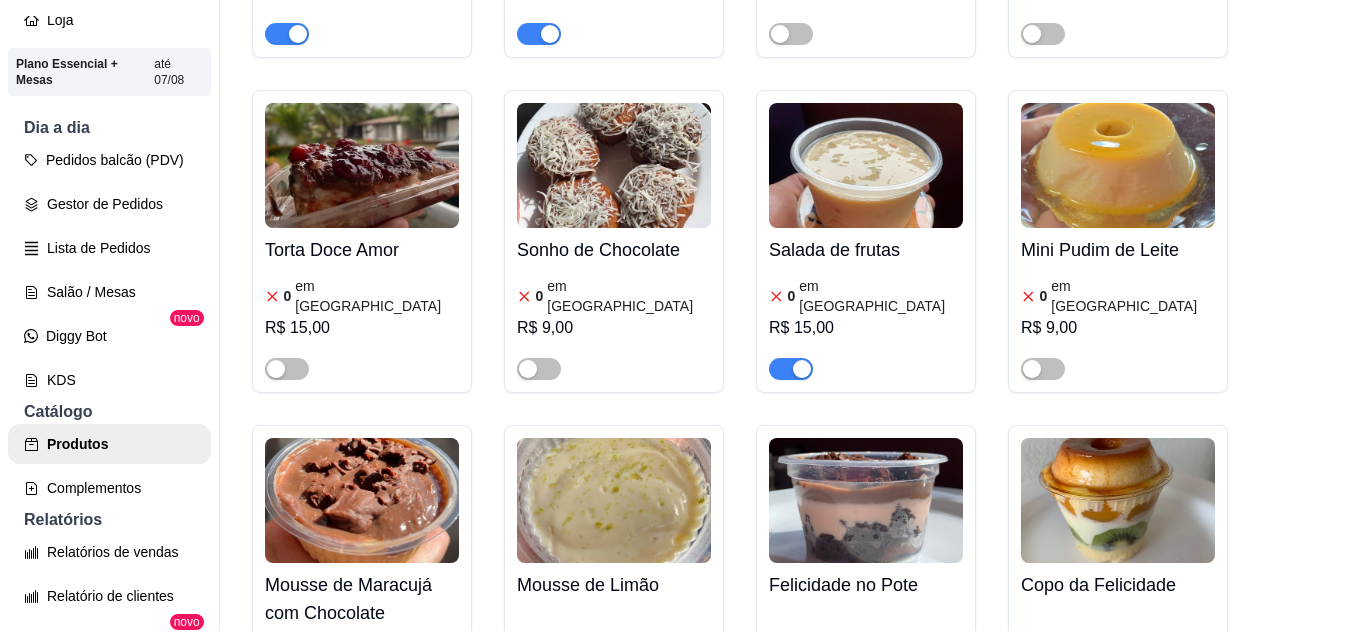 click at bounding box center [539, 732] 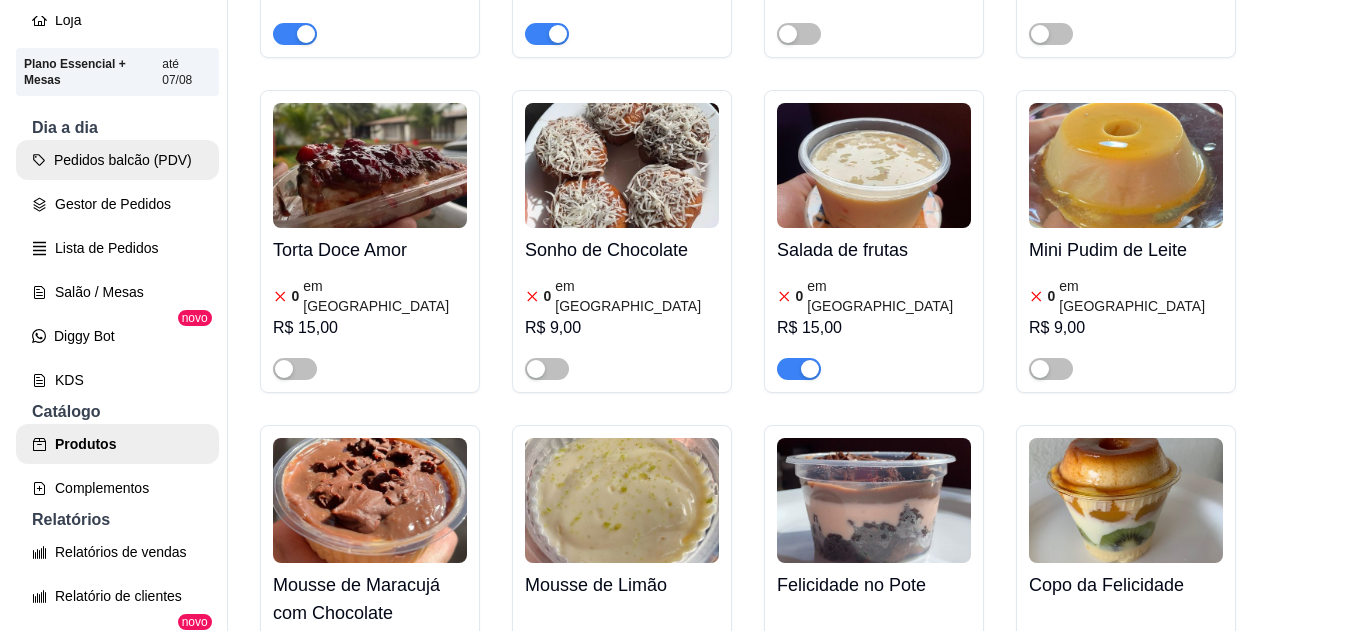 scroll, scrollTop: 2938, scrollLeft: 0, axis: vertical 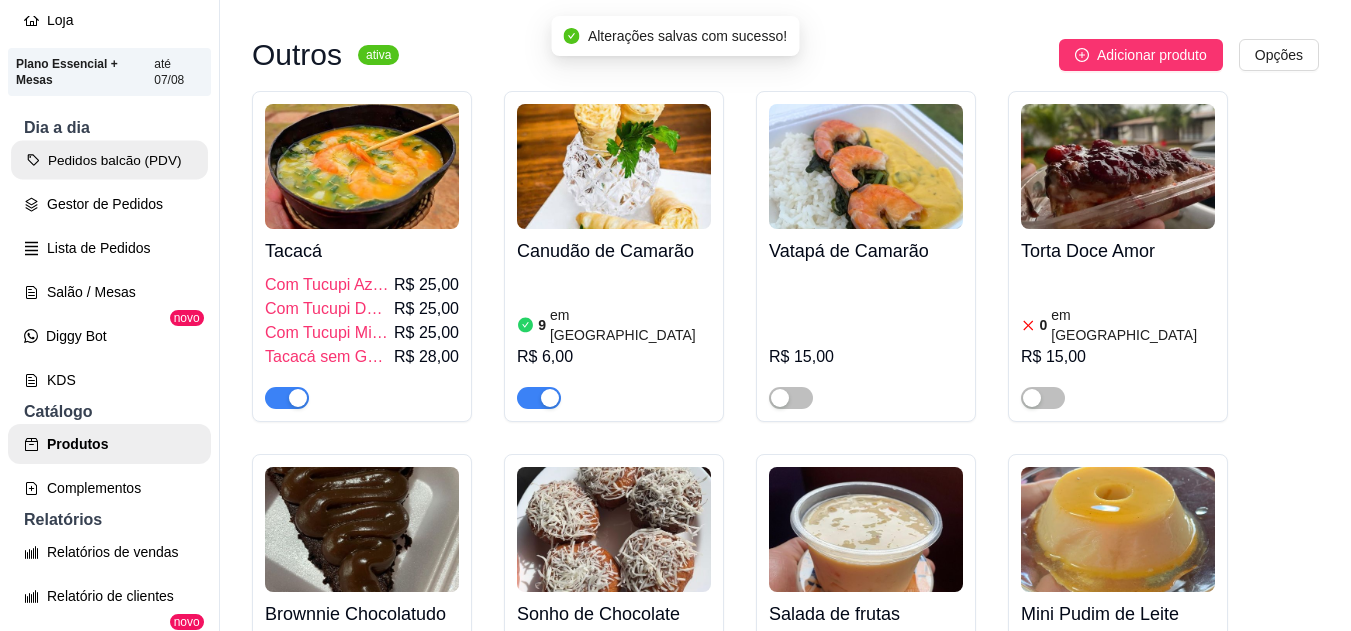 click on "Pedidos balcão (PDV)" at bounding box center (109, 160) 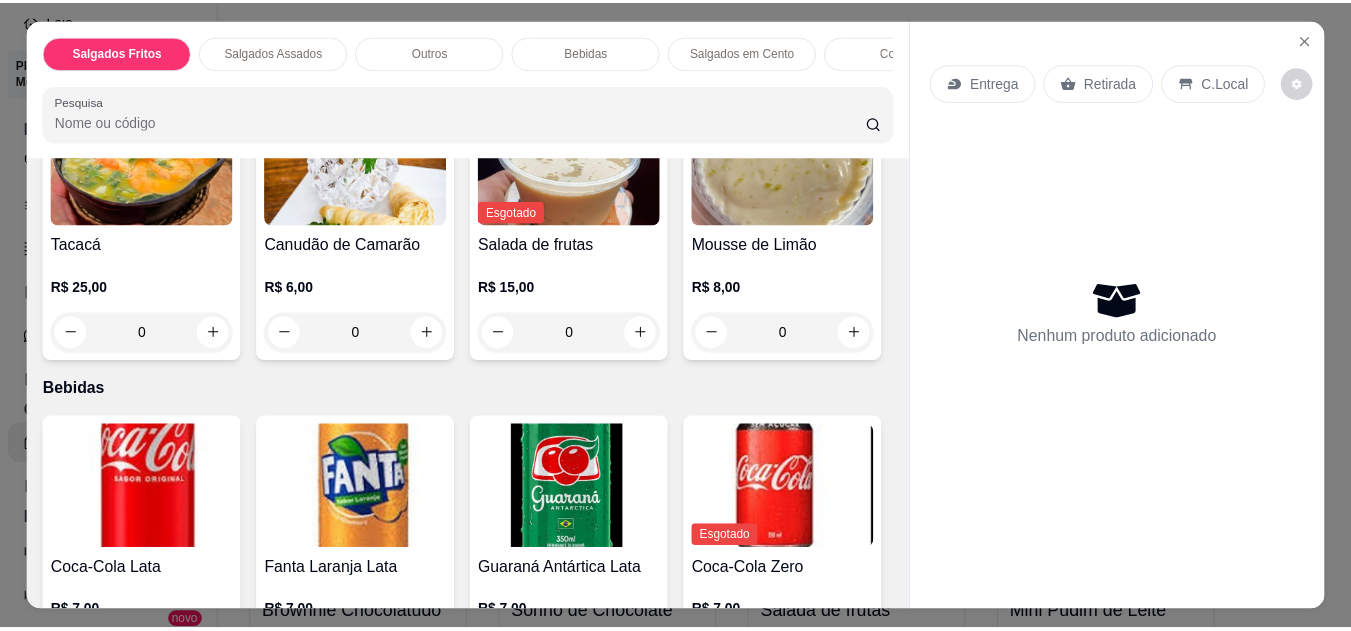 scroll, scrollTop: 1158, scrollLeft: 0, axis: vertical 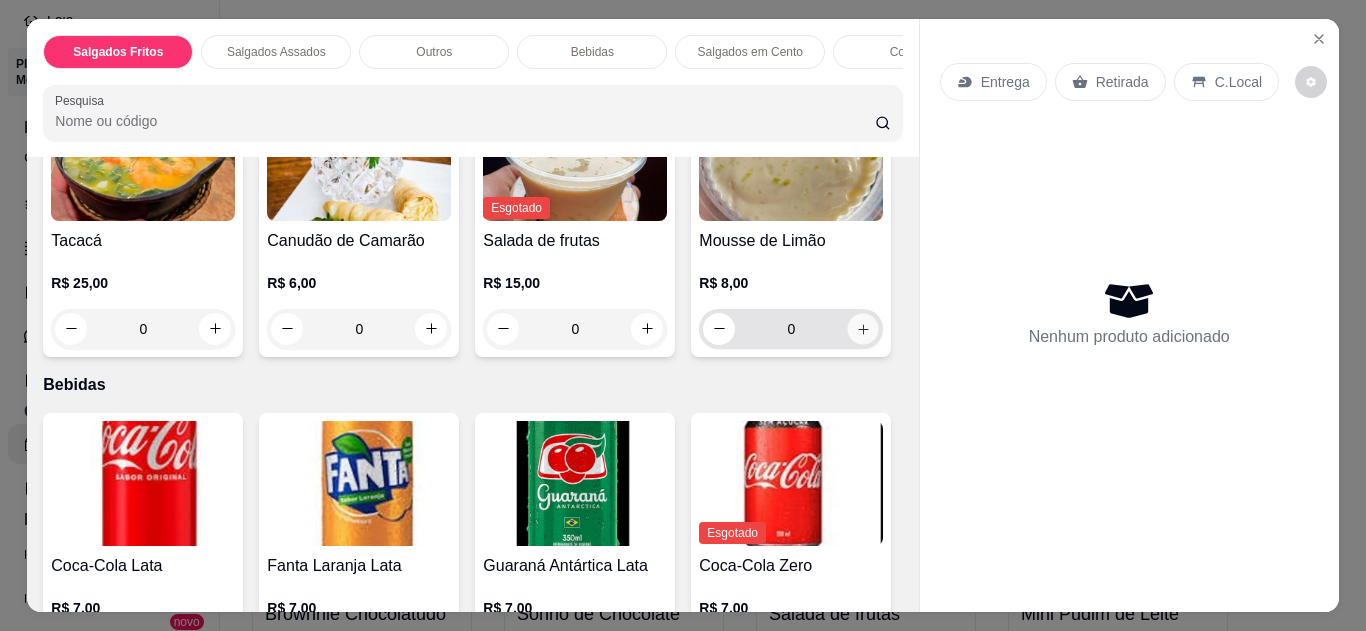 click 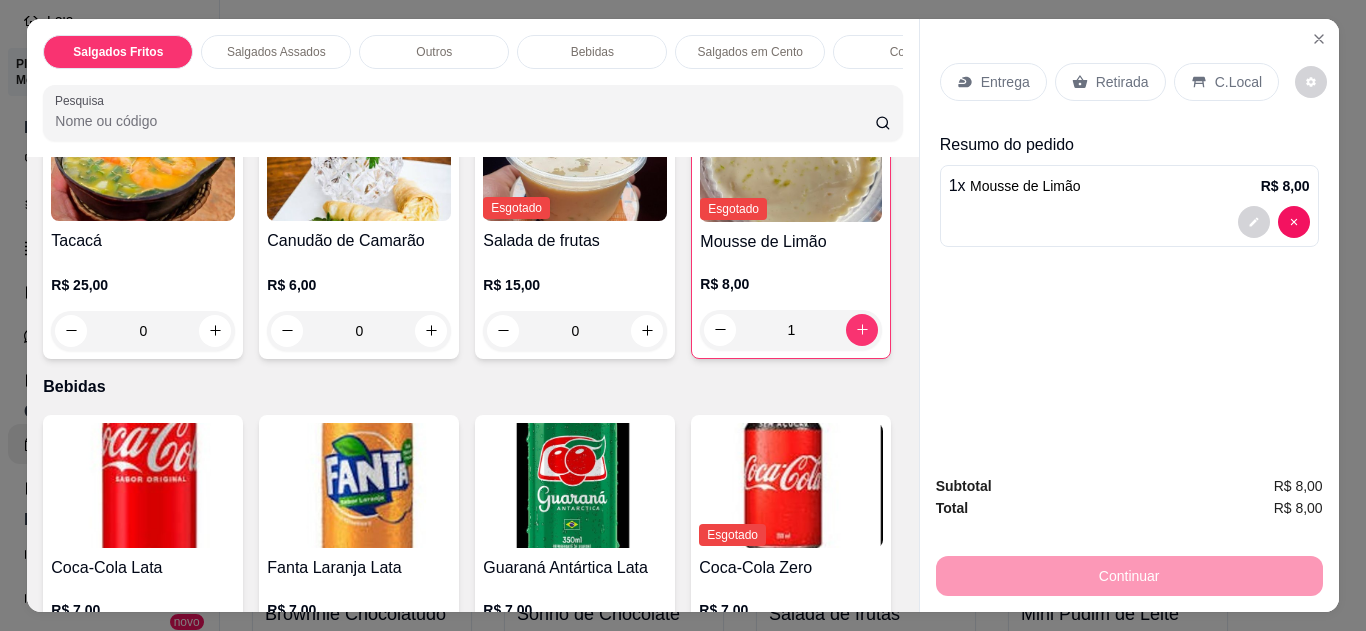 click on "C.Local" at bounding box center [1226, 82] 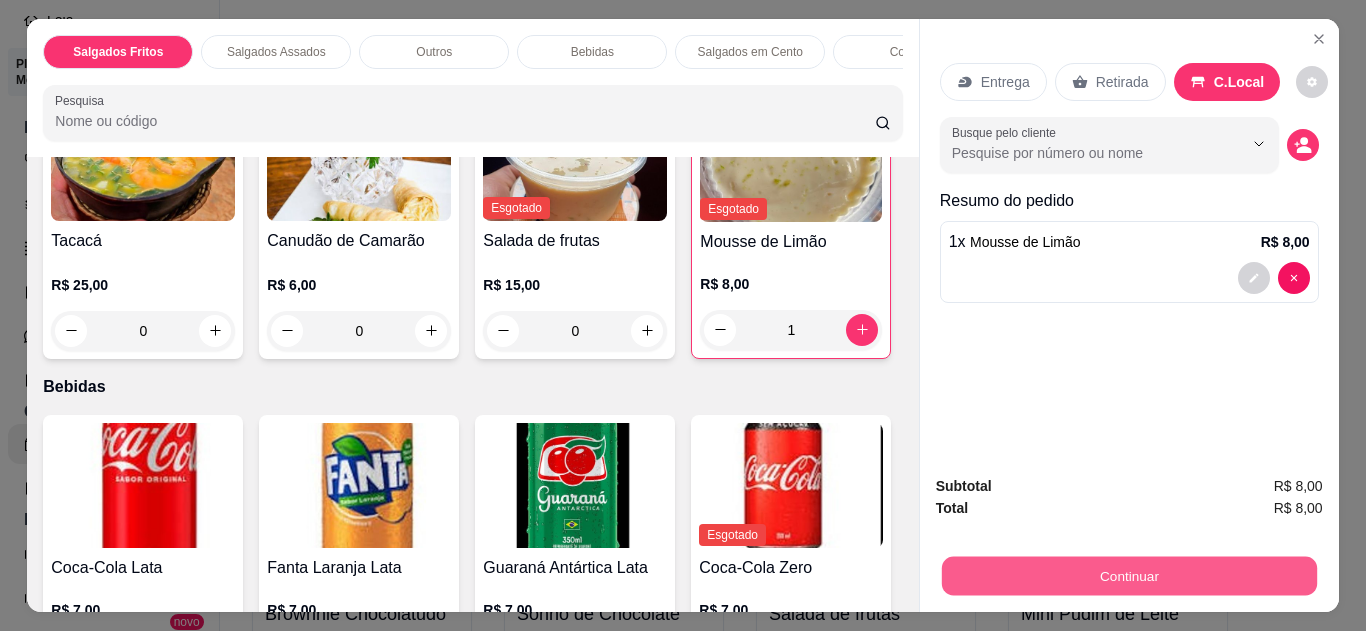 click on "Continuar" at bounding box center (1128, 576) 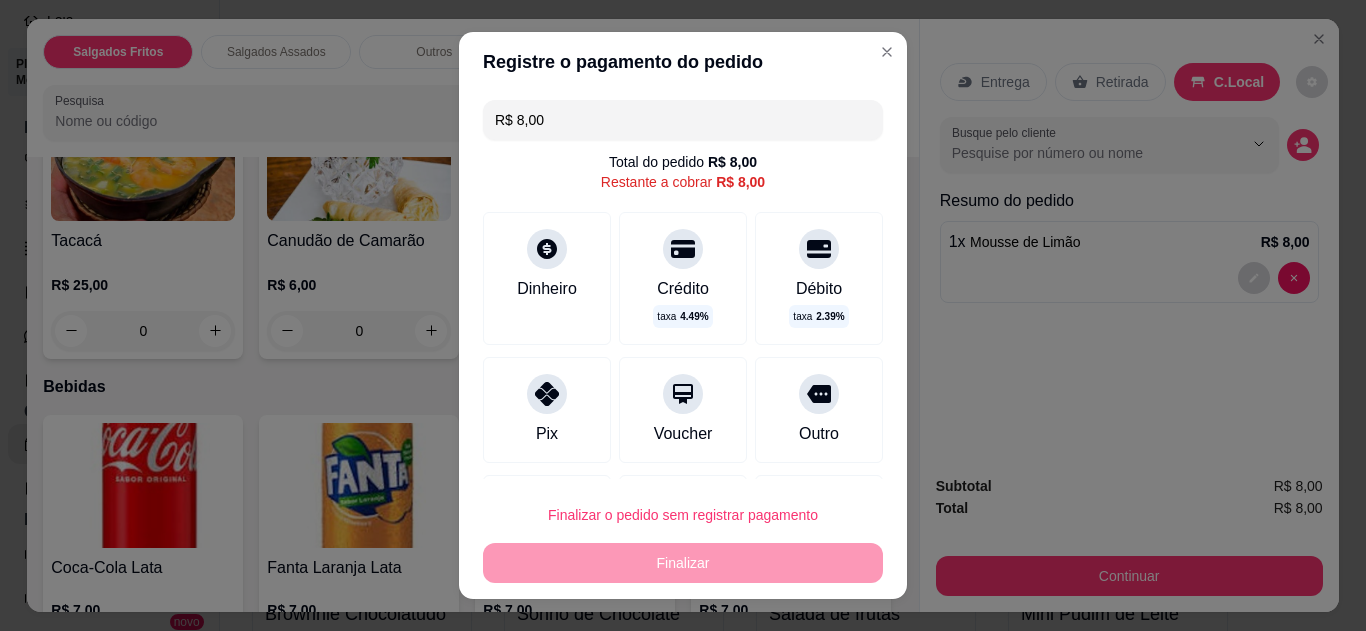 click on "Pix" at bounding box center (547, 410) 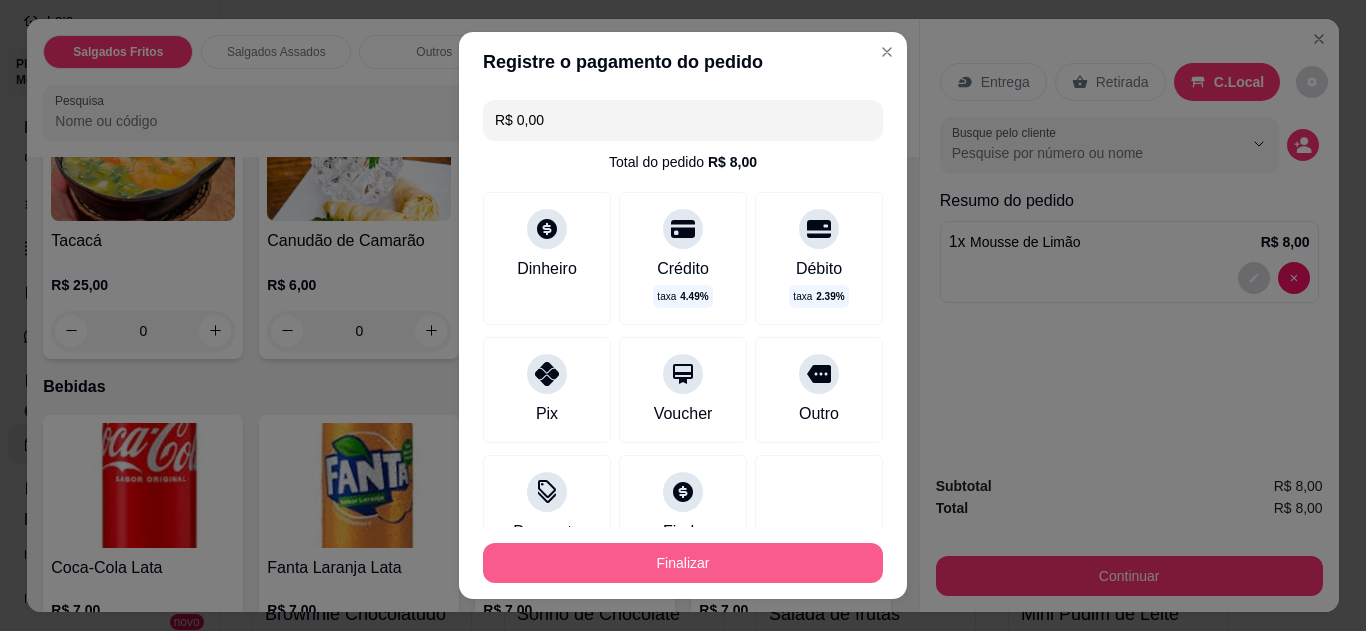 click on "Finalizar" at bounding box center [683, 563] 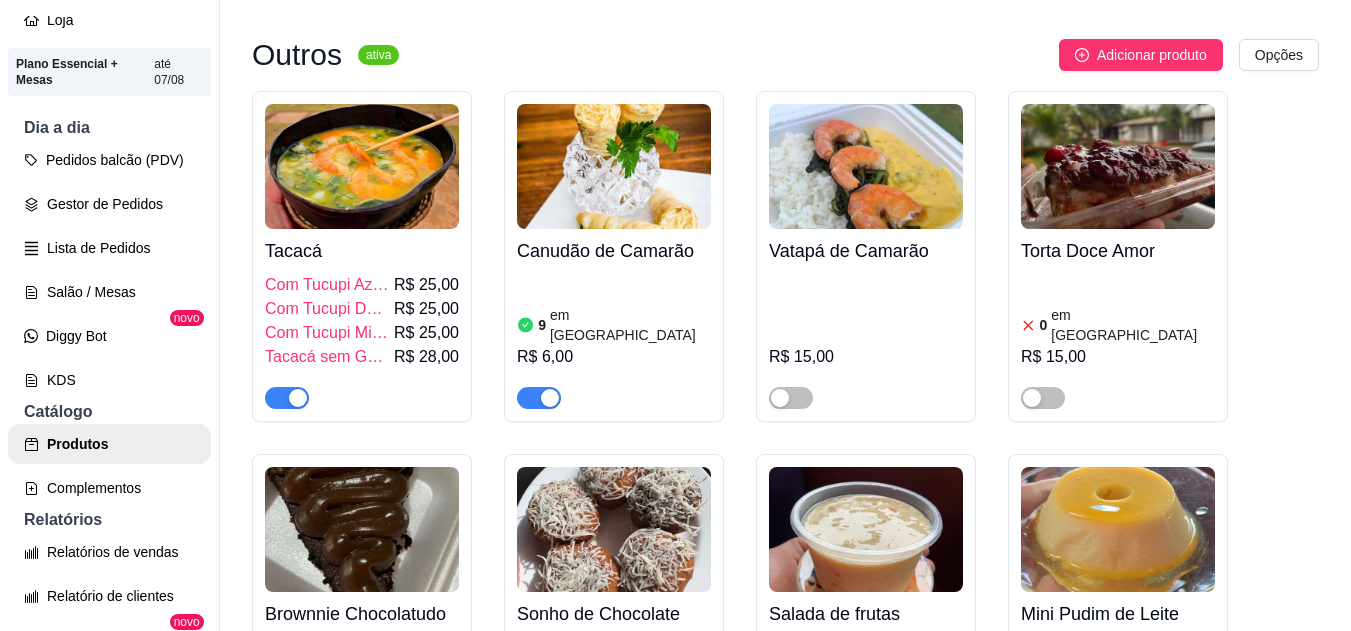 click at bounding box center (539, 398) 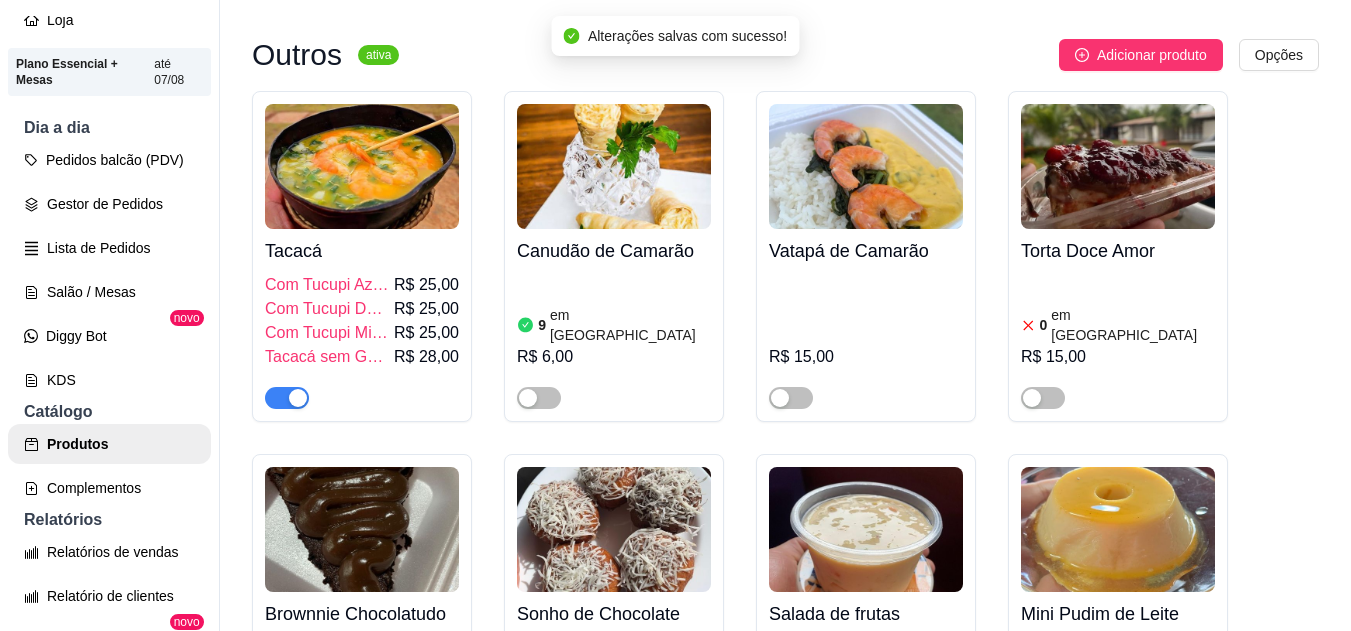 click at bounding box center (802, 733) 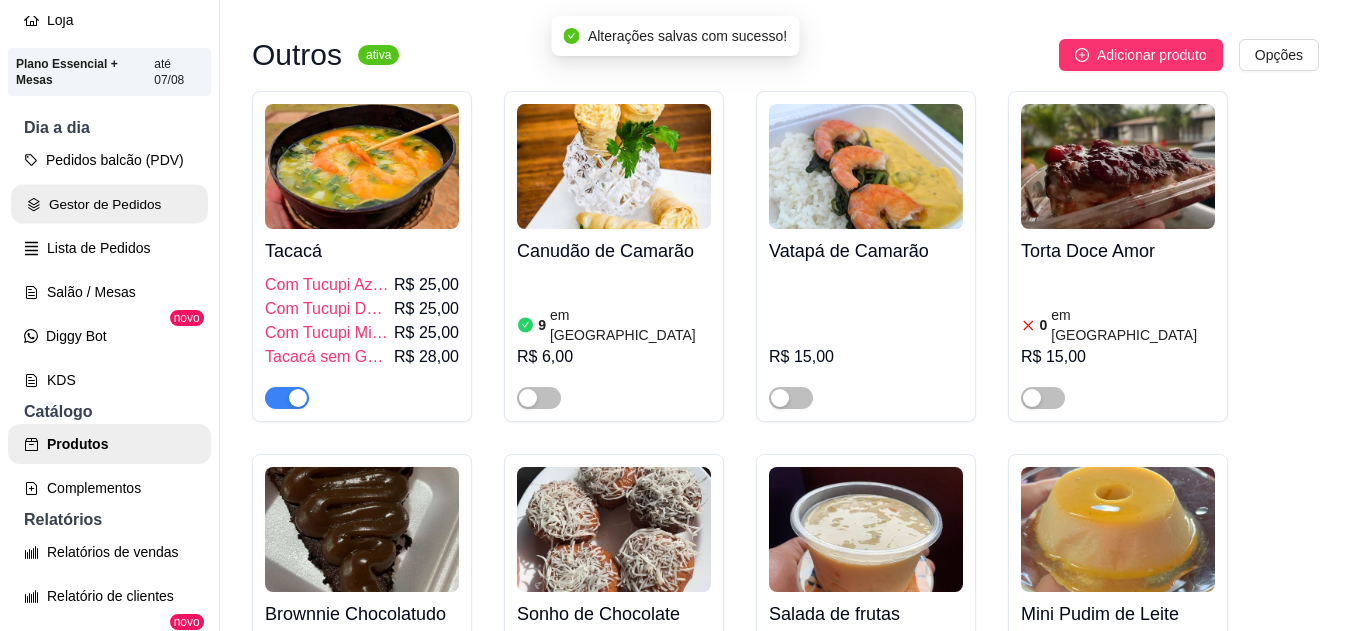 click on "Gestor de Pedidos" at bounding box center [109, 204] 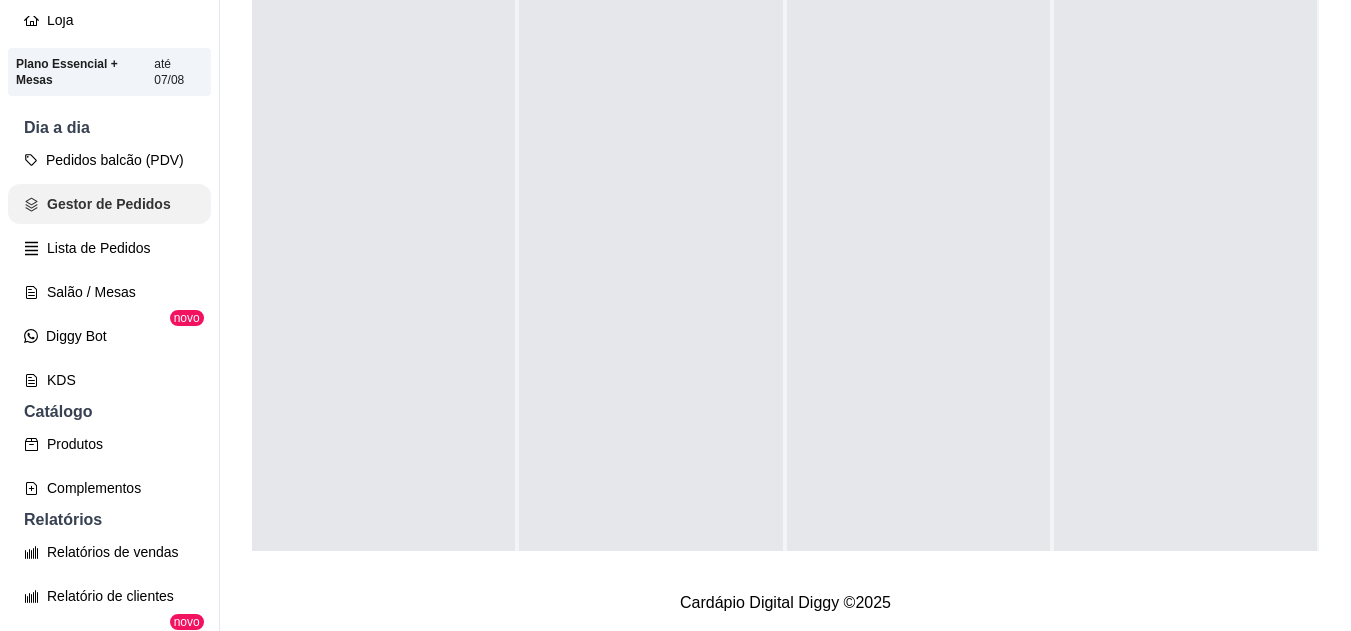 scroll, scrollTop: 0, scrollLeft: 0, axis: both 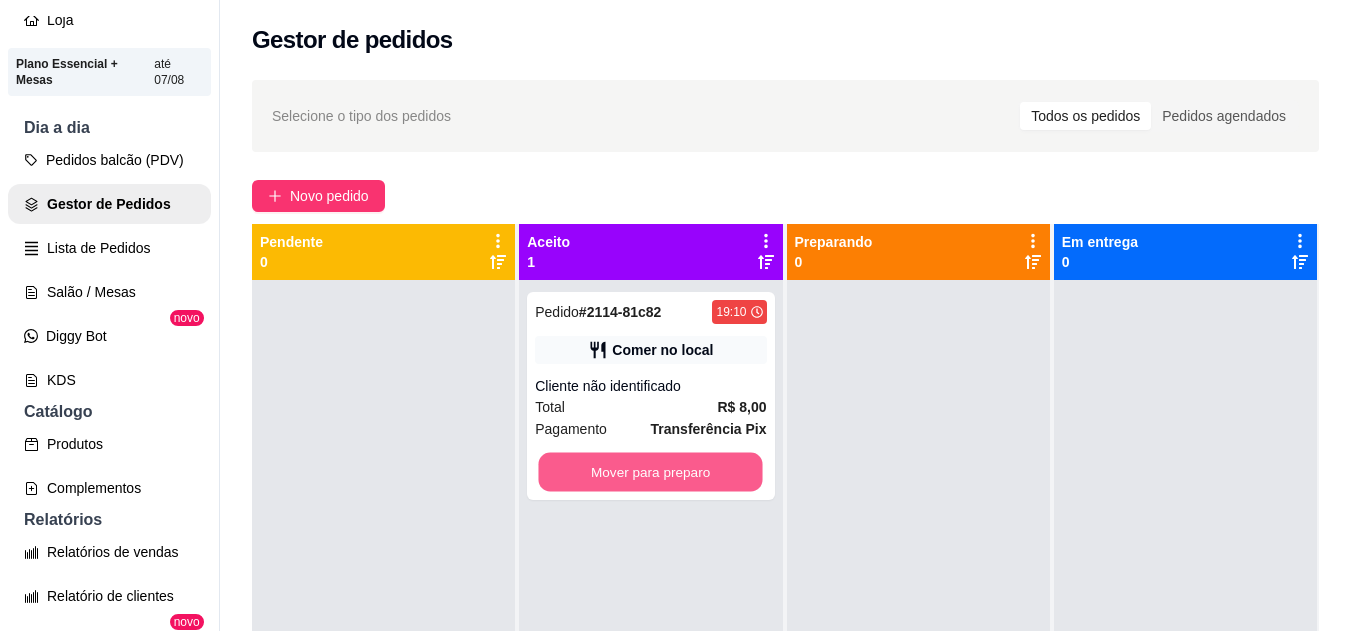 click on "Mover para preparo" at bounding box center [651, 472] 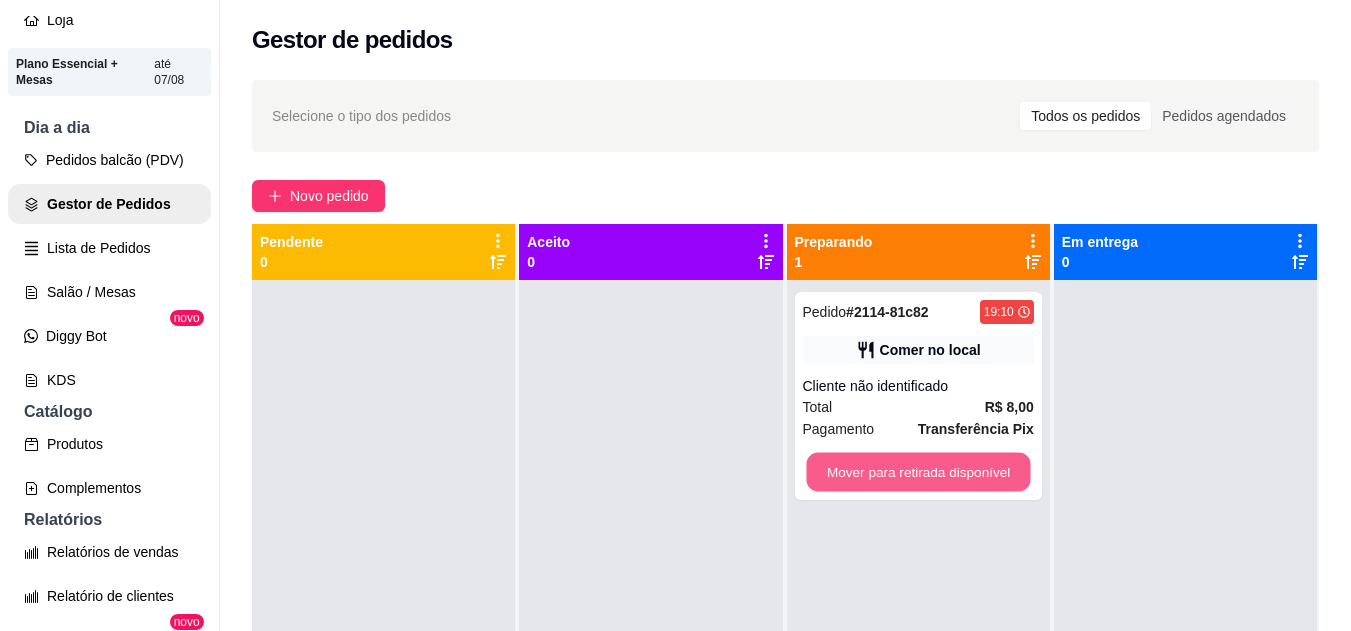 click on "Mover para retirada disponível" at bounding box center [918, 472] 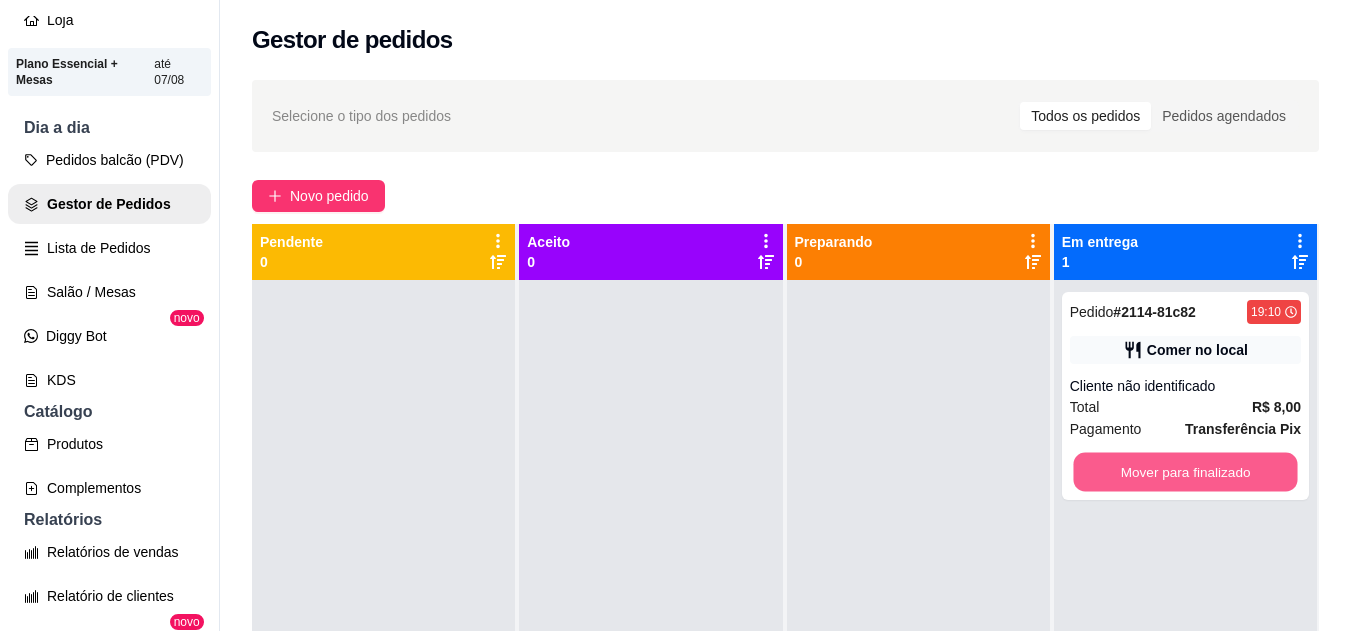 click on "Mover para finalizado" at bounding box center [1185, 472] 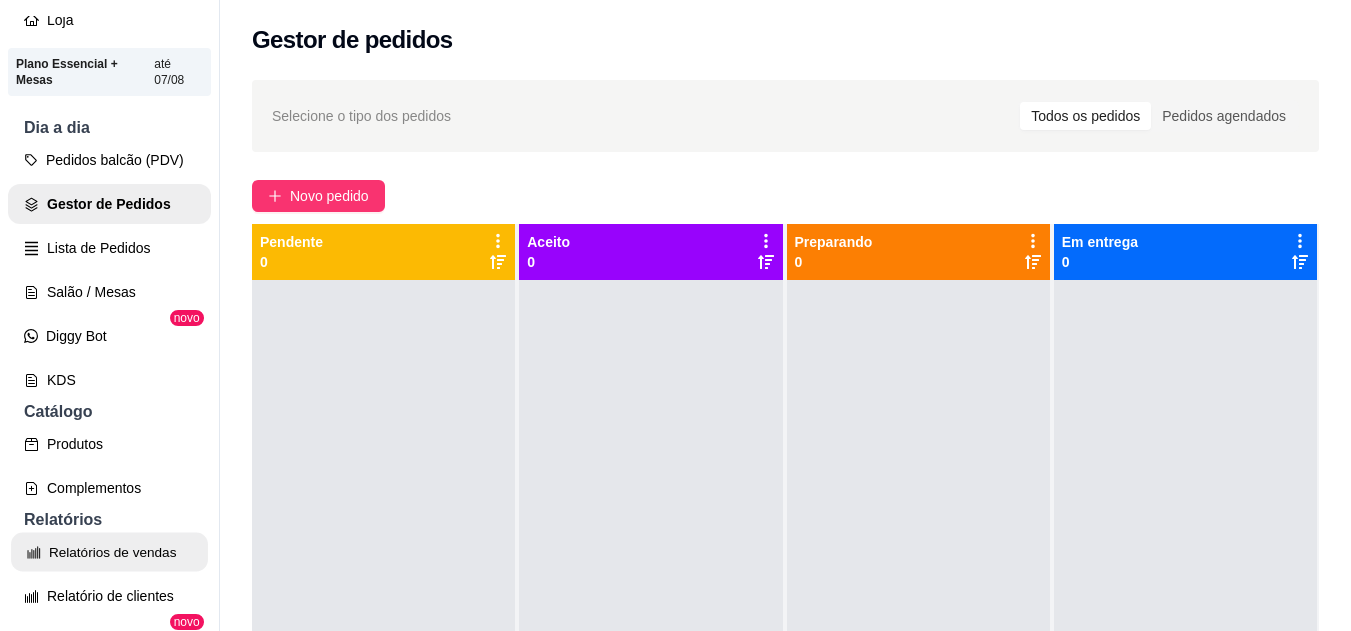 click on "Relatórios de vendas" at bounding box center (109, 552) 